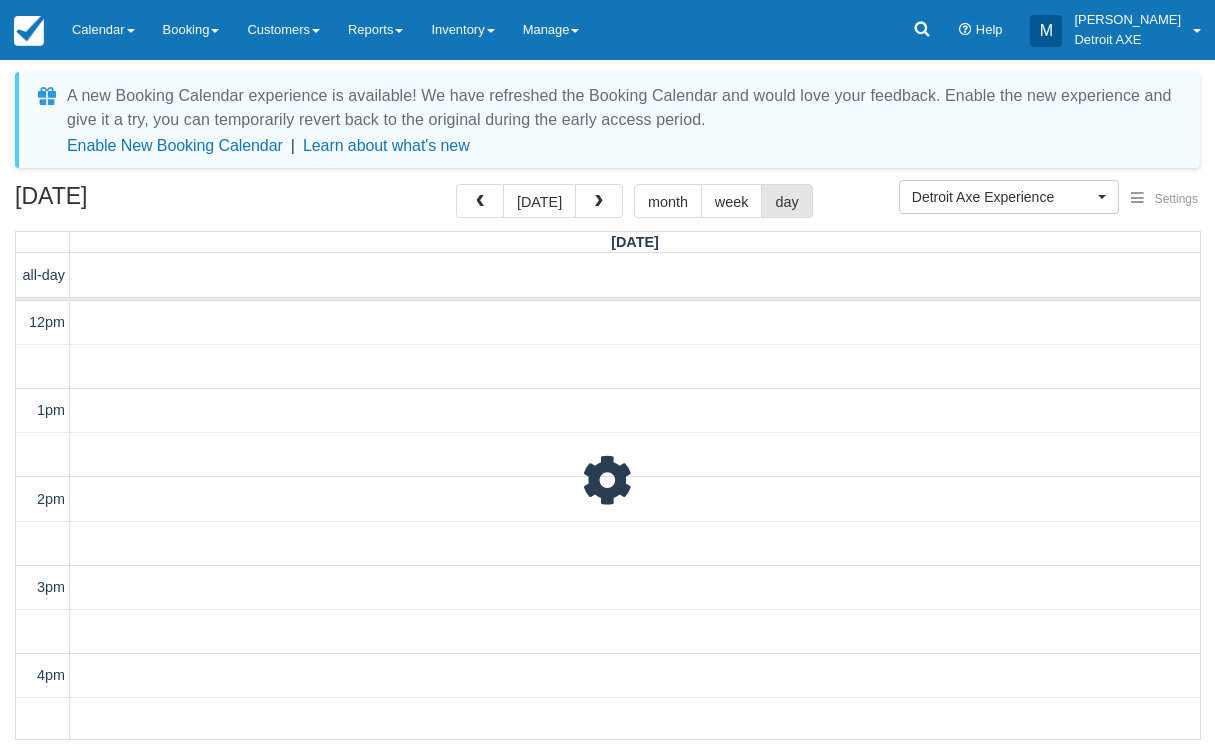 select on "14" 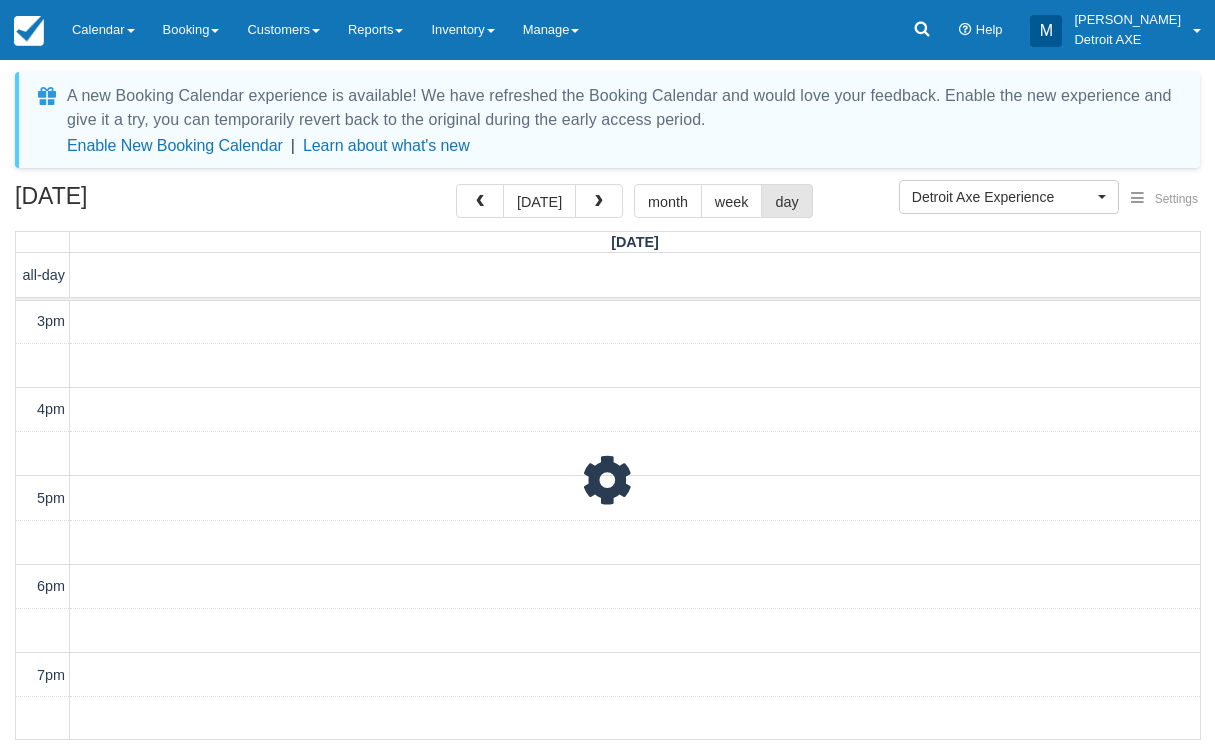 click at bounding box center (480, 201) 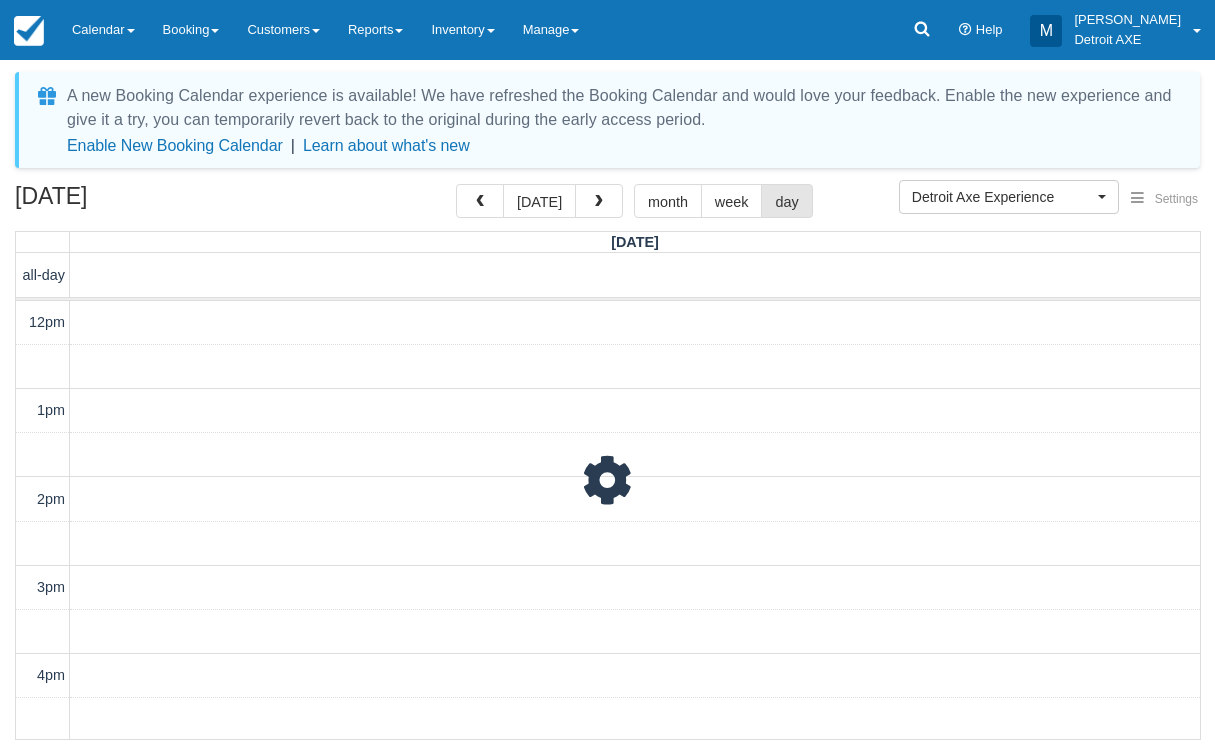 scroll, scrollTop: 266, scrollLeft: 0, axis: vertical 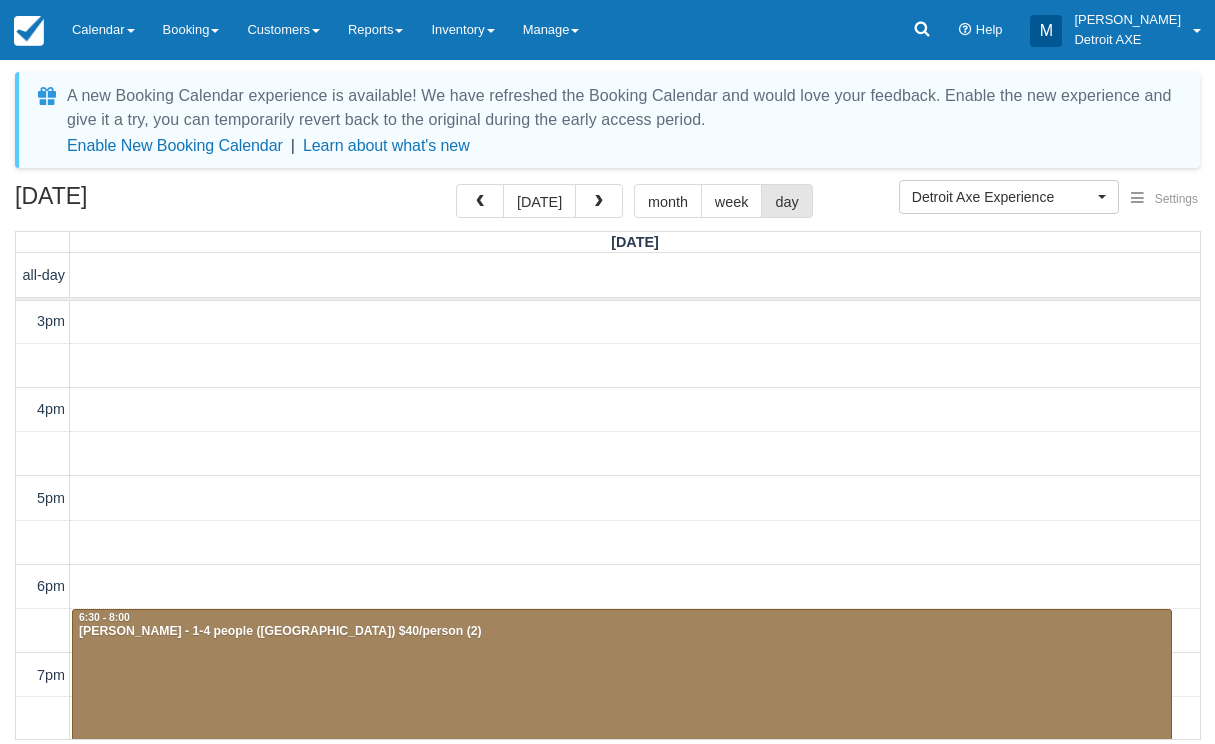 click on "12pm 1pm 2pm 3pm 4pm 5pm 6pm 7pm 8pm 9pm 10pm 11pm 6:30 - 8:00 Ethan - 1-4 people (Shared Arena) $40/person (2) 8:00 - 9:30 Shane Stanton - 1-4 people (Shared Arena) $40/person (2) 10:00 - 11:30 Karen Guilmette - 5-10 people $40/person" at bounding box center (608, 542) 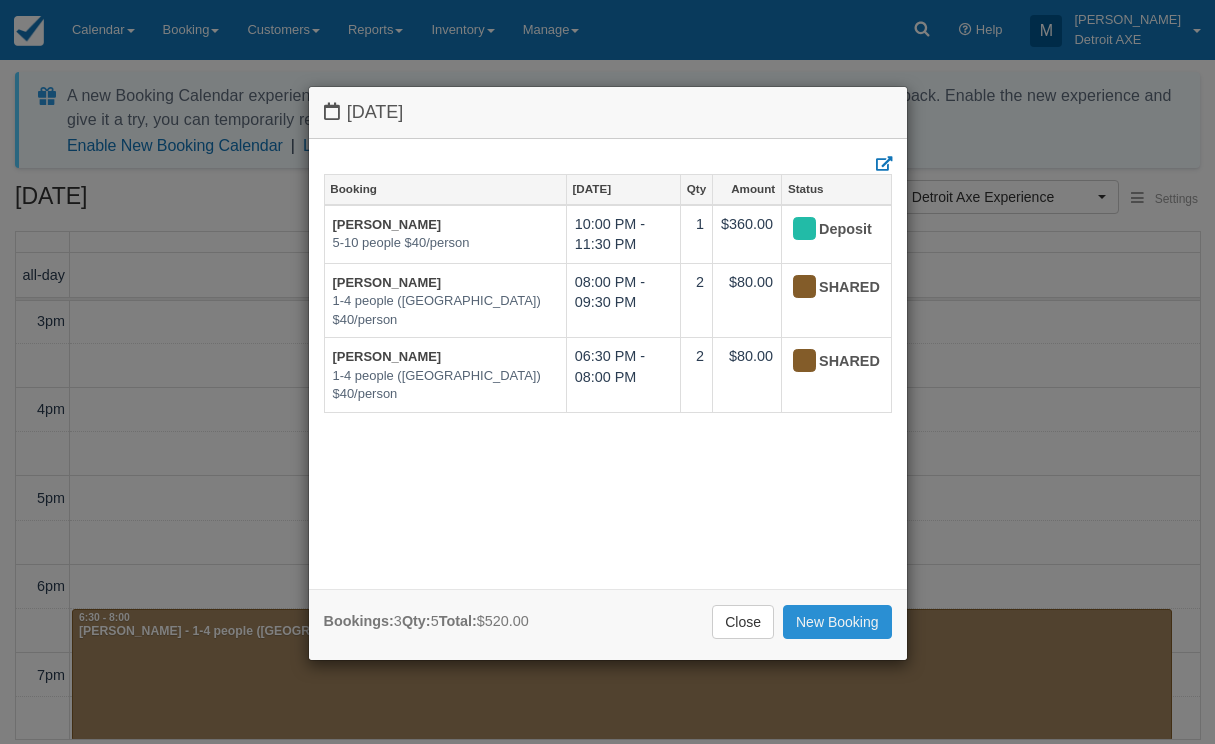 click on "New Booking" at bounding box center [837, 622] 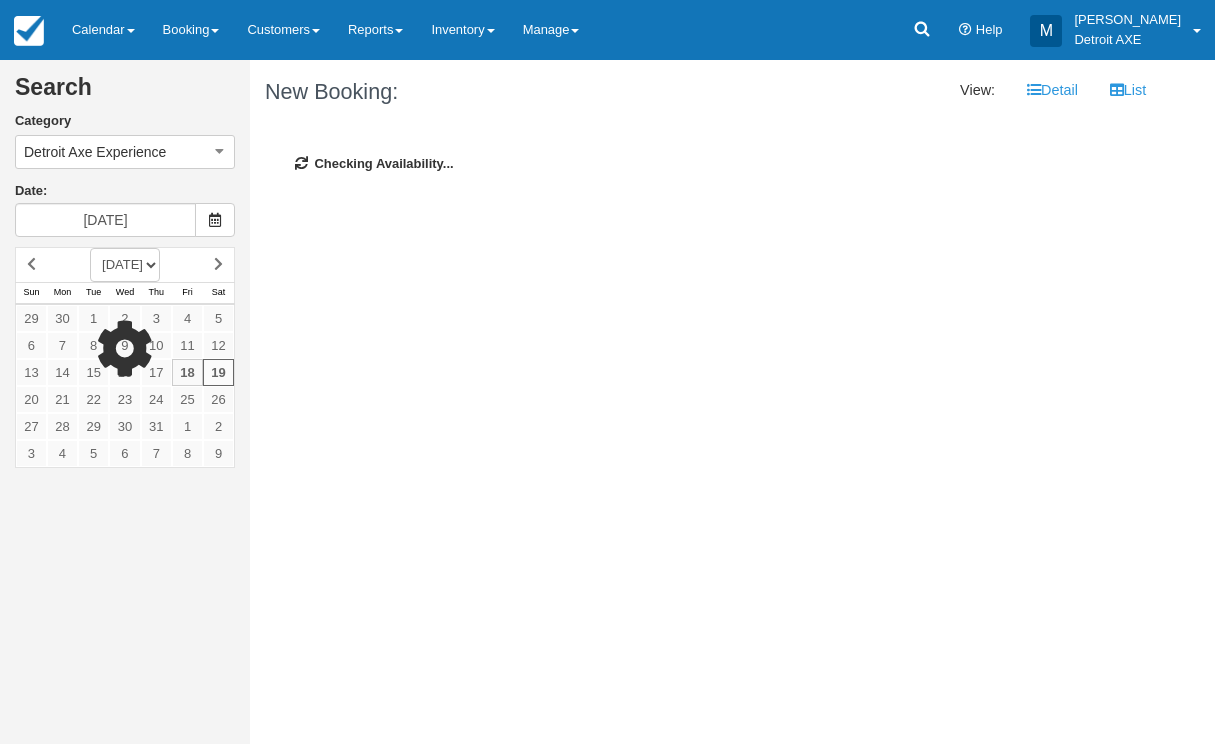 scroll, scrollTop: 0, scrollLeft: 0, axis: both 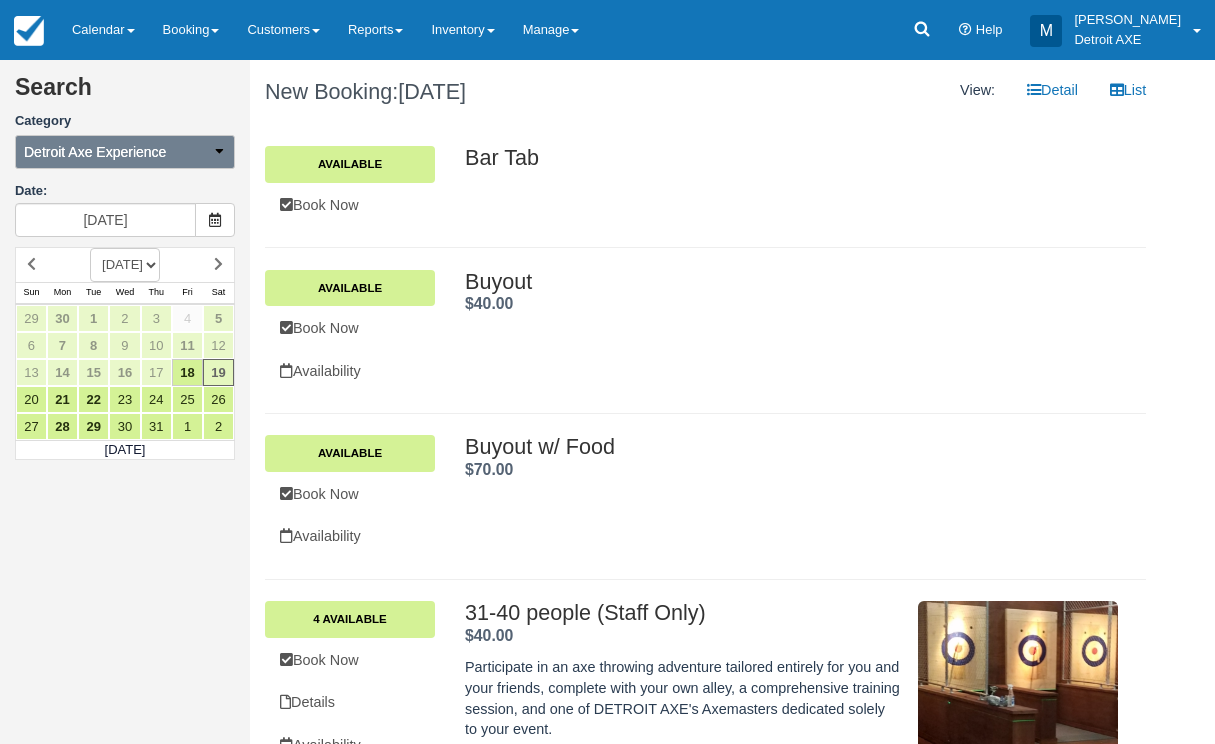 click on "Detroit Axe Experience" at bounding box center (125, 152) 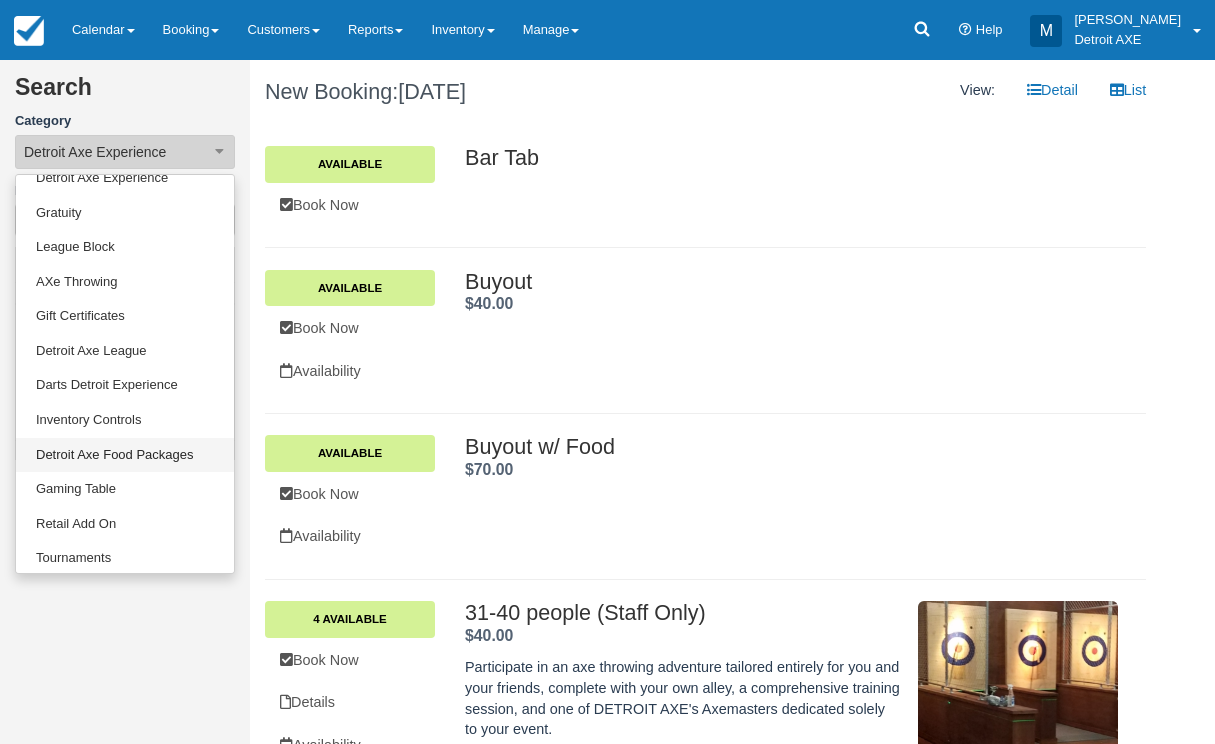 scroll, scrollTop: 122, scrollLeft: 0, axis: vertical 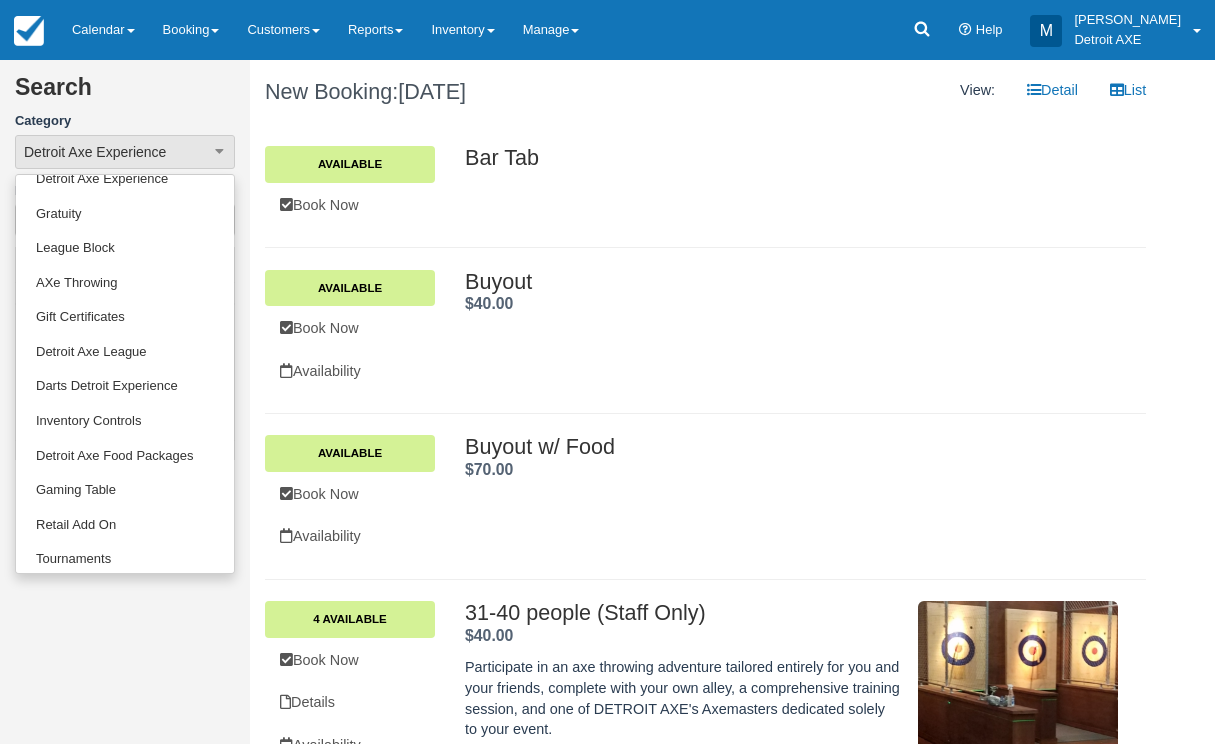 click on "Bar Tab
Available
Book Now
Bar Tab												 ." at bounding box center (705, 185) 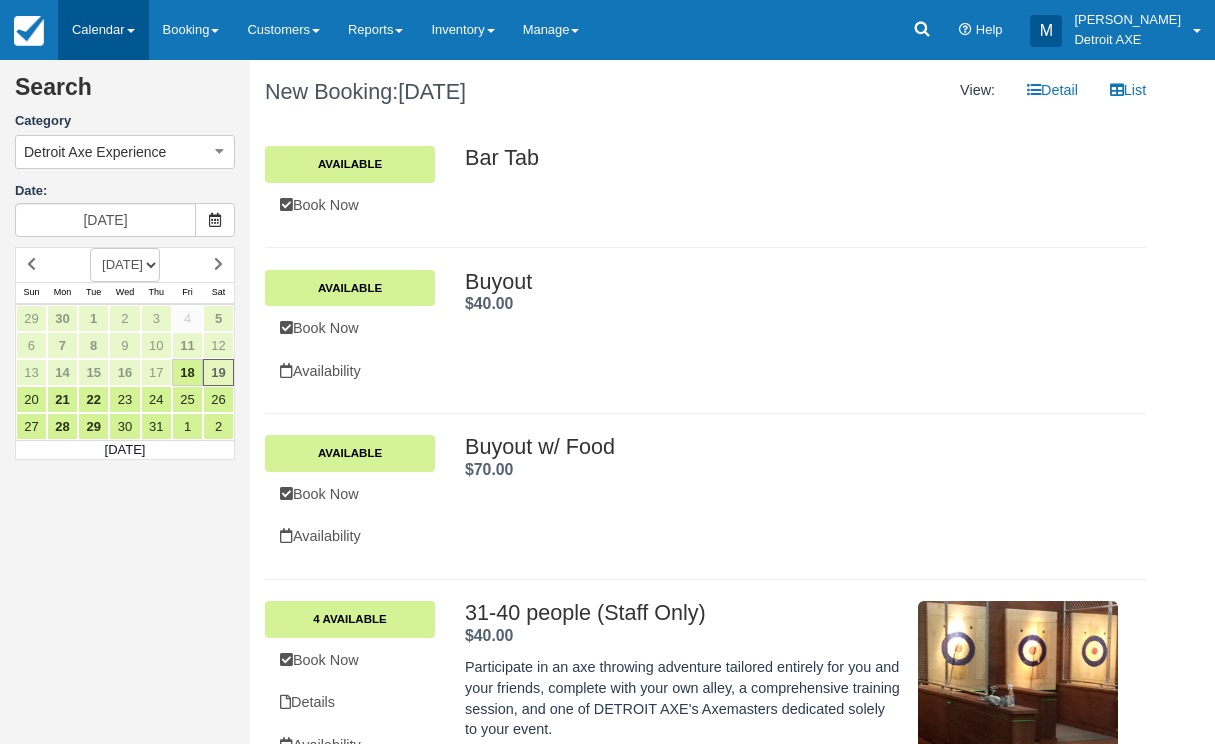 click on "Calendar" at bounding box center (103, 30) 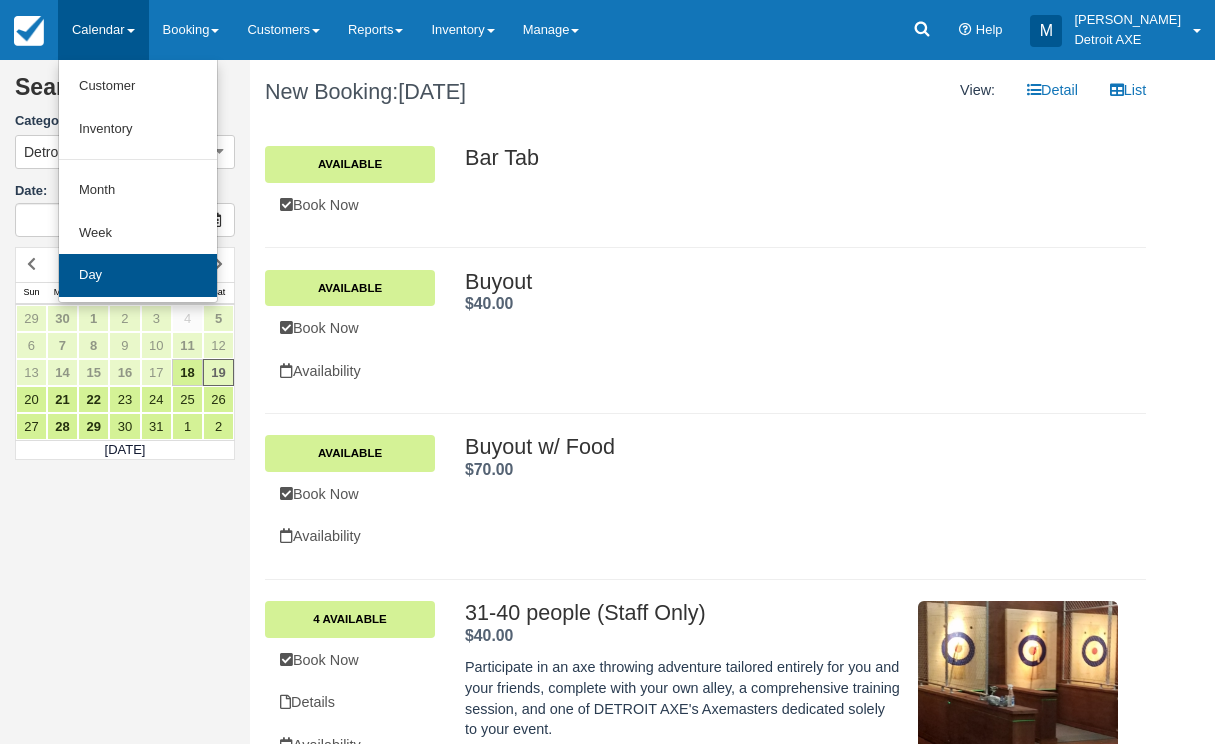 click on "Day" at bounding box center (138, 275) 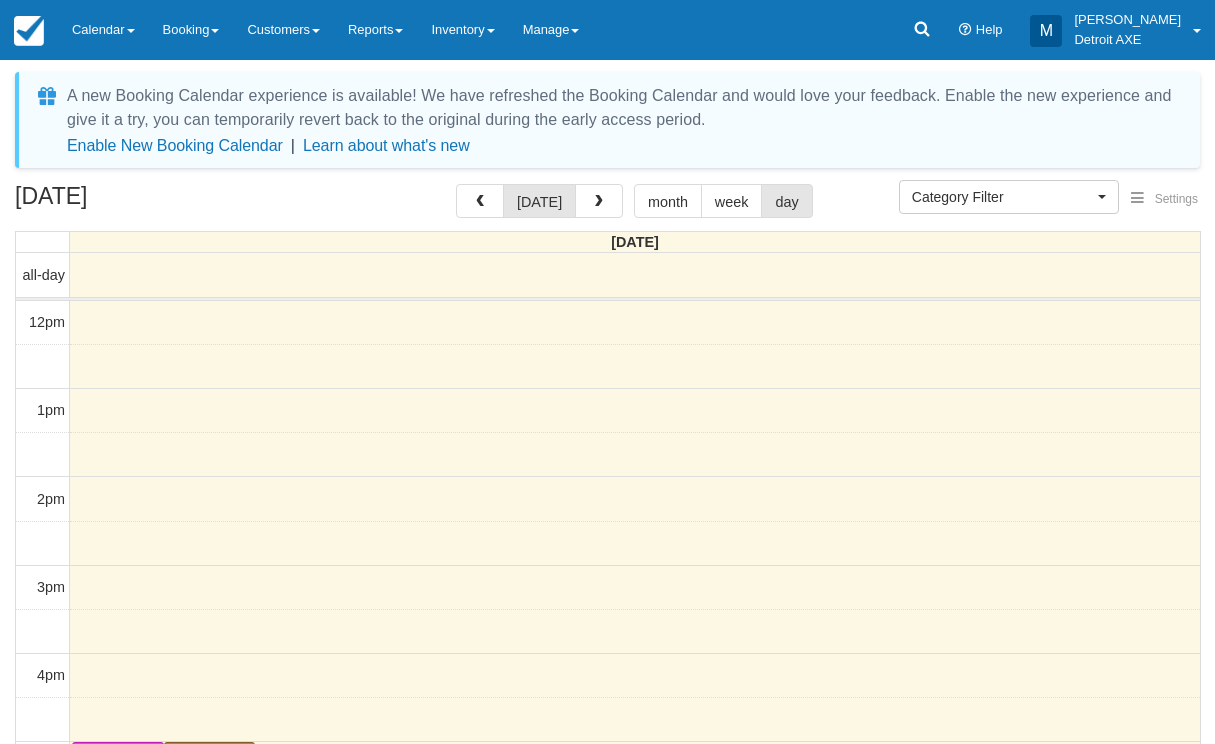 select 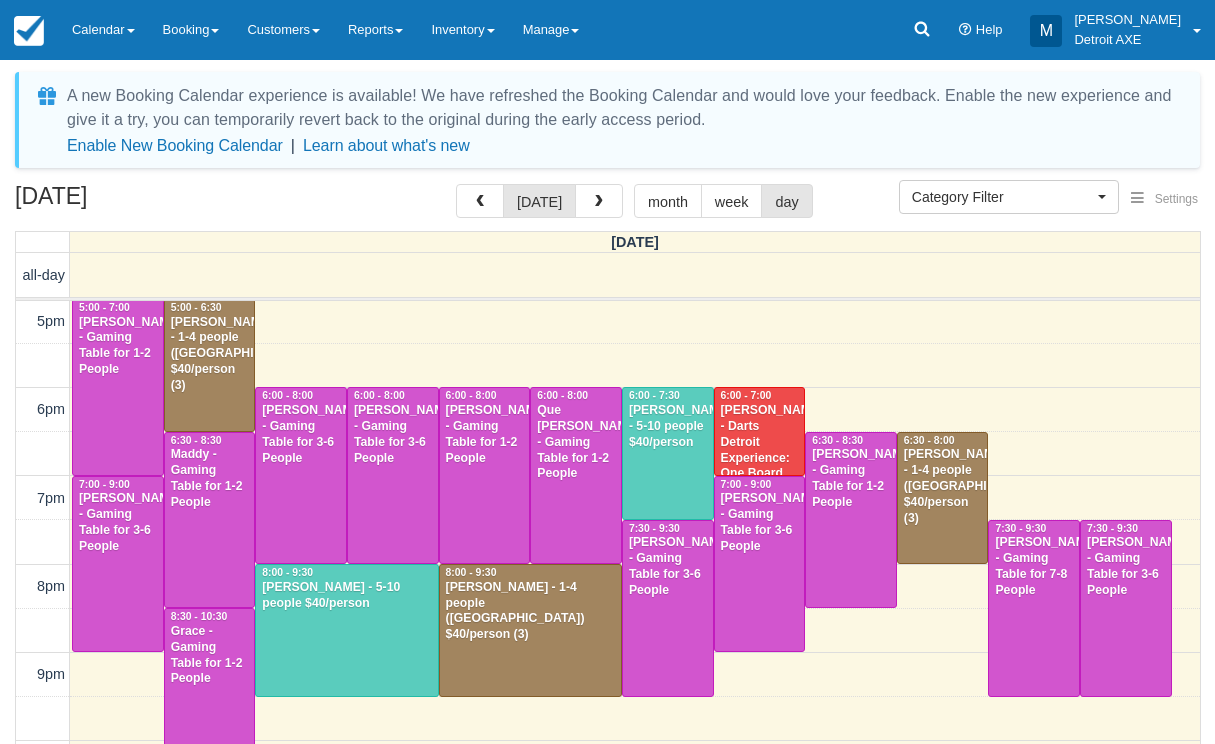 scroll, scrollTop: 419, scrollLeft: 0, axis: vertical 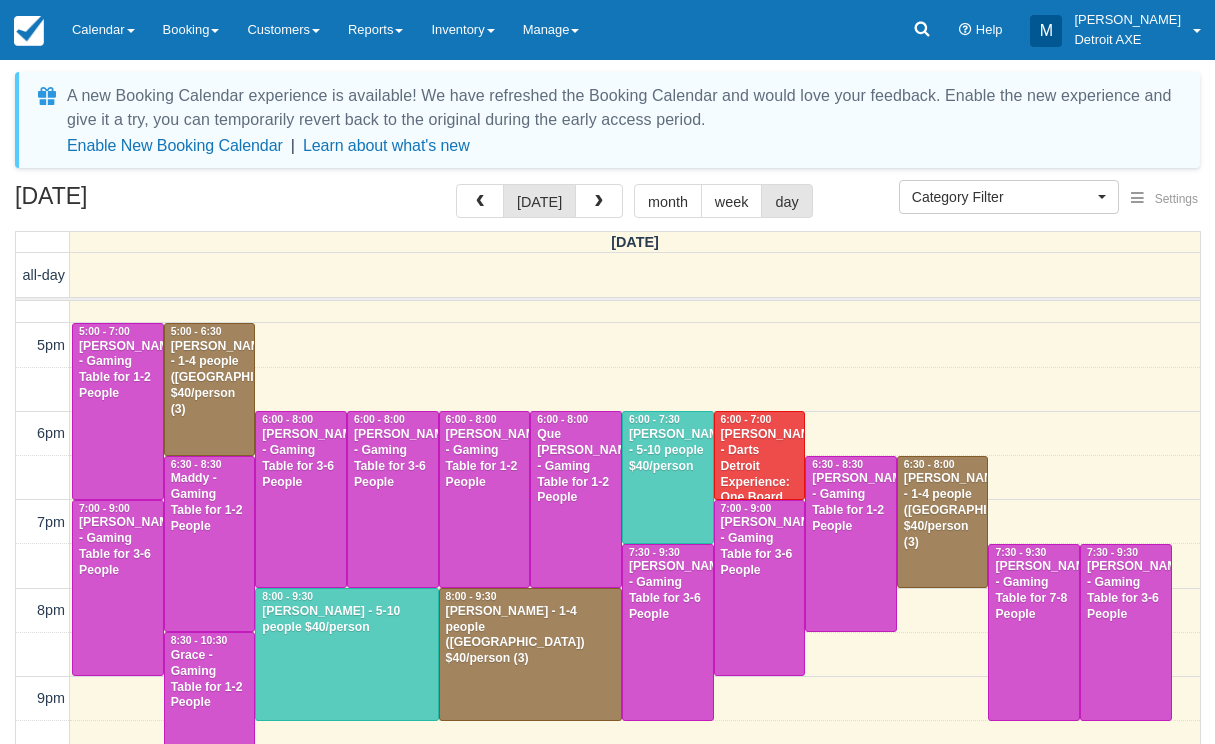 click on "LaTaeya Williams - 1-4 people (Shared Arena) $40/person (3)" at bounding box center (210, 378) 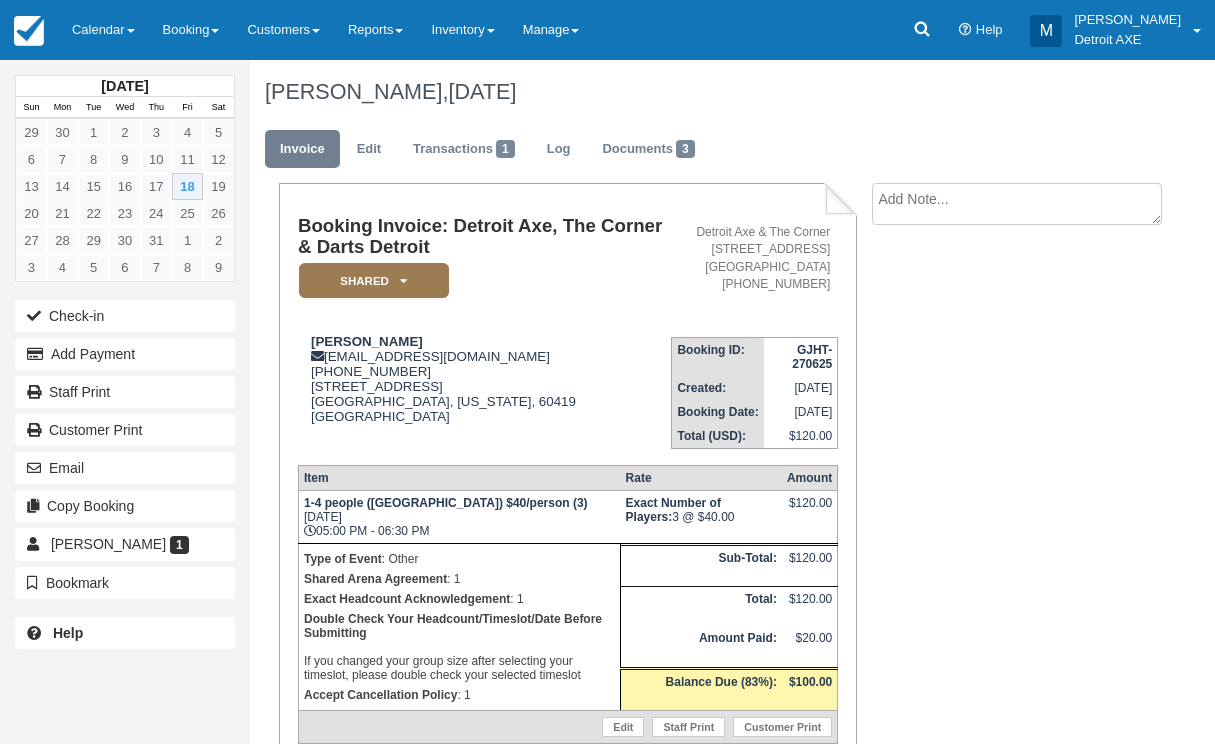 scroll, scrollTop: 0, scrollLeft: 0, axis: both 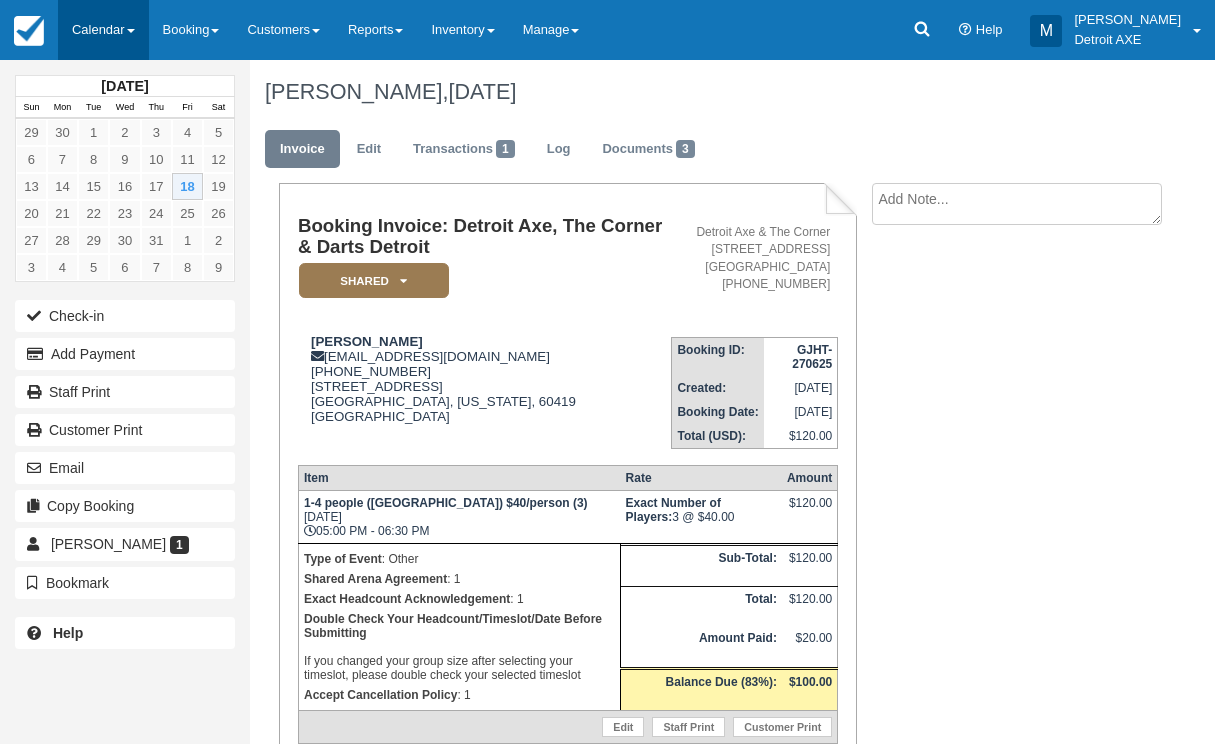 click on "Calendar" at bounding box center (103, 30) 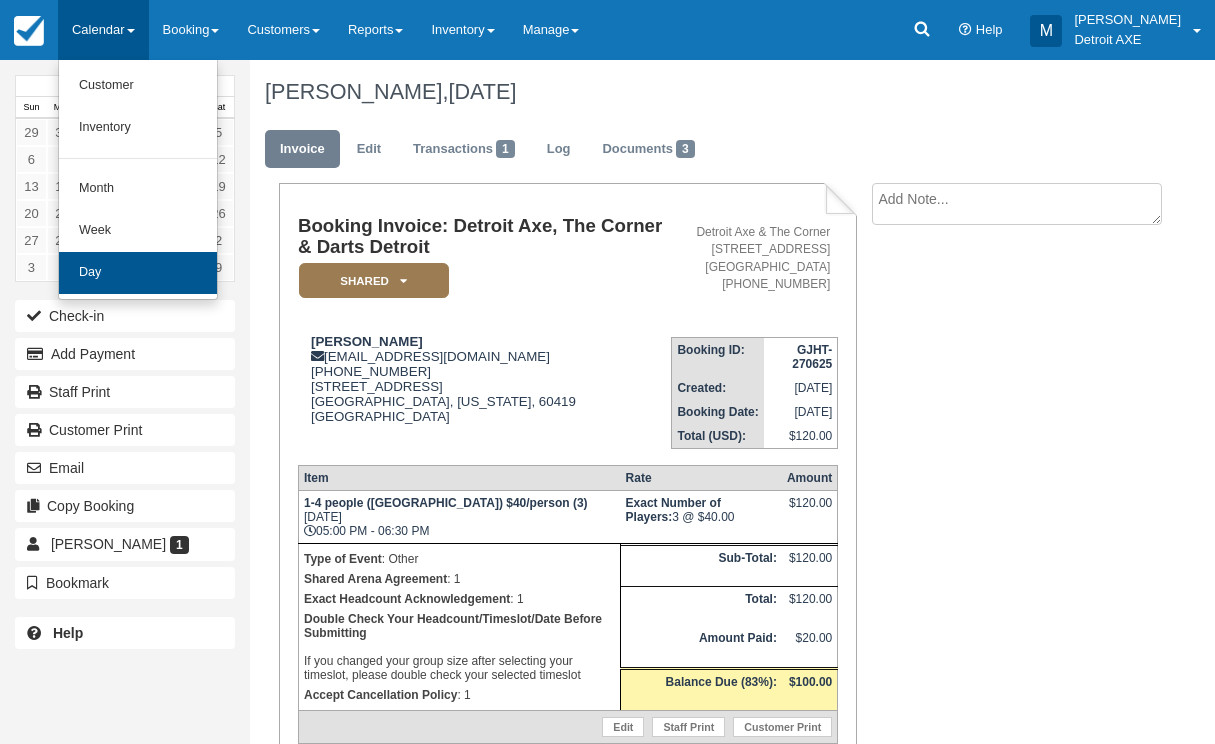 click on "Day" at bounding box center [138, 273] 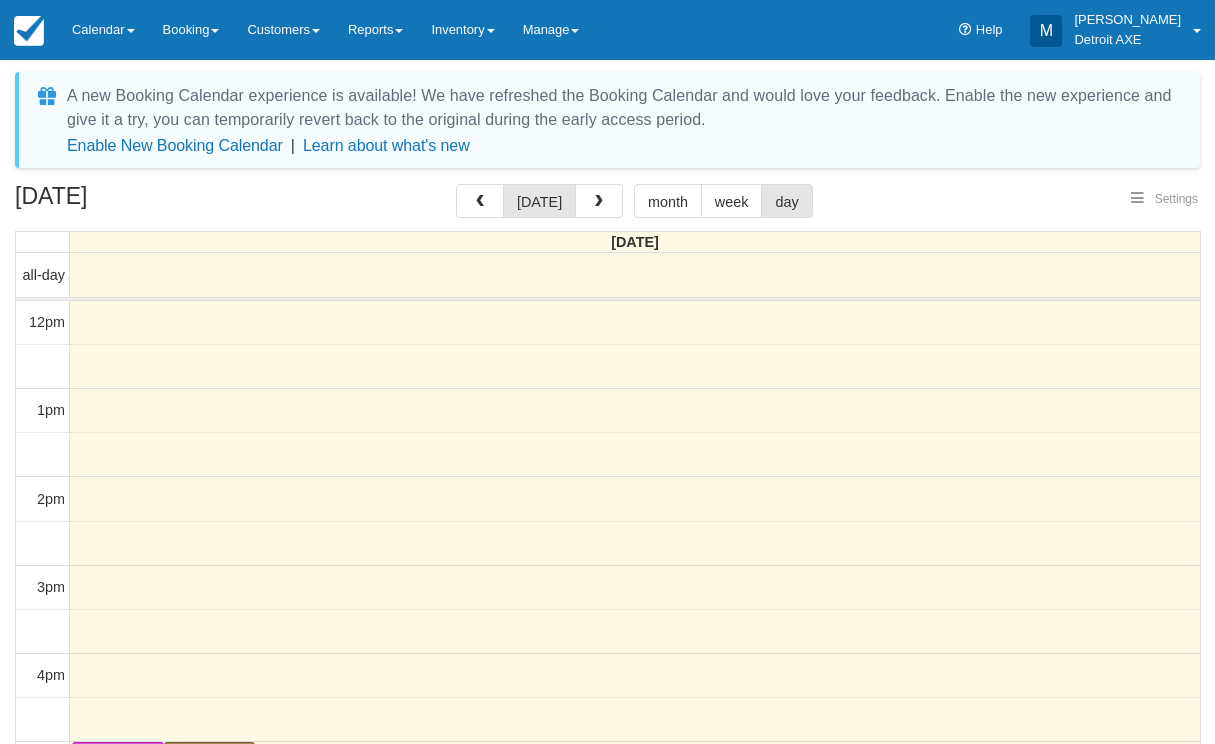 select 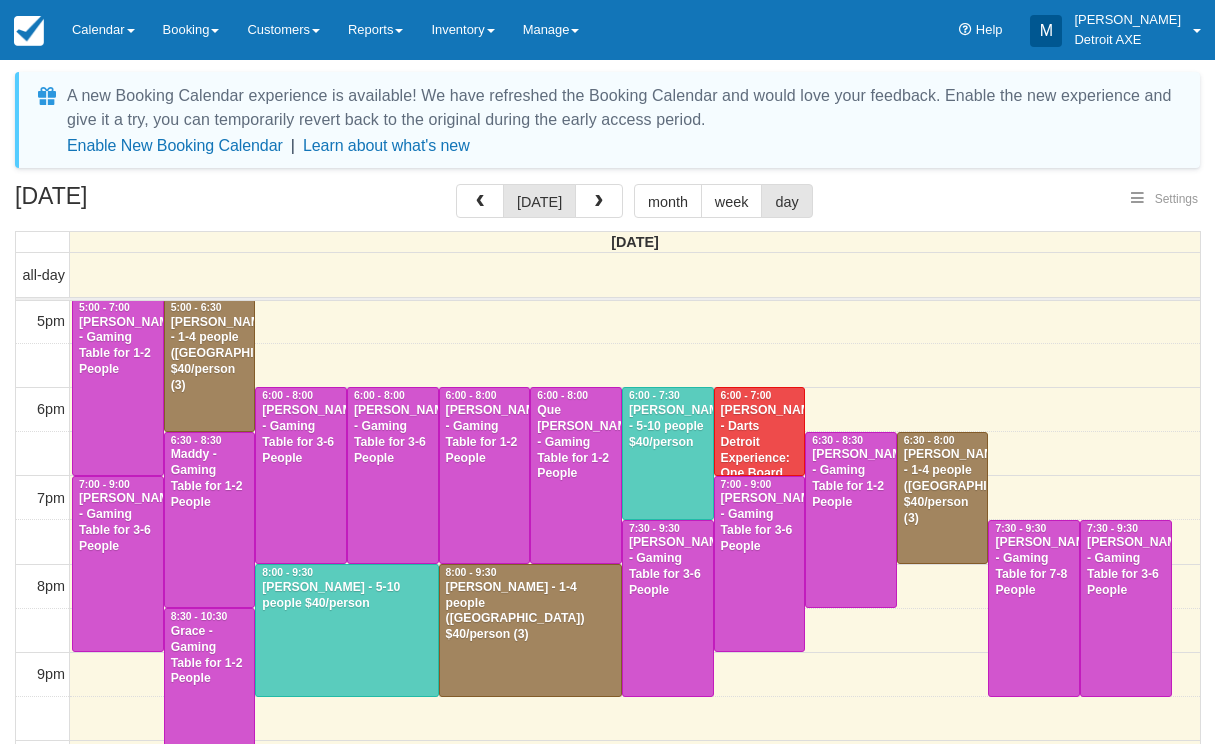 select 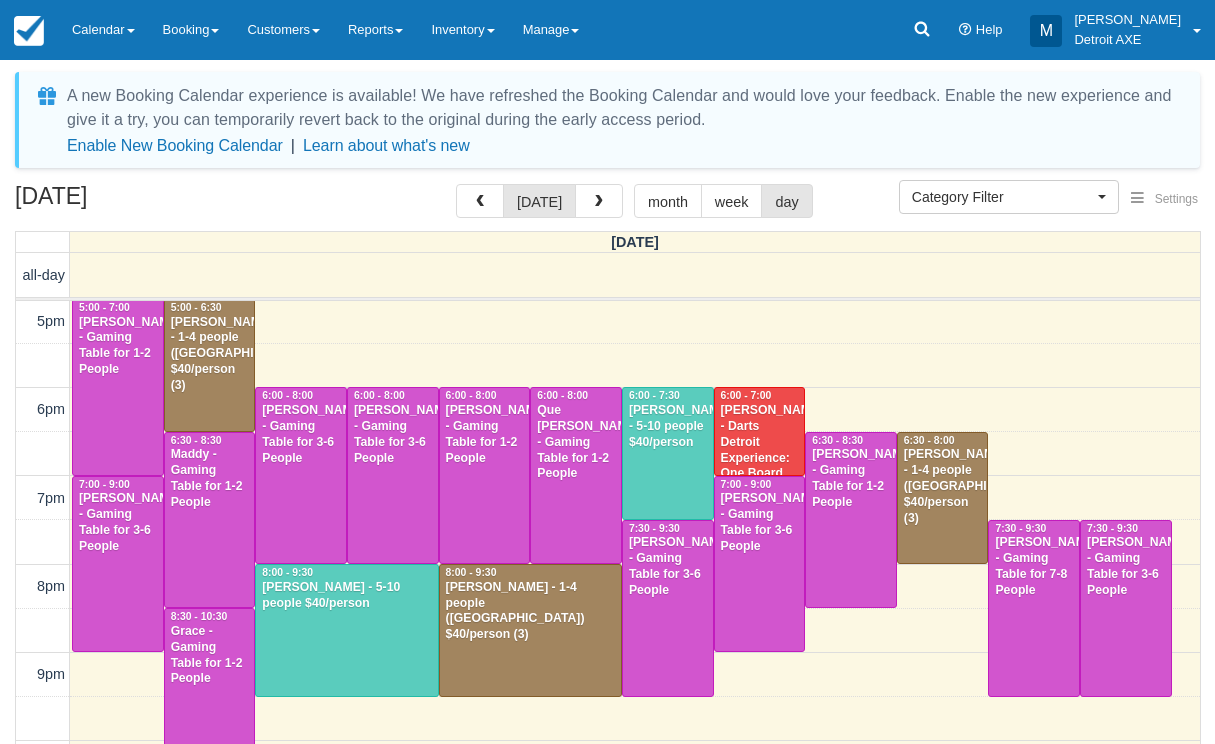 click at bounding box center [301, 475] 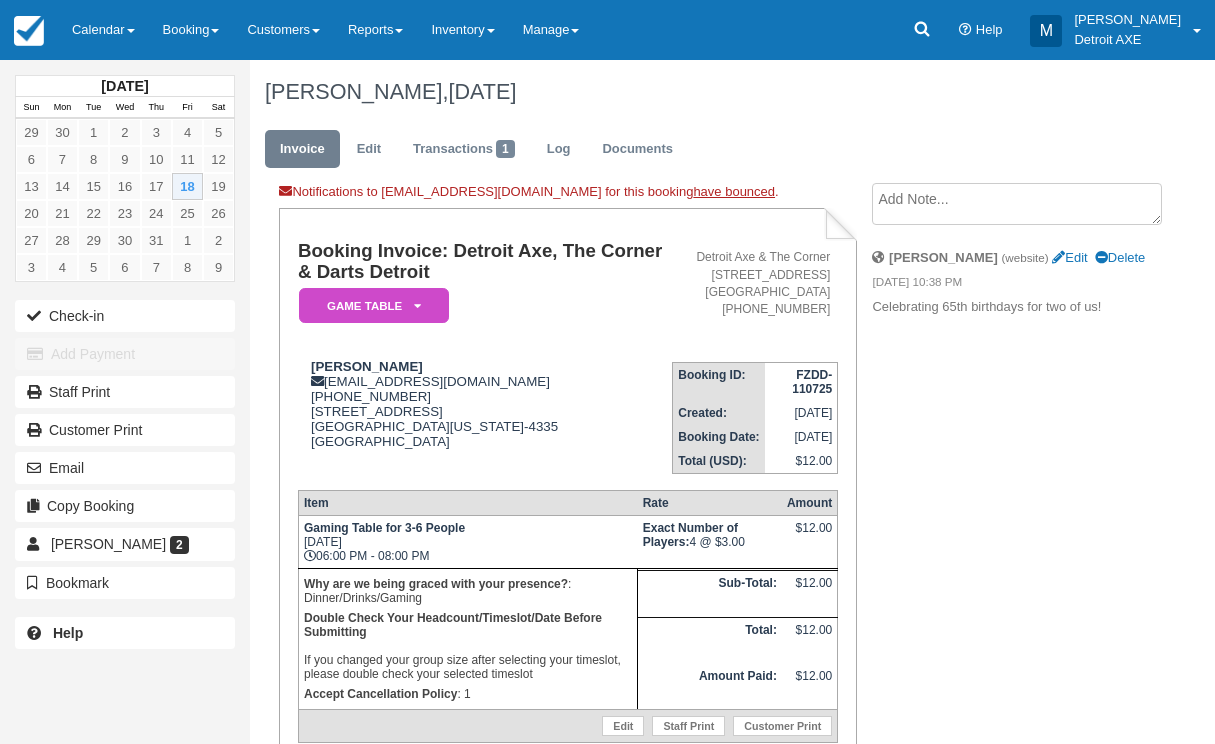 scroll, scrollTop: 0, scrollLeft: 0, axis: both 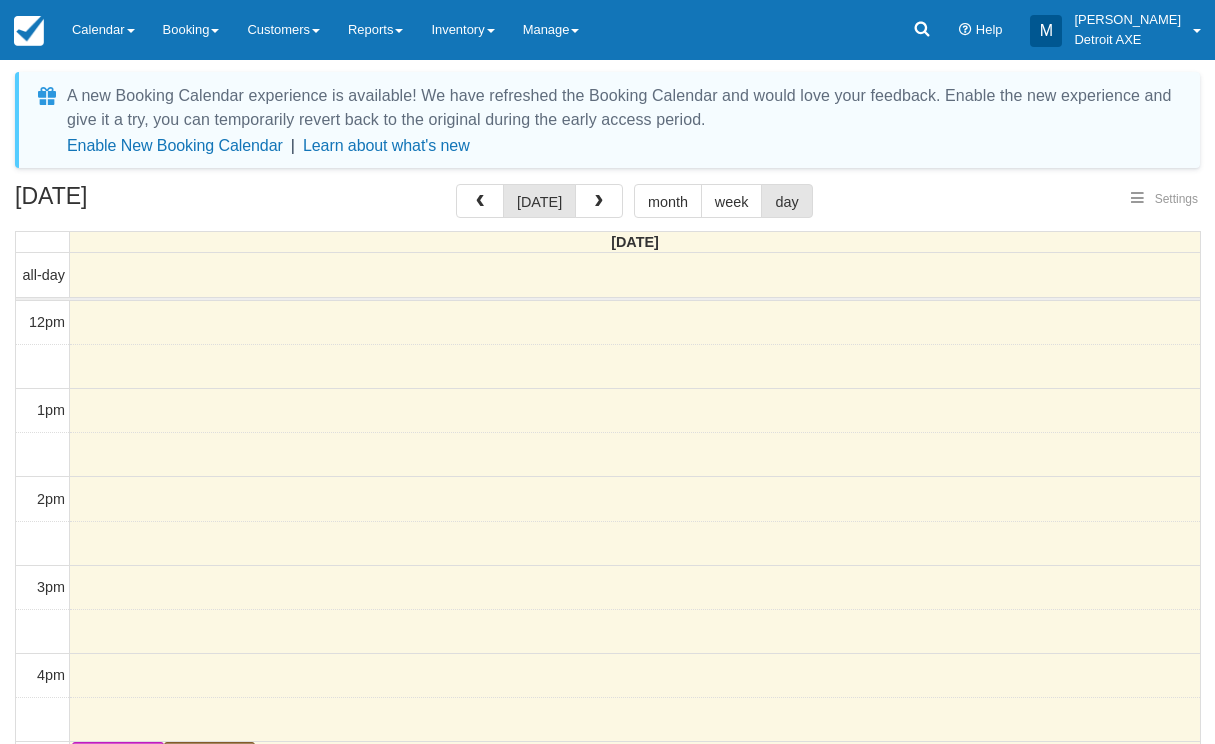 select 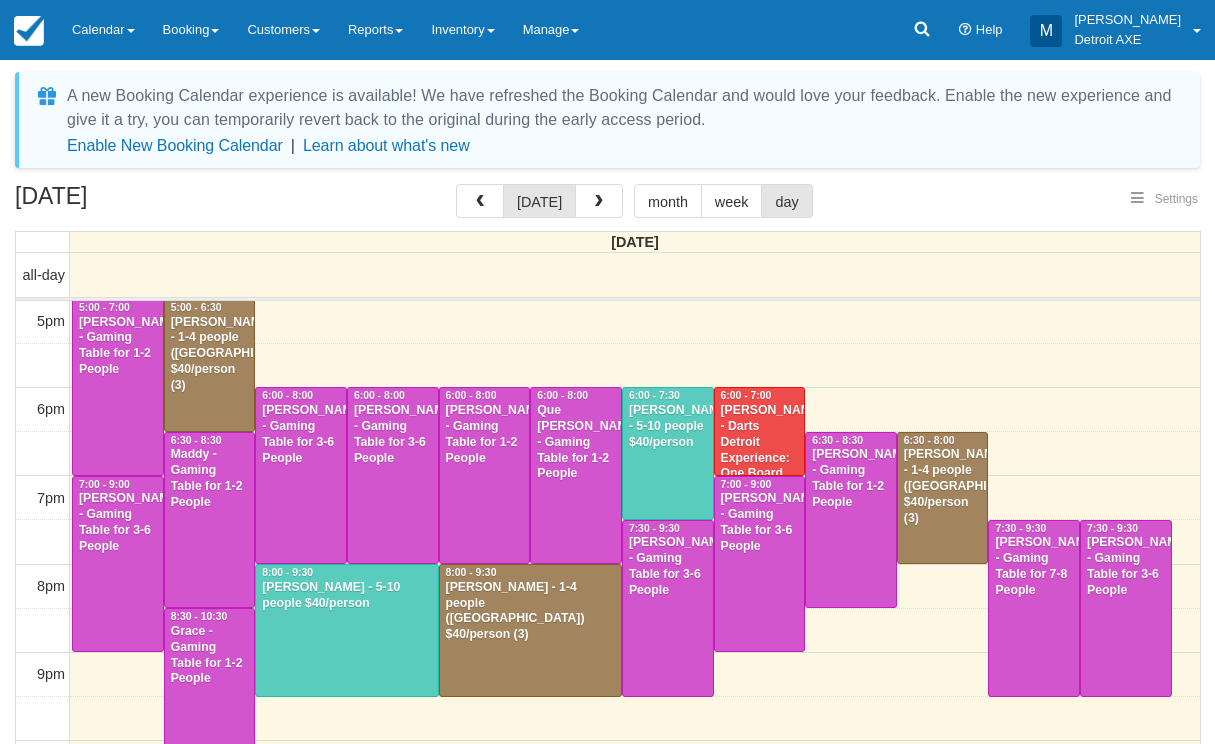 select 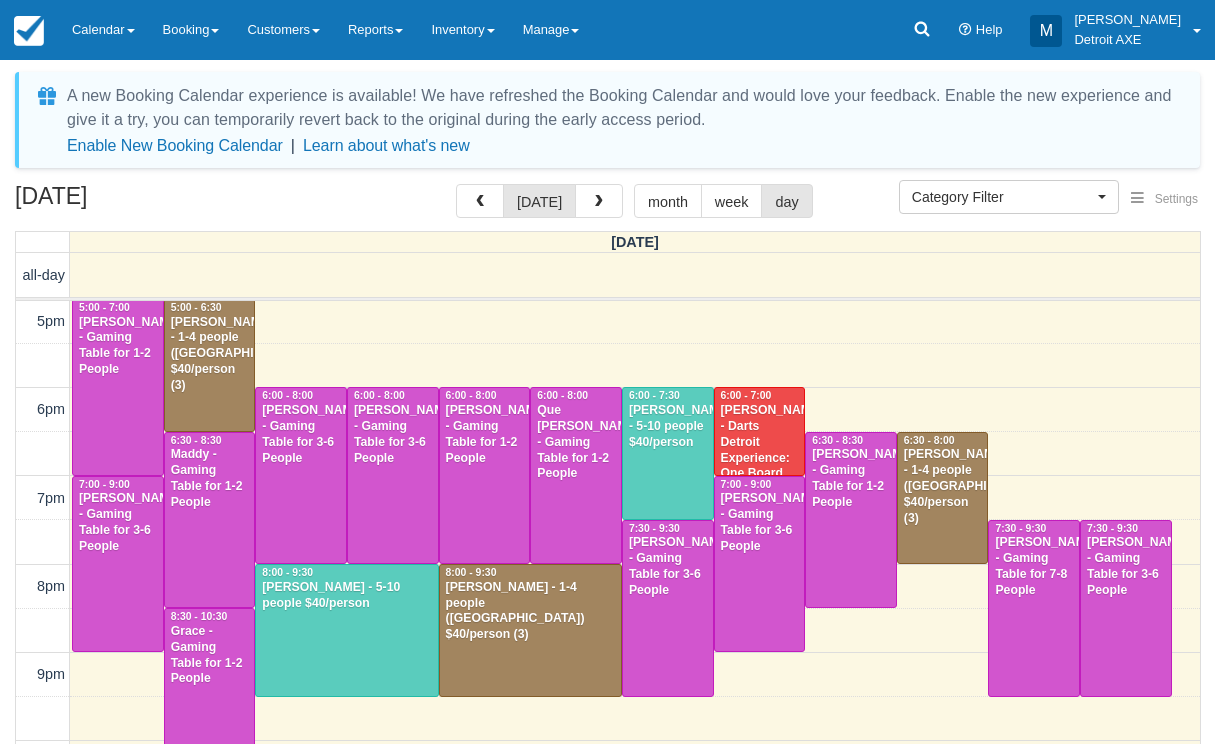 click on "[PERSON_NAME] - 5-10 people $40/person" at bounding box center [668, 427] 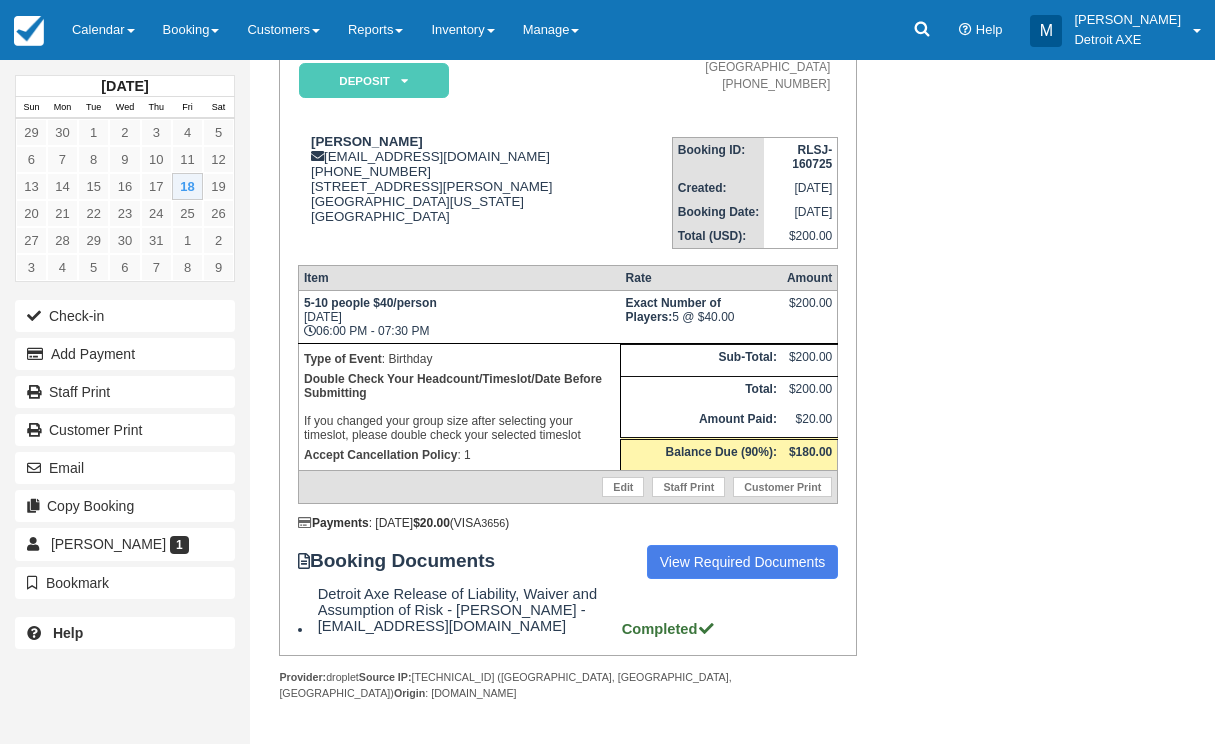 scroll, scrollTop: 202, scrollLeft: 0, axis: vertical 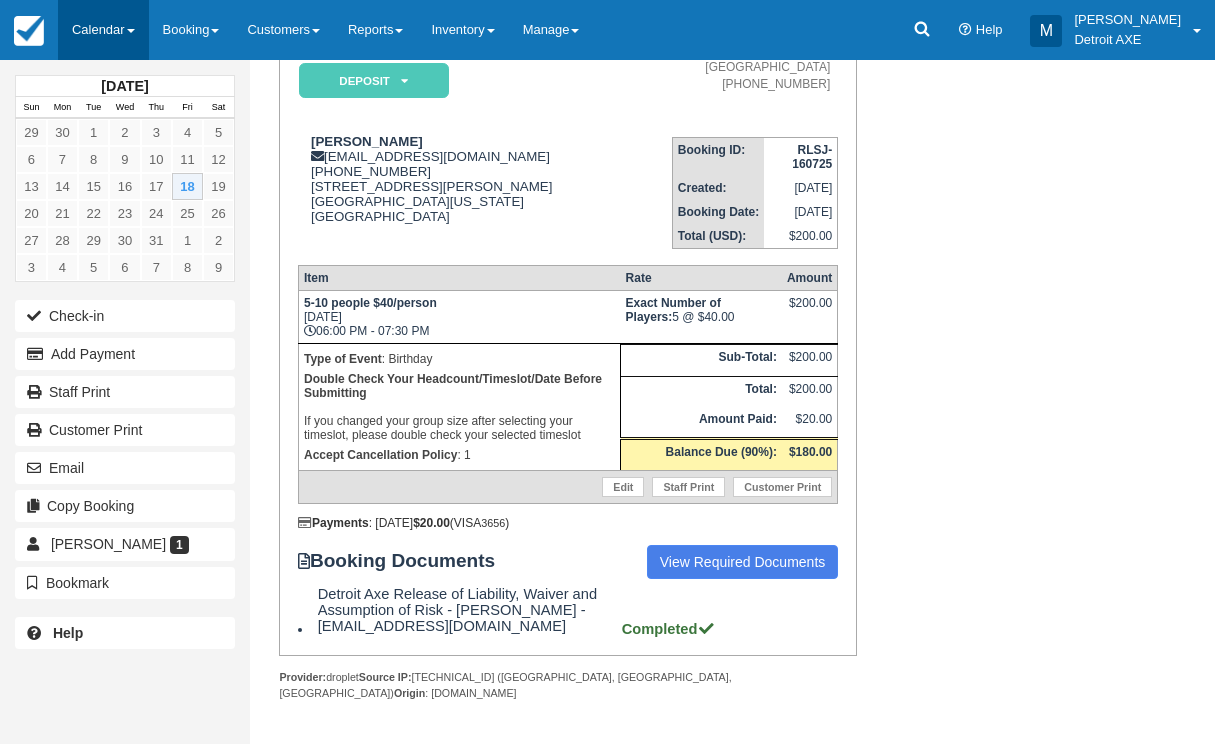 click on "Calendar" at bounding box center (103, 30) 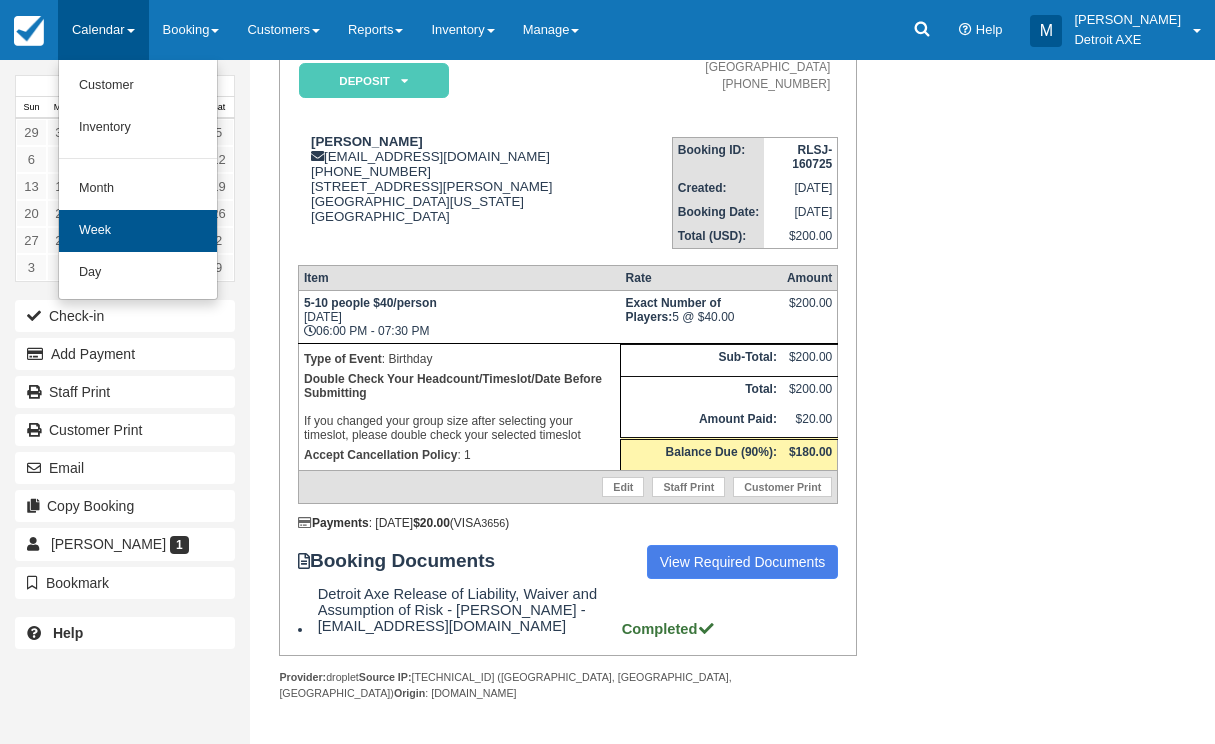 click on "Week" at bounding box center (138, 231) 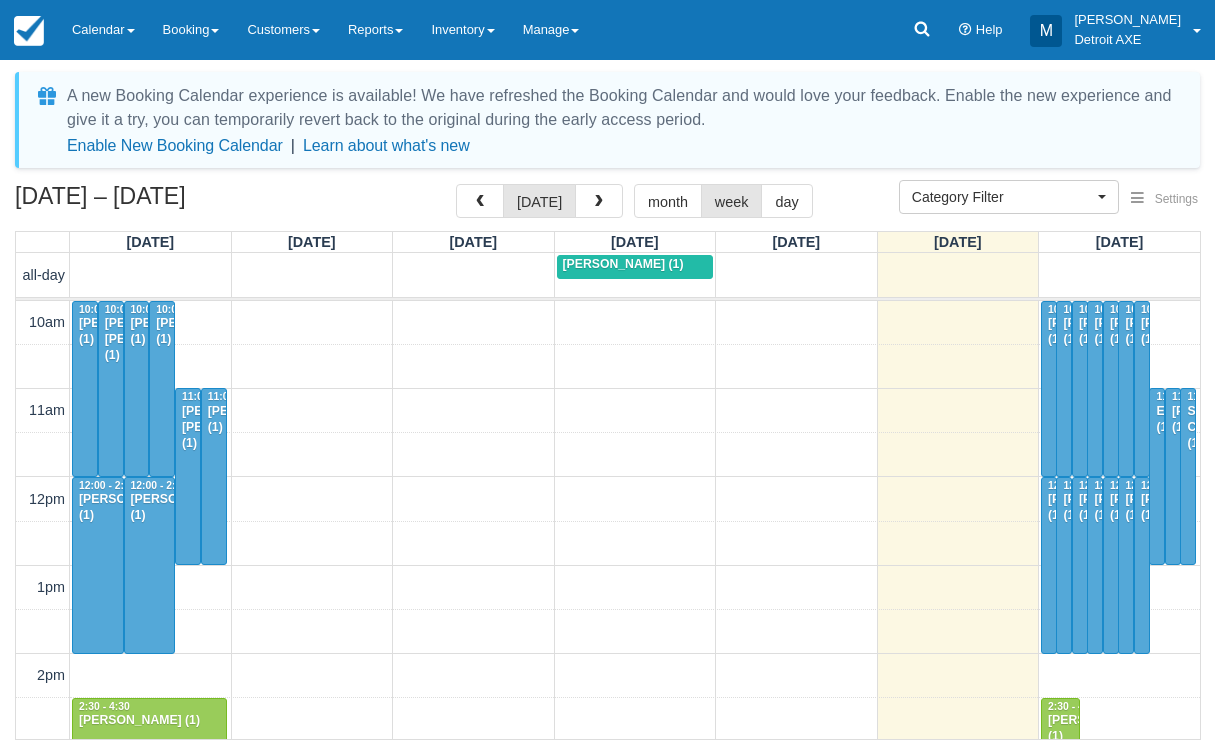 select 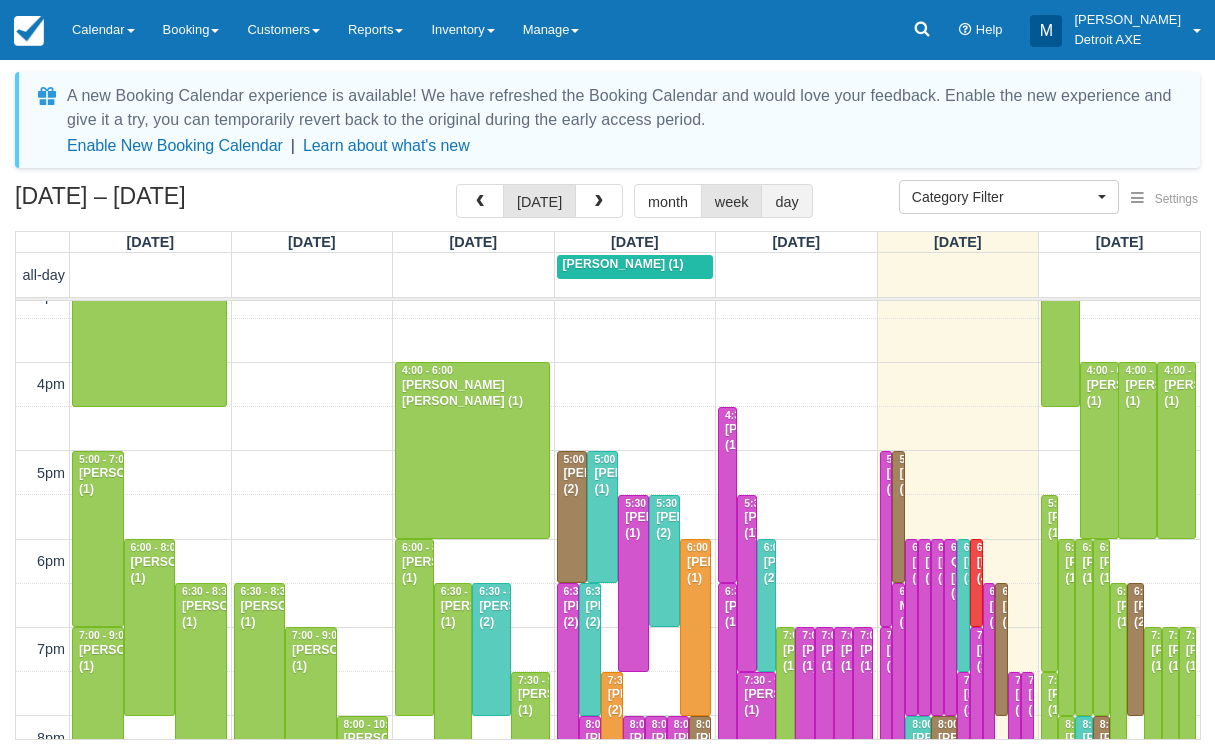 click on "day" at bounding box center (786, 201) 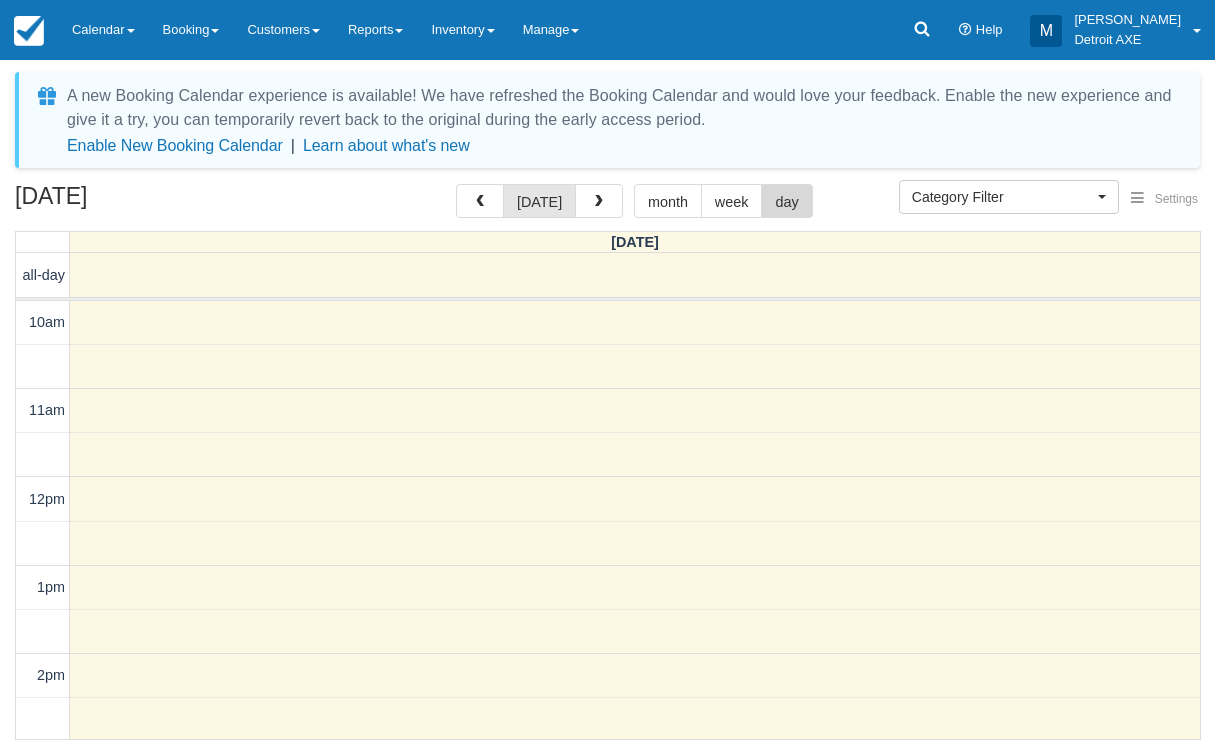 scroll, scrollTop: 708, scrollLeft: 0, axis: vertical 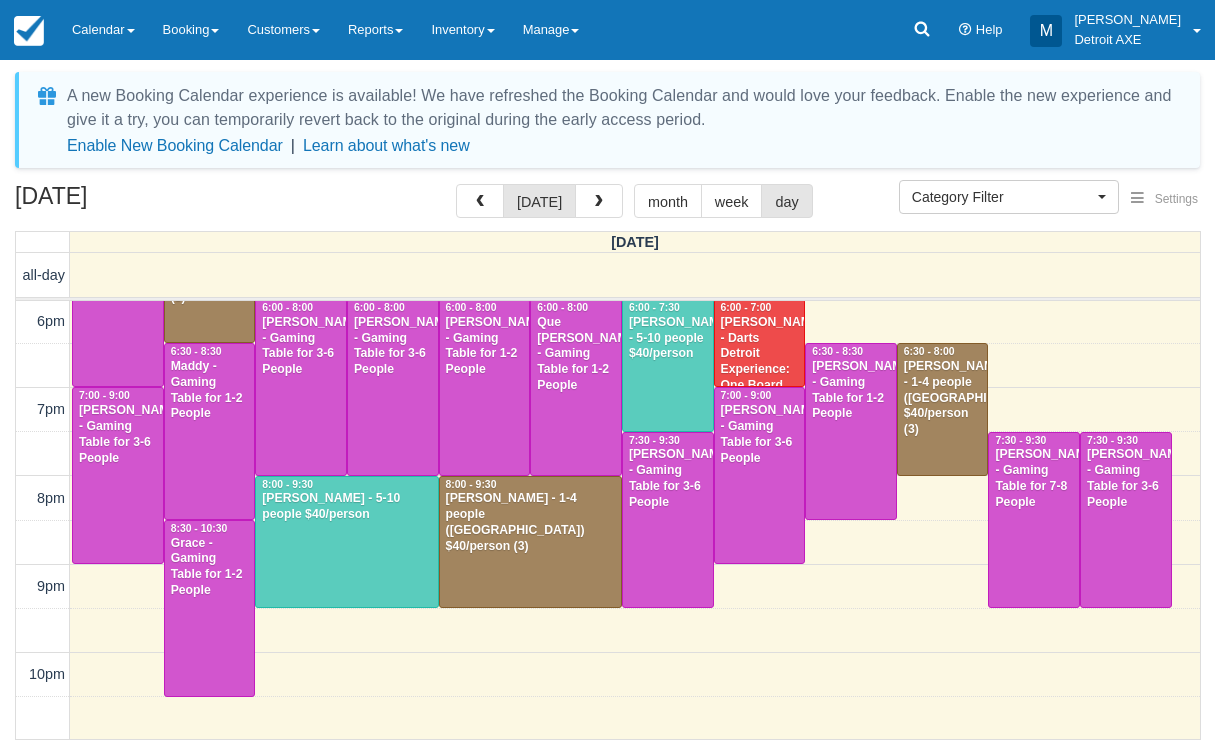 click on "[PERSON_NAME] - Darts Detroit Experience: One Board (1-8 People), Dart Thrower (4)" at bounding box center [760, 378] 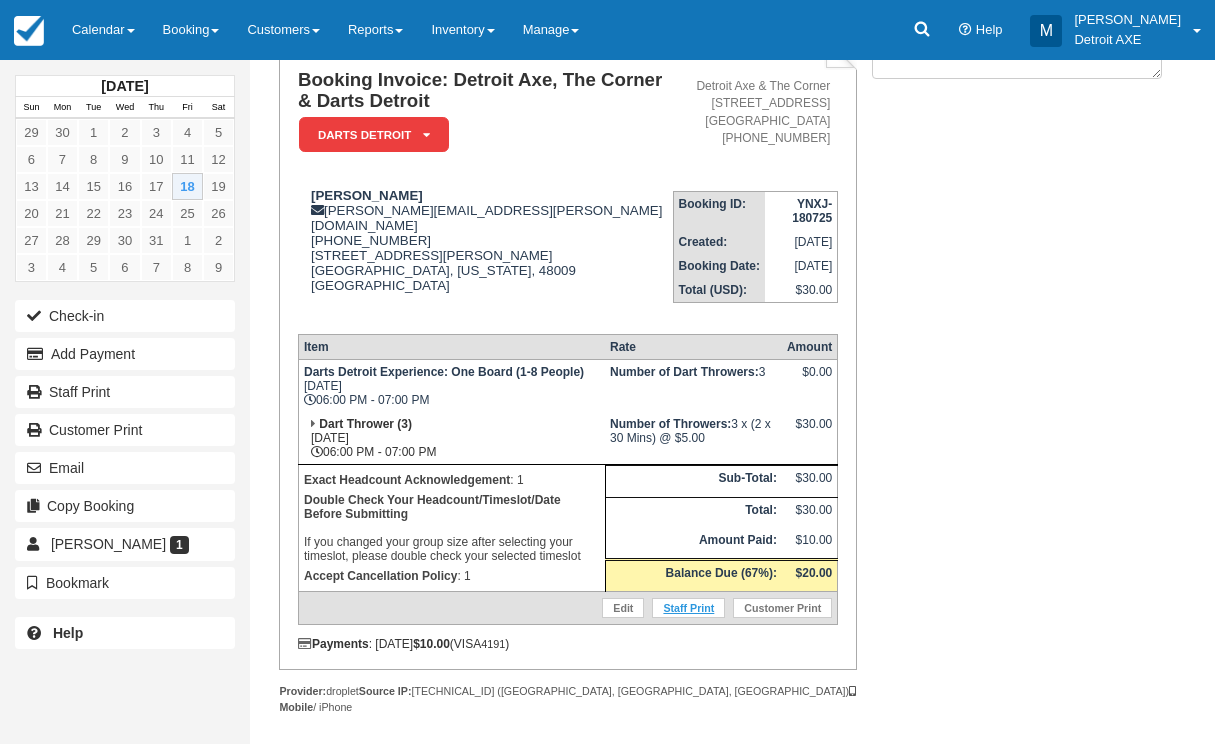 scroll, scrollTop: 145, scrollLeft: 0, axis: vertical 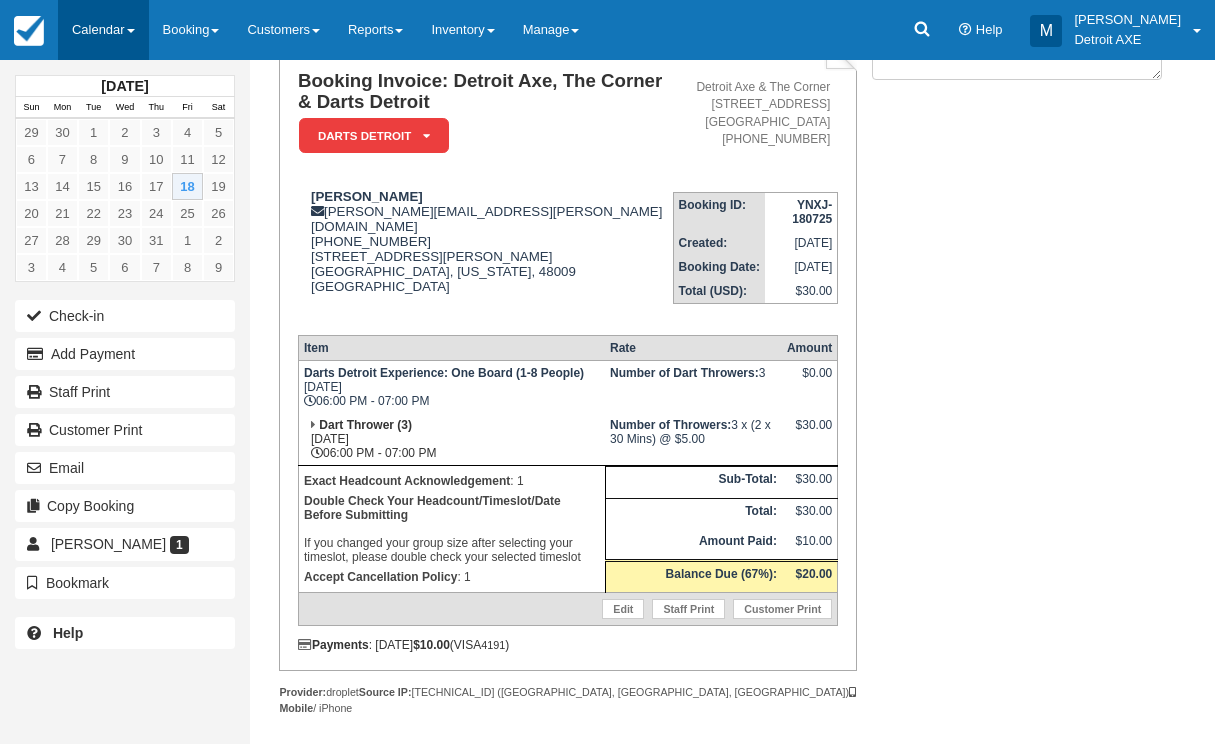click on "Calendar" at bounding box center (103, 30) 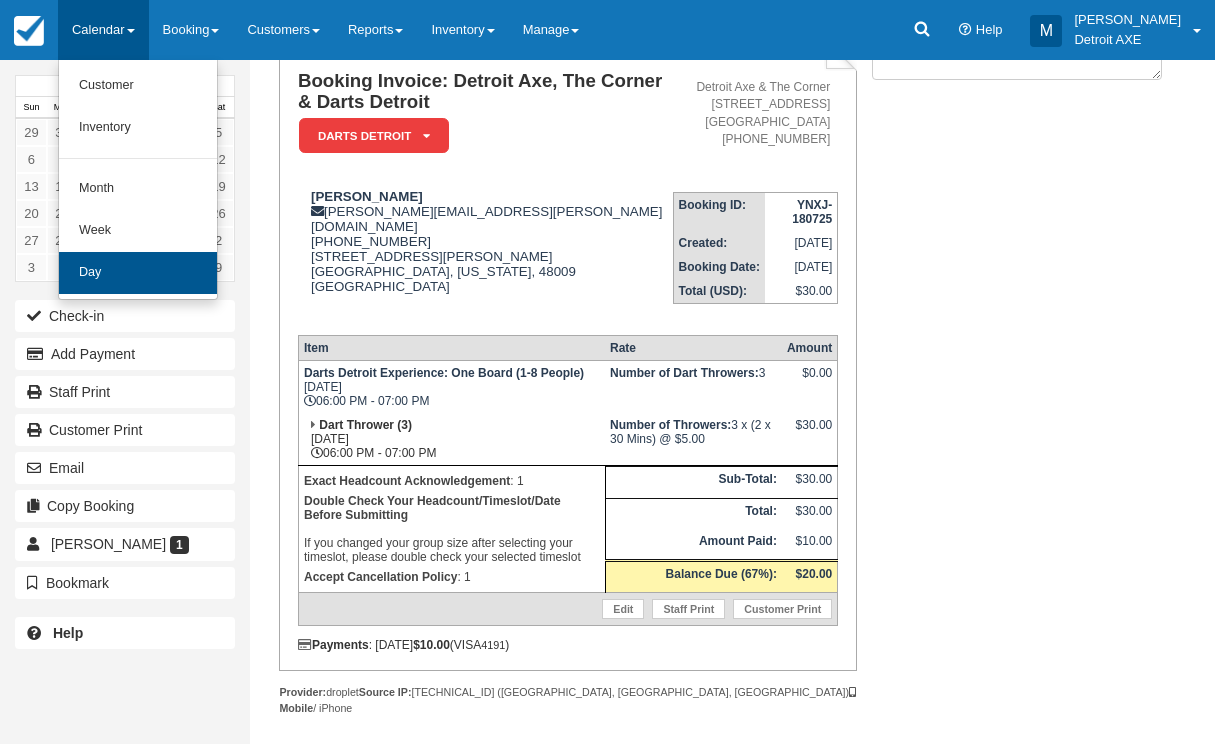 click on "Day" at bounding box center (138, 273) 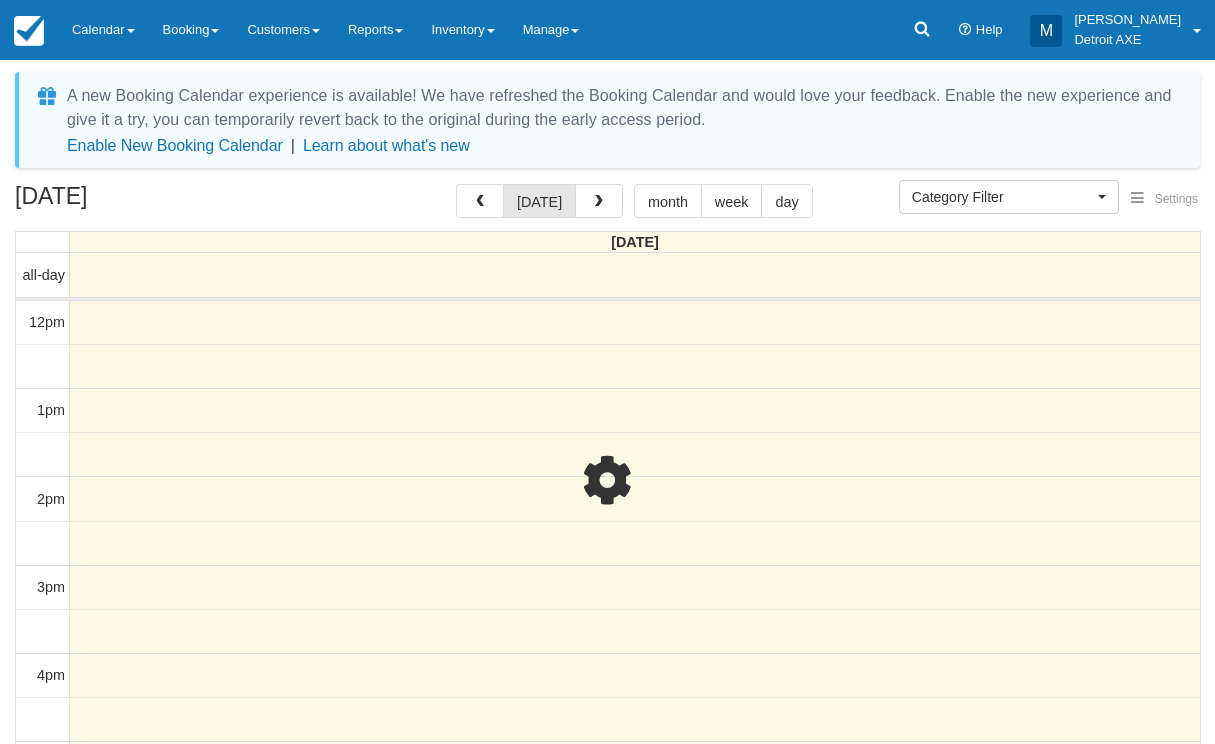 select 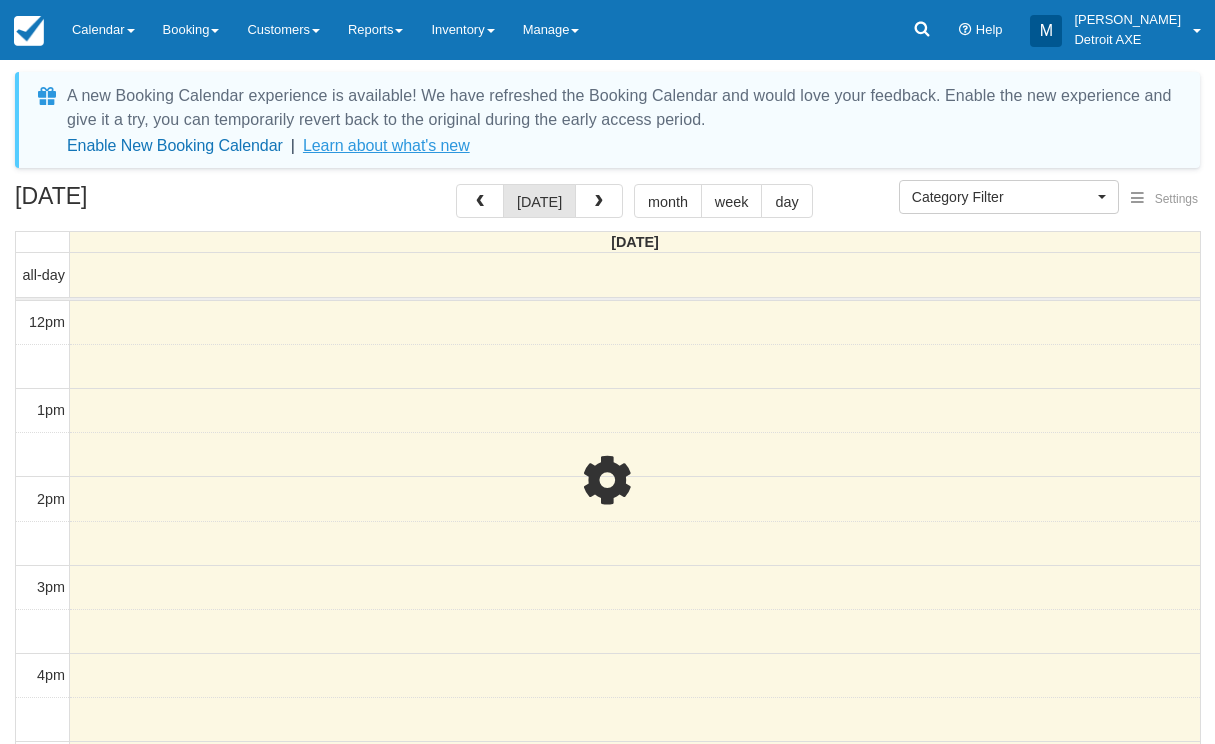 scroll, scrollTop: 0, scrollLeft: 0, axis: both 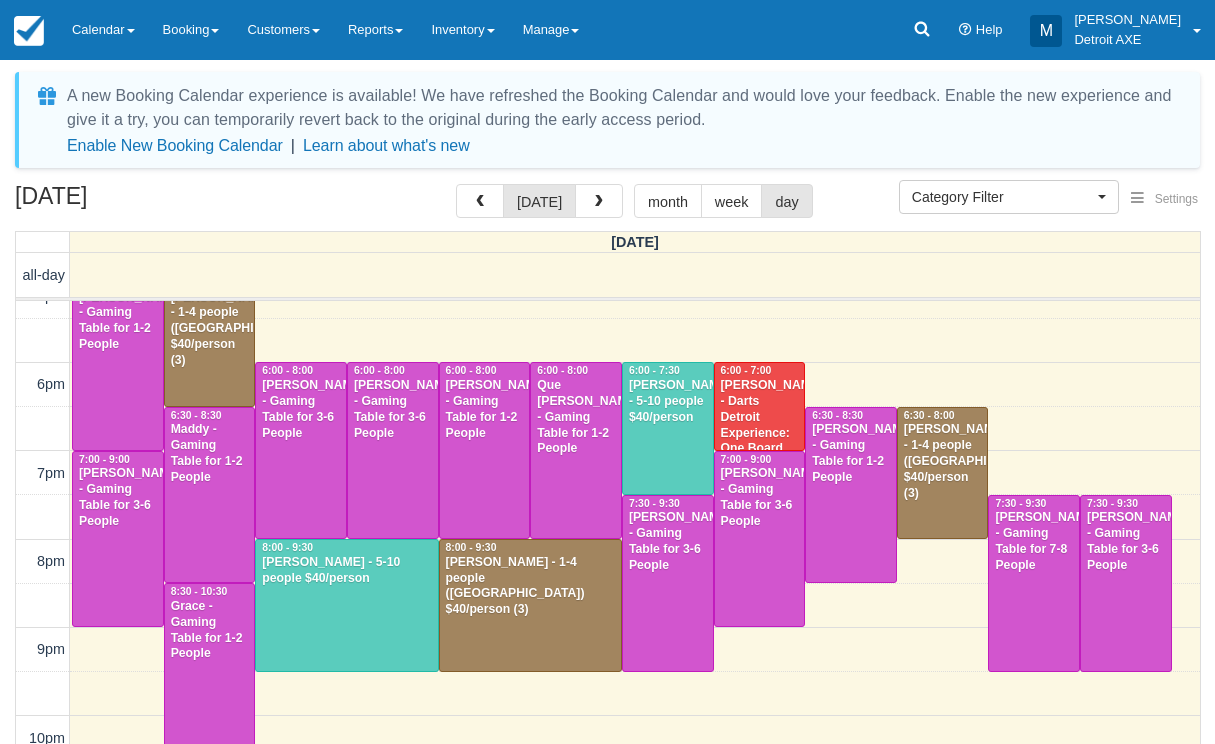 click on "Fernanda Tapia - Gaming Table for 3-6 People" at bounding box center [118, 498] 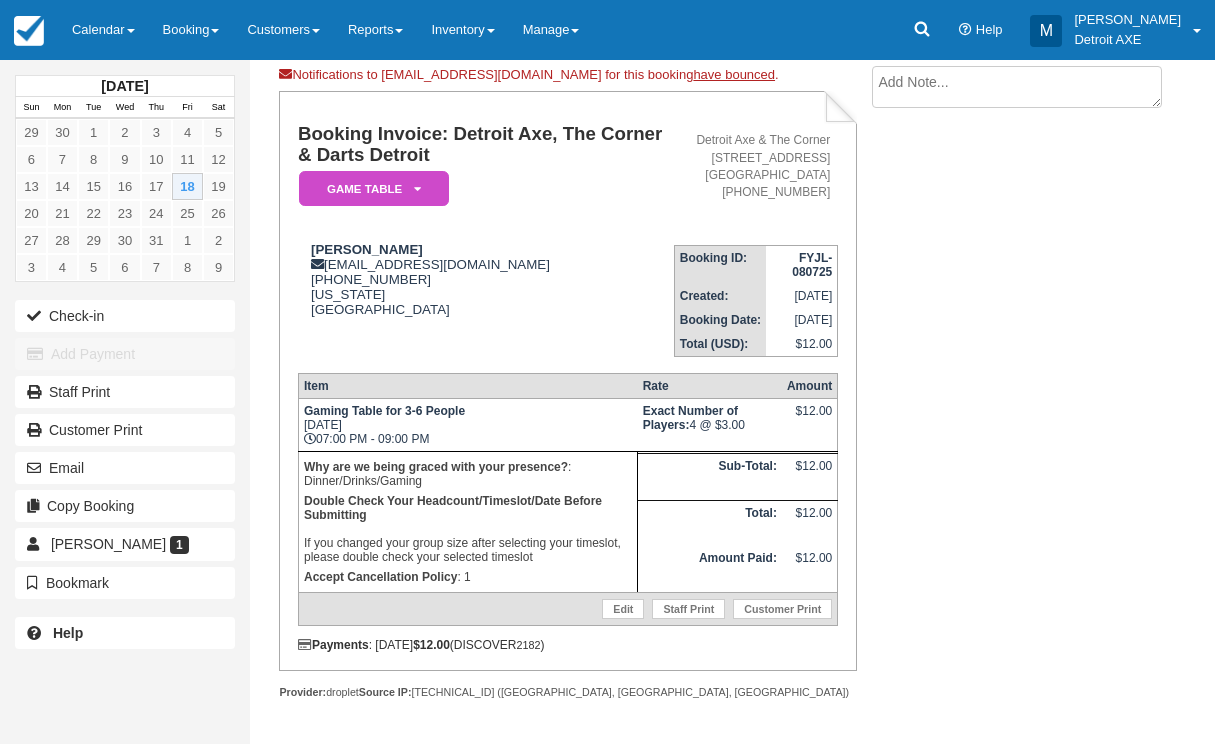 scroll, scrollTop: 129, scrollLeft: 0, axis: vertical 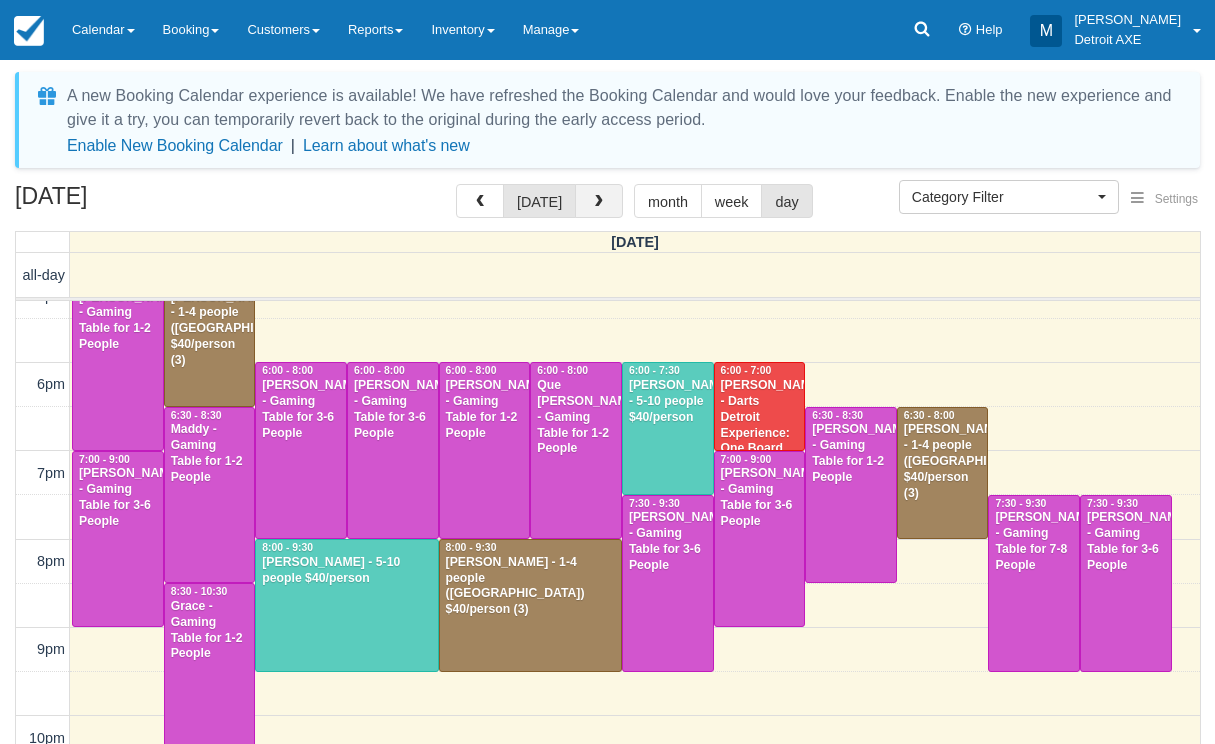 click at bounding box center [599, 201] 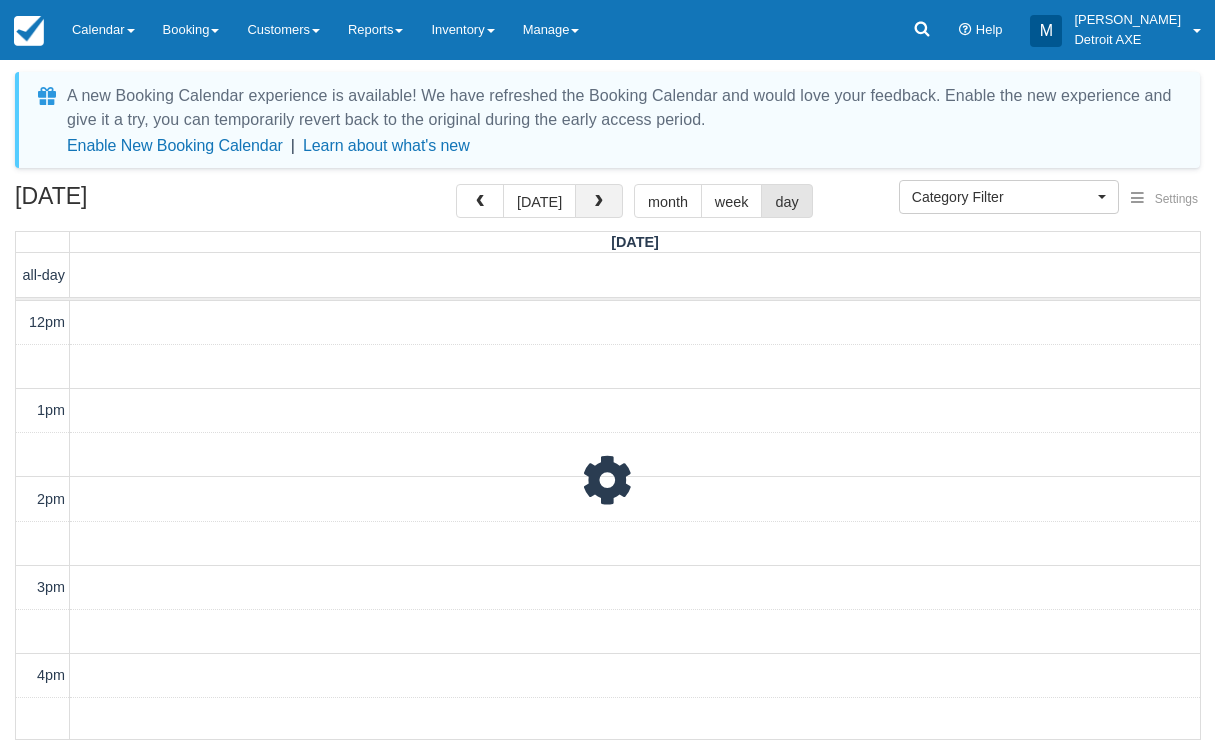 scroll, scrollTop: 0, scrollLeft: 0, axis: both 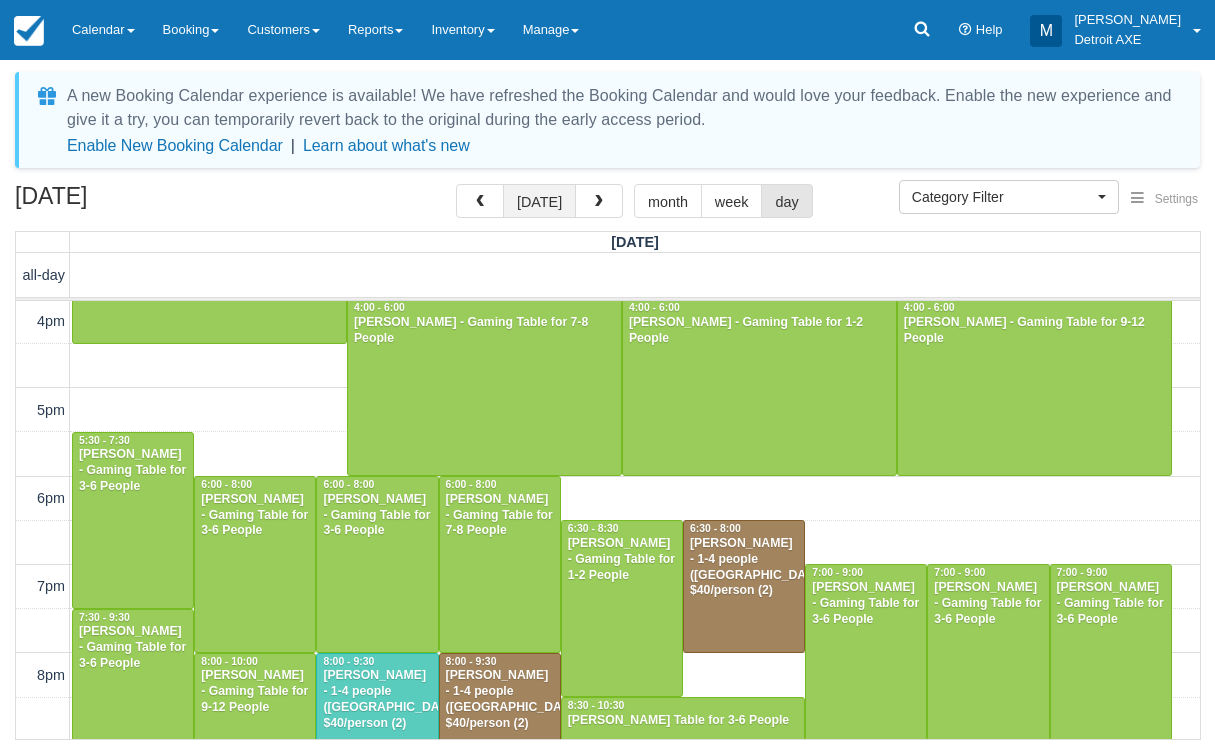 click on "[DATE]" at bounding box center [539, 201] 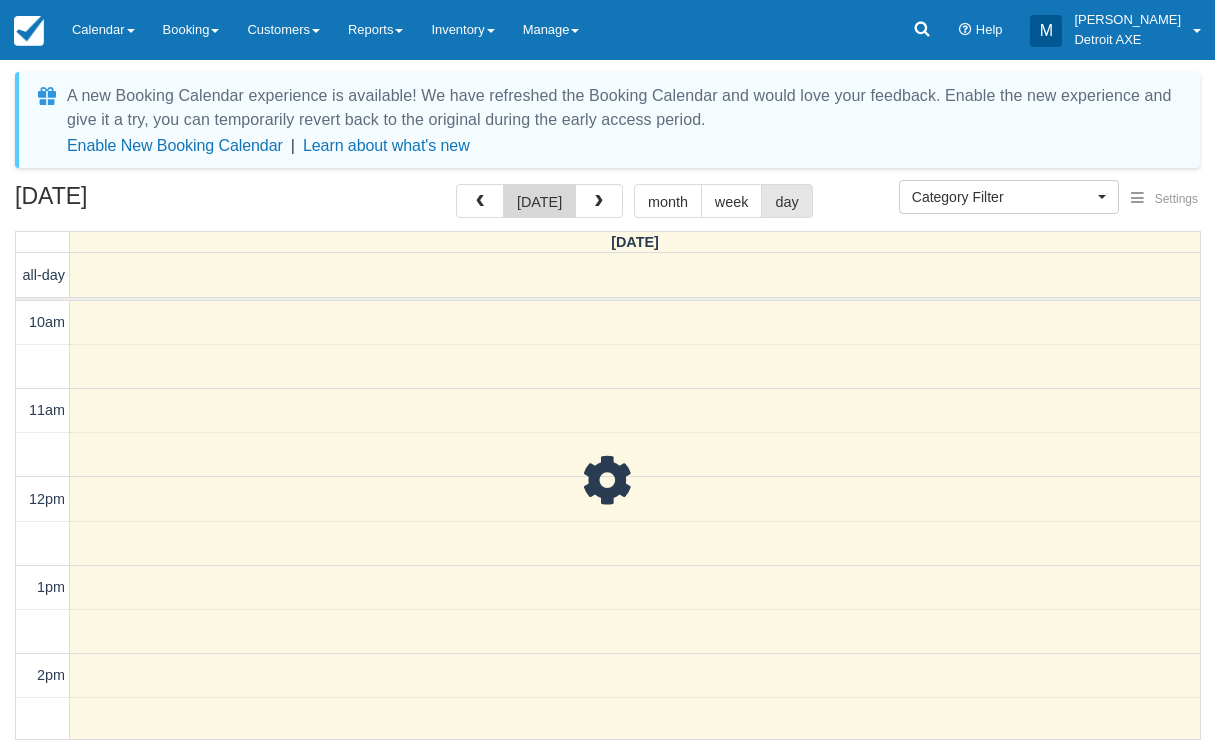 scroll, scrollTop: 708, scrollLeft: 0, axis: vertical 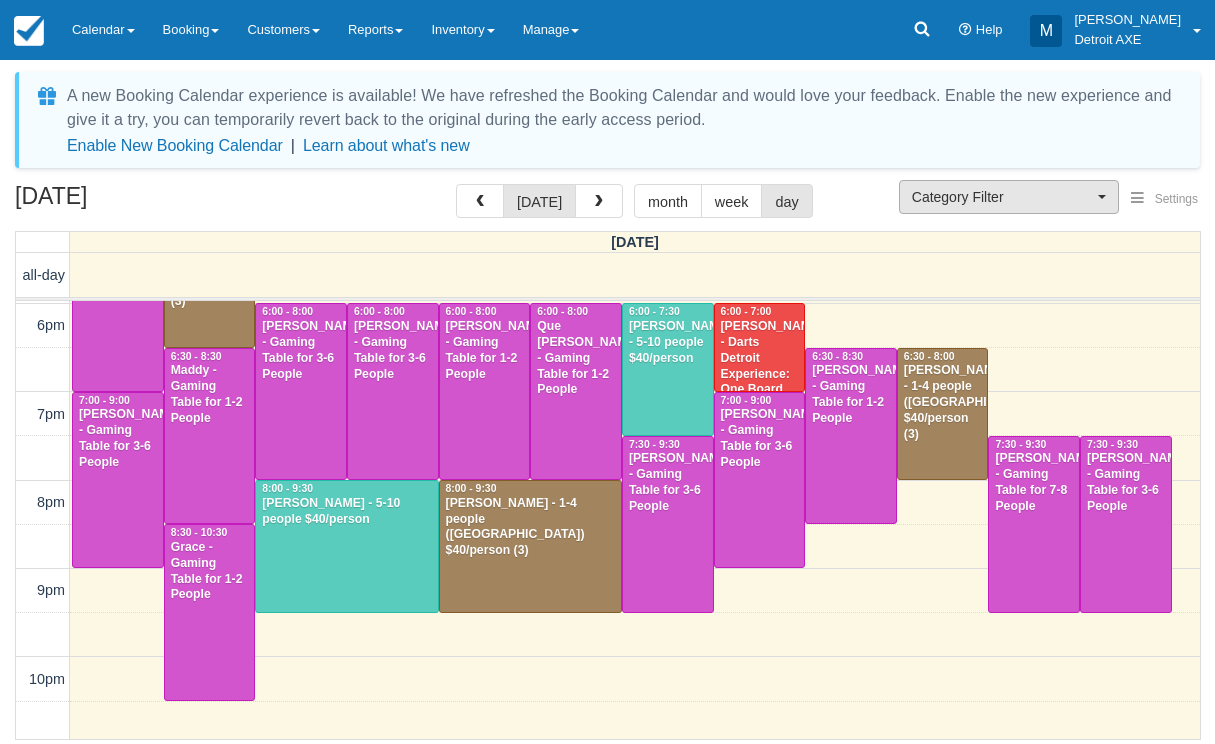click on "Category Filter" at bounding box center [1002, 197] 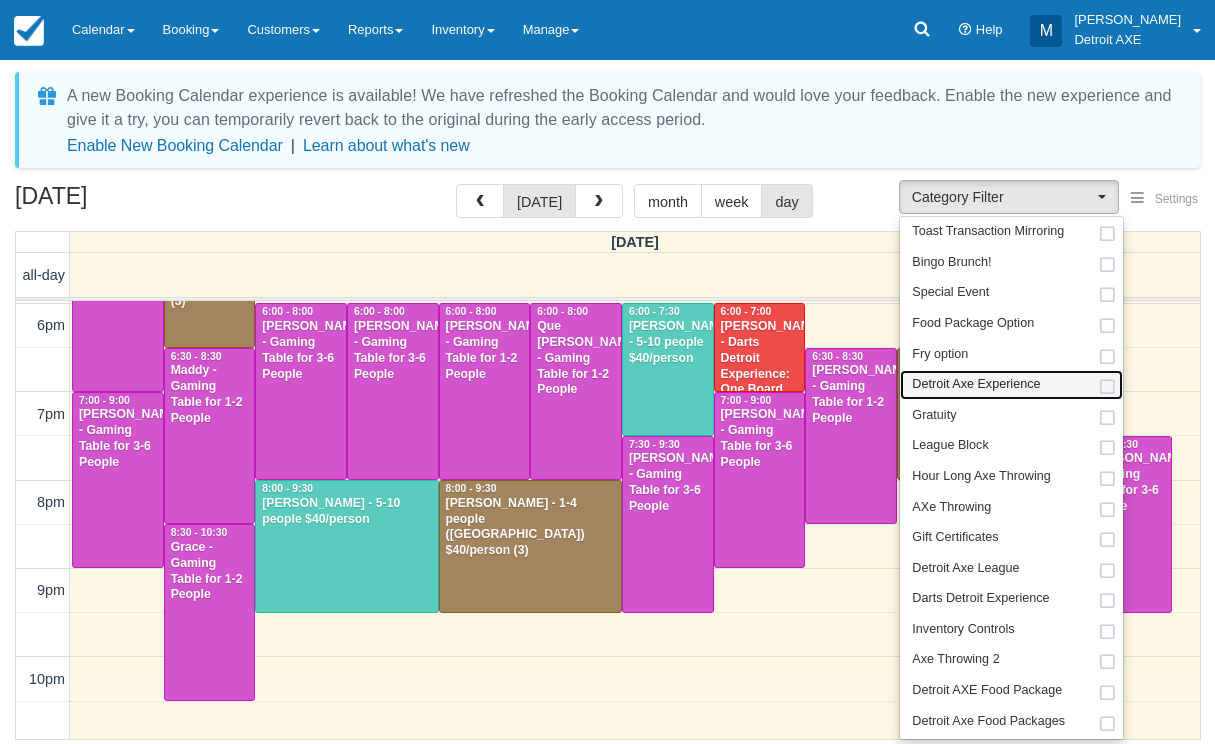 click on "Detroit Axe Experience" at bounding box center (976, 385) 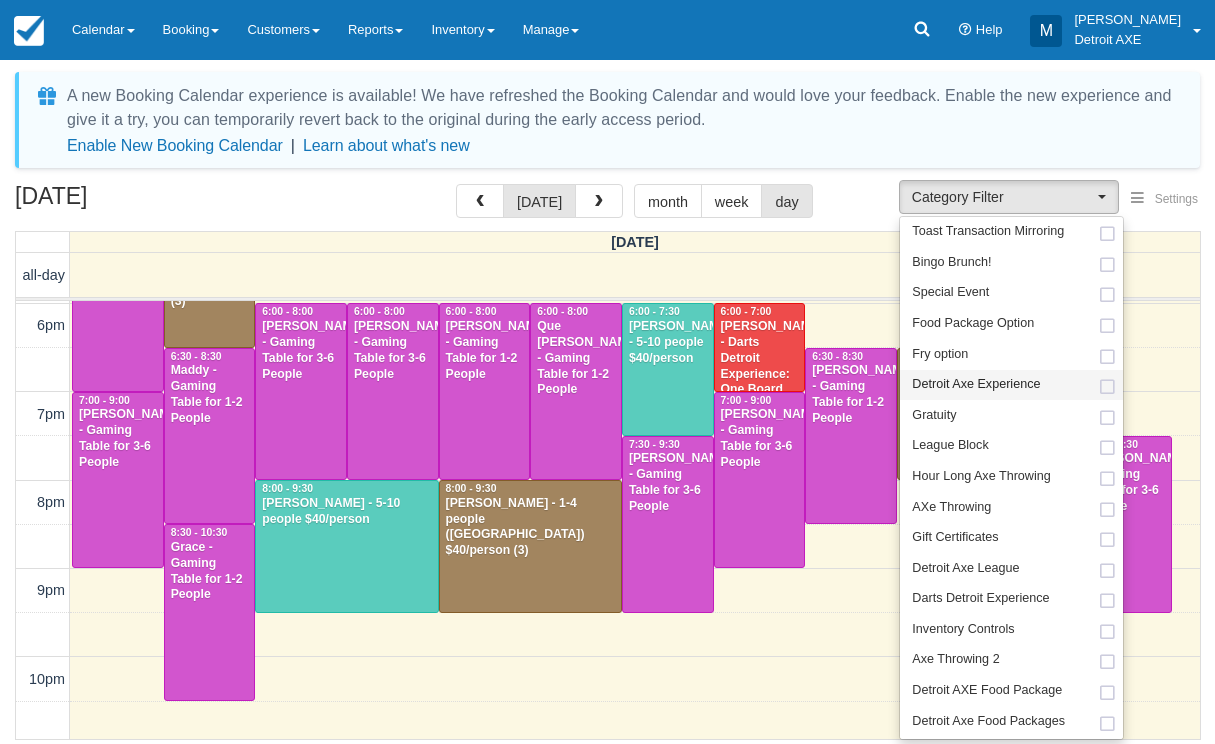 select on "14" 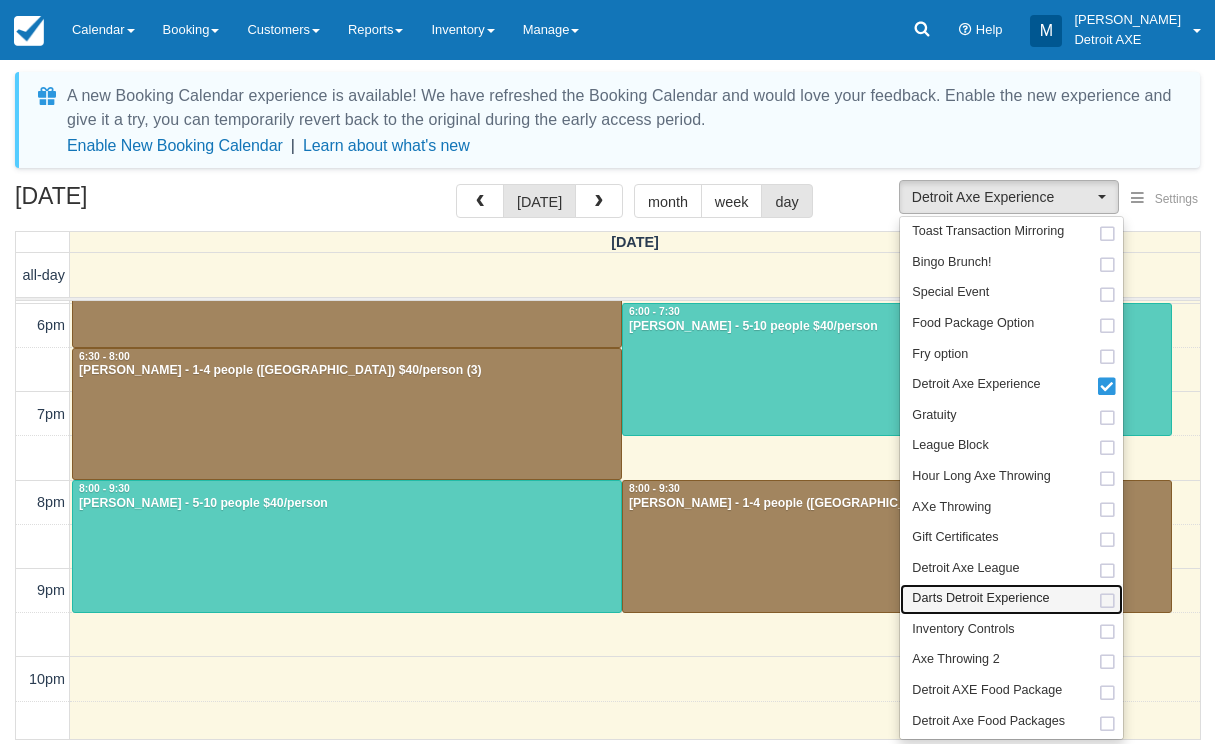 click on "Darts Detroit Experience" at bounding box center (980, 599) 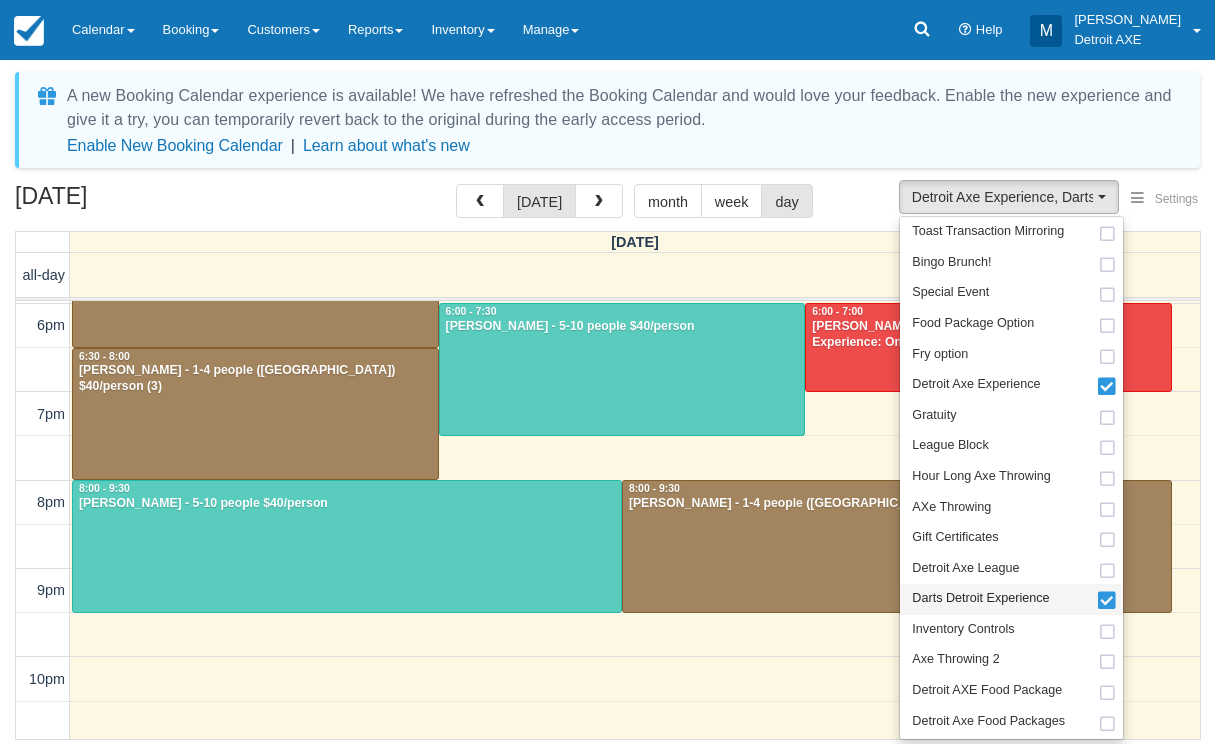 scroll, scrollTop: 527, scrollLeft: 0, axis: vertical 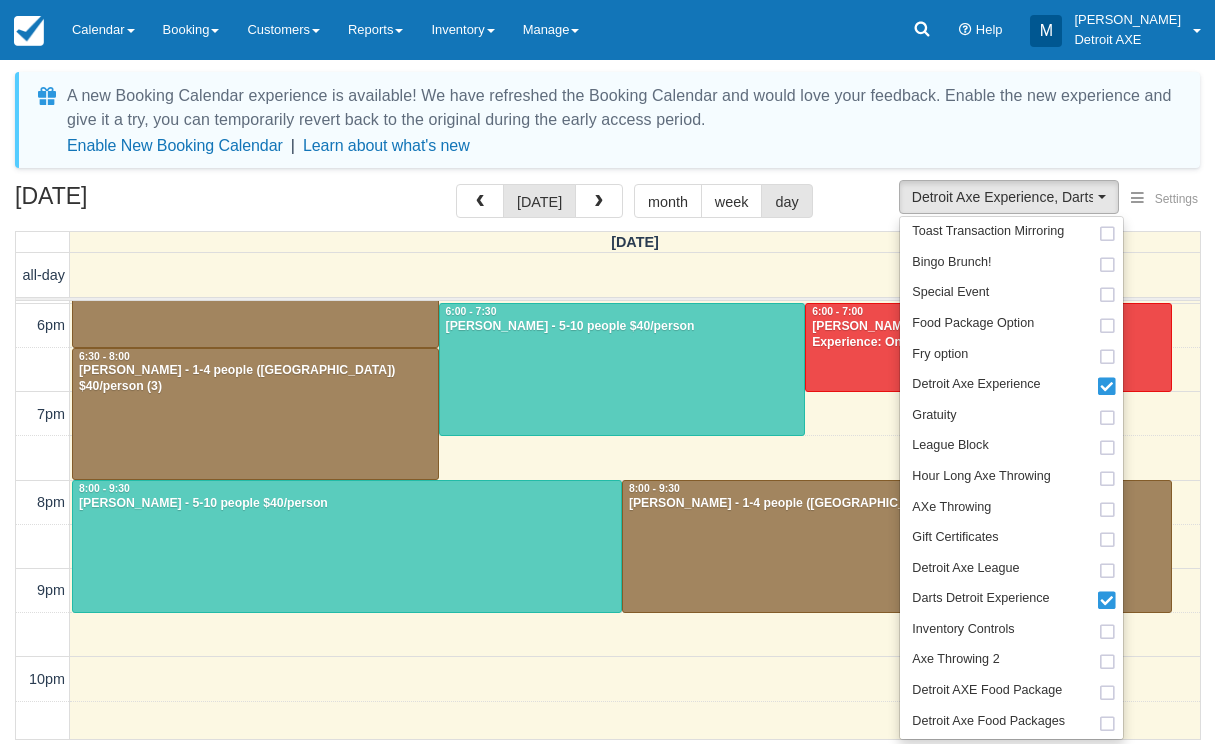 click on "July 18, 2025 today month week day" at bounding box center [607, 205] 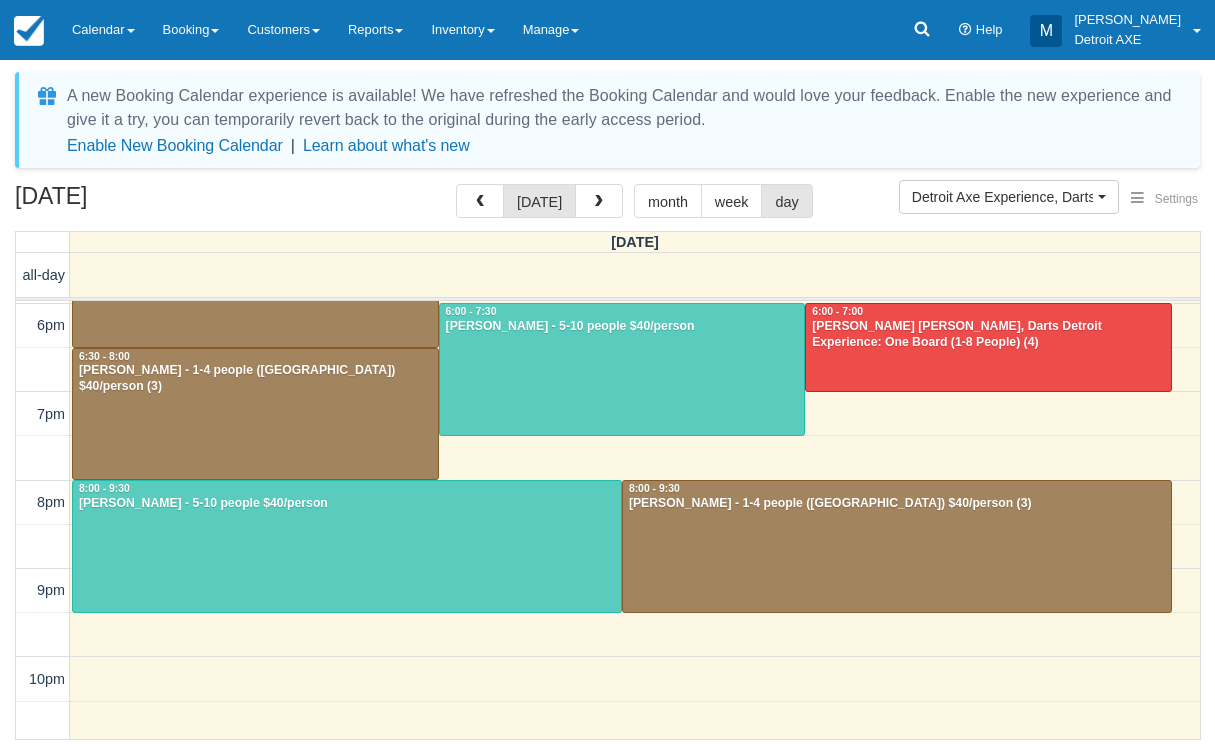 click at bounding box center [255, 414] 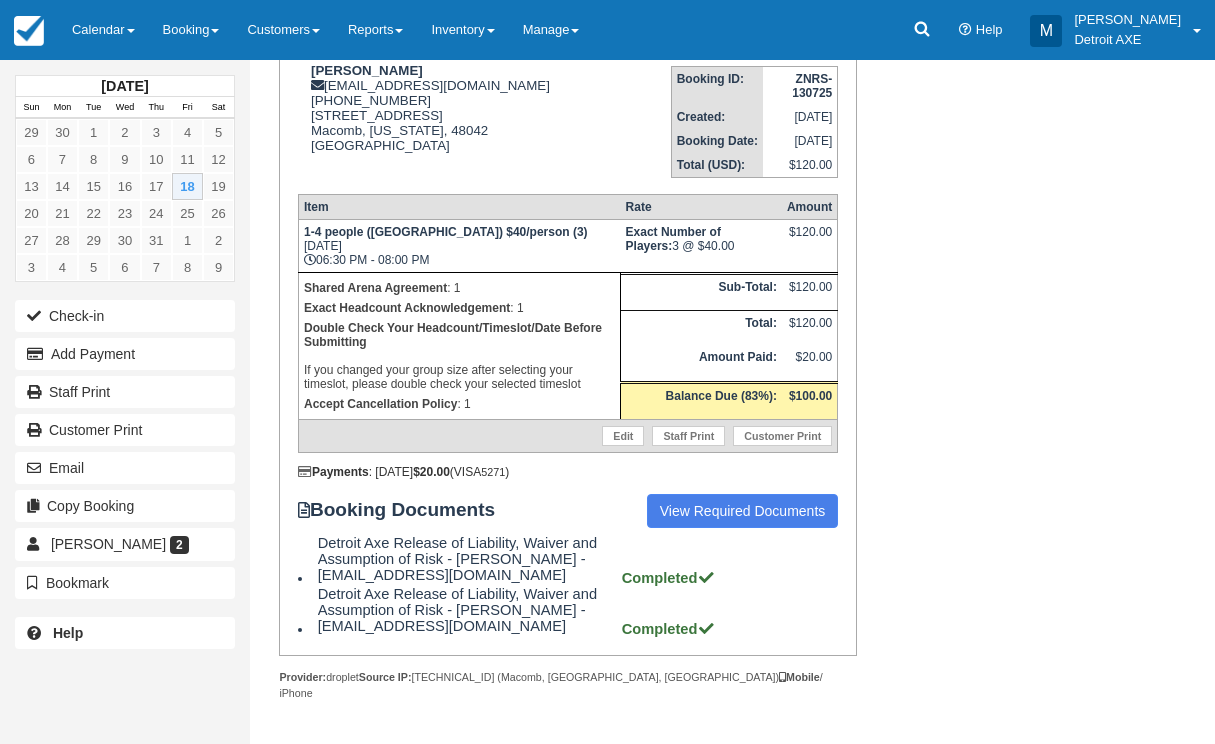 scroll, scrollTop: 277, scrollLeft: 0, axis: vertical 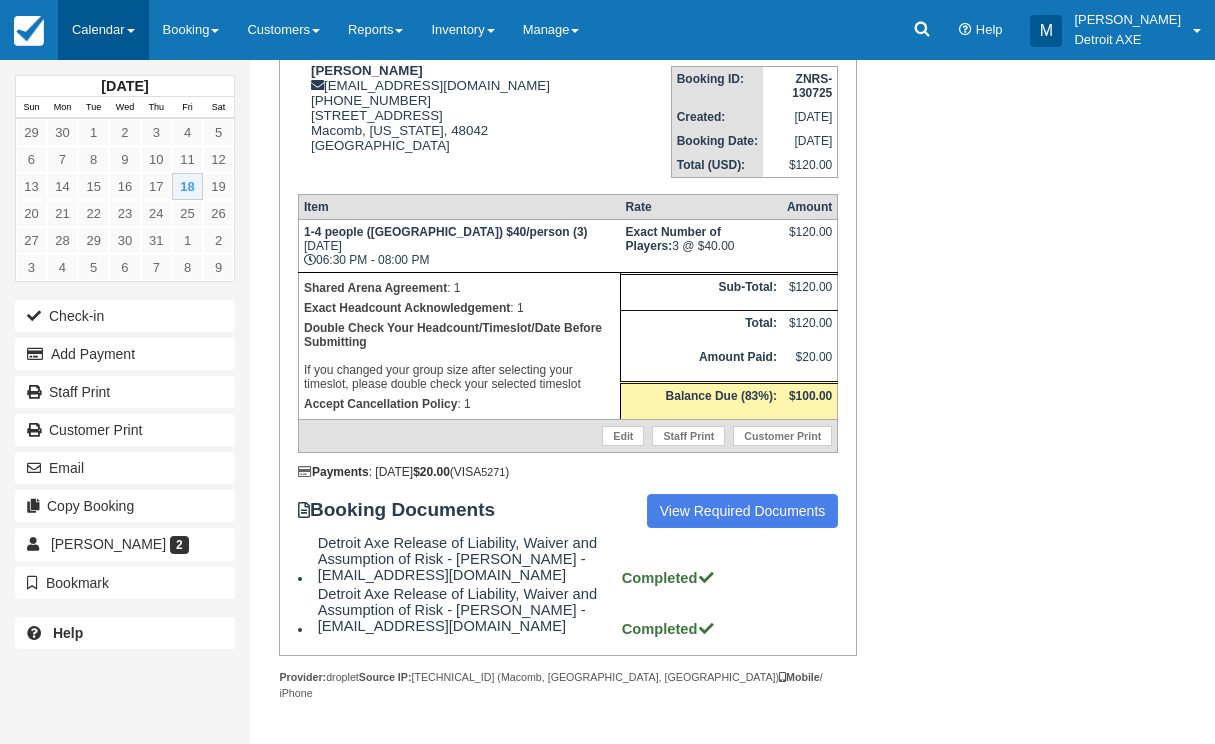 click on "Calendar" at bounding box center [103, 30] 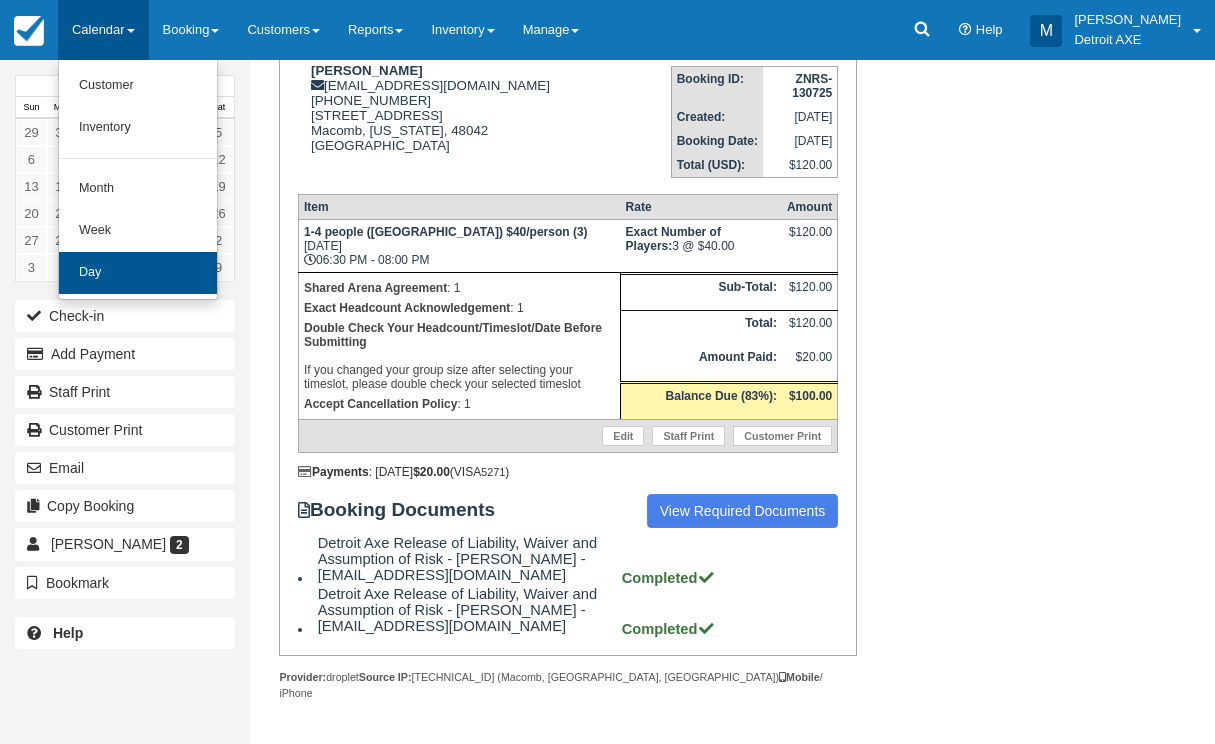 click on "Day" at bounding box center [138, 273] 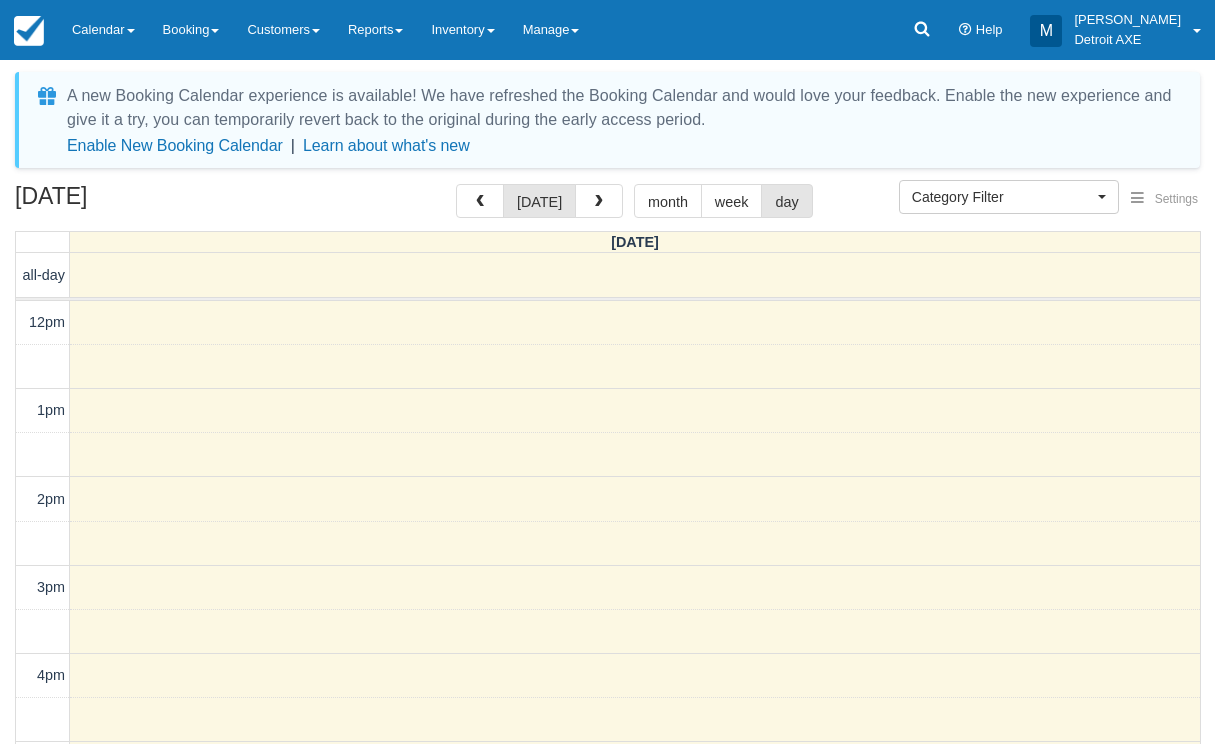 scroll, scrollTop: 0, scrollLeft: 0, axis: both 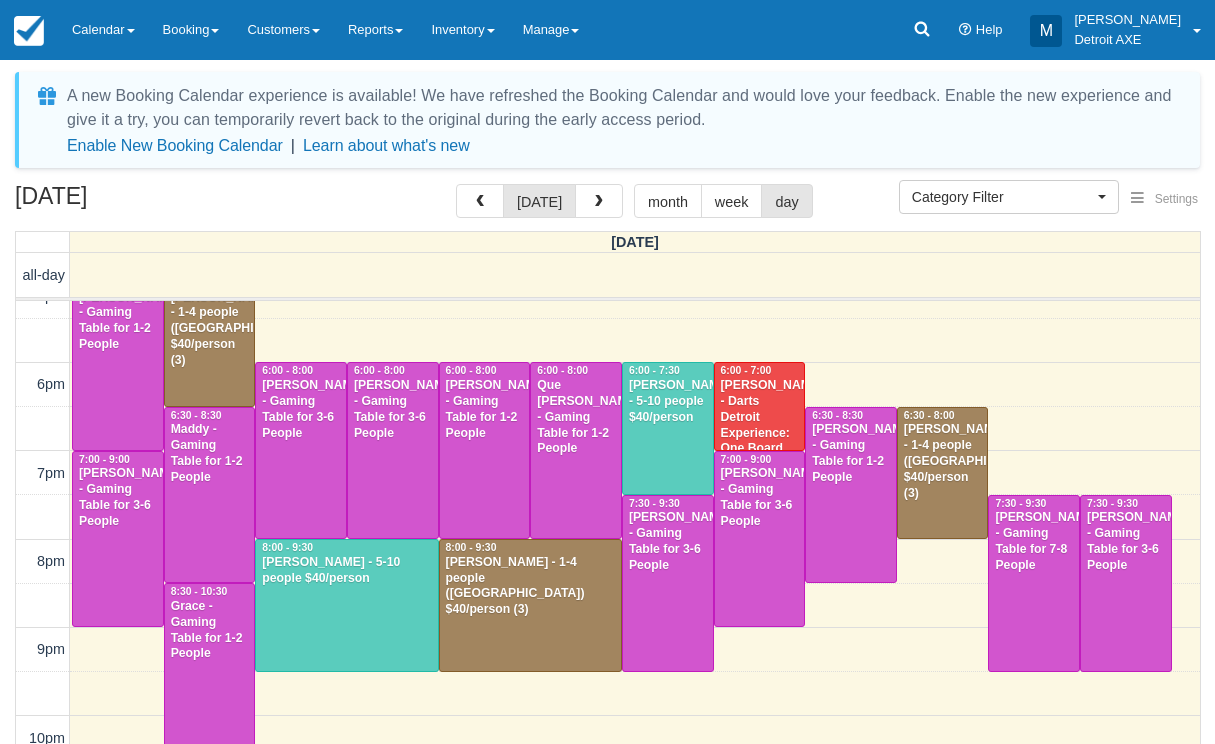 click on "[DATE] month week day" at bounding box center (634, 201) 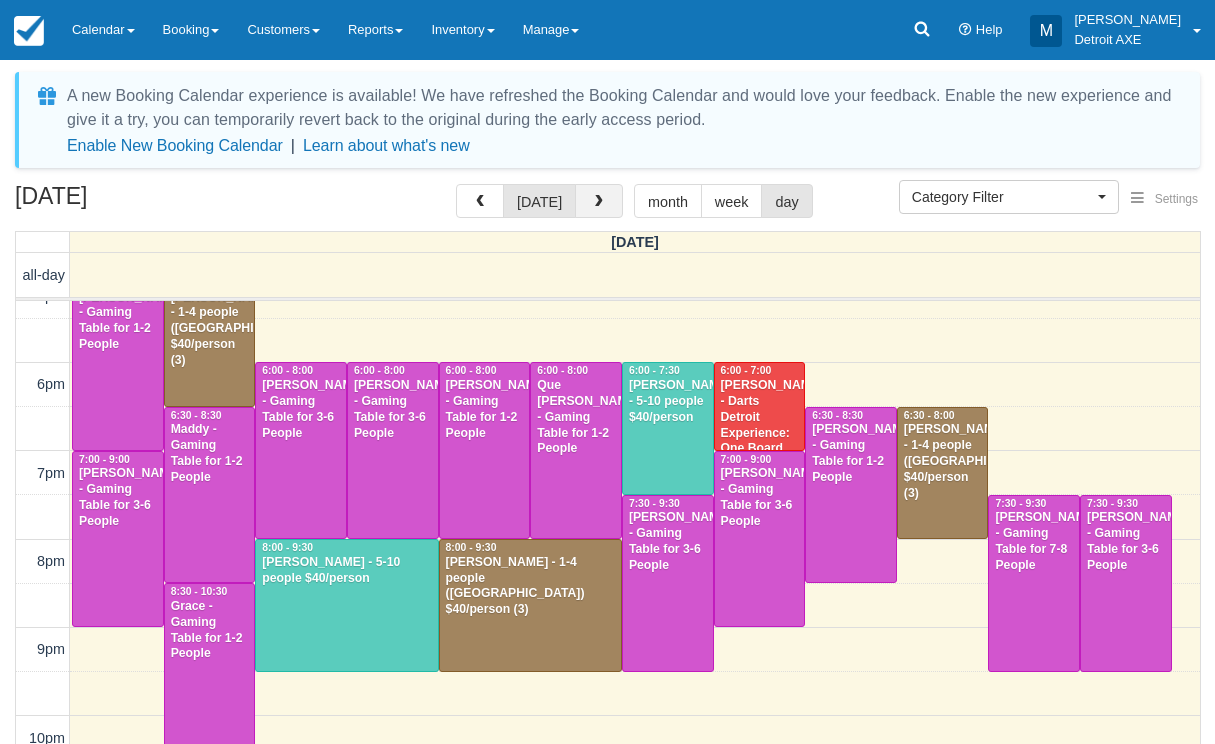 click at bounding box center (599, 201) 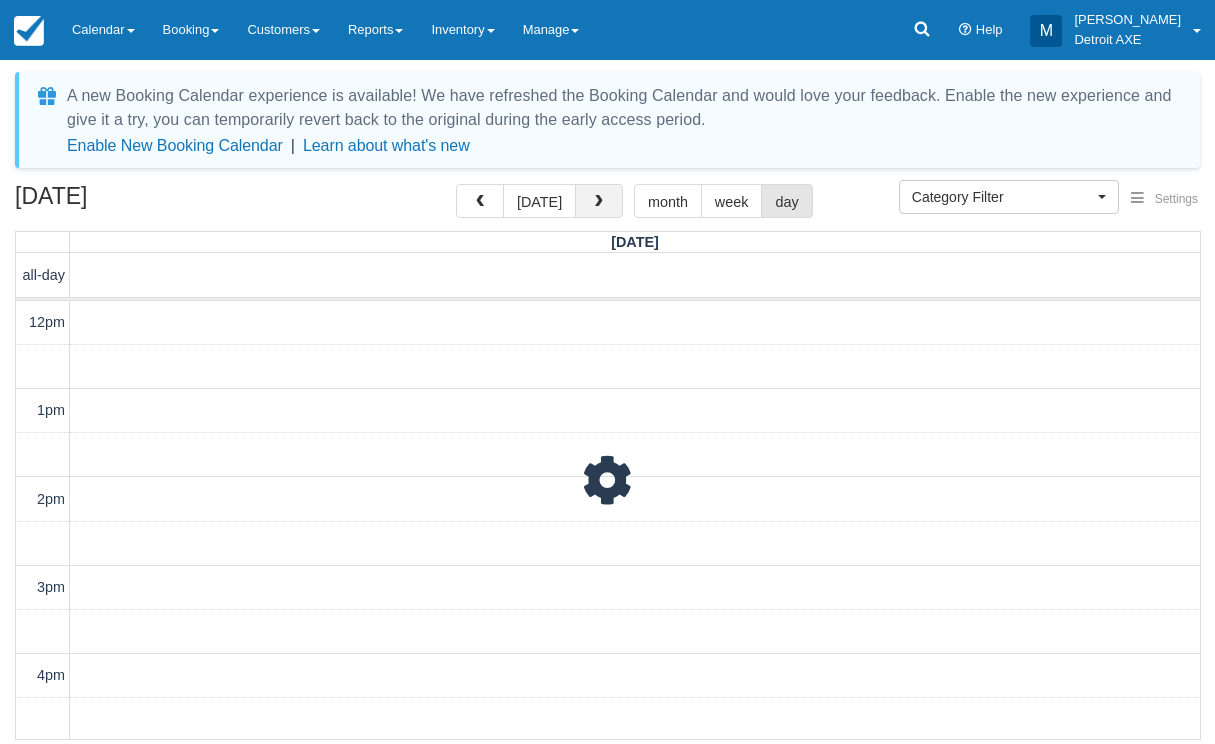 scroll, scrollTop: 531, scrollLeft: 0, axis: vertical 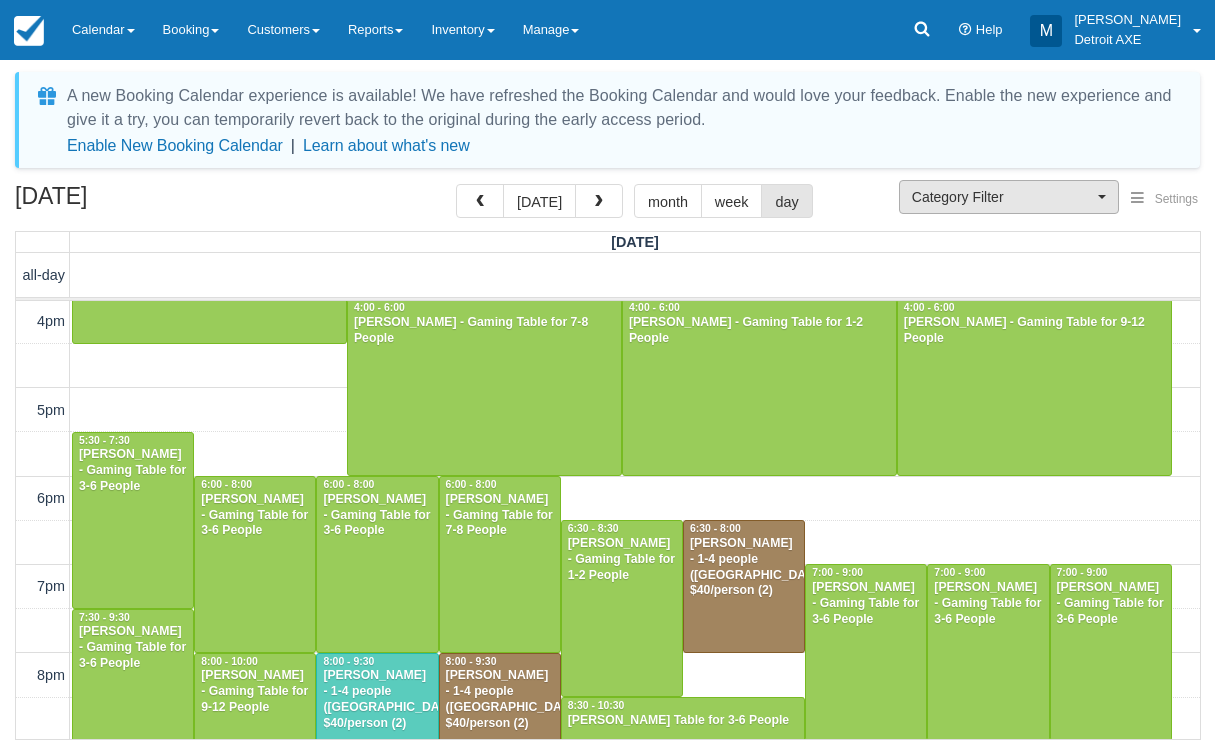 click on "Category Filter" at bounding box center (1002, 197) 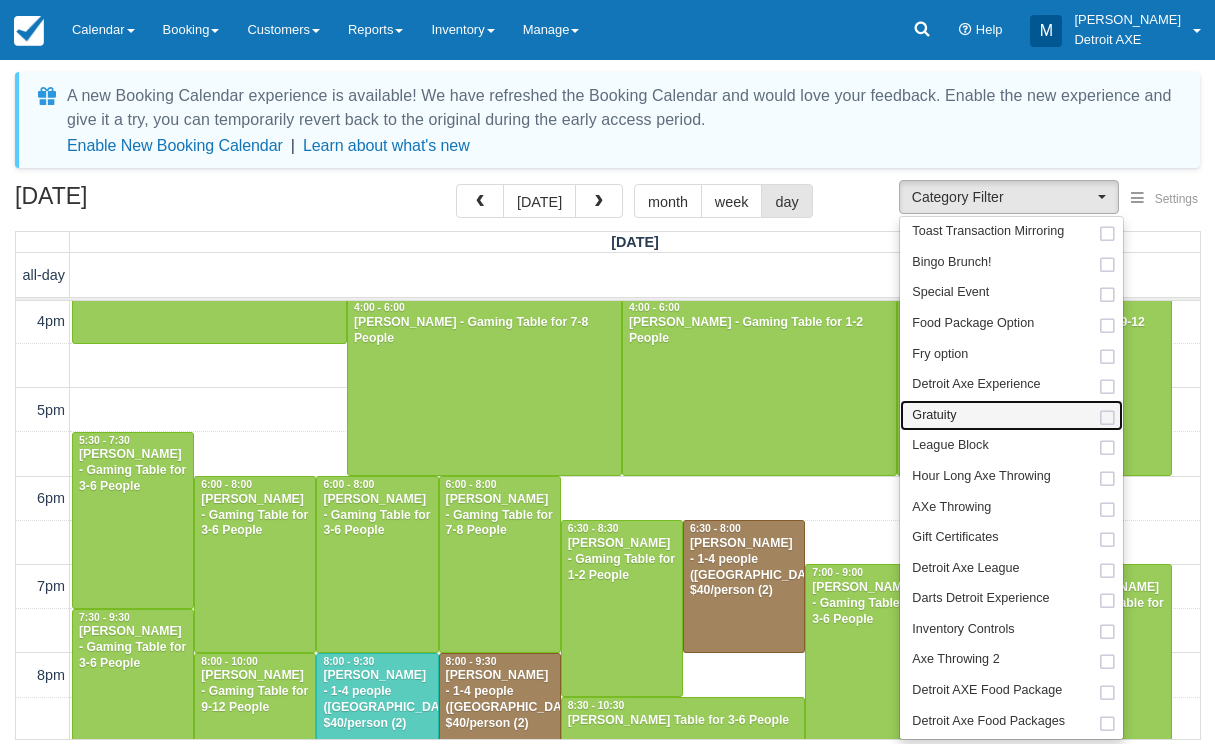 click on "Gratuity" at bounding box center (1011, 415) 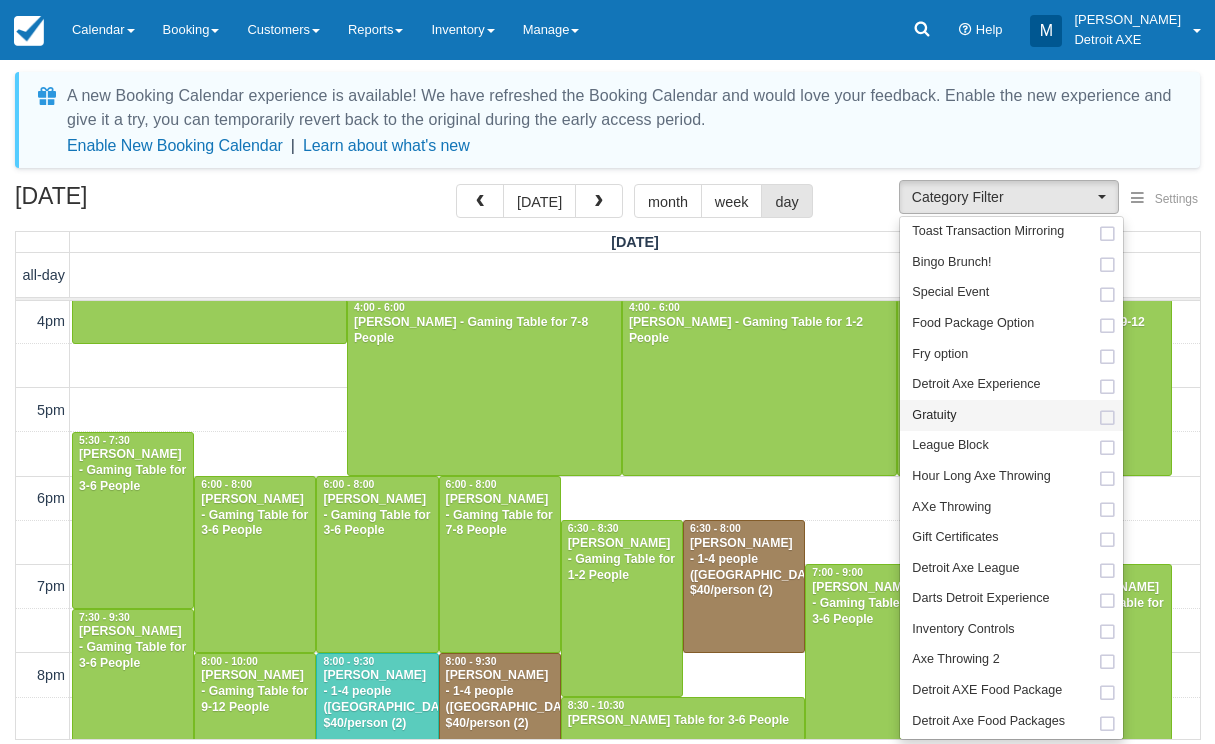 select on "15" 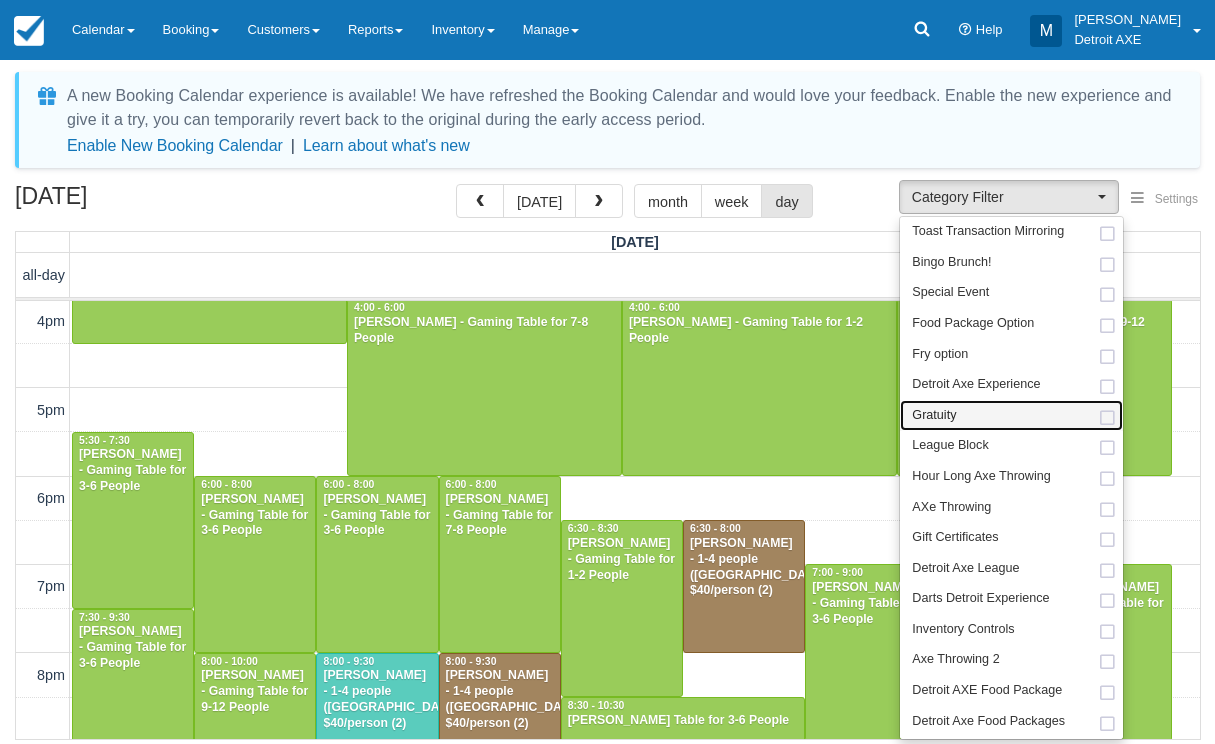 scroll, scrollTop: 108, scrollLeft: 0, axis: vertical 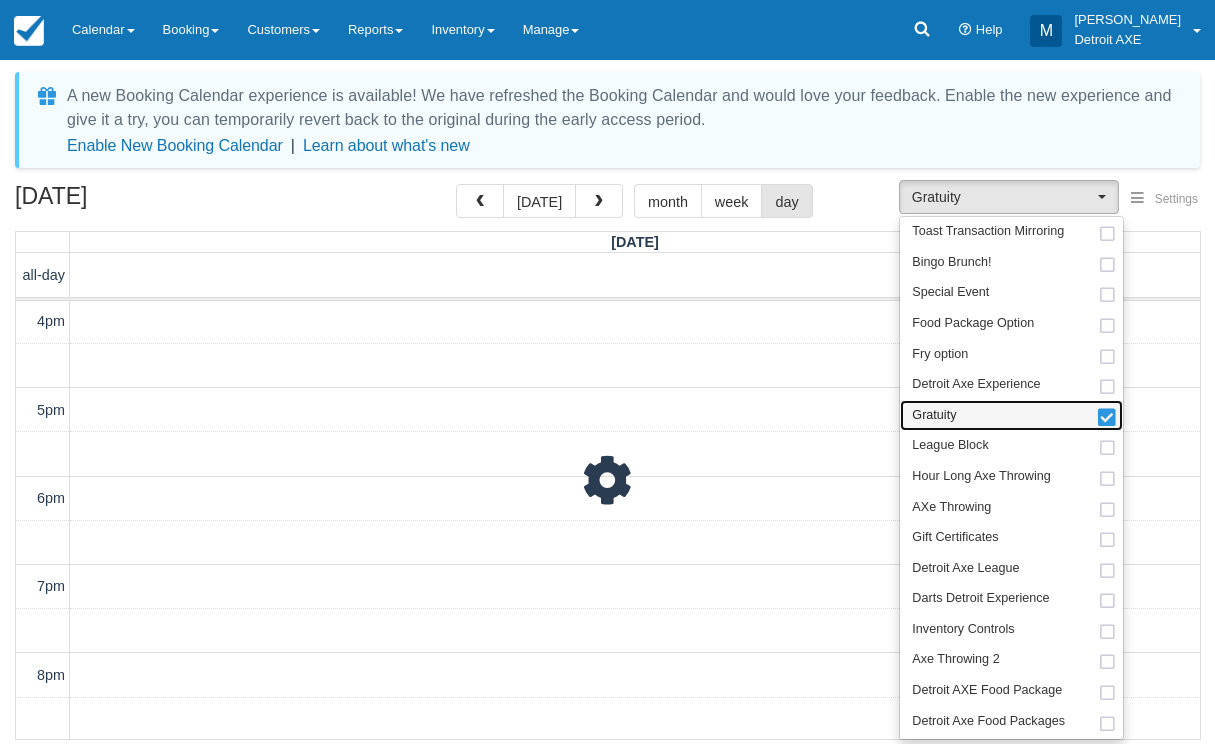 click on "Gratuity" at bounding box center (1011, 415) 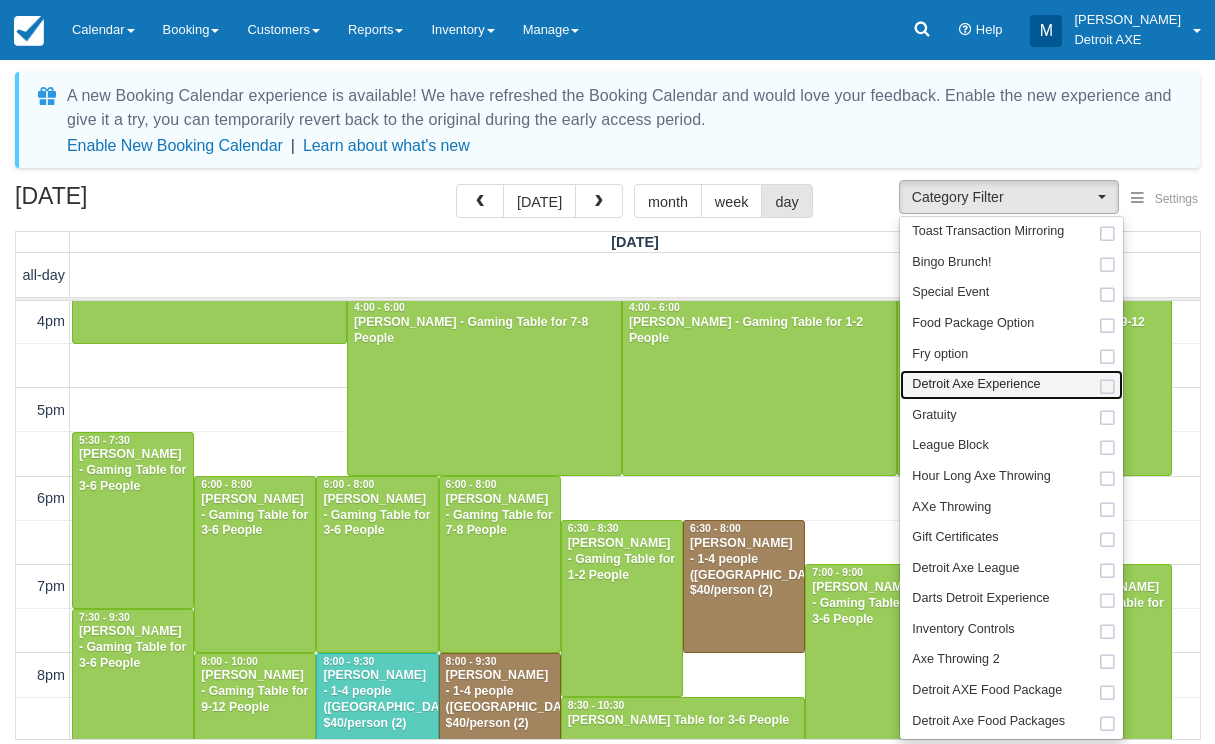 click on "Detroit Axe Experience" at bounding box center [976, 385] 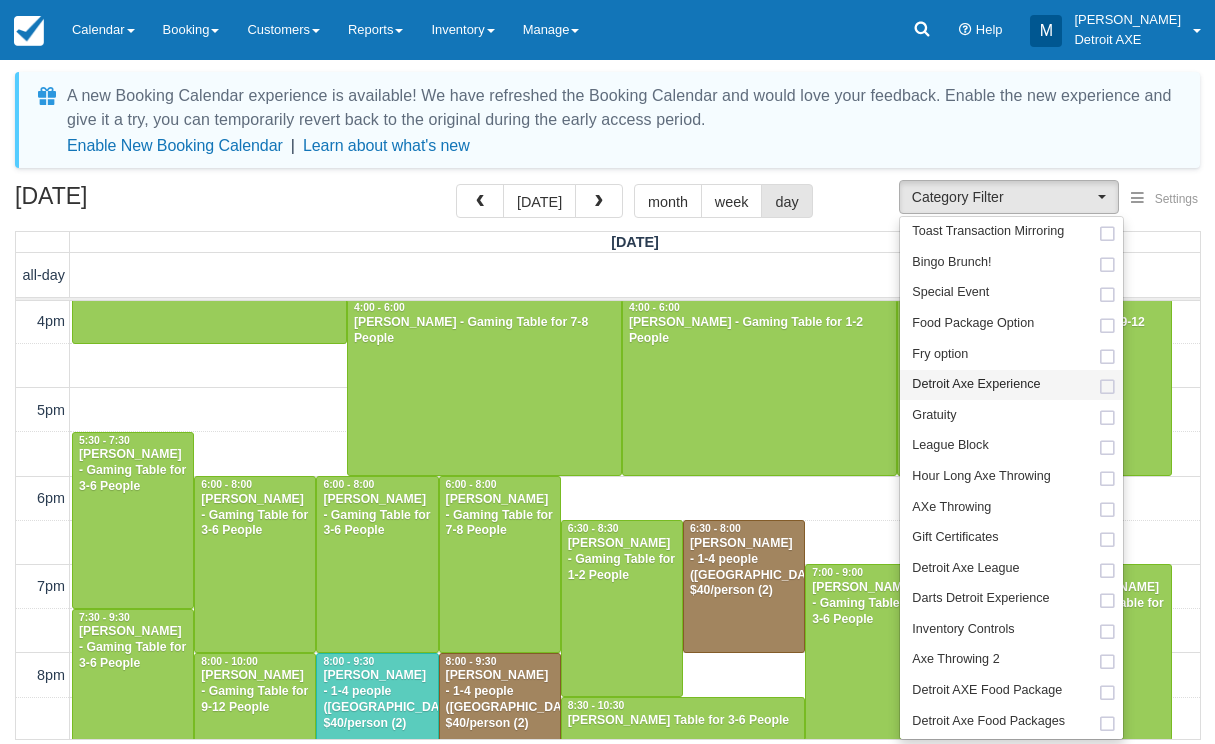 select on "14" 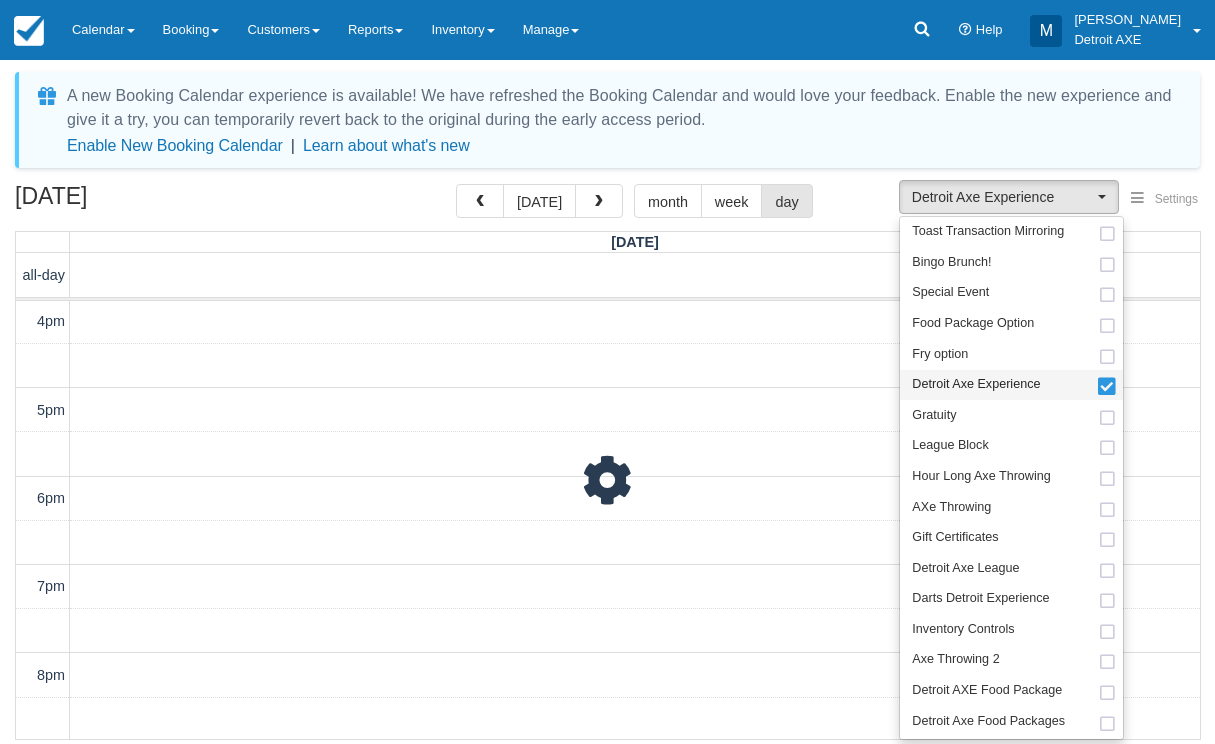 scroll, scrollTop: 531, scrollLeft: 0, axis: vertical 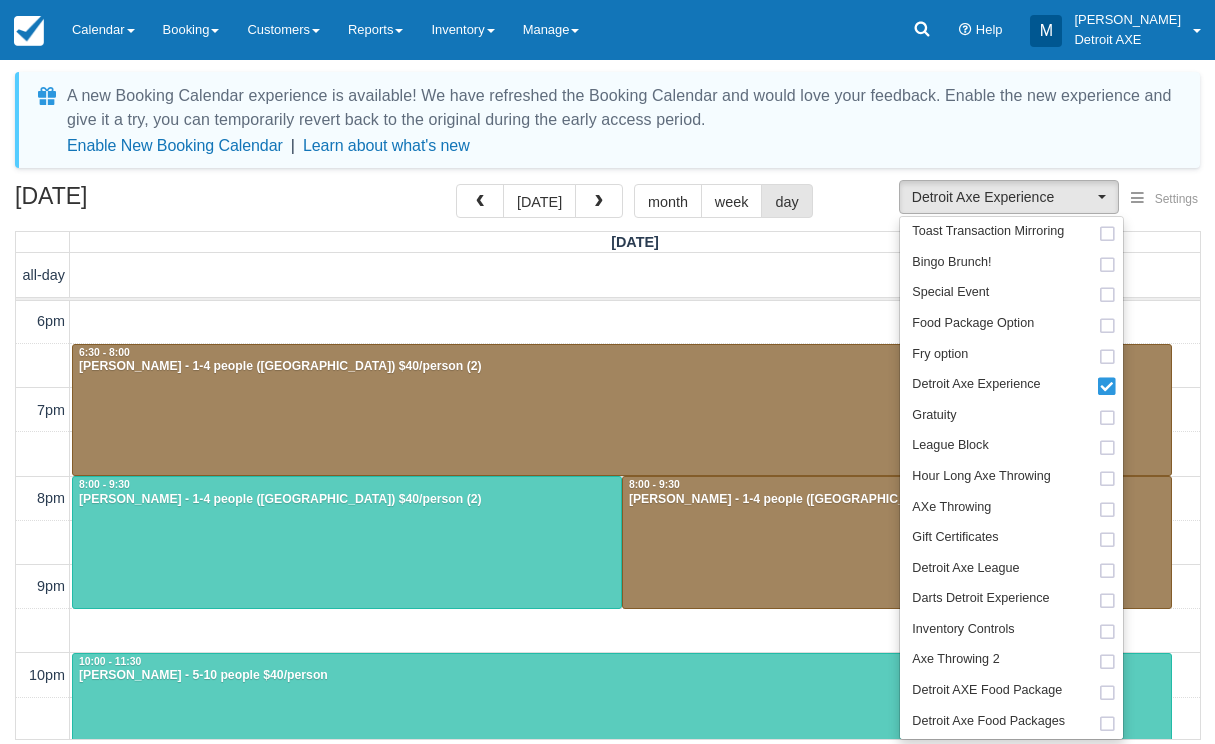 click on "July 19, 2025 today month week day" at bounding box center [607, 205] 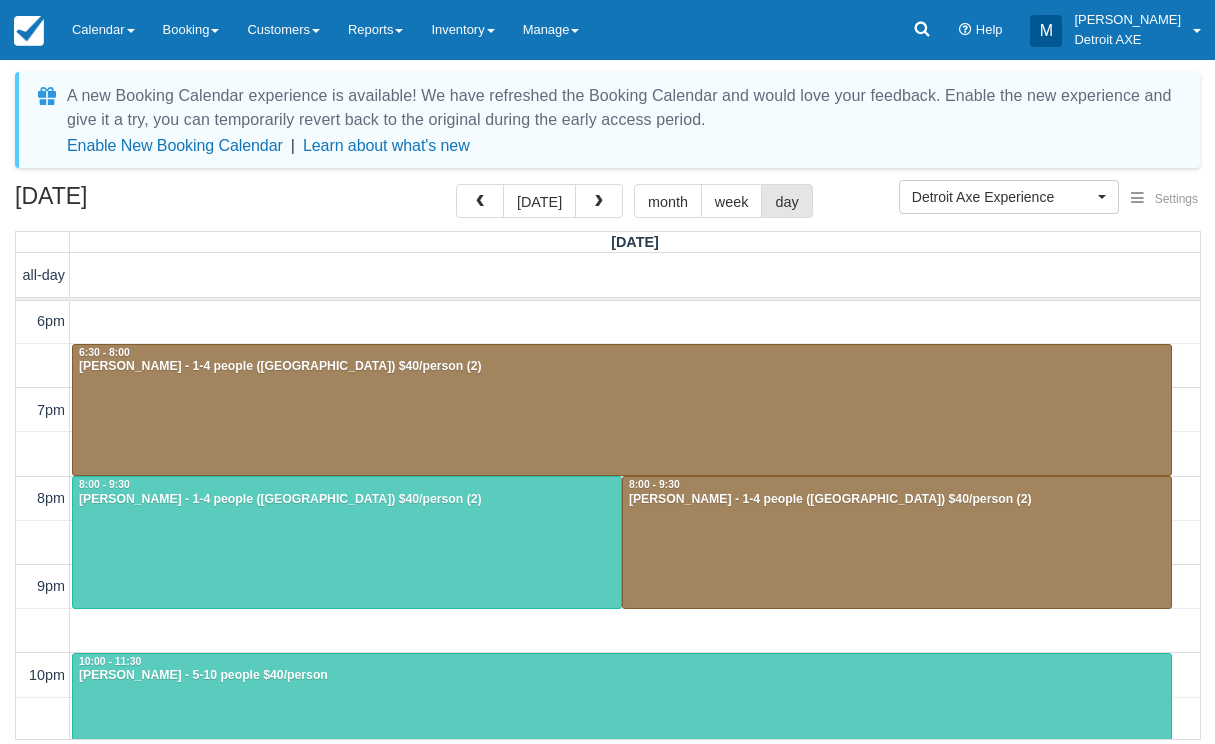 click at bounding box center [347, 542] 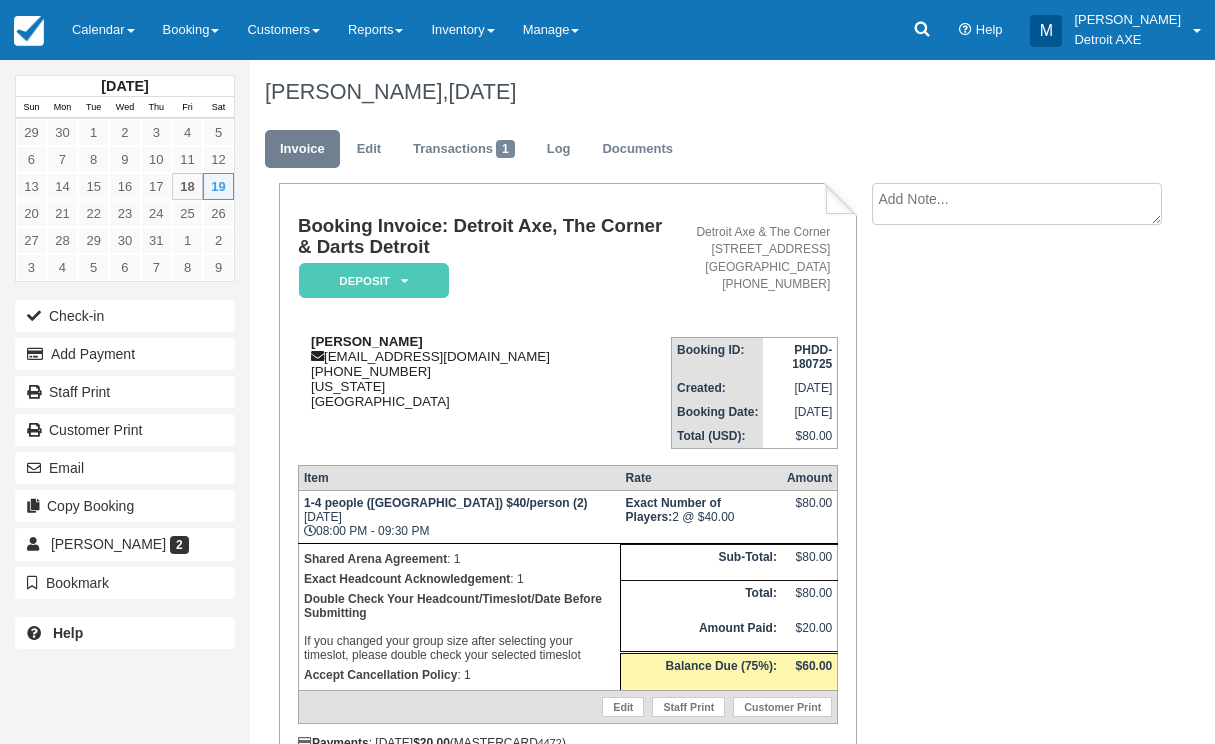 scroll, scrollTop: 0, scrollLeft: 0, axis: both 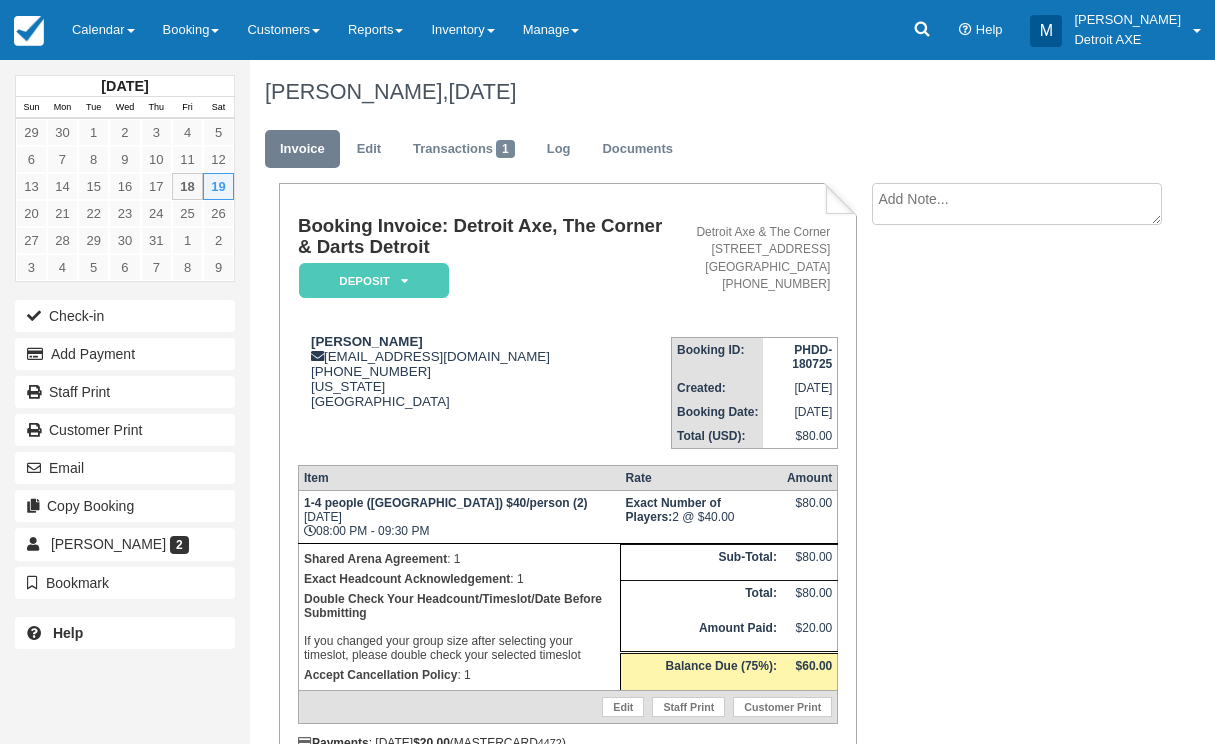 click on "Deposit" at bounding box center (374, 280) 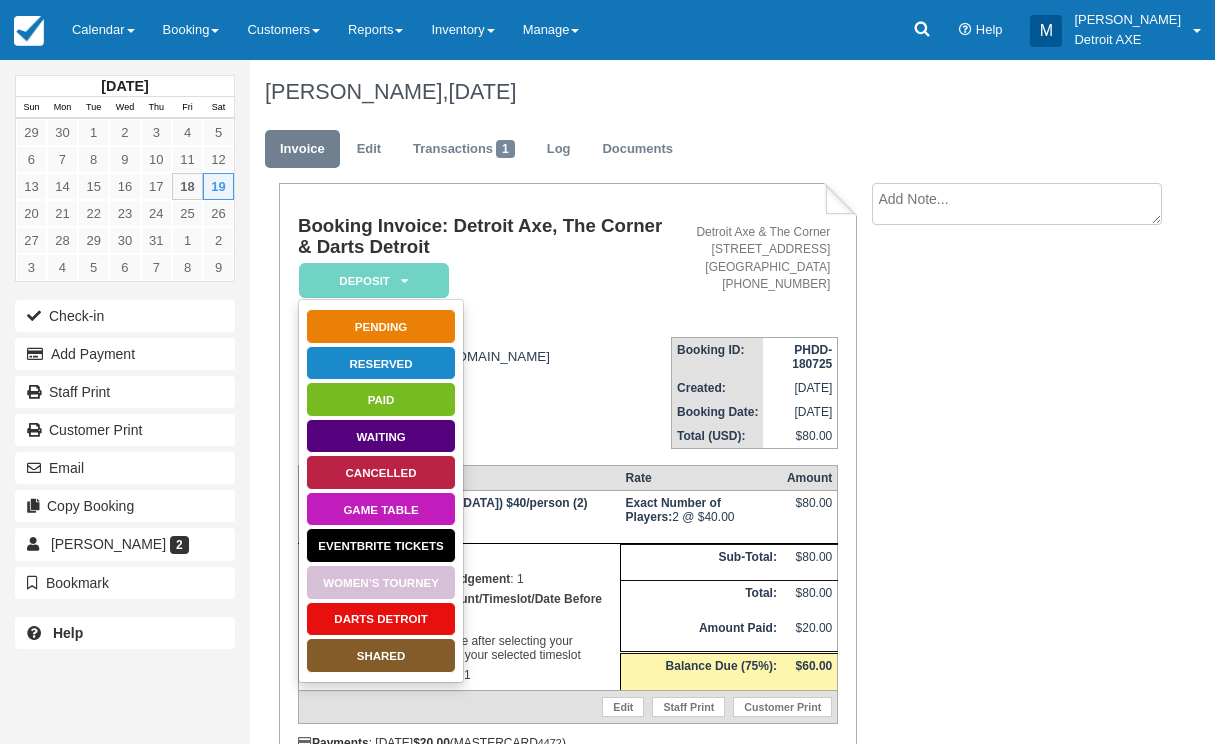 click on "SHARED" at bounding box center [381, 655] 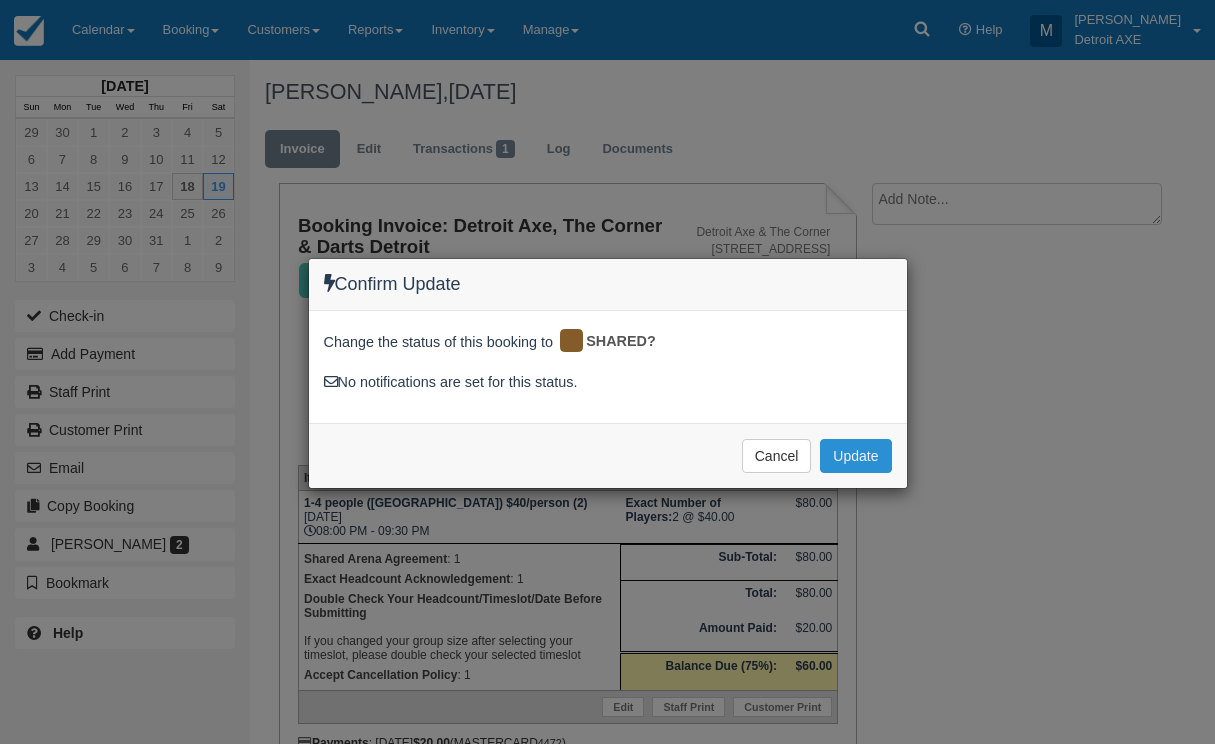 click on "Update" at bounding box center [855, 456] 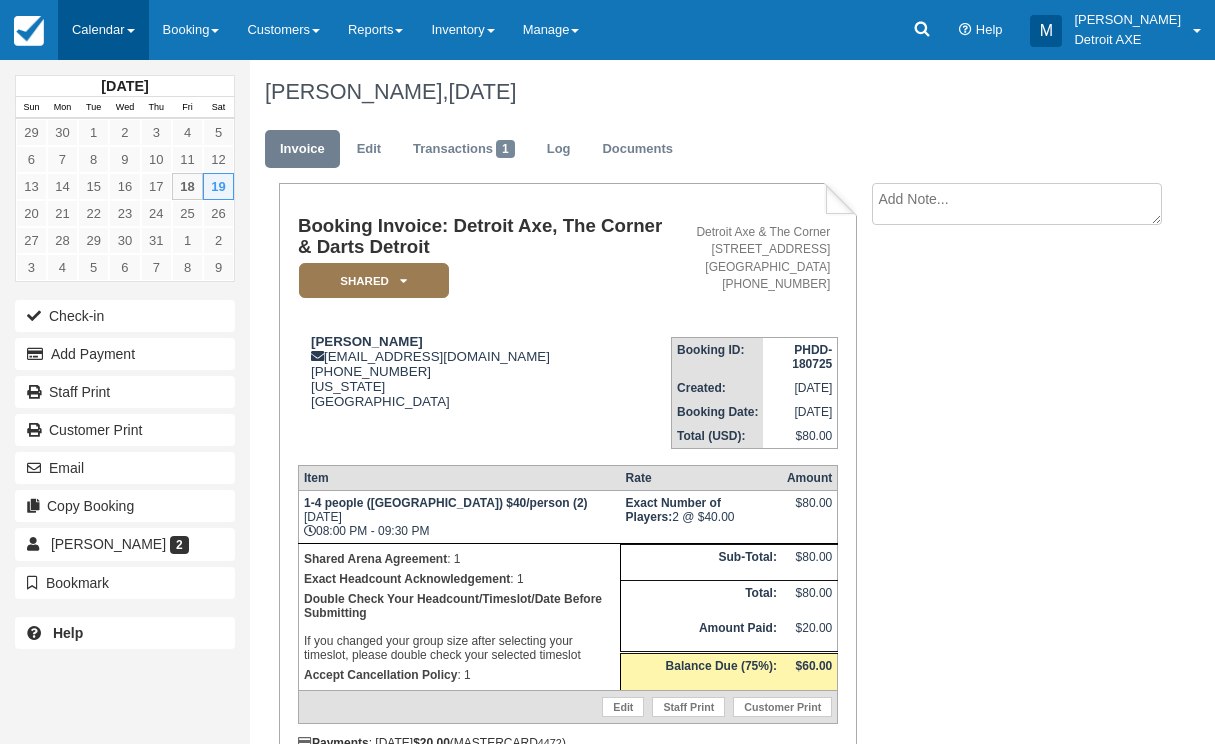 click on "Calendar" at bounding box center (103, 30) 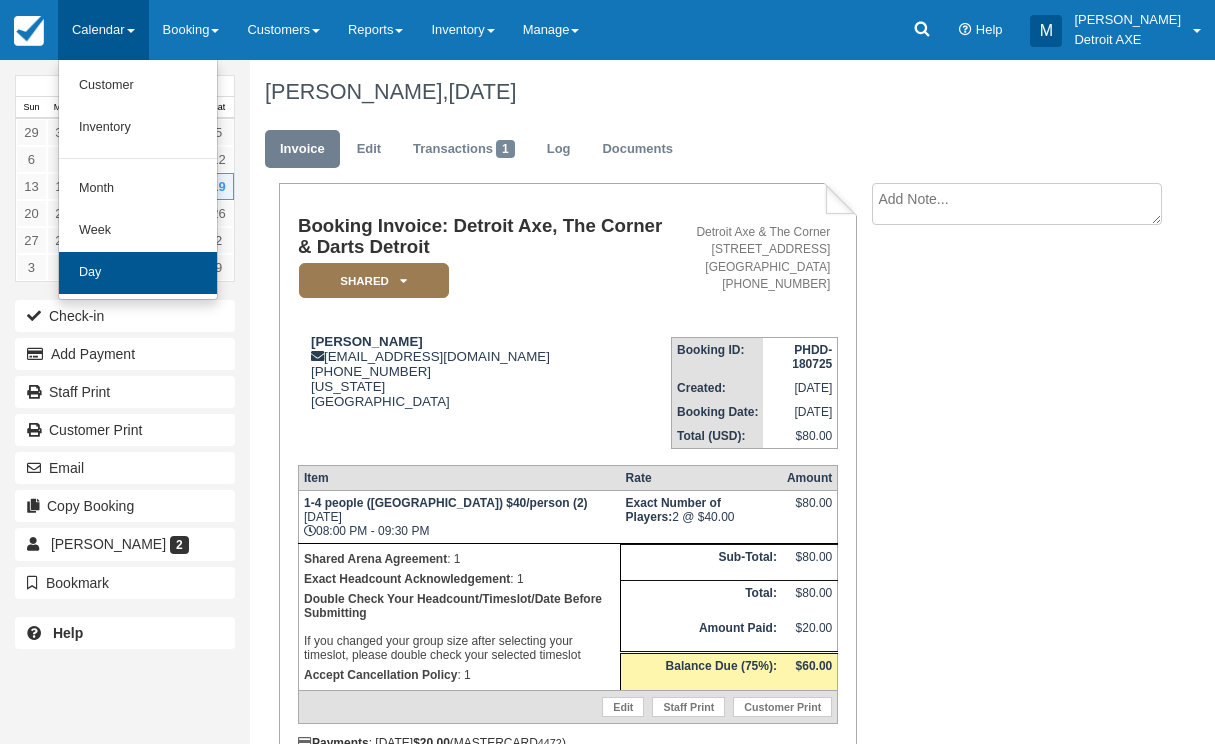 click on "Day" at bounding box center (138, 273) 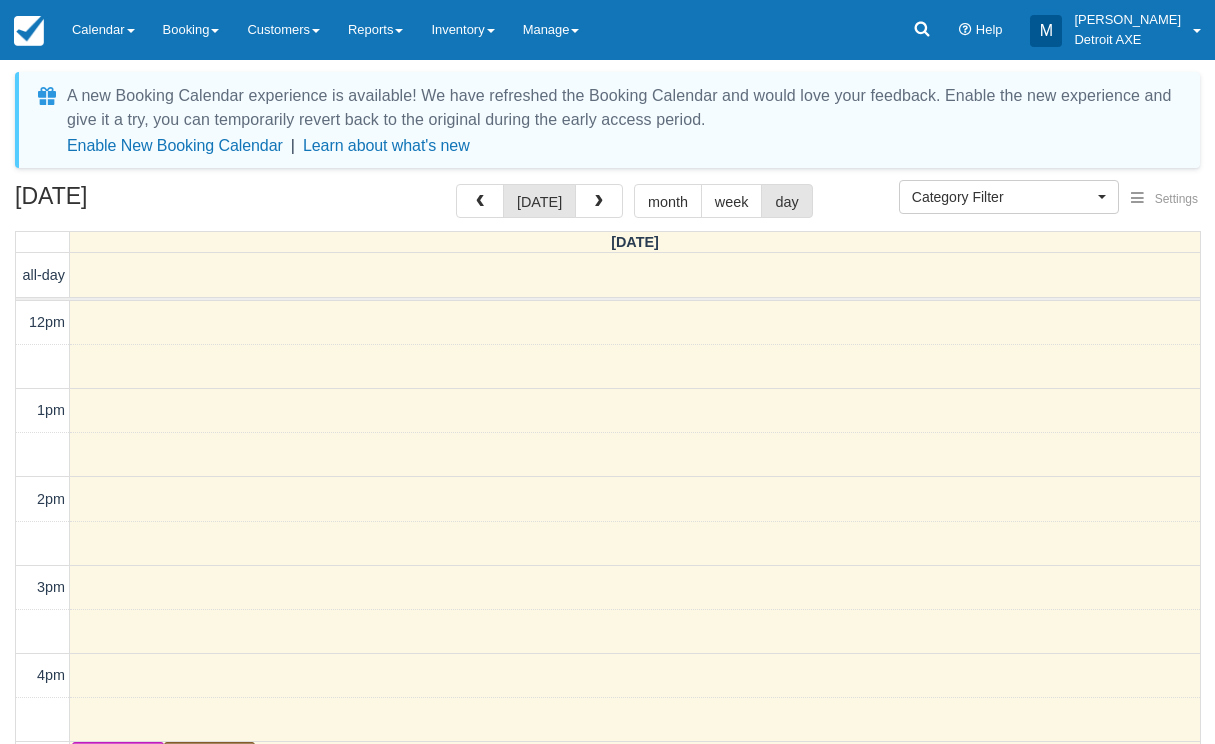 select 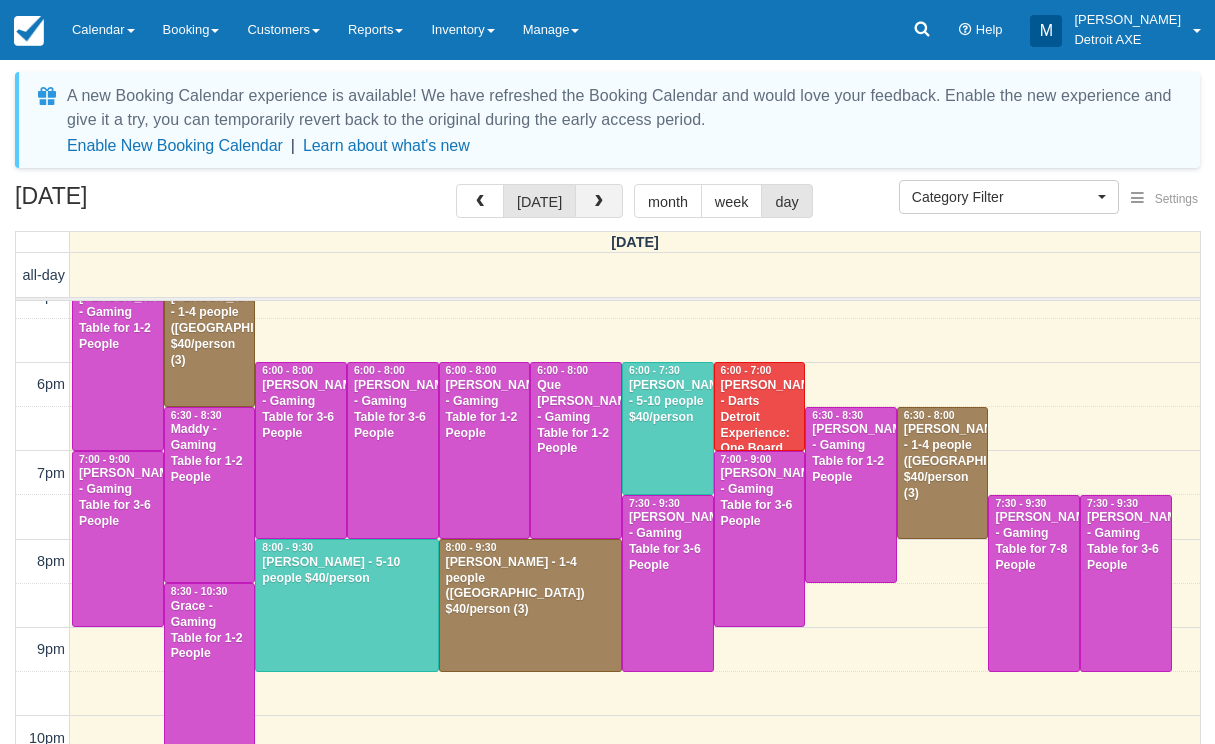 click at bounding box center (599, 201) 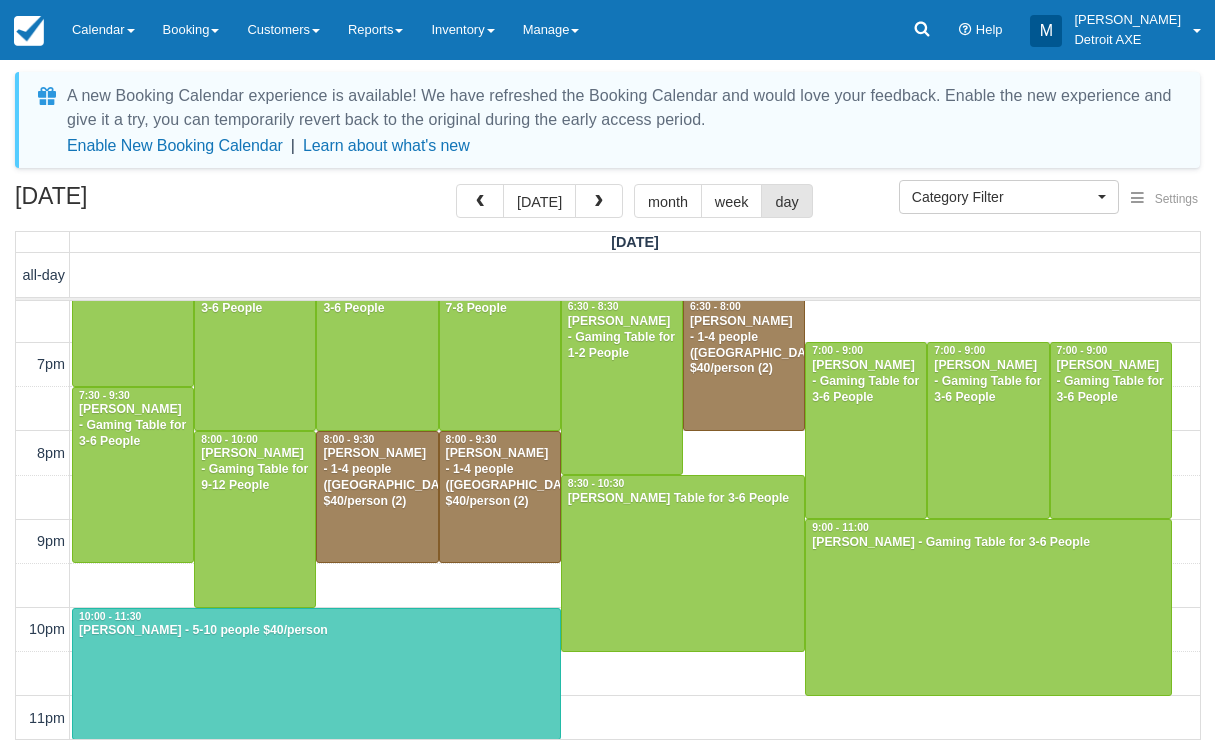 scroll, scrollTop: 753, scrollLeft: 0, axis: vertical 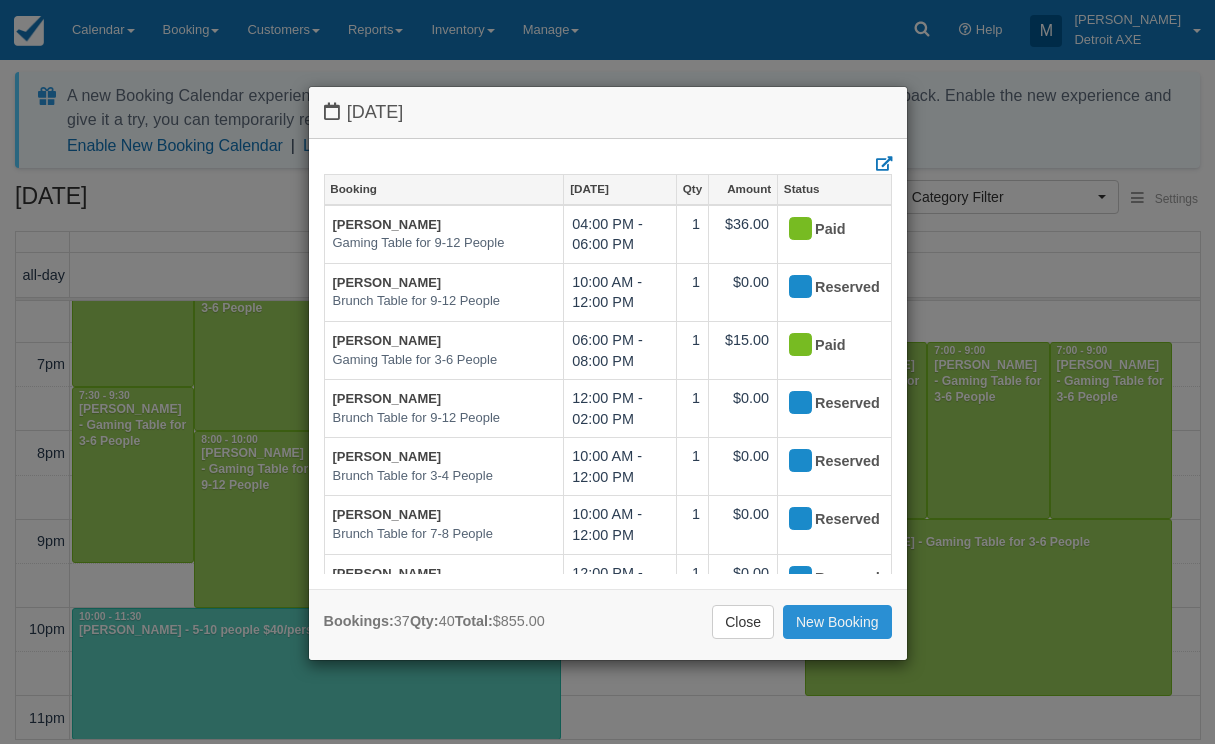 click on "New Booking" at bounding box center [837, 622] 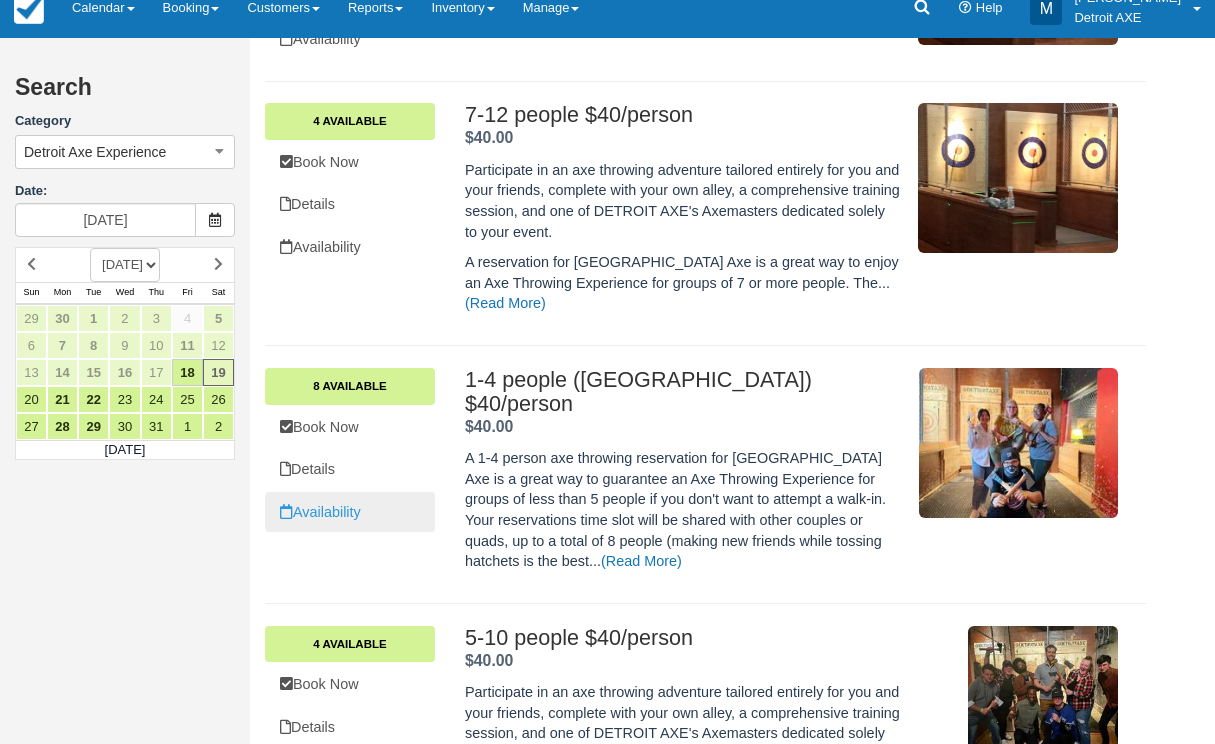 scroll, scrollTop: 708, scrollLeft: 0, axis: vertical 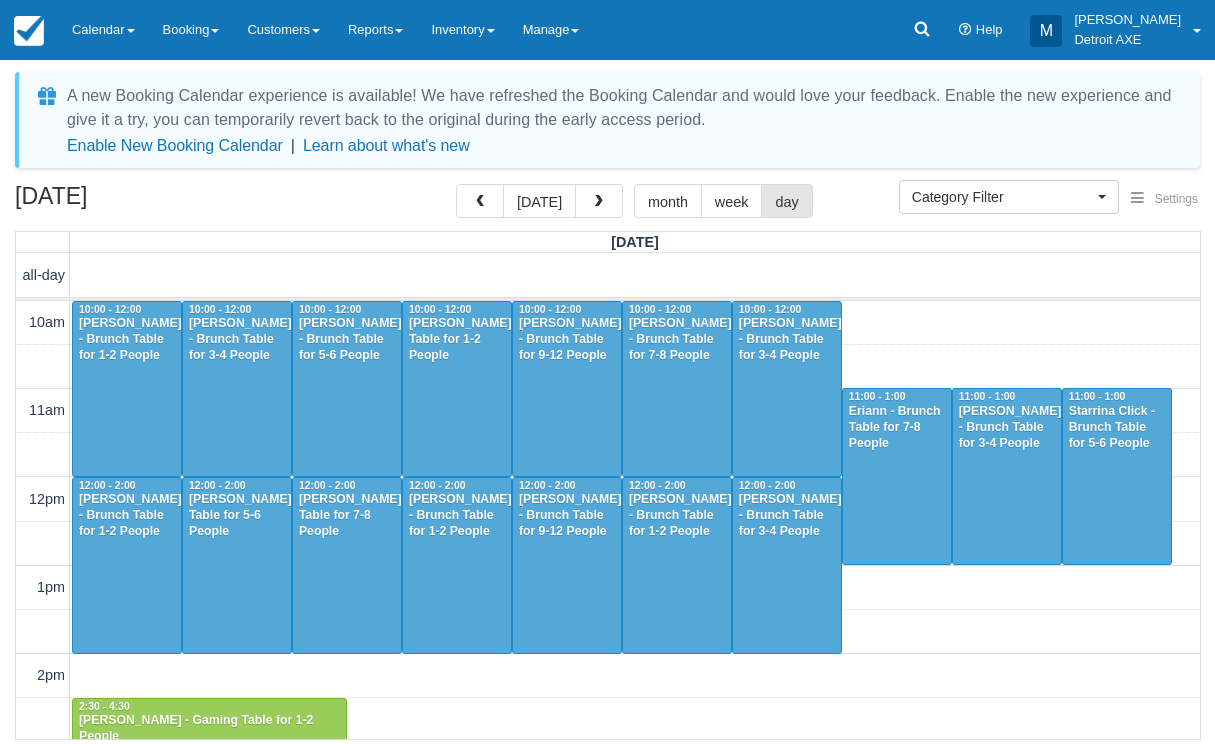 select 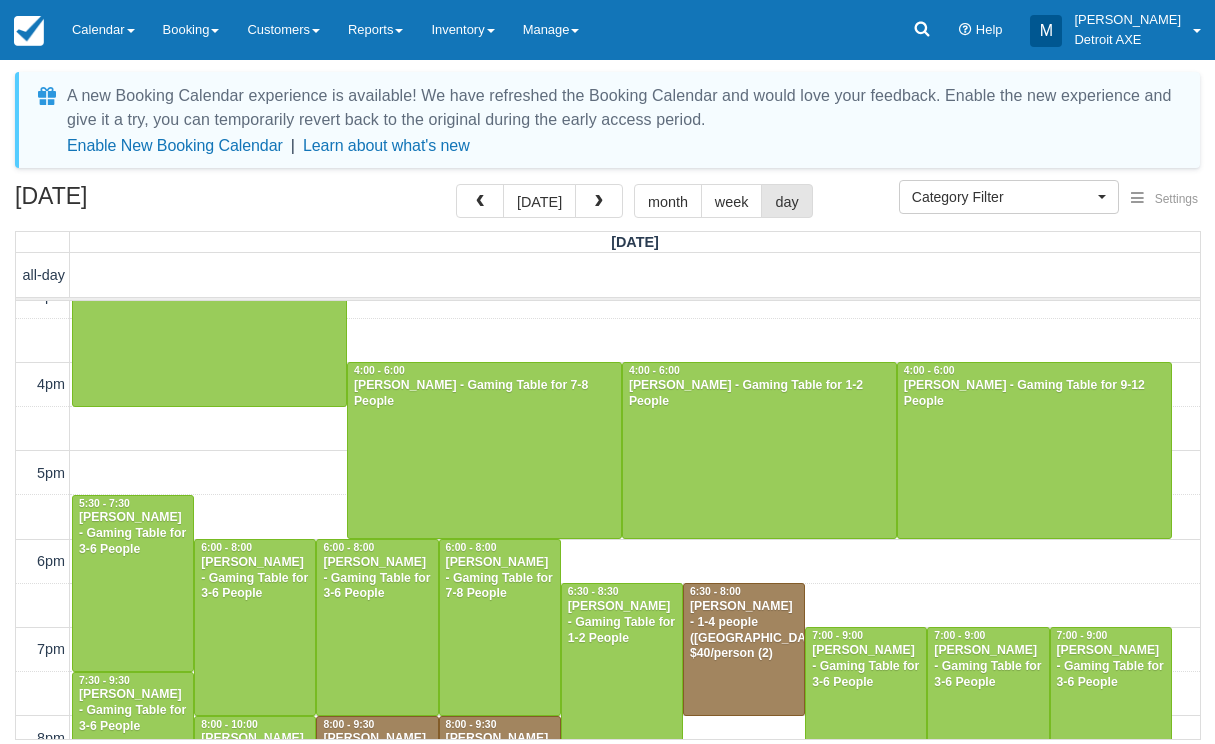 click on "10am 11am 12pm 1pm 2pm 3pm 4pm 5pm 6pm 7pm 8pm 9pm 10pm 11pm 10:00 - 12:00 [PERSON_NAME] - Brunch Table for 1-2 People 10:00 - 12:00 [PERSON_NAME] - Brunch Table for 3-4 People 10:00 - 12:00 [PERSON_NAME] - Brunch Table for 5-6 People 10:00 - 12:00 [PERSON_NAME] - Brunch Table for 1-2 People 10:00 - 12:00 [PERSON_NAME] - Brunch Table for 9-12 People 10:00 - 12:00 [PERSON_NAME] - Brunch Table for 7-8 People 10:00 - 12:00 [PERSON_NAME] - Brunch Table for 3-4 People 11:00 - 1:00 Eriann - Brunch Table for 7-8 People 11:00 - 1:00 [PERSON_NAME] - Brunch Table for 3-4 People 11:00 - 1:00 Starrina Click - Brunch Table for 5-6 People 12:00 - 2:00 [PERSON_NAME] - Brunch Table for 1-2 People 12:00 - 2:00 [PERSON_NAME] - Brunch Table for 5-6 People 12:00 - 2:00 [PERSON_NAME] Table for 7-8 People 12:00 - 2:00 [PERSON_NAME] - Brunch Table for 1-2 People 12:00 - 2:00 [PERSON_NAME] - Brunch Table for 9-12 People 12:00 - 2:00 [PERSON_NAME] - Brunch Table for 1-2 People 12:00 - 2:00 2:30 - 4:30" at bounding box center [608, 429] 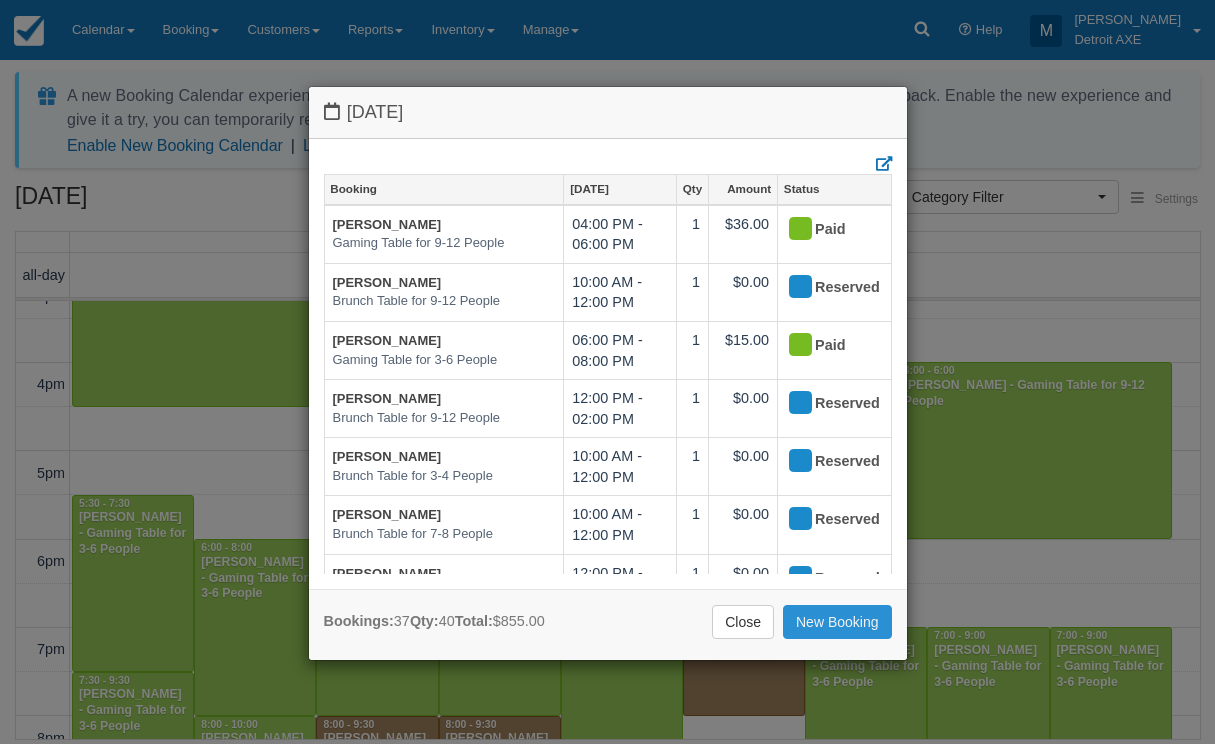 click on "New Booking" at bounding box center [837, 622] 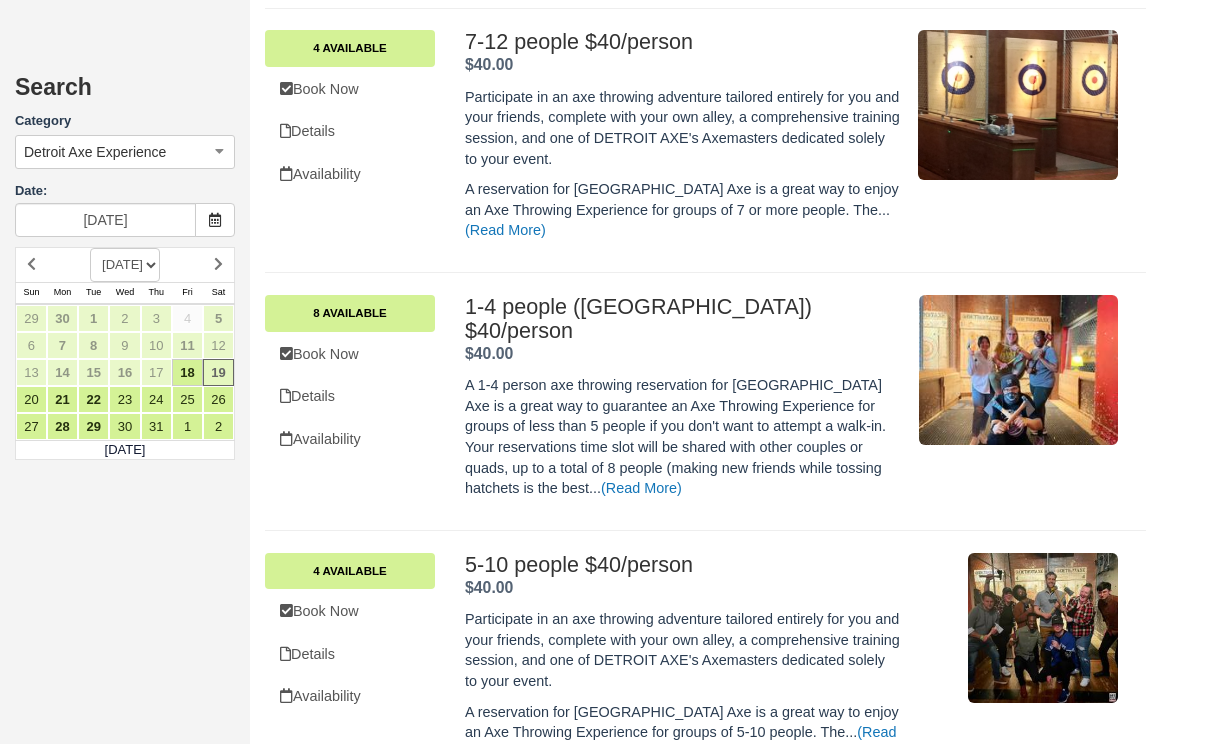 scroll, scrollTop: 795, scrollLeft: 0, axis: vertical 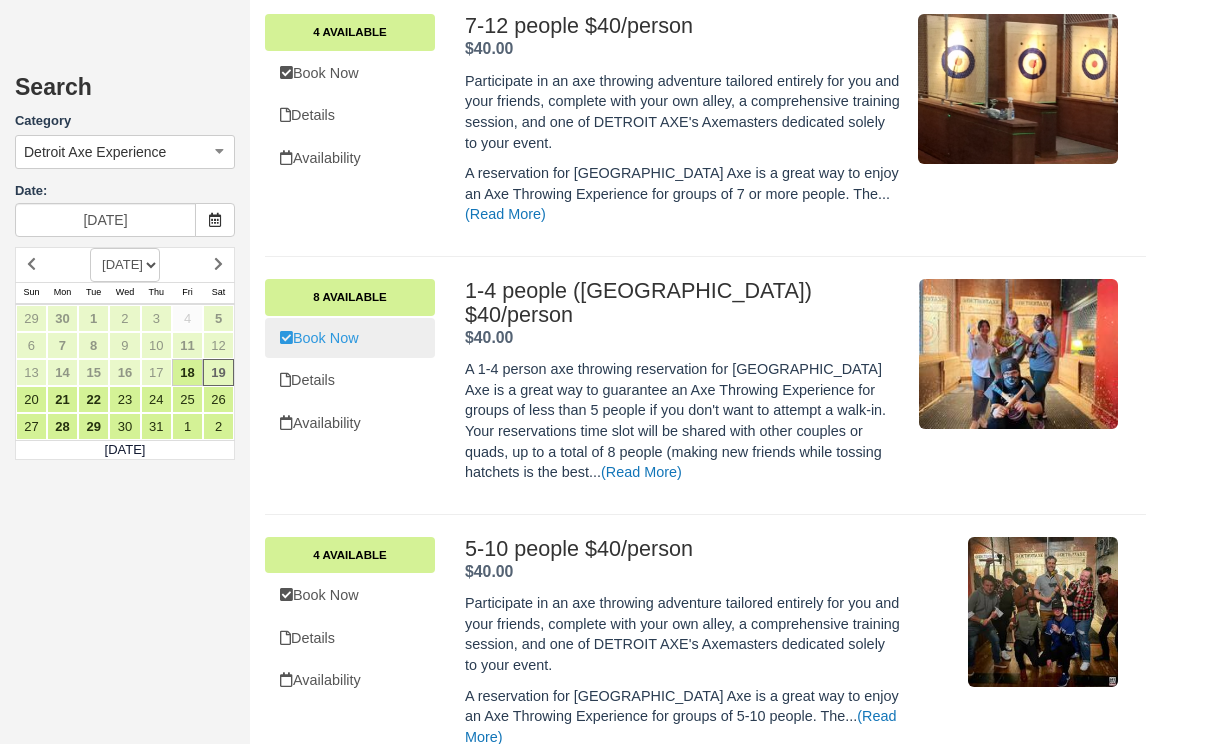 click on "Book Now" at bounding box center [350, 338] 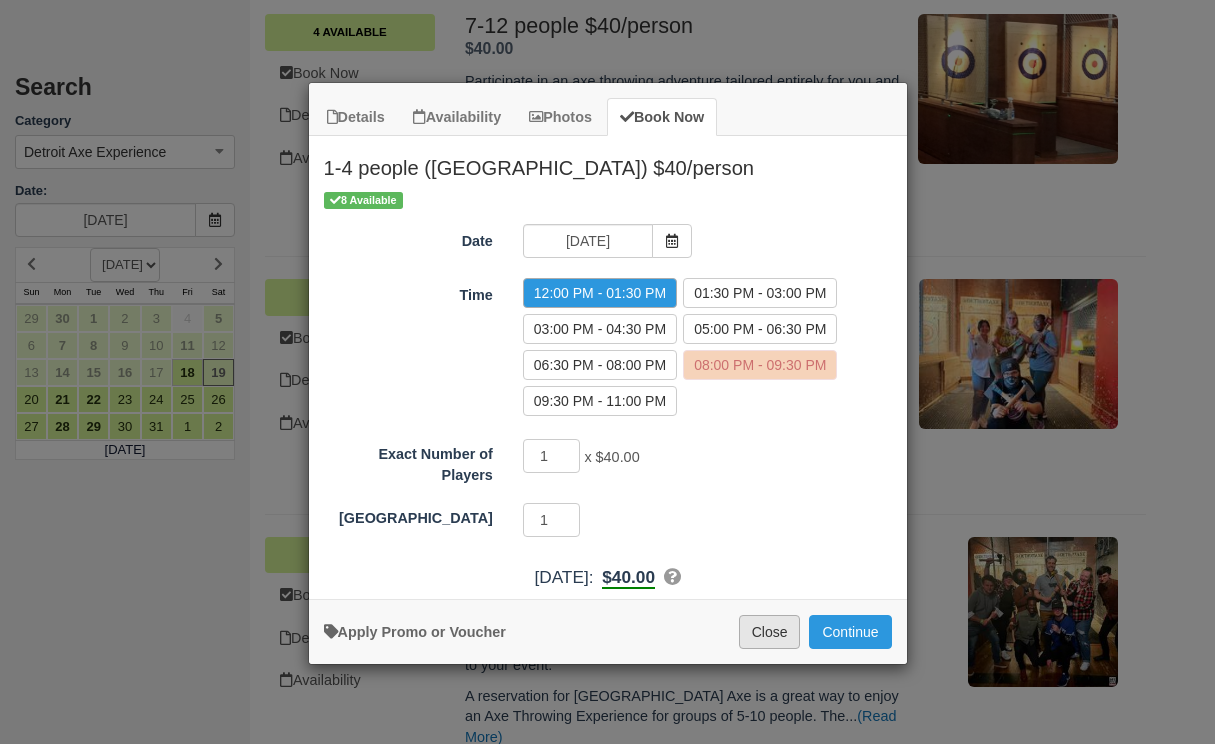 click on "Close" at bounding box center (770, 632) 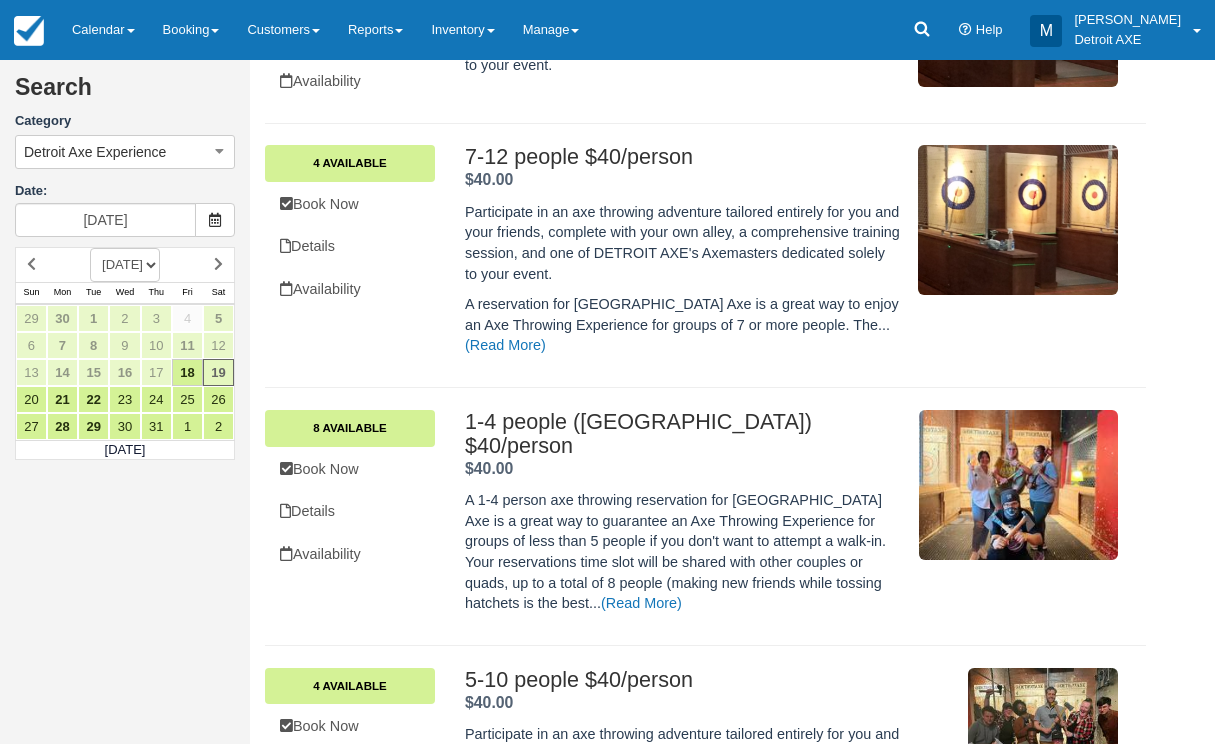 scroll, scrollTop: 673, scrollLeft: 0, axis: vertical 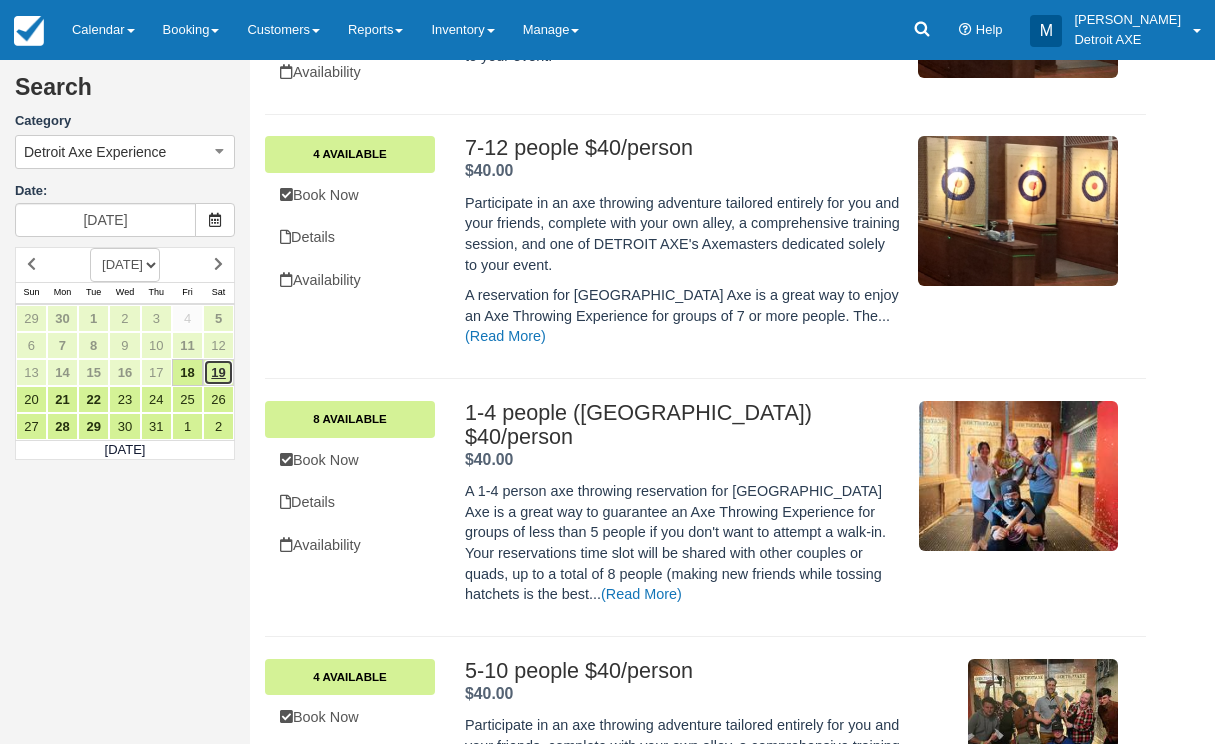 click on "19" at bounding box center (218, 372) 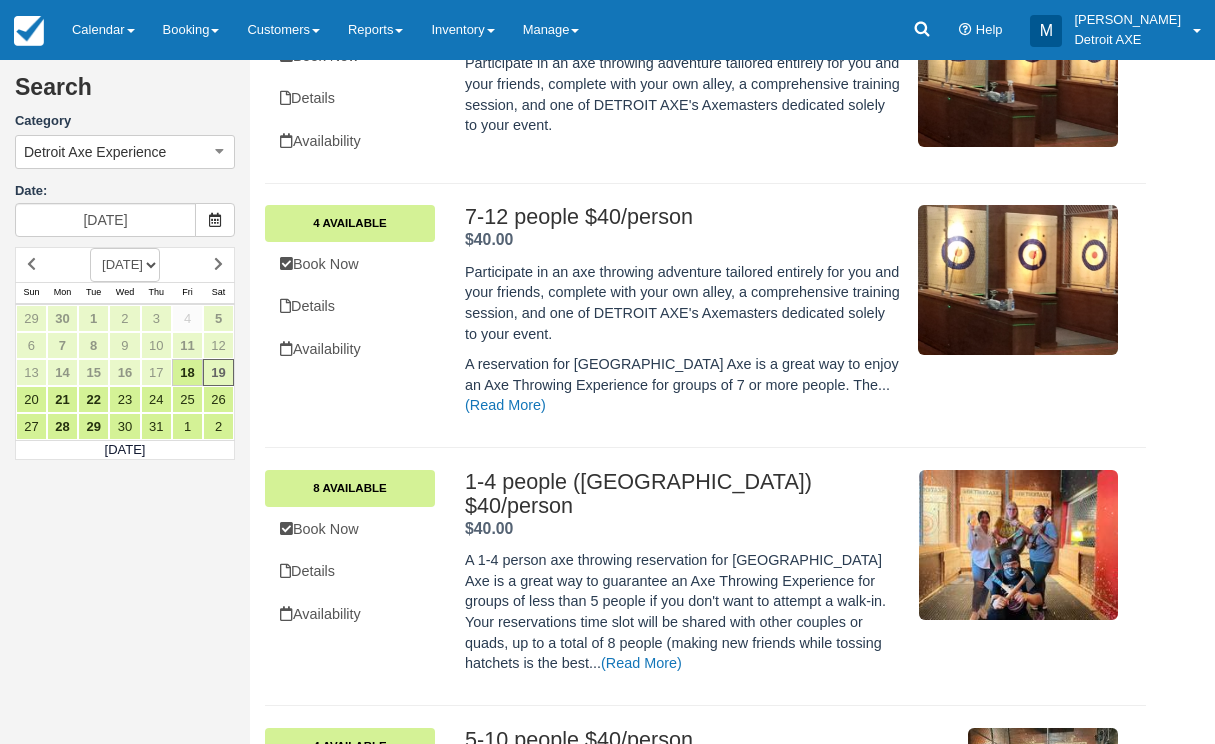 scroll, scrollTop: 616, scrollLeft: 0, axis: vertical 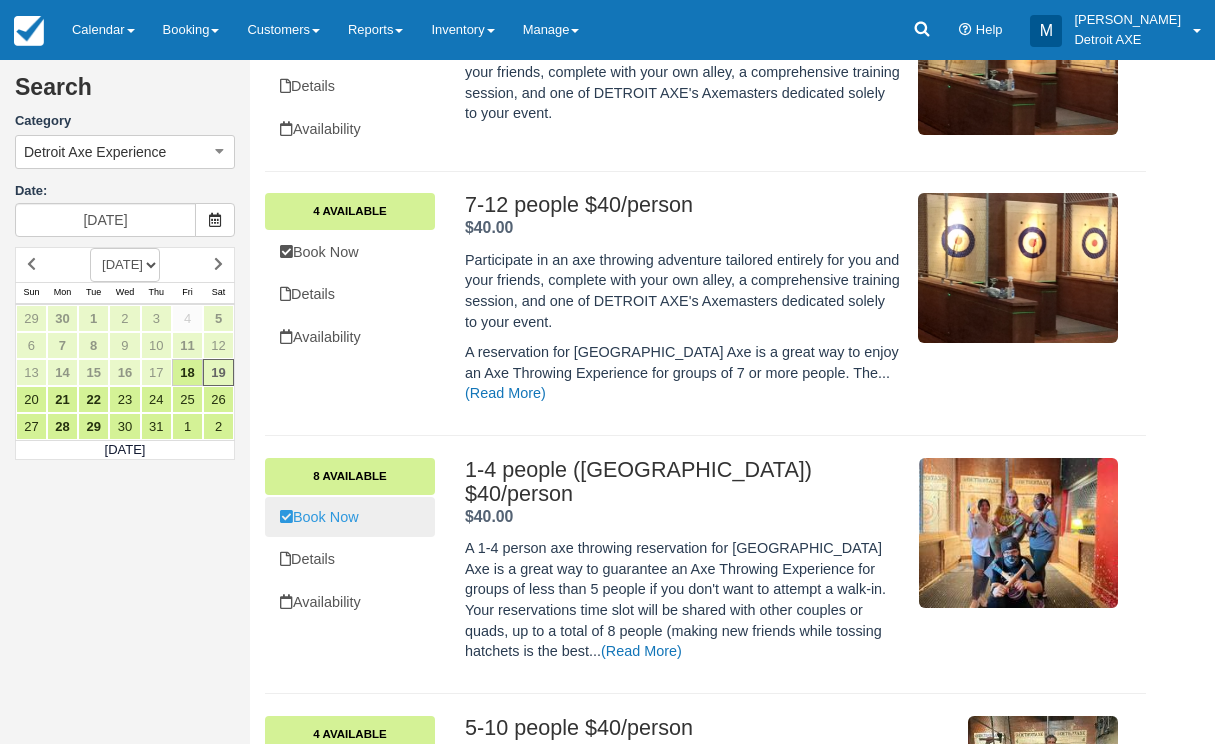 click on "Book Now" at bounding box center [350, 517] 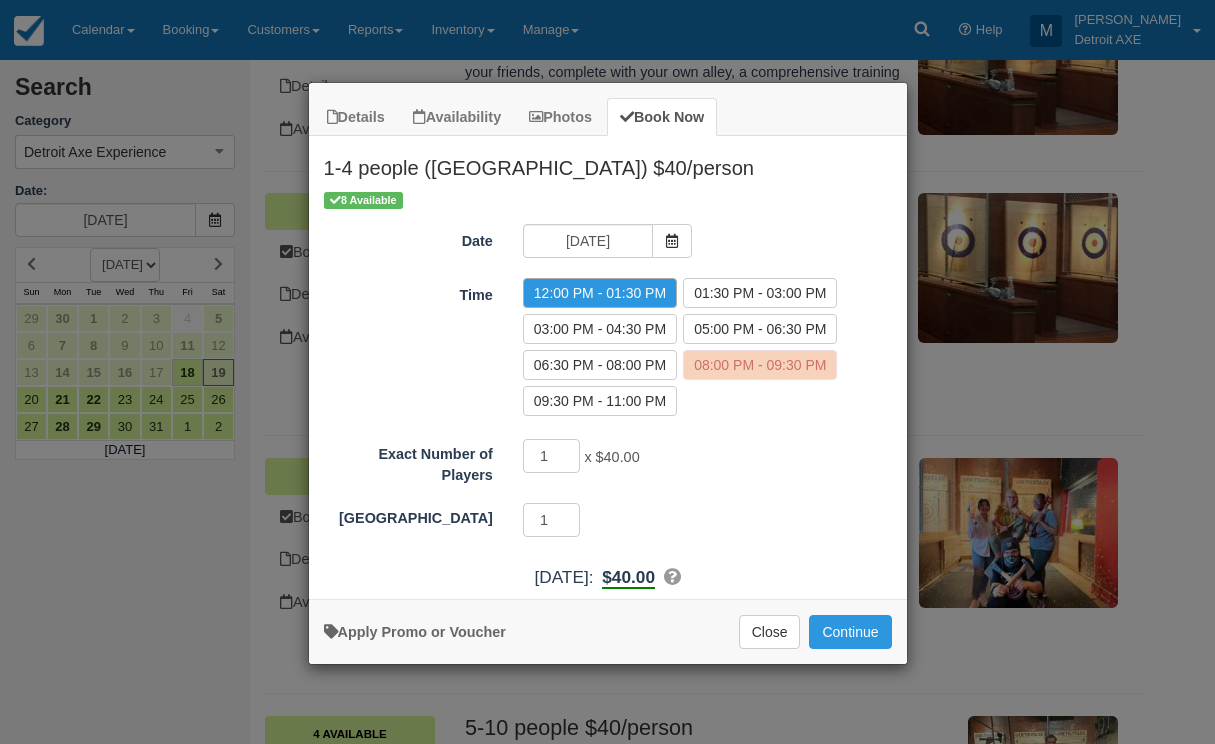 click on "08:00 PM - 09:30 PM" at bounding box center (760, 365) 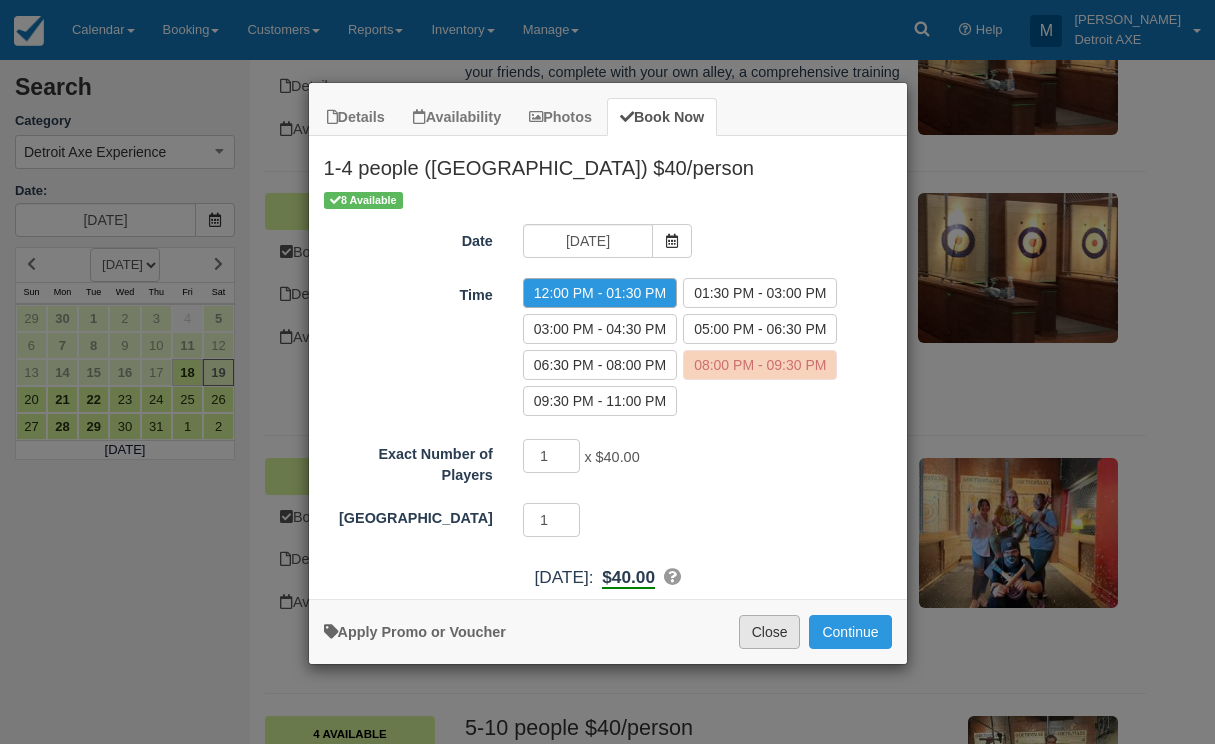 click on "Close" at bounding box center (770, 632) 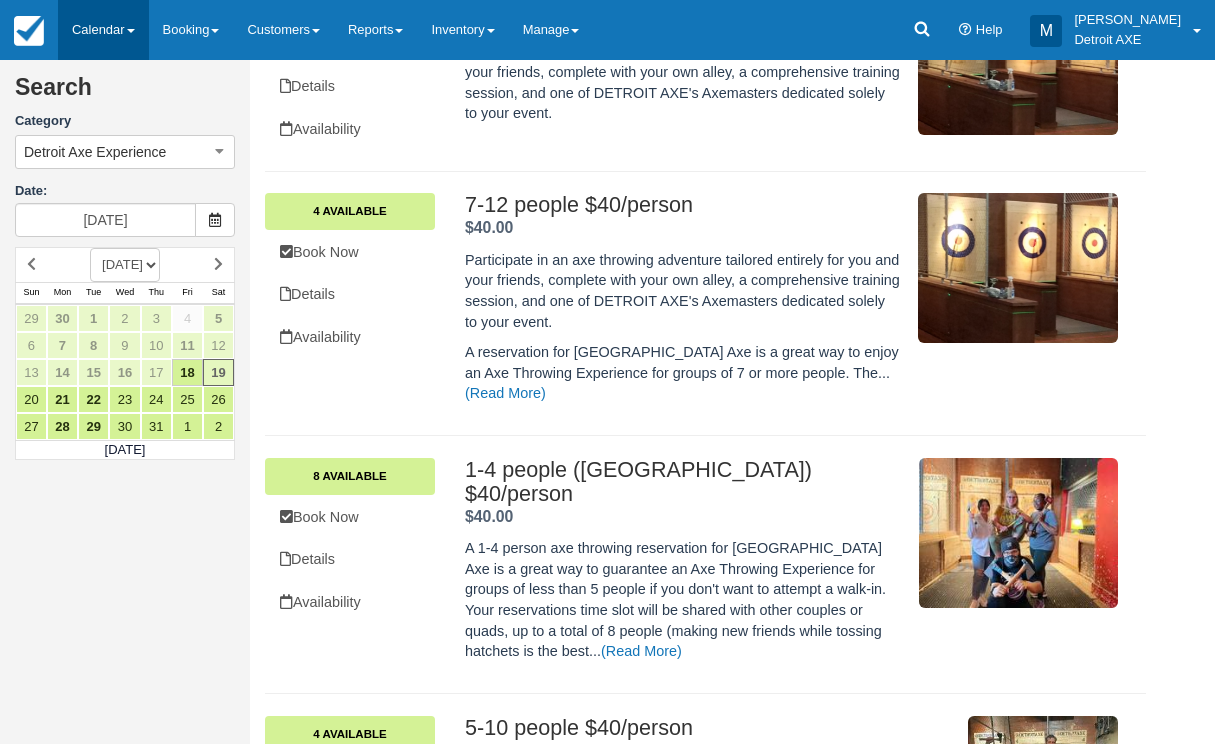 click on "Calendar" at bounding box center [103, 30] 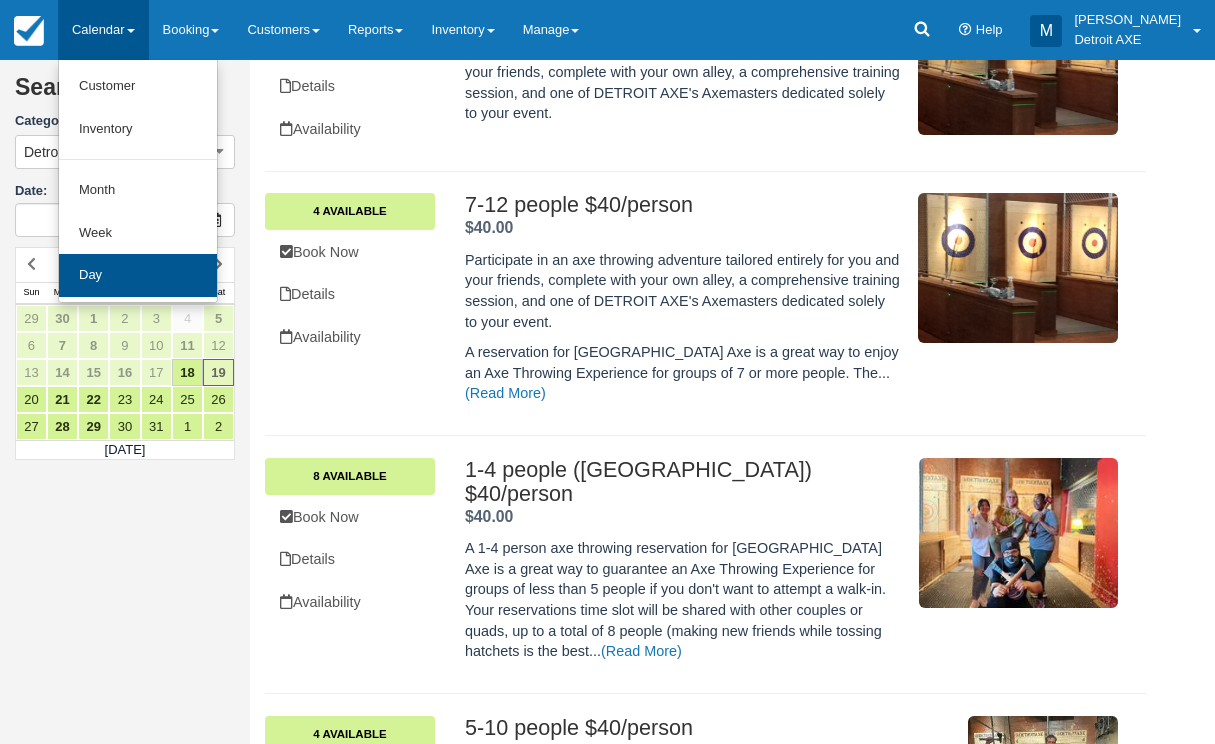 click on "Day" at bounding box center (138, 275) 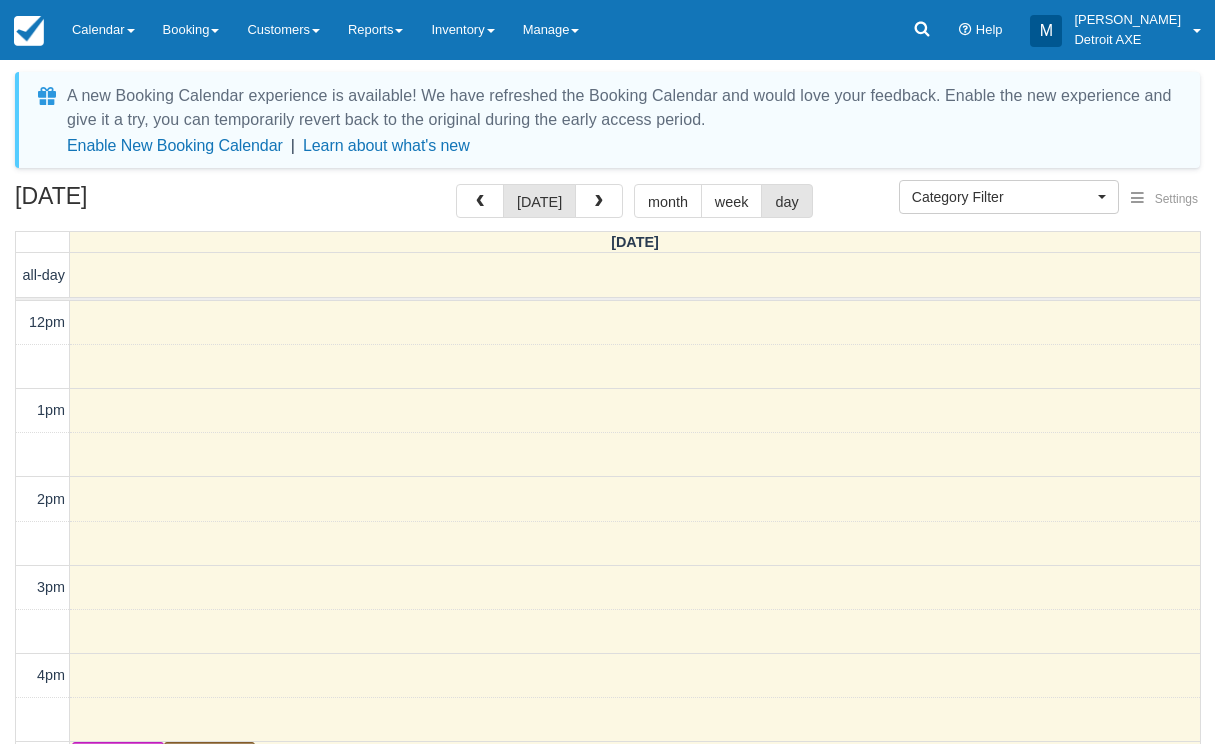 select 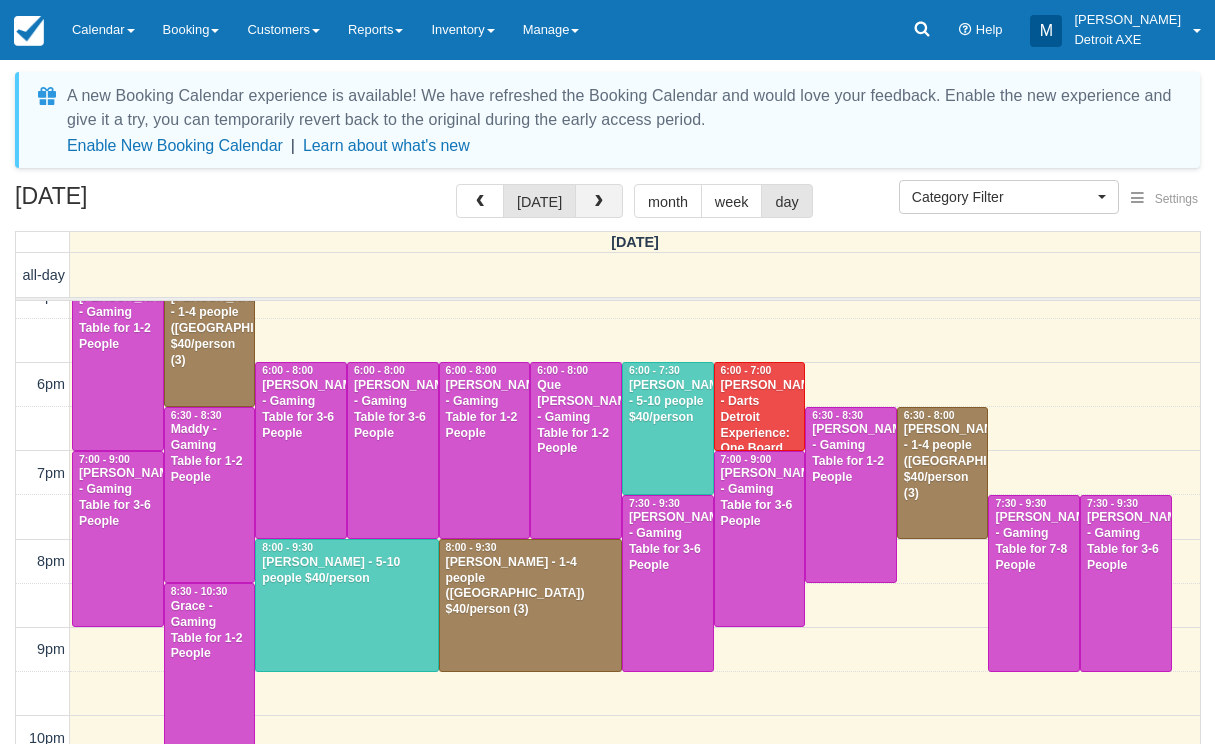 click at bounding box center (599, 202) 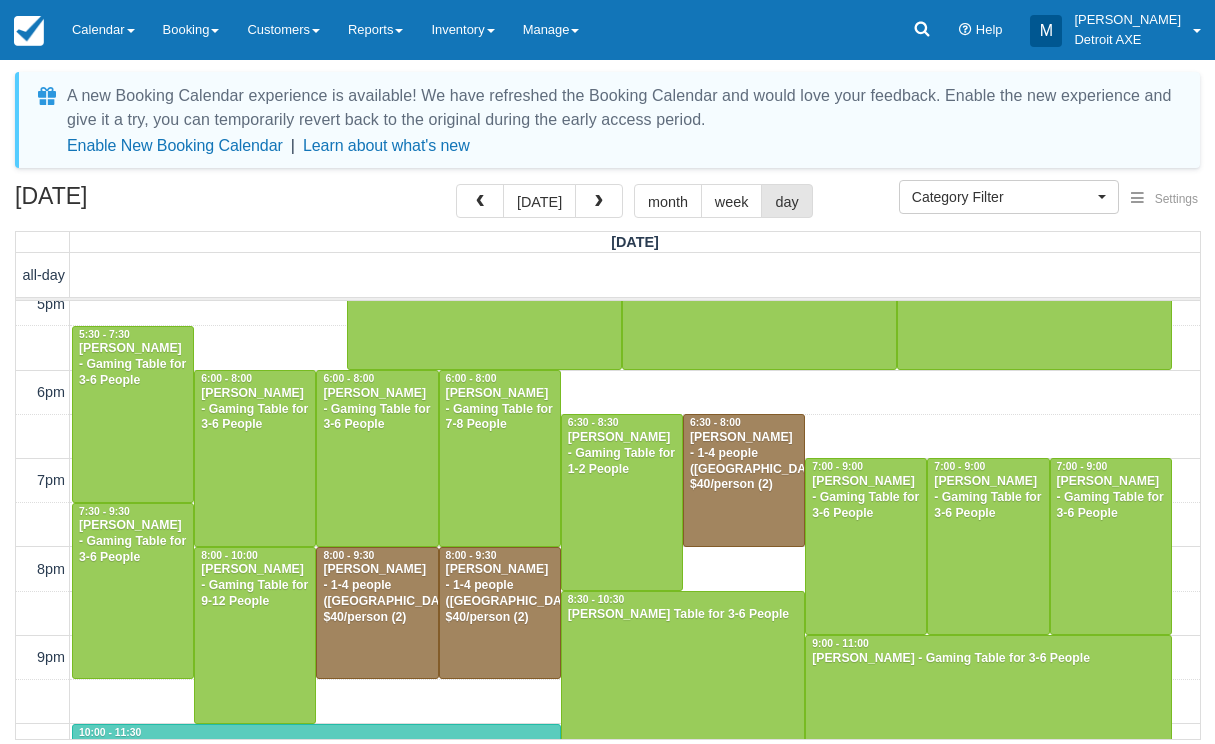 scroll, scrollTop: 641, scrollLeft: 0, axis: vertical 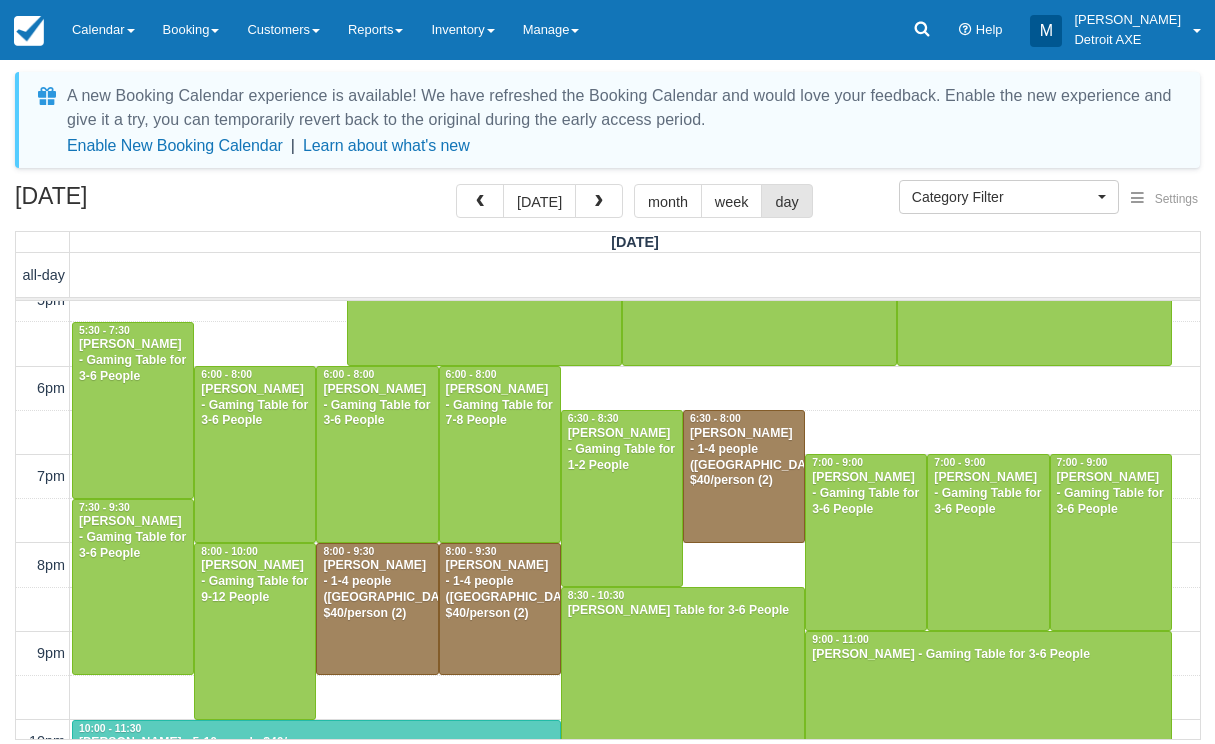 click on "[PERSON_NAME] - 1-4 people ([GEOGRAPHIC_DATA]) $40/person (2)" at bounding box center [500, 590] 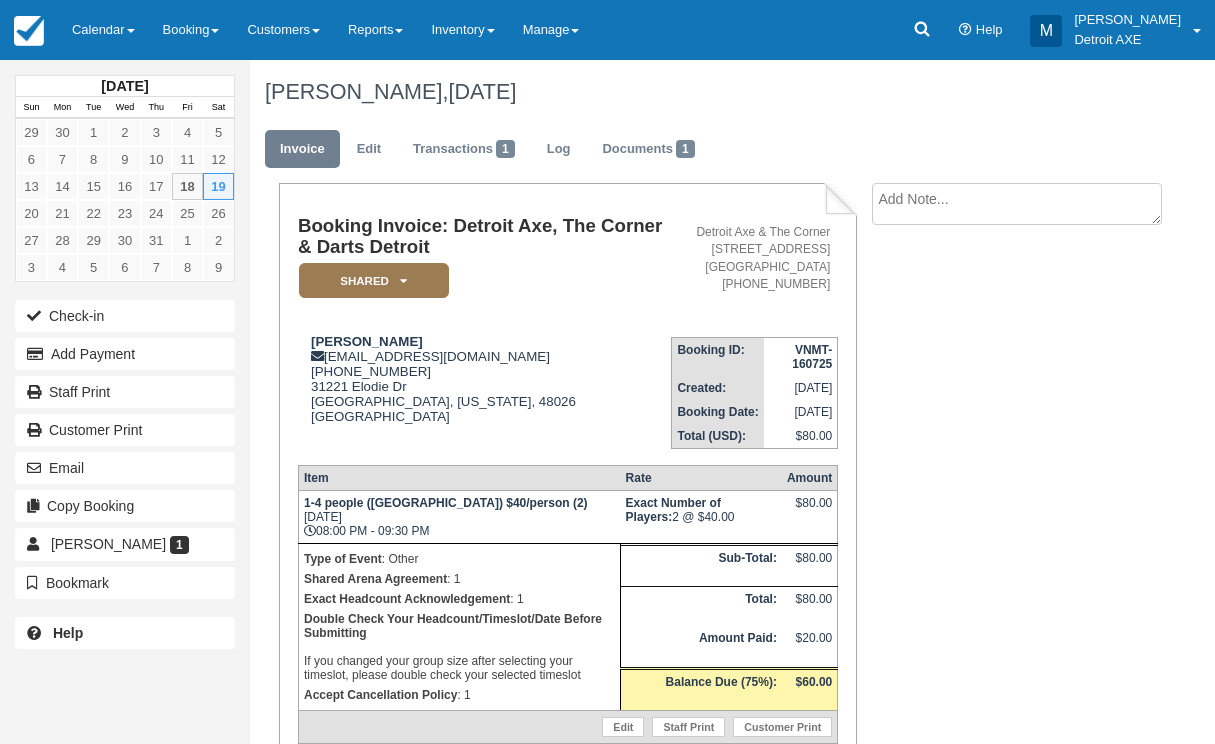 scroll, scrollTop: 0, scrollLeft: 0, axis: both 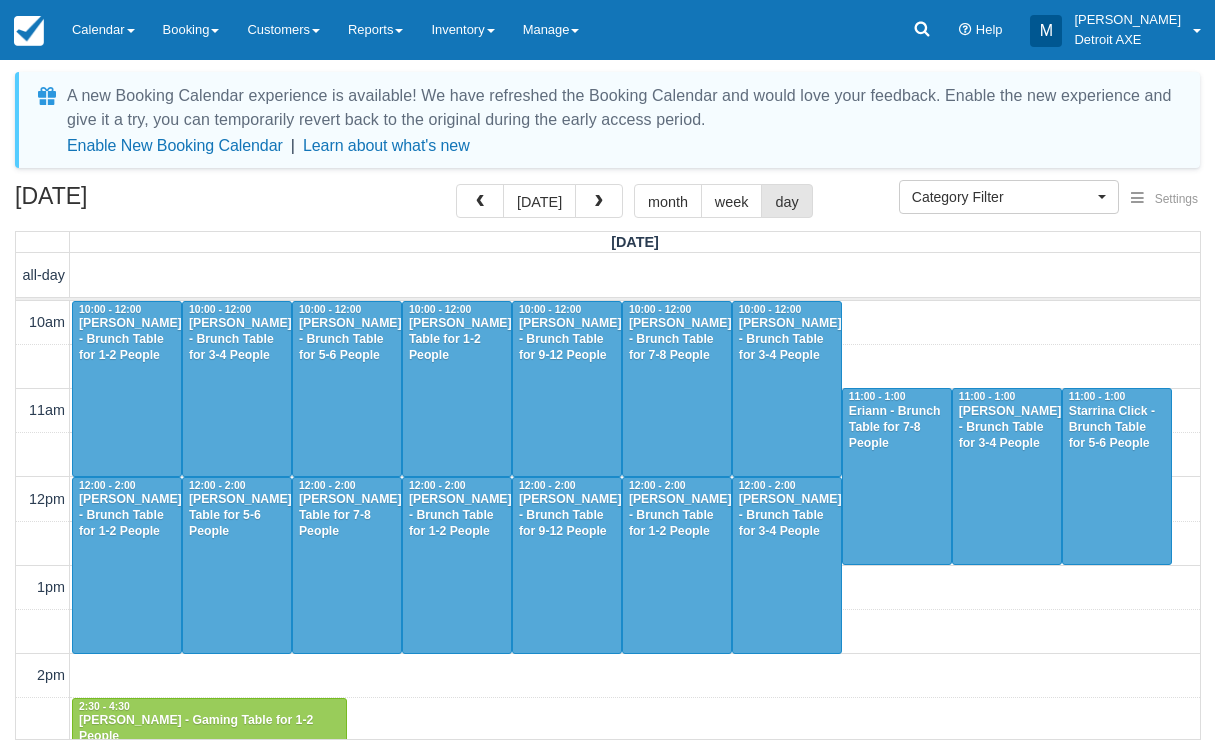 select 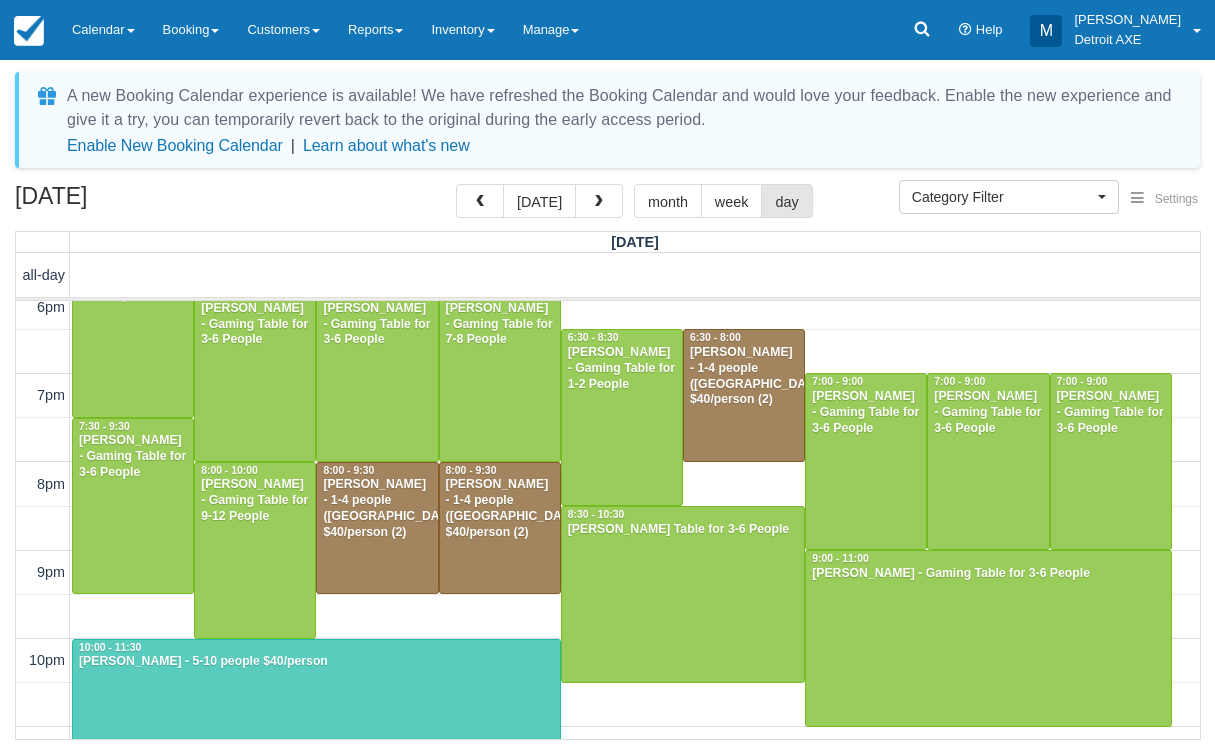 scroll, scrollTop: 726, scrollLeft: 0, axis: vertical 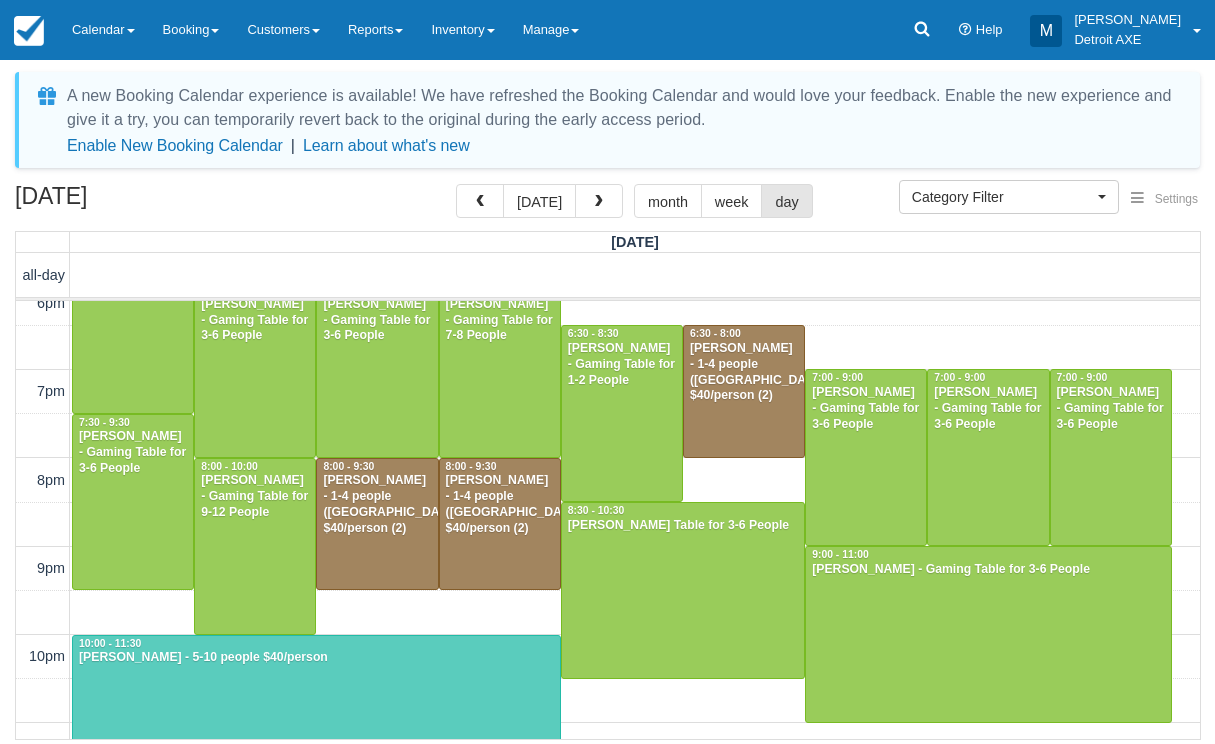 click at bounding box center [377, 524] 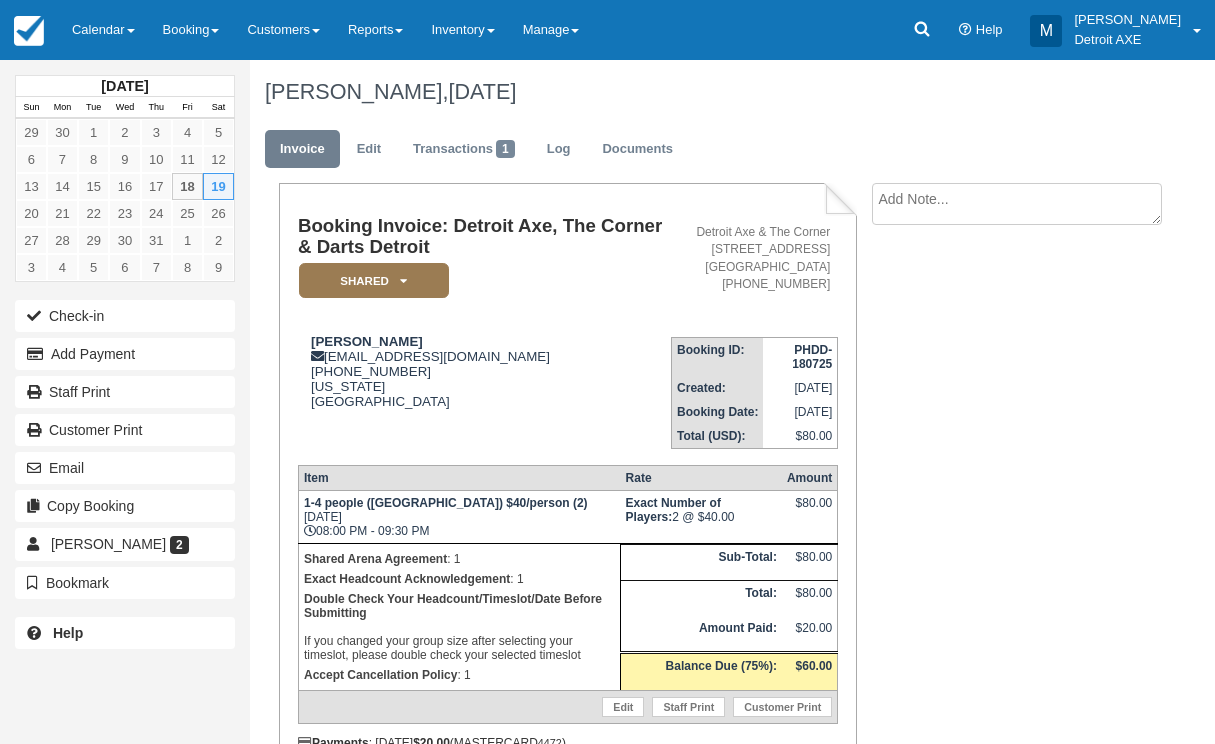 scroll, scrollTop: 0, scrollLeft: 0, axis: both 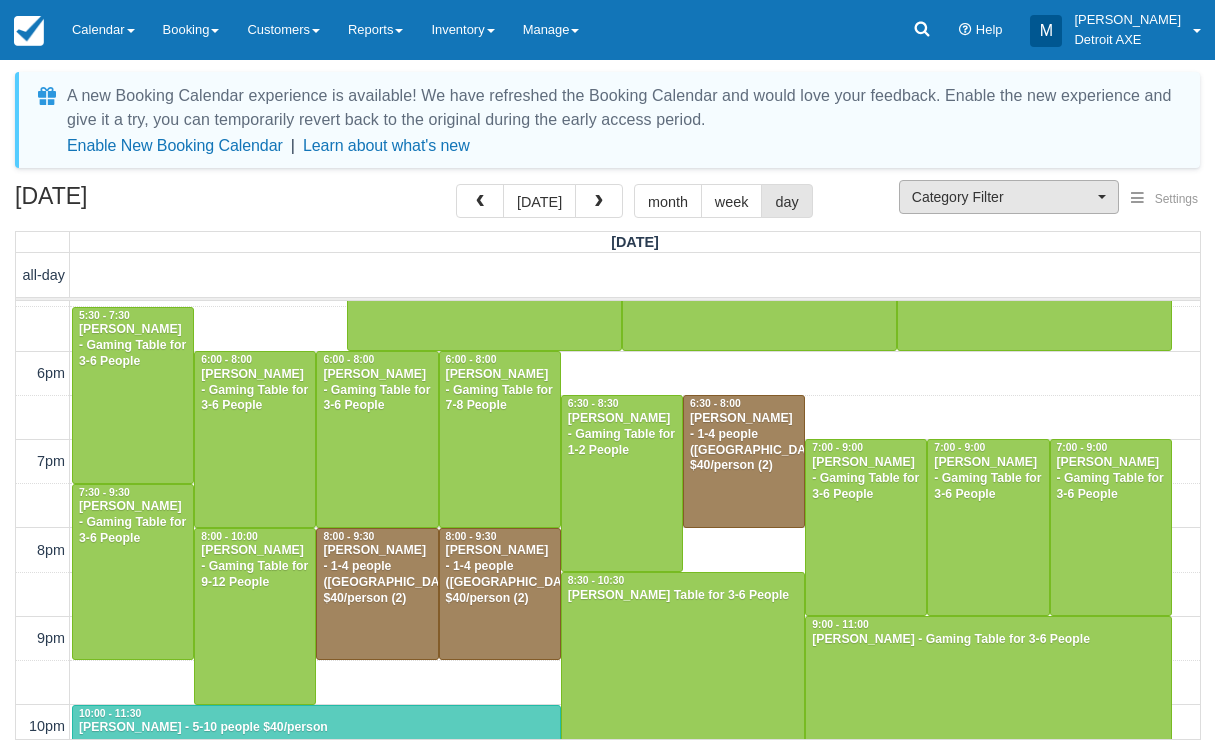 click on "Category Filter" at bounding box center (1009, 197) 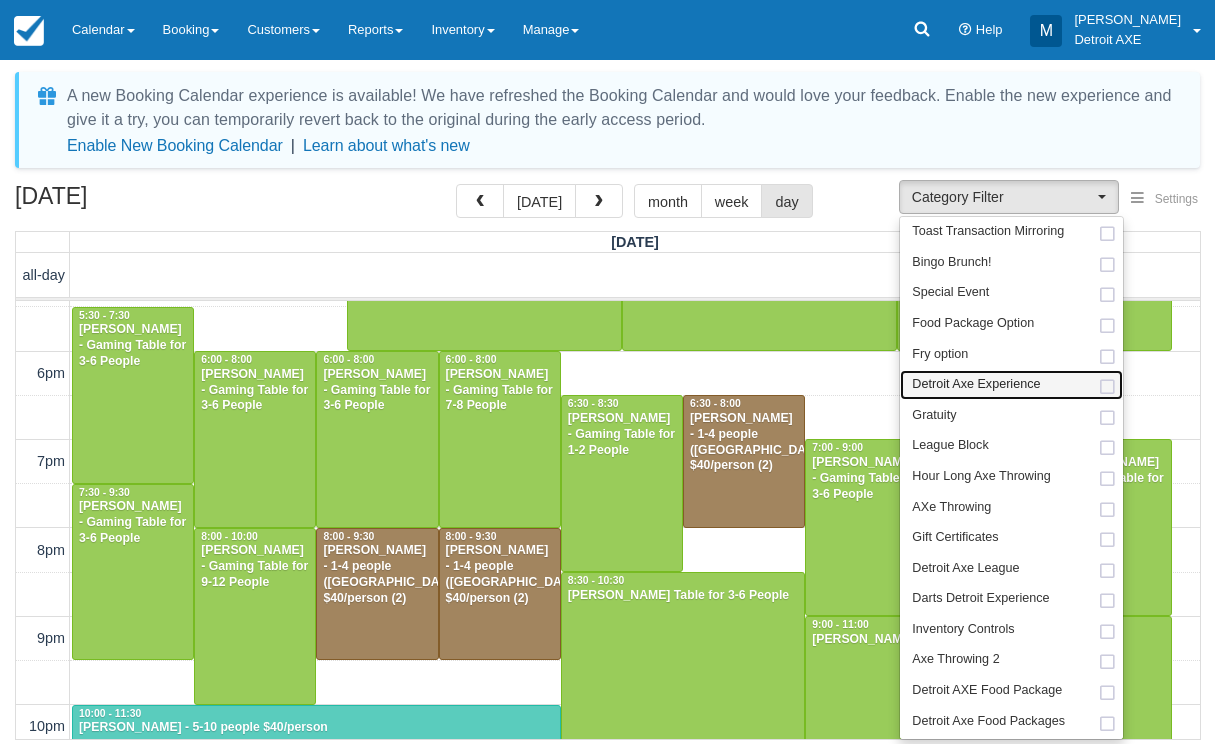 click on "Detroit Axe Experience" at bounding box center (976, 385) 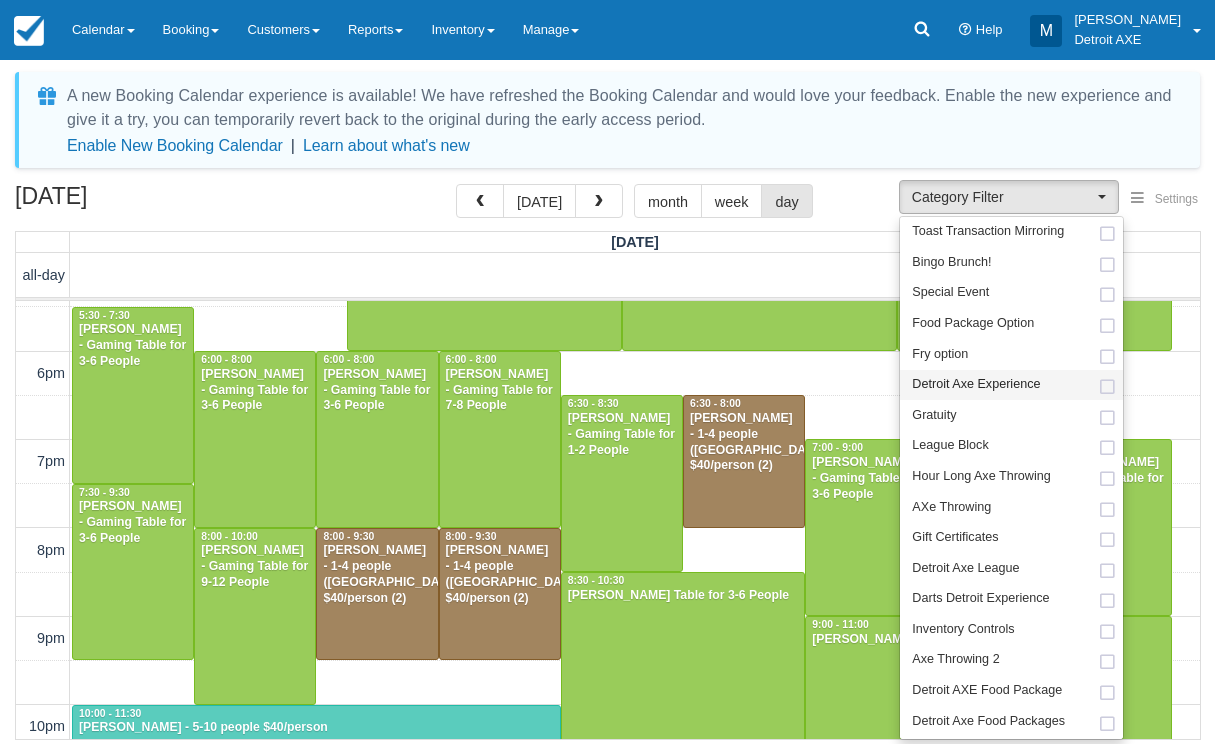 select on "14" 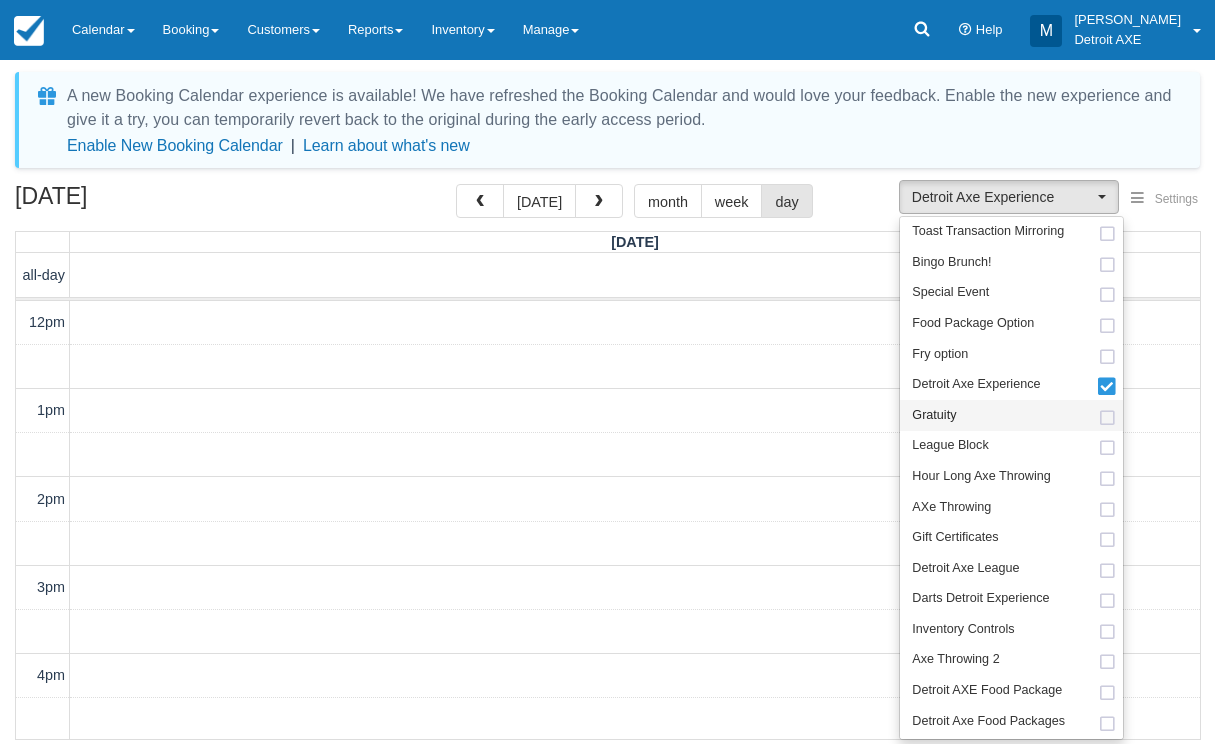 scroll, scrollTop: 576, scrollLeft: 0, axis: vertical 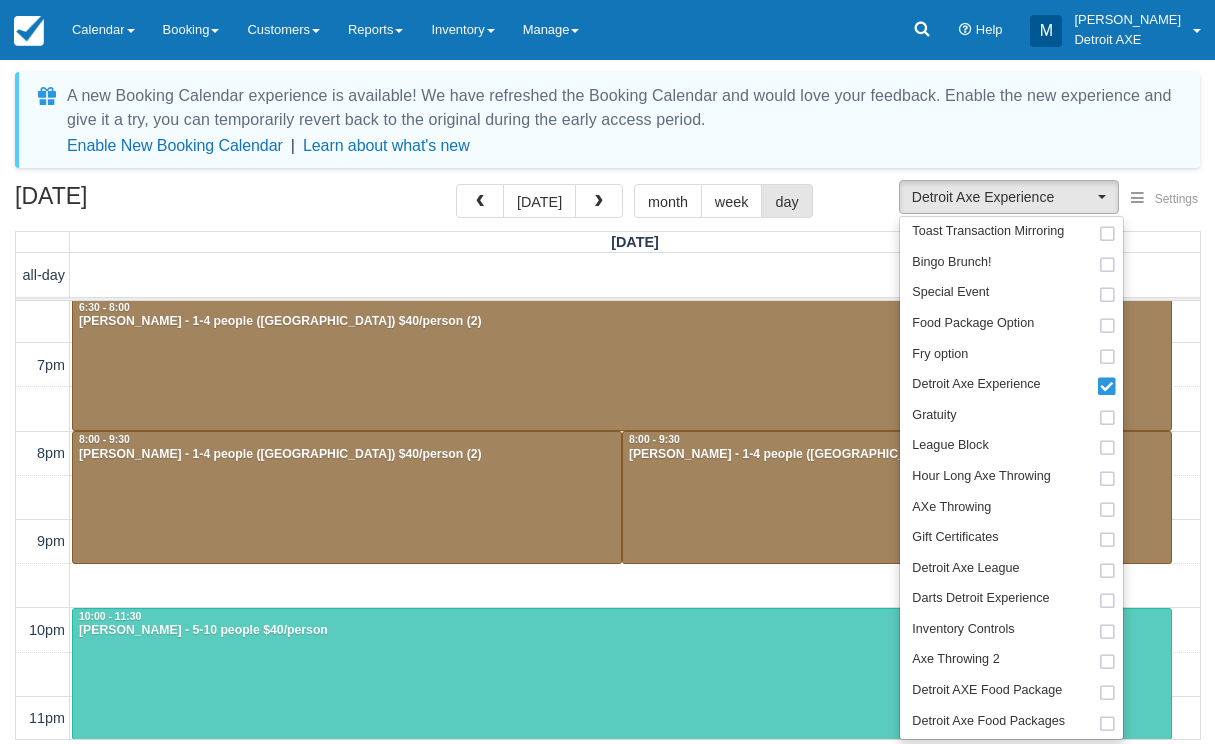 click on "12pm 1pm 2pm 3pm 4pm 5pm 6pm 7pm 8pm 9pm 10pm 11pm 6:30 - 8:00 Ethan - 1-4 people (Shared Arena) $40/person (2) 8:00 - 9:30 Nate Denha - 1-4 people (Shared Arena) $40/person (2) 8:00 - 9:30 Shane Stanton - 1-4 people (Shared Arena) $40/person (2) 10:00 - 11:30 Karen Guilmette - 5-10 people $40/person" at bounding box center (608, 232) 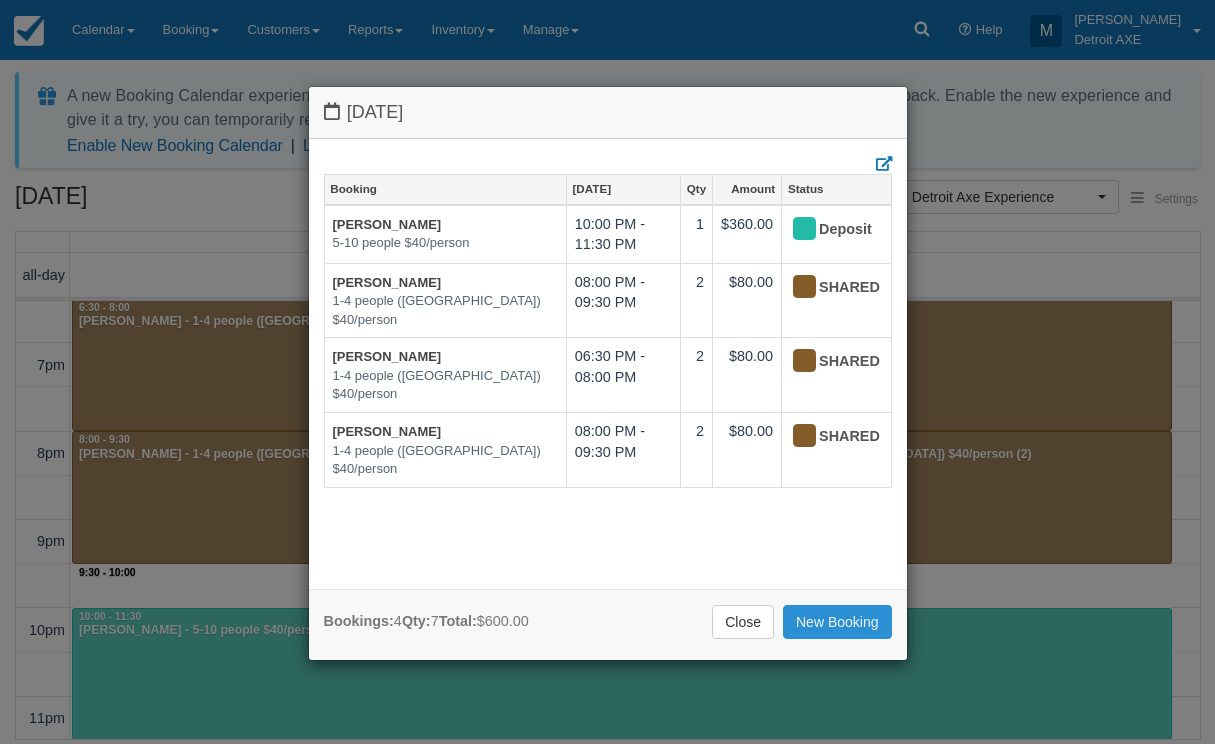 click on "New Booking" at bounding box center (837, 622) 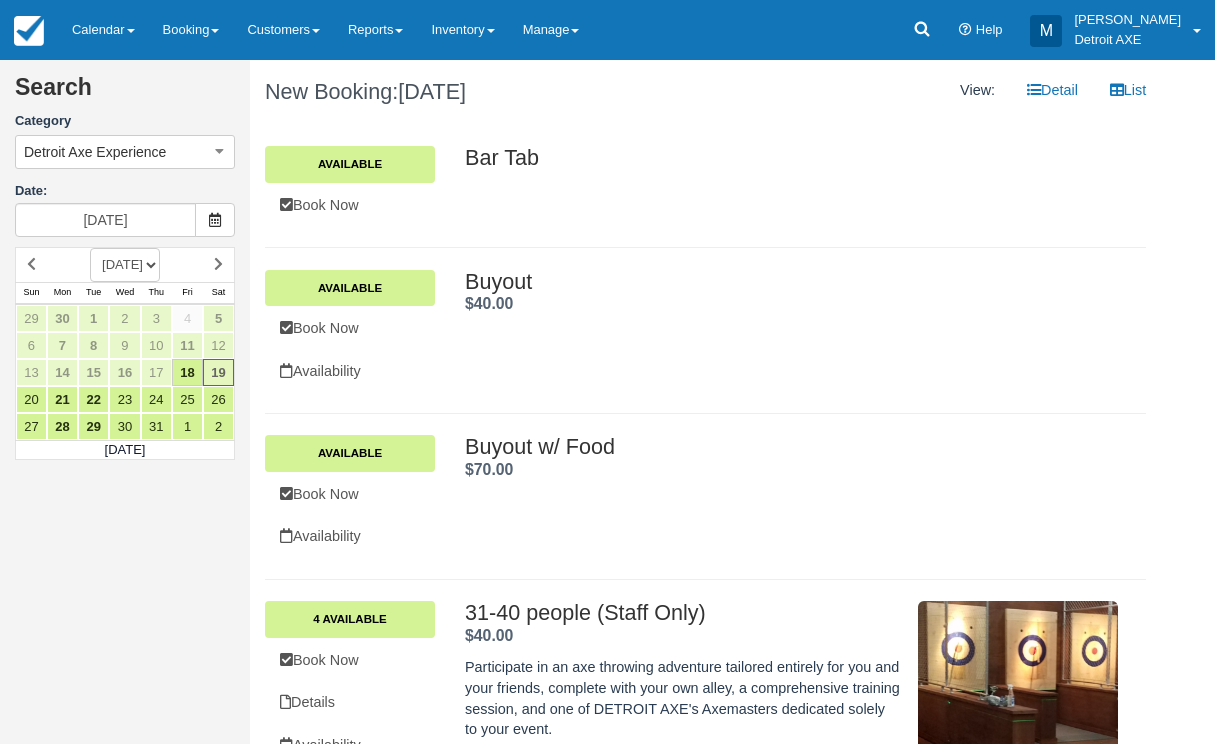 scroll, scrollTop: 0, scrollLeft: 0, axis: both 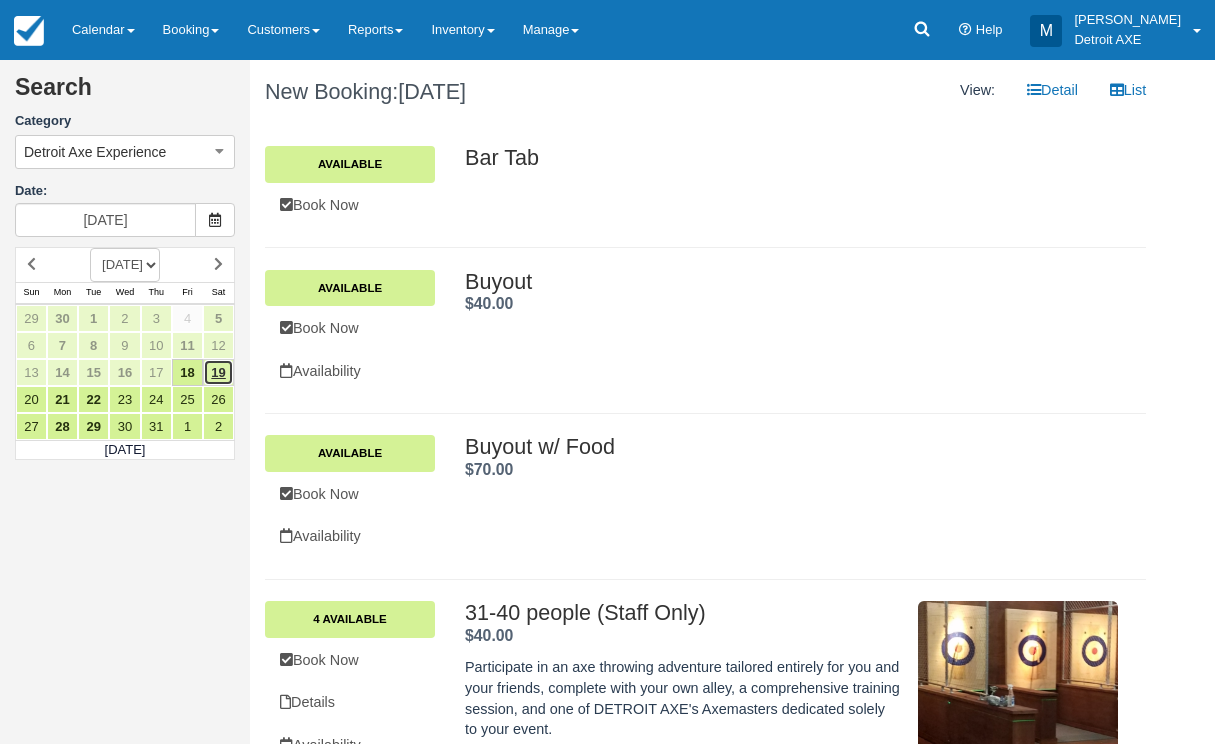 click on "19" at bounding box center (218, 372) 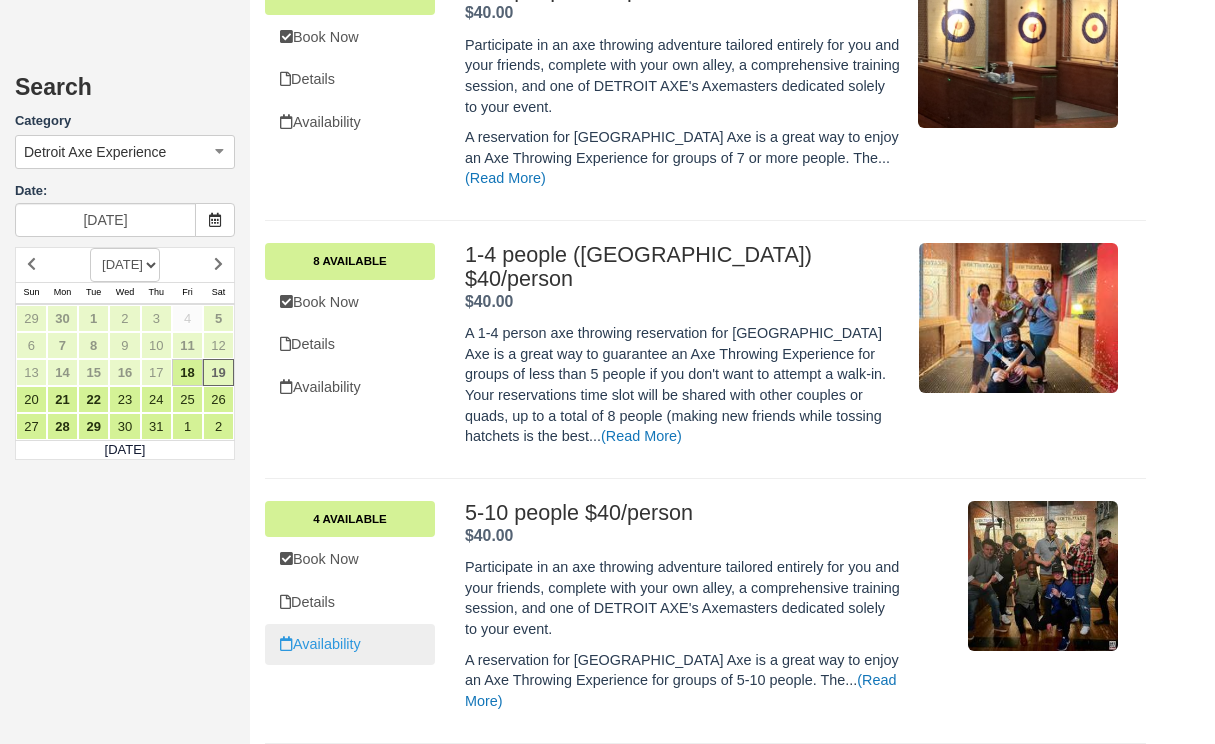 scroll, scrollTop: 849, scrollLeft: 0, axis: vertical 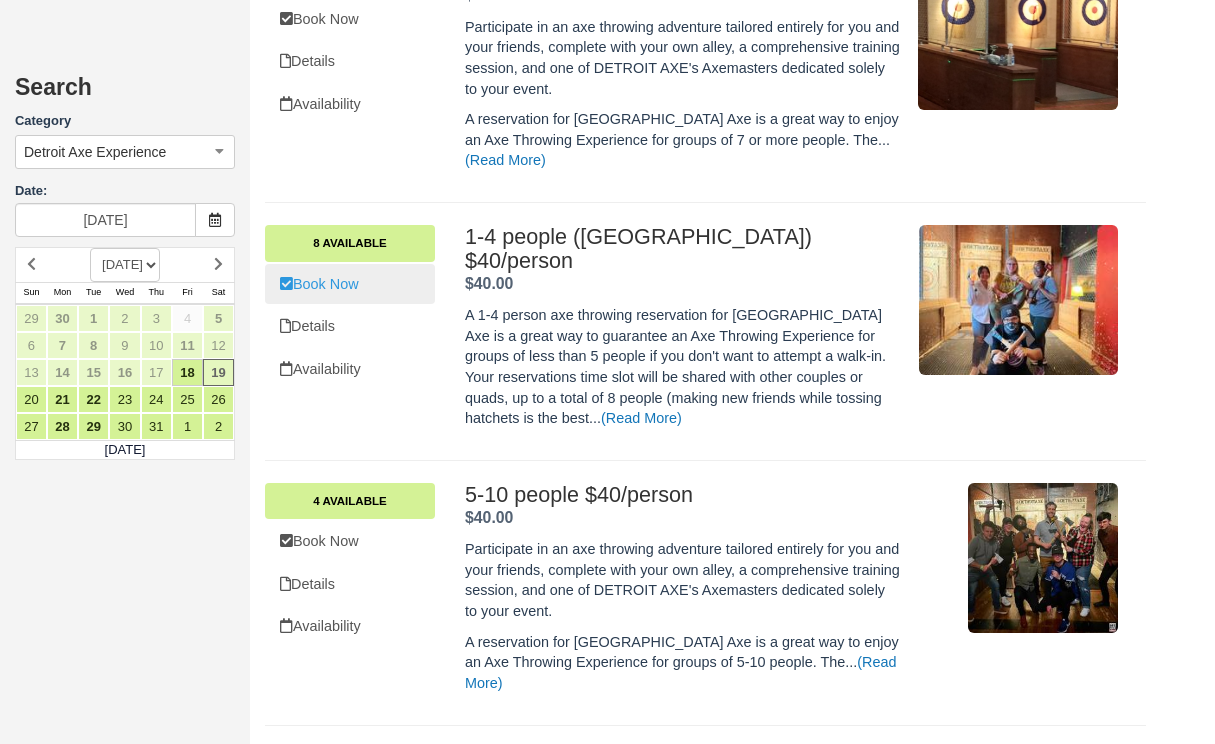 click on "Book Now" at bounding box center [350, 284] 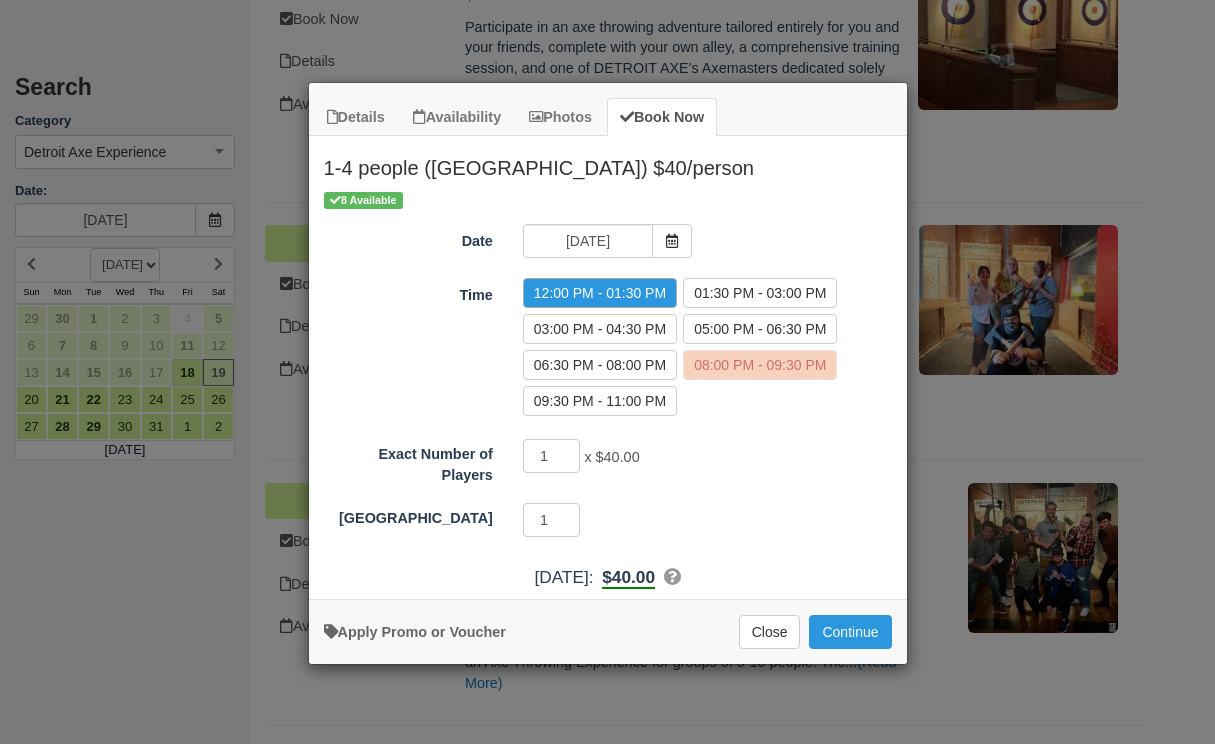click on "08:00 PM - 09:30 PM" at bounding box center (760, 365) 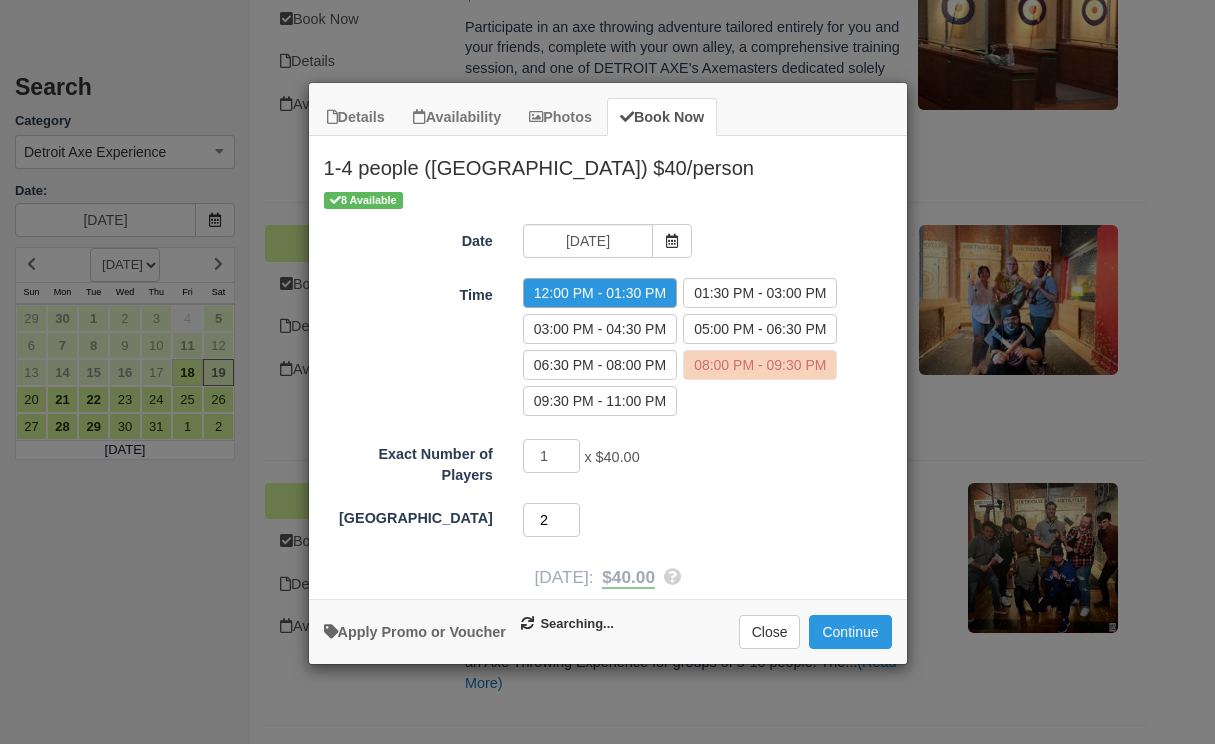 click on "2" at bounding box center (552, 520) 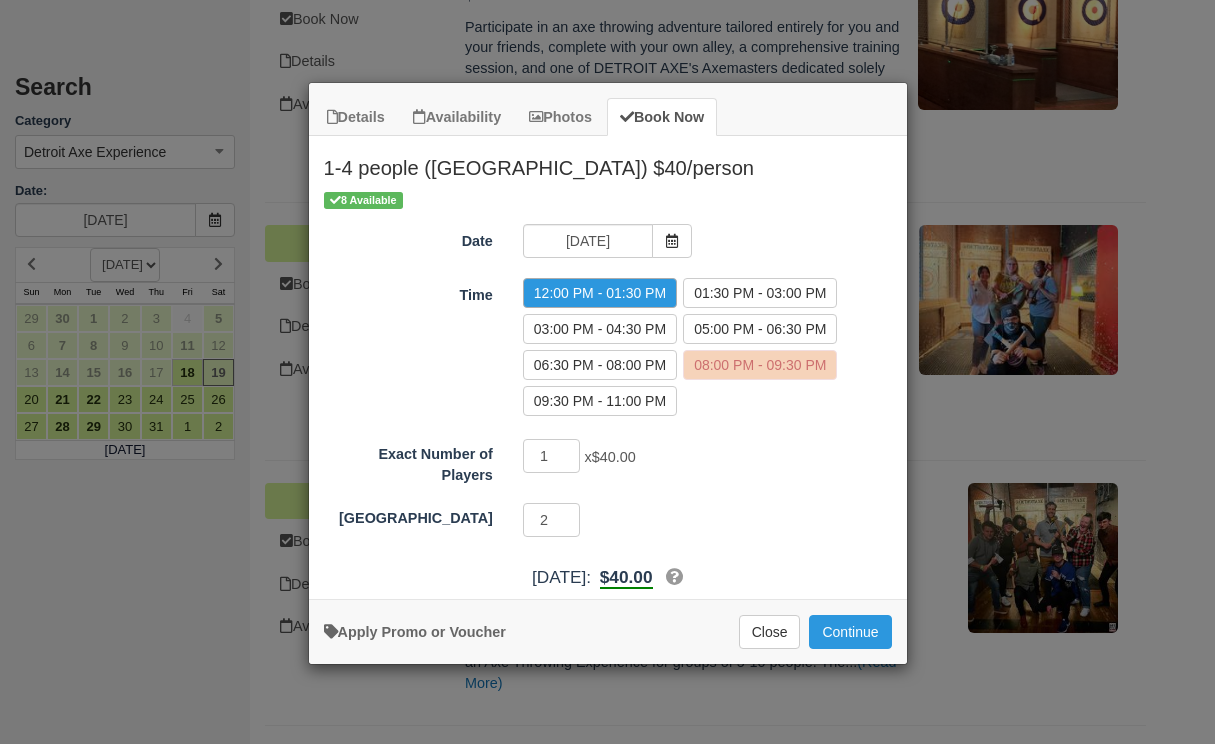 click on "Exact Number of Players 1    x  $40.00 Required.Maximum of 4 Shared Arena 2   Required." at bounding box center [608, 488] 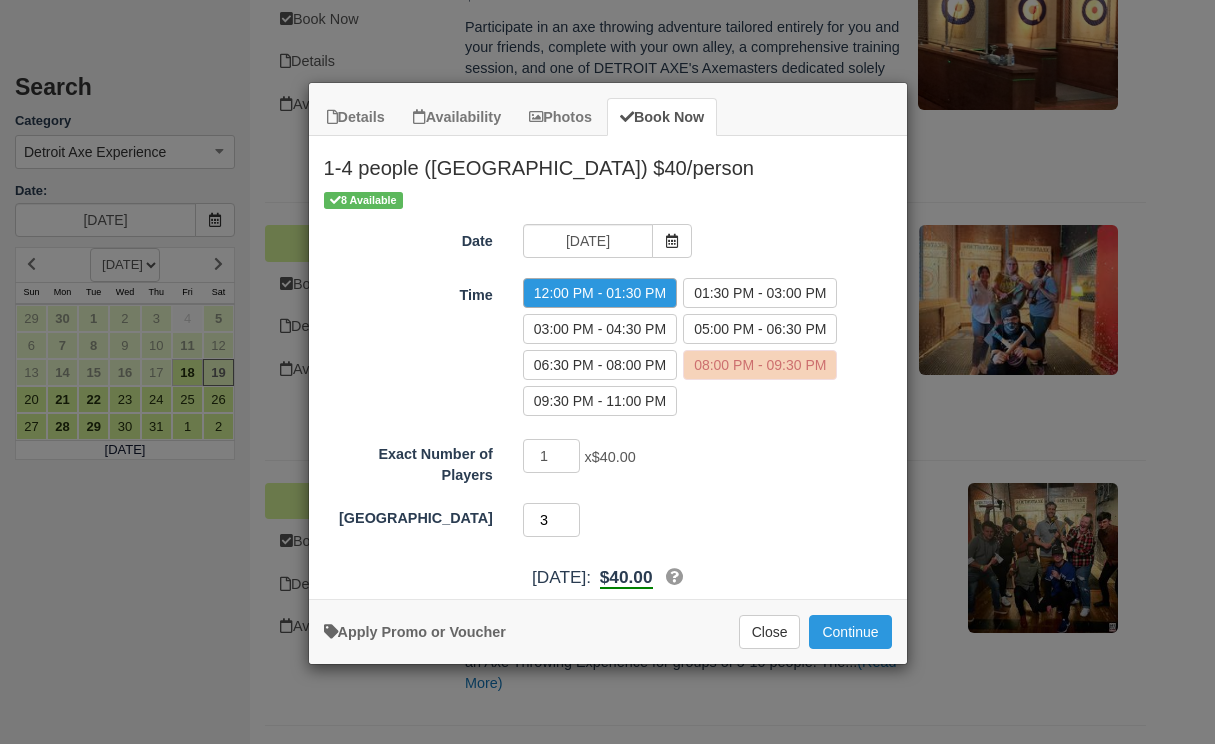 click on "3" at bounding box center (552, 520) 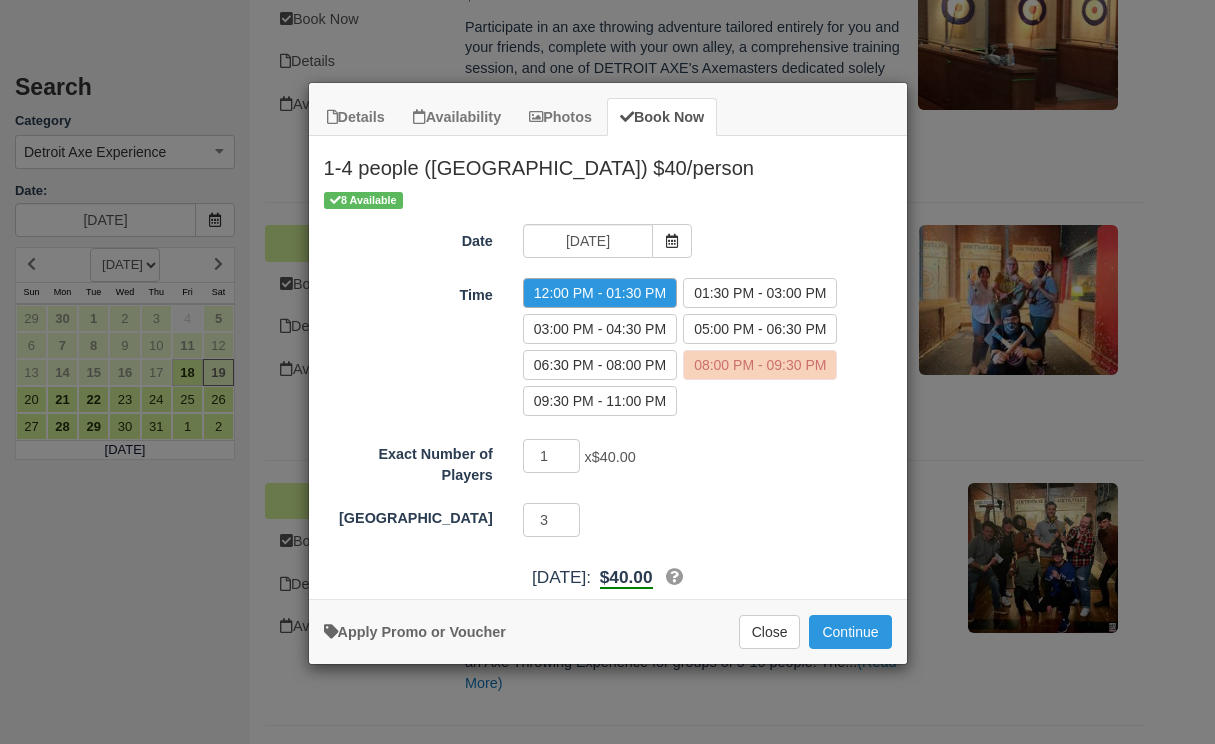 click on "3   Required." at bounding box center [682, 522] 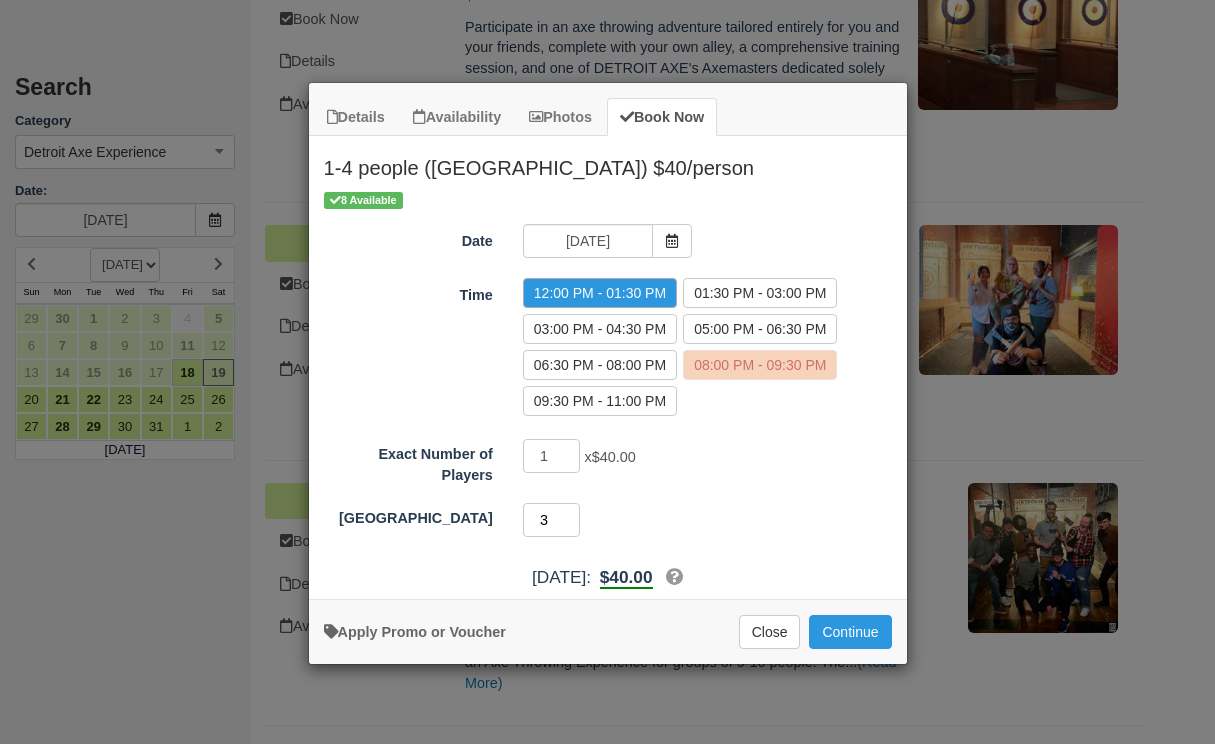 type on "4" 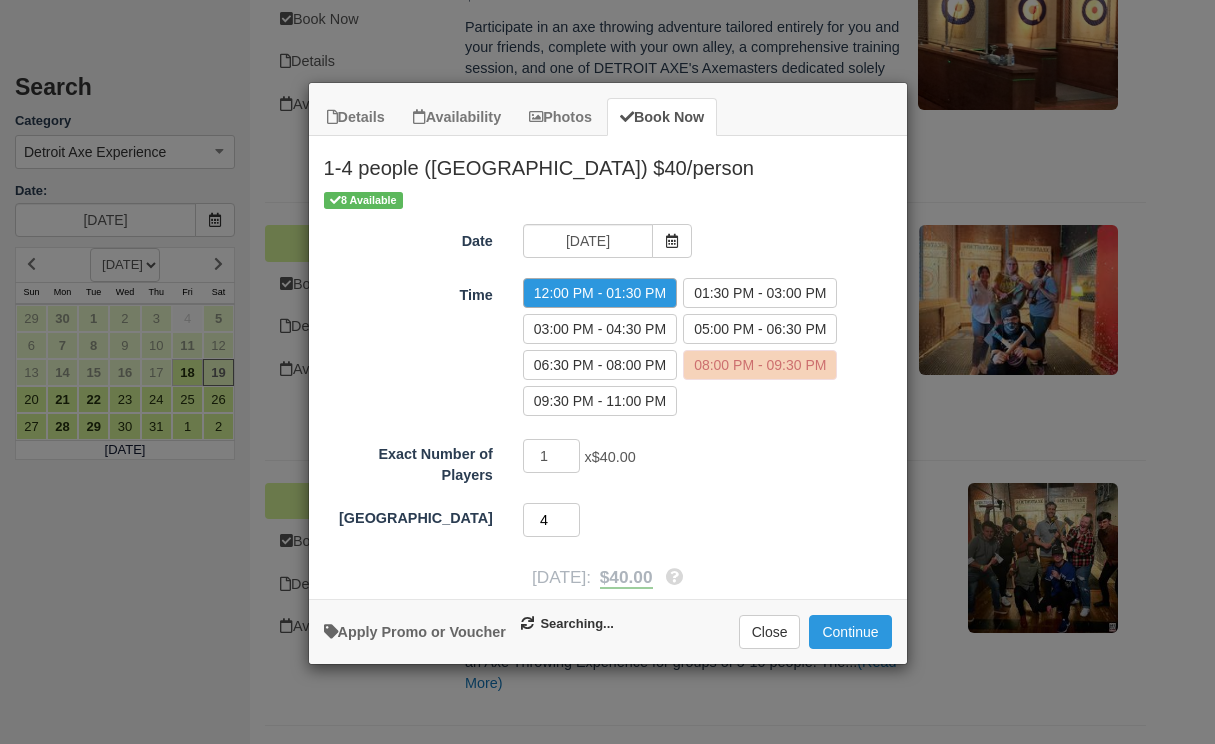 click on "4" at bounding box center [552, 520] 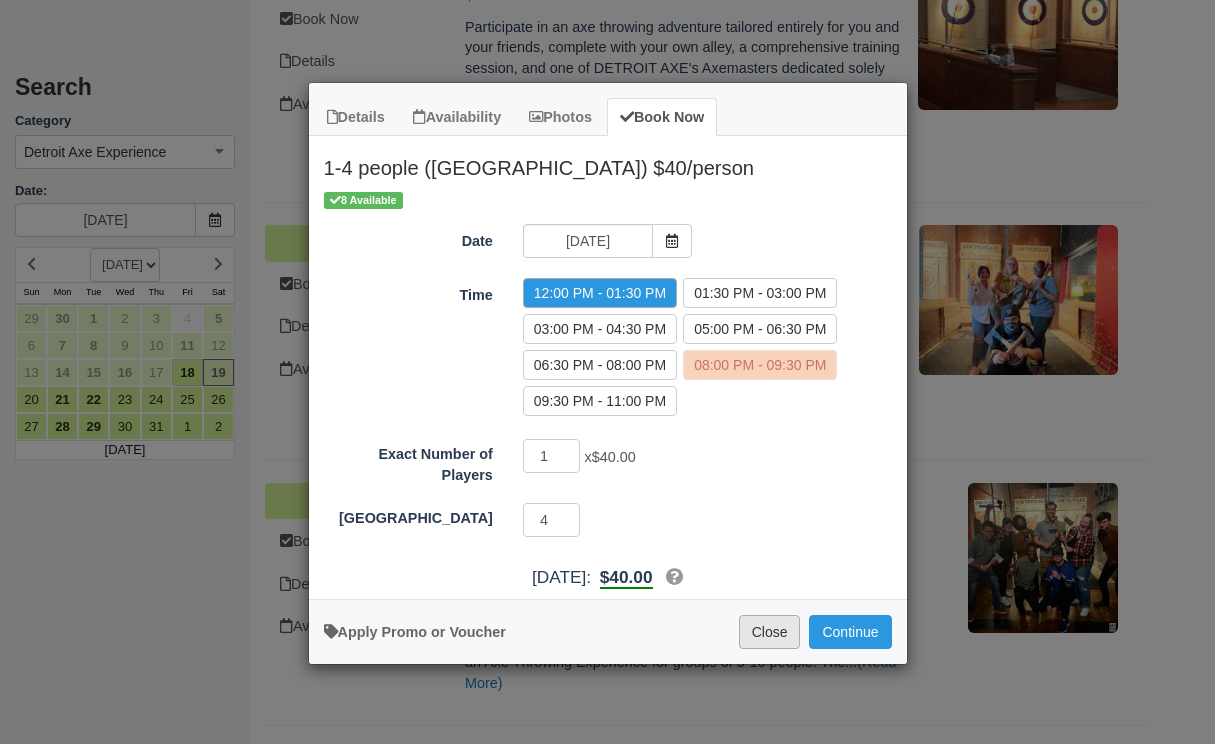 click on "Close" at bounding box center (770, 632) 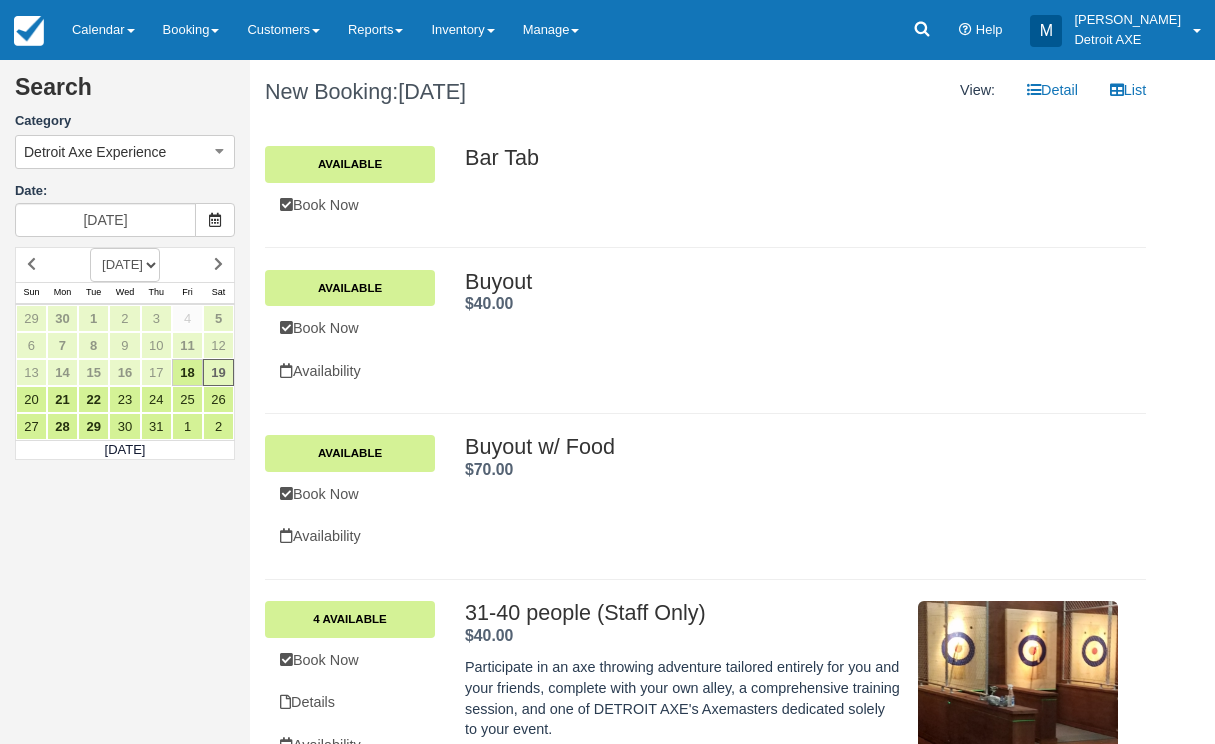 scroll, scrollTop: 0, scrollLeft: 0, axis: both 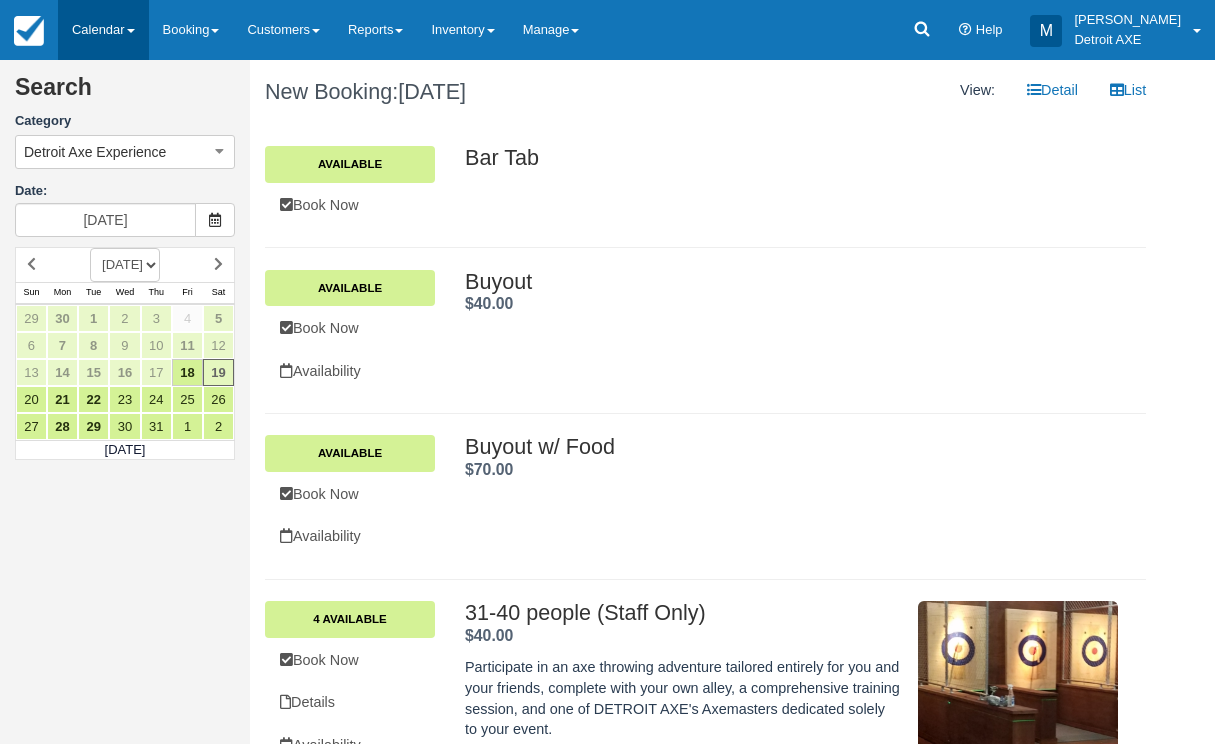 click on "Calendar" at bounding box center [103, 30] 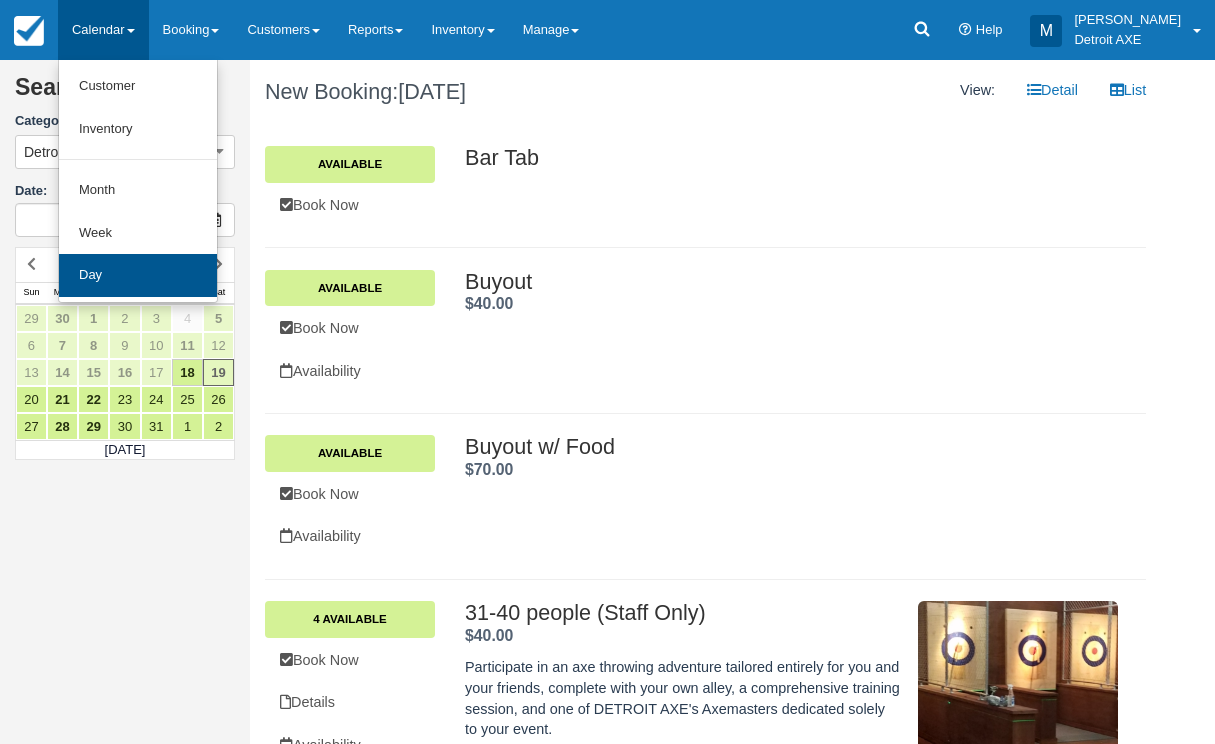 click on "Day" at bounding box center [138, 275] 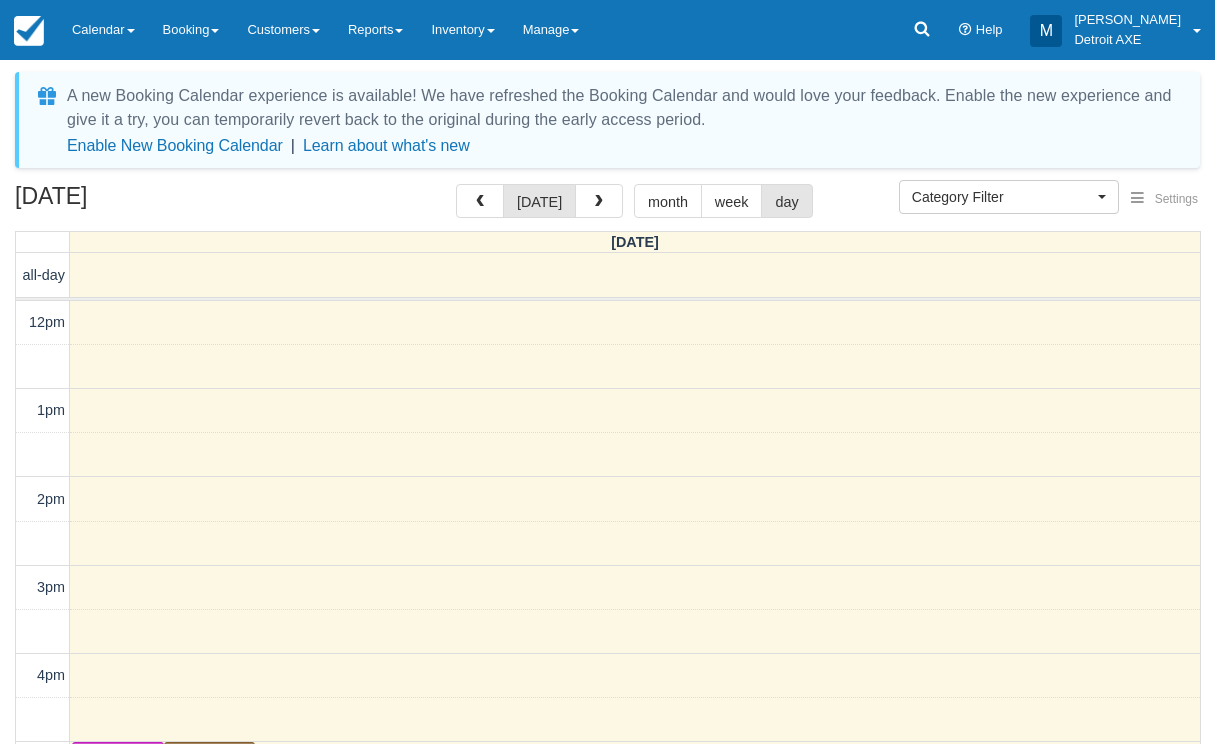 select 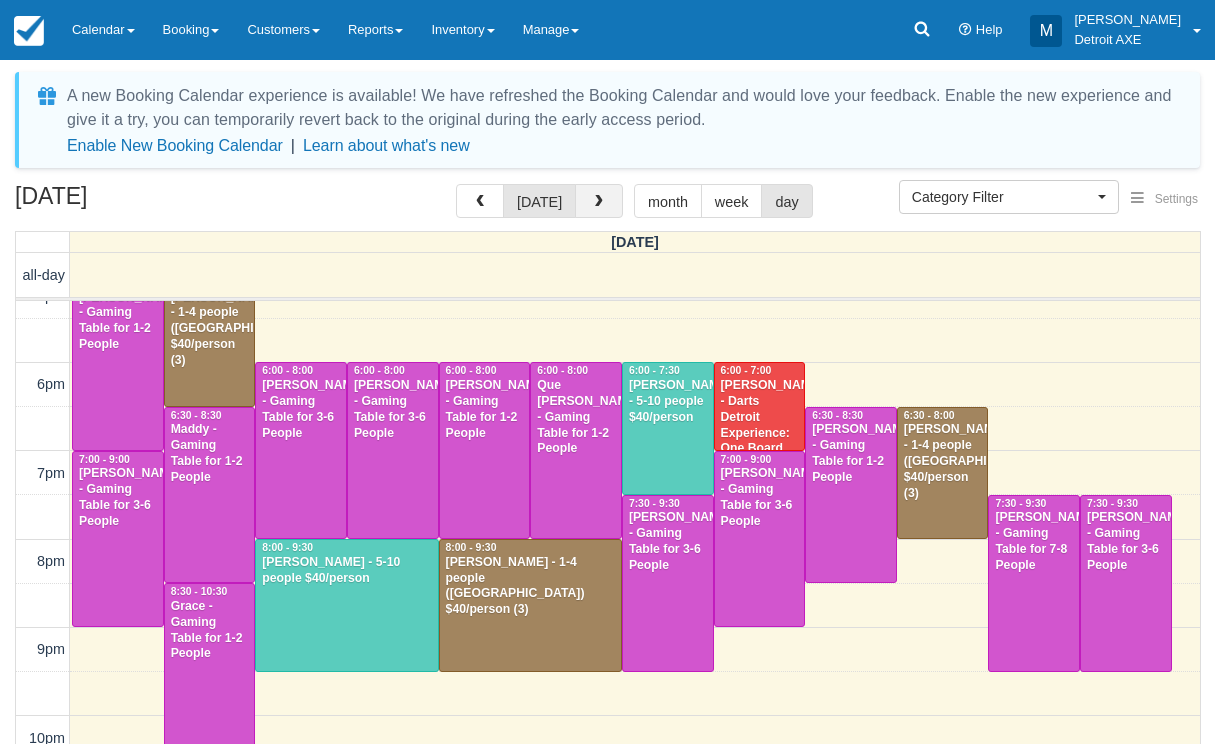 click at bounding box center (599, 202) 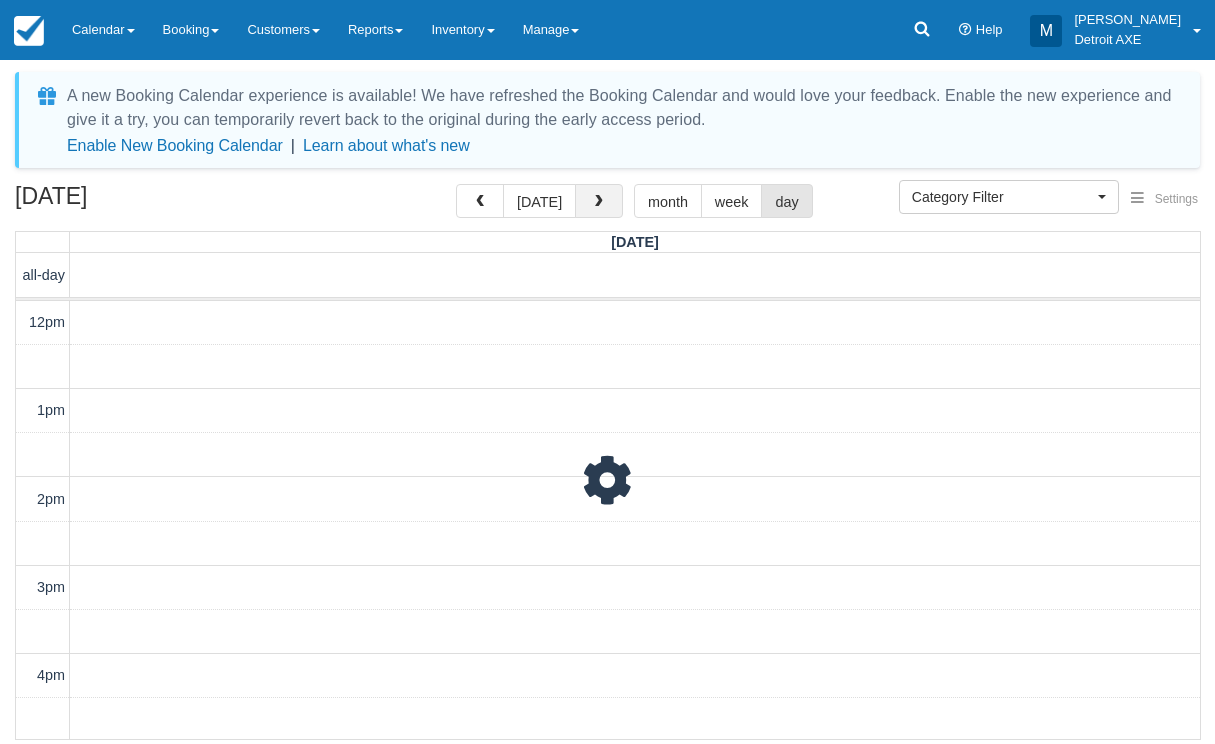 scroll, scrollTop: 0, scrollLeft: 0, axis: both 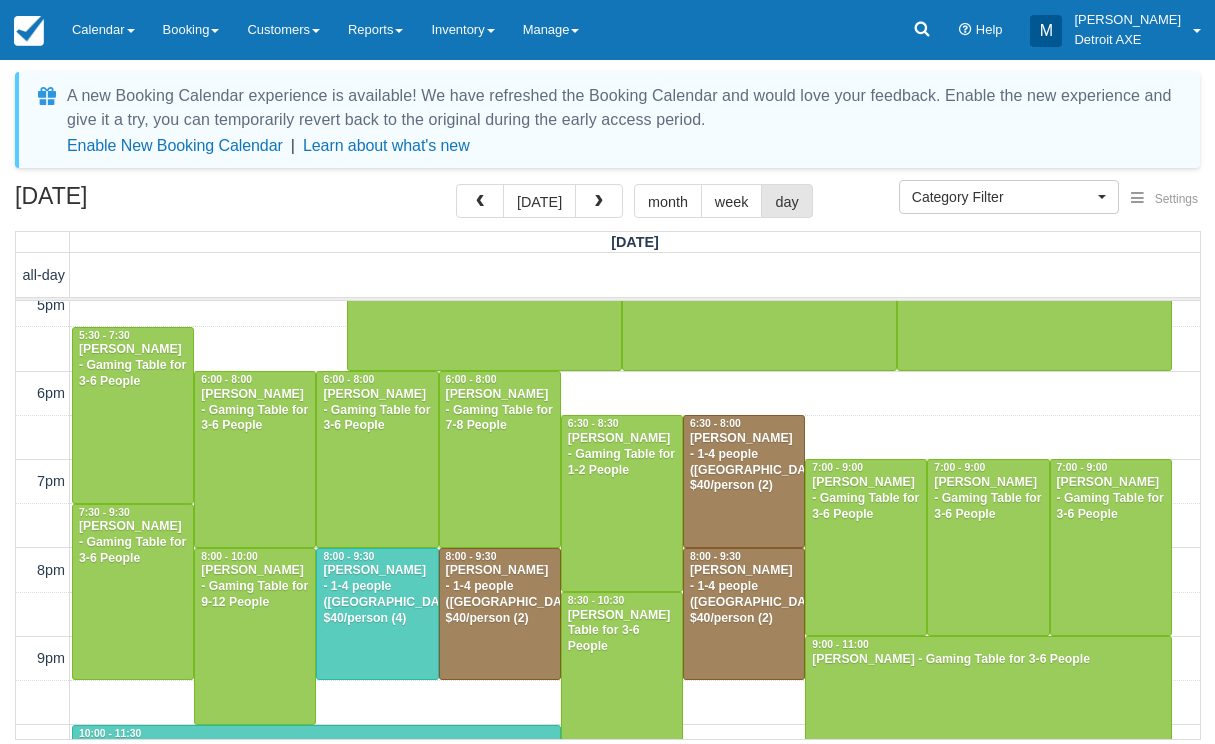 click on "[PERSON_NAME] - 1-4 people ([GEOGRAPHIC_DATA]) $40/person (4)" at bounding box center (377, 595) 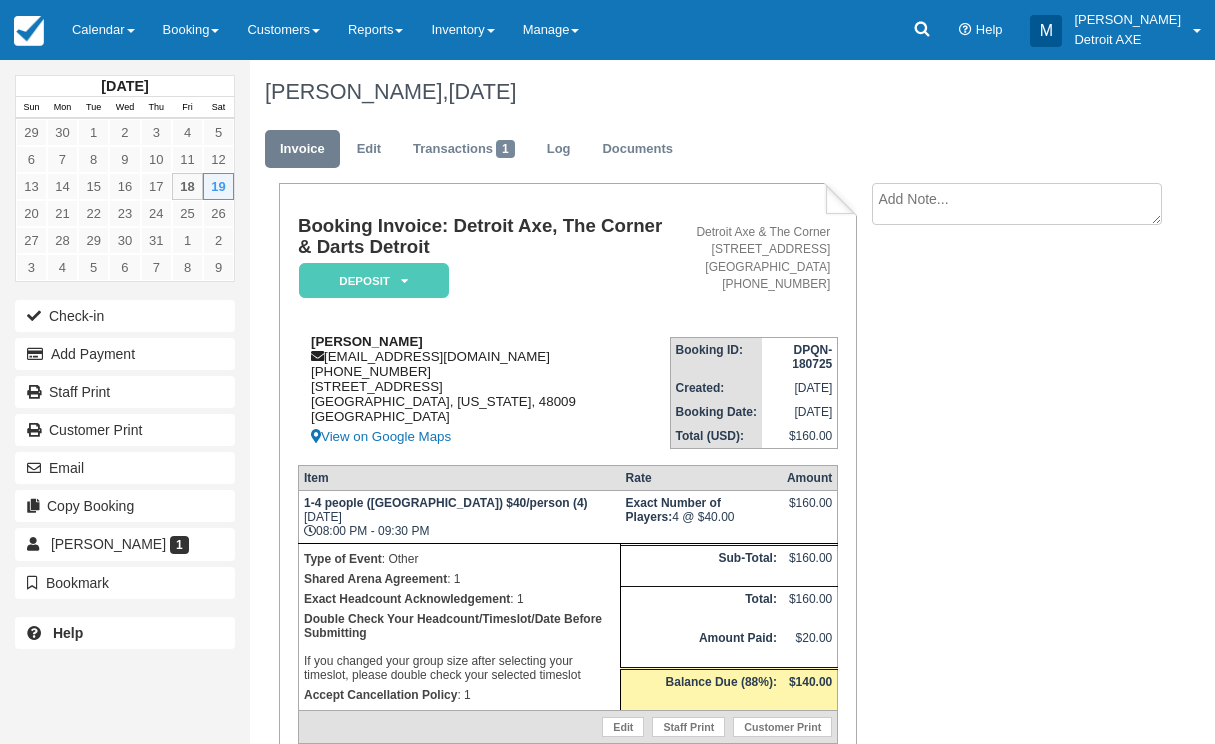 scroll, scrollTop: 0, scrollLeft: 0, axis: both 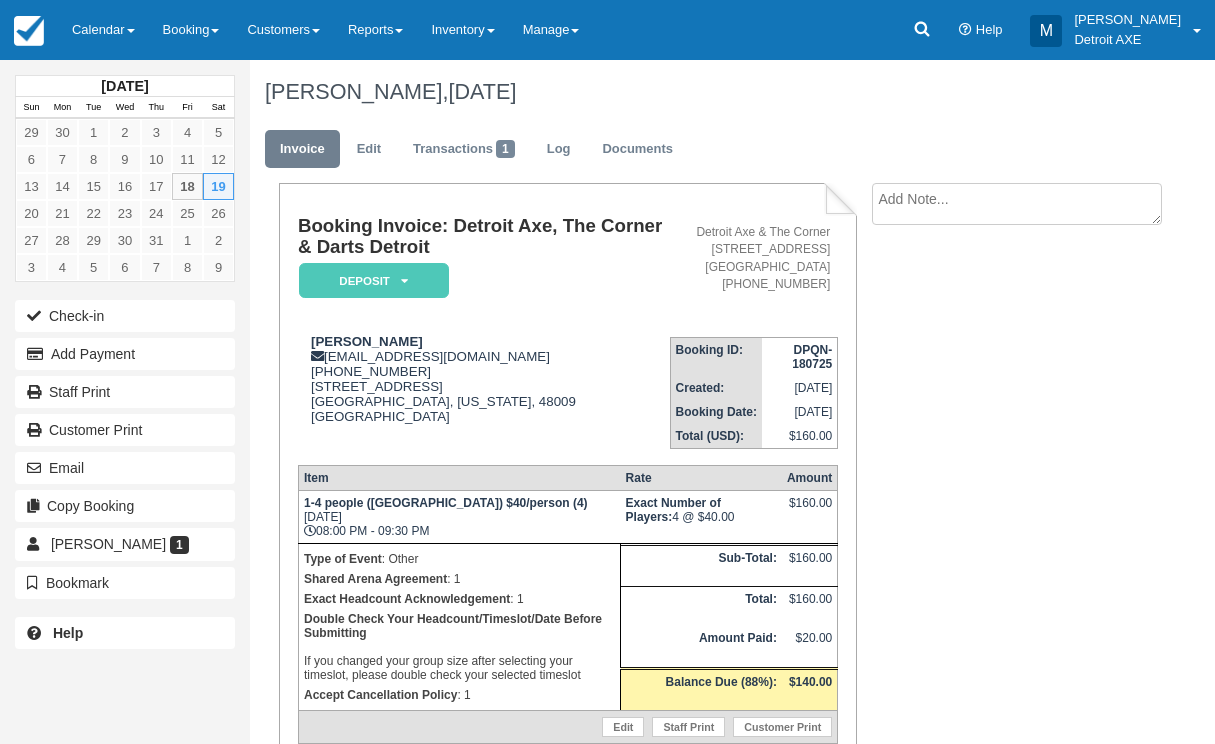 click on "Deposit" at bounding box center [374, 280] 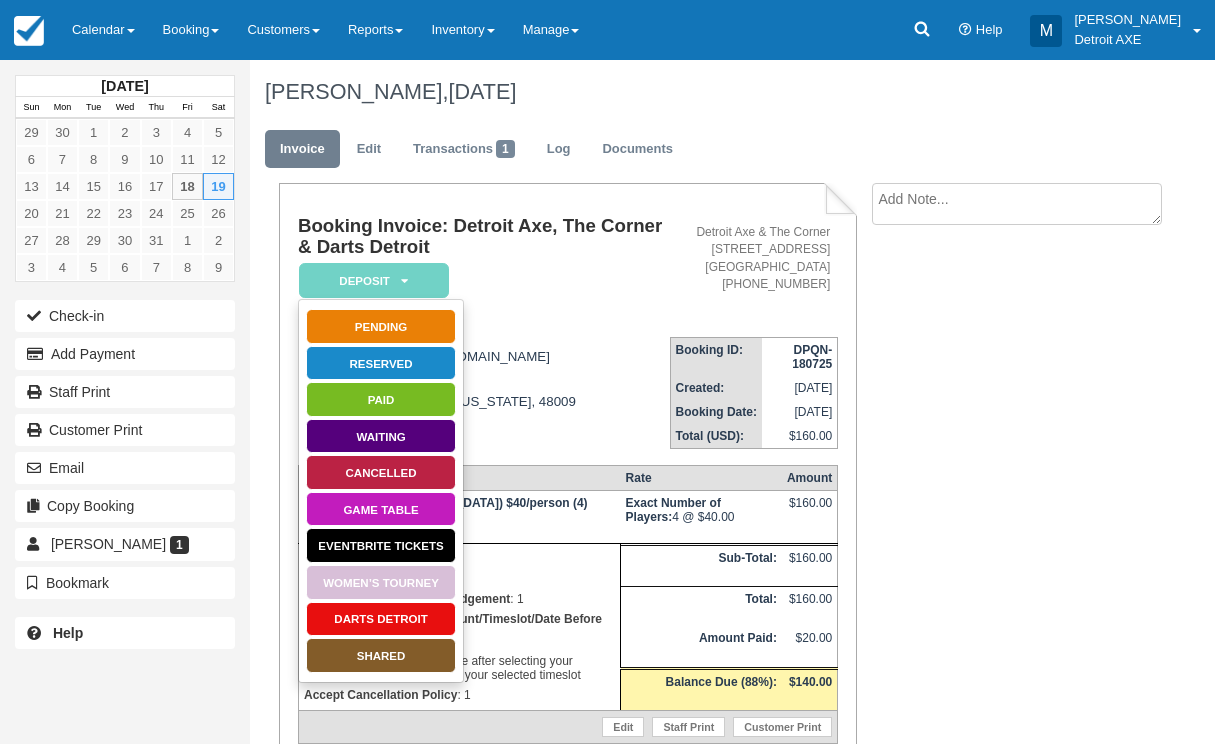 click on "SHARED" at bounding box center (381, 655) 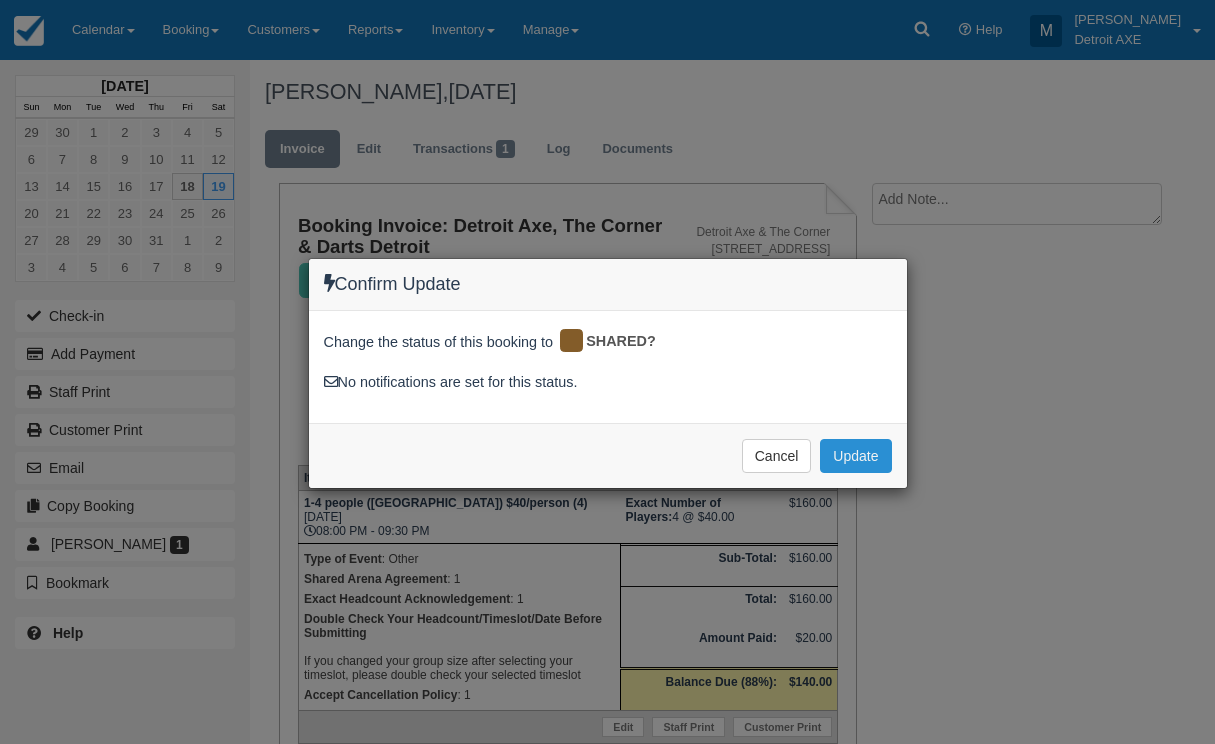 click on "Update" at bounding box center [855, 456] 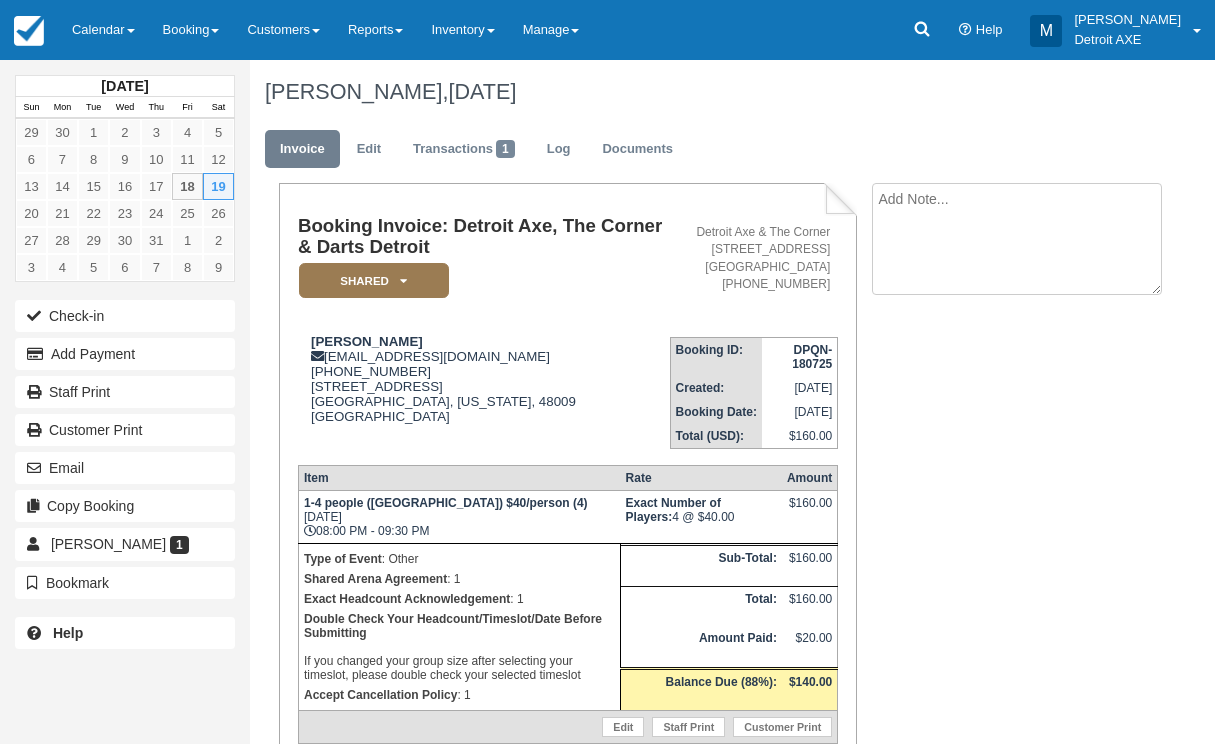 click at bounding box center (1017, 239) 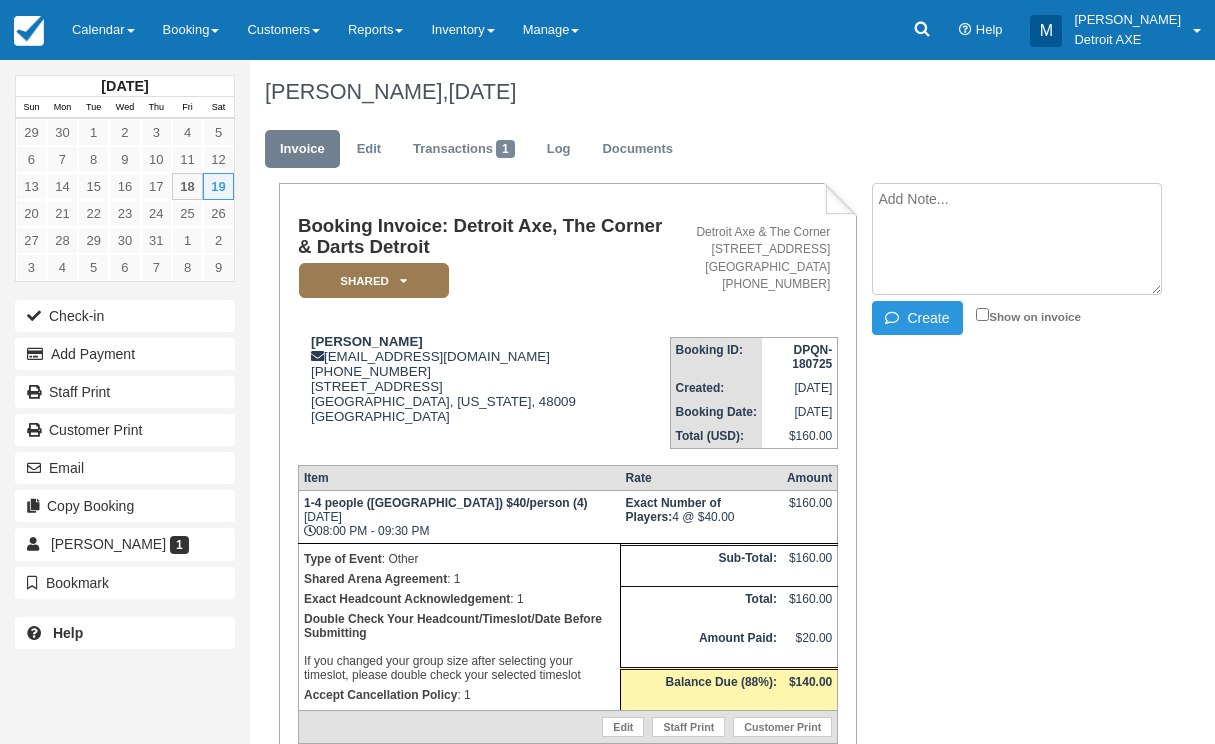 click at bounding box center [1017, 239] 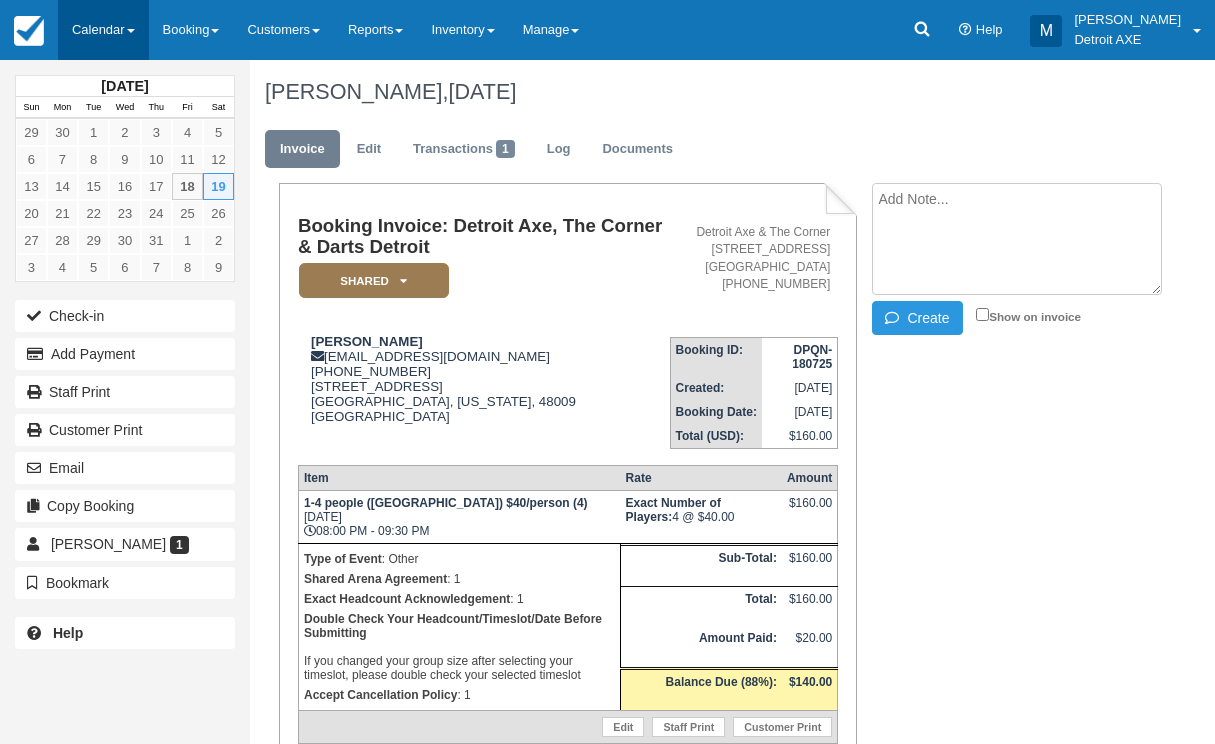 click on "Calendar" at bounding box center [103, 30] 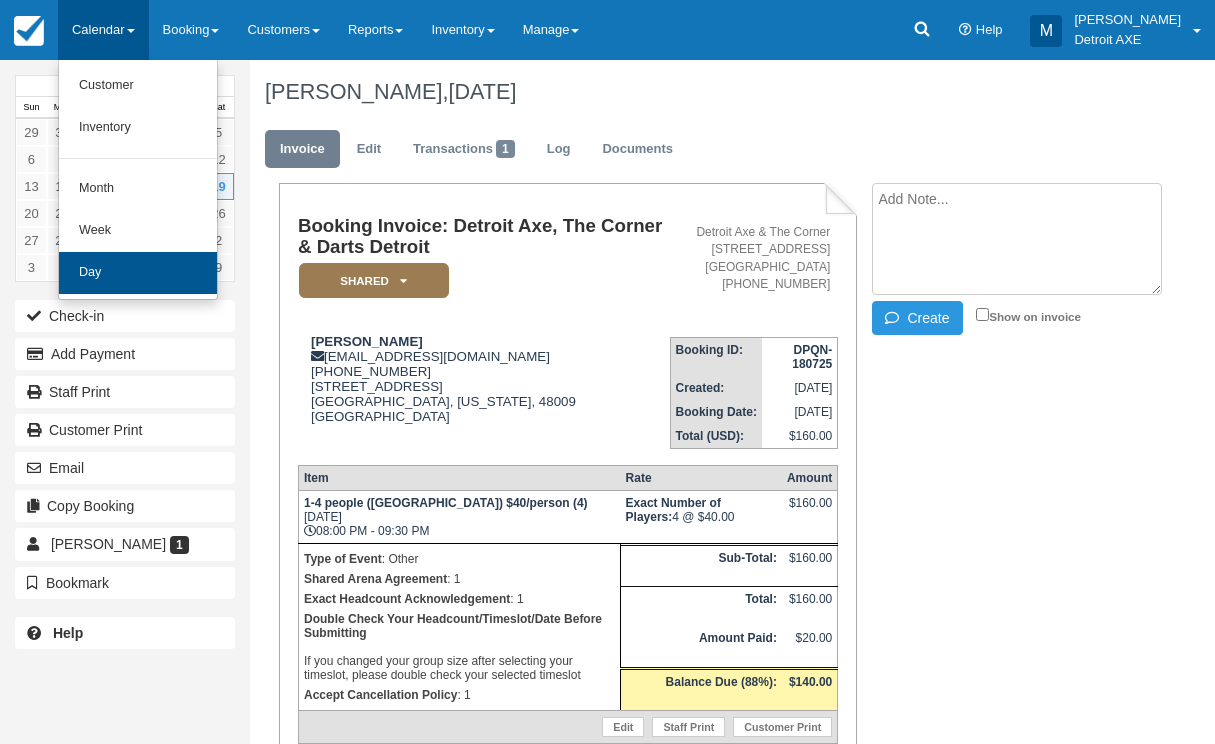 click on "Day" at bounding box center (138, 273) 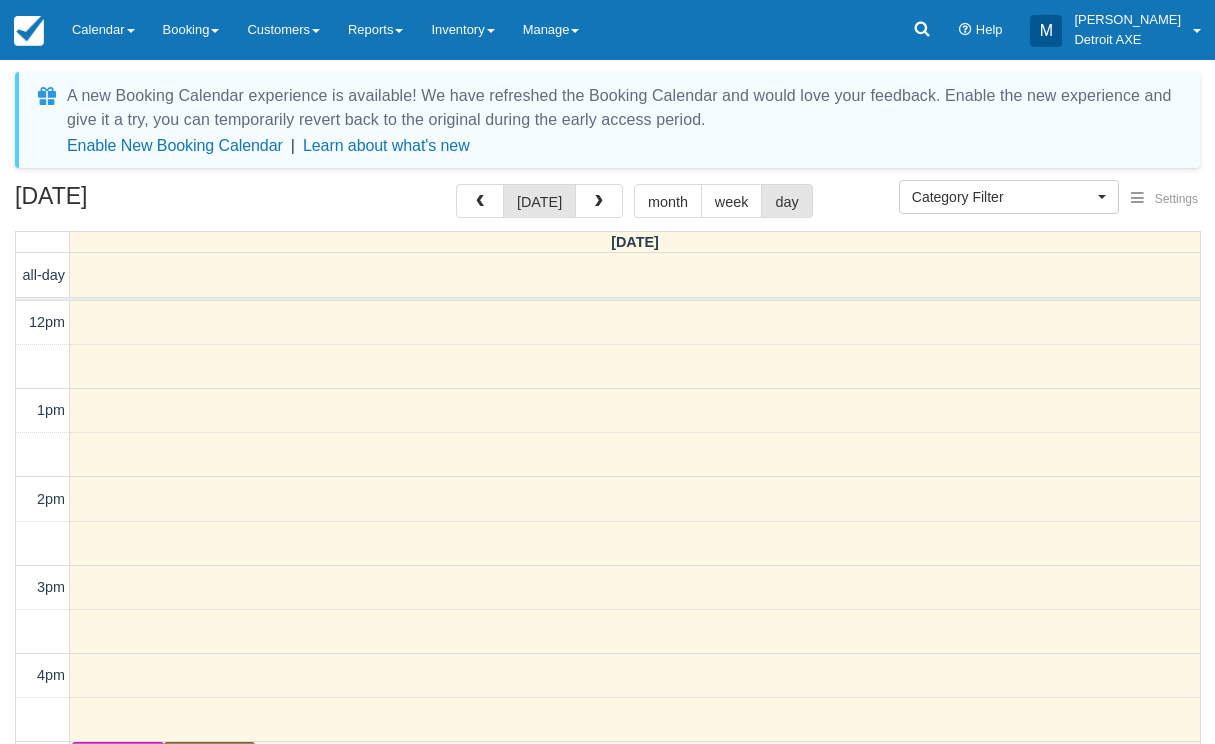 select 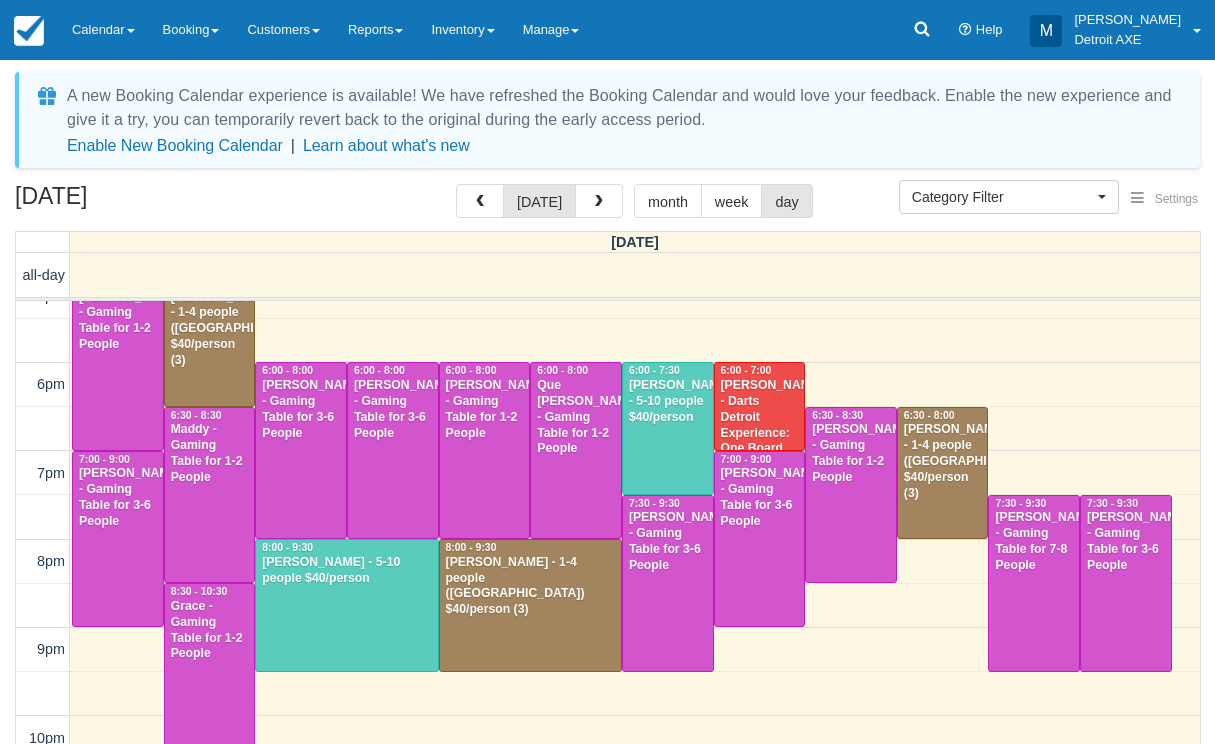 click on "[PERSON_NAME] - 1-4 people ([GEOGRAPHIC_DATA]) $40/person (3)" at bounding box center [943, 461] 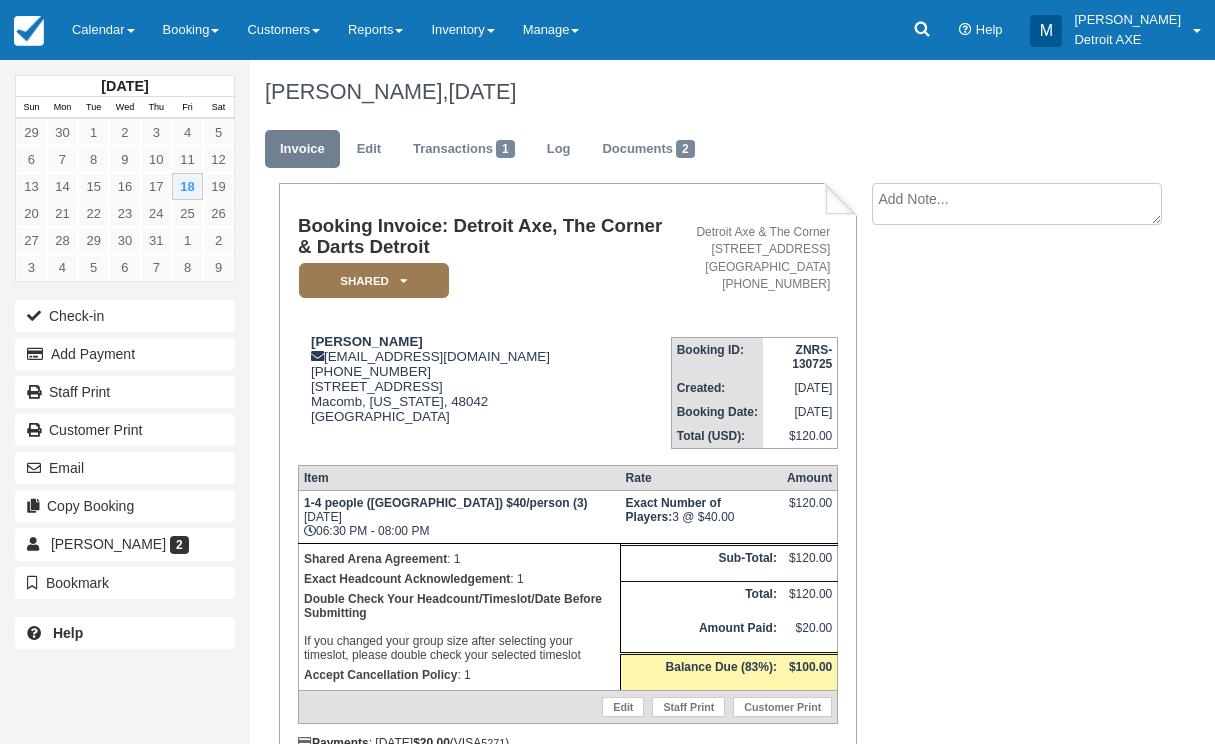 scroll, scrollTop: 0, scrollLeft: 0, axis: both 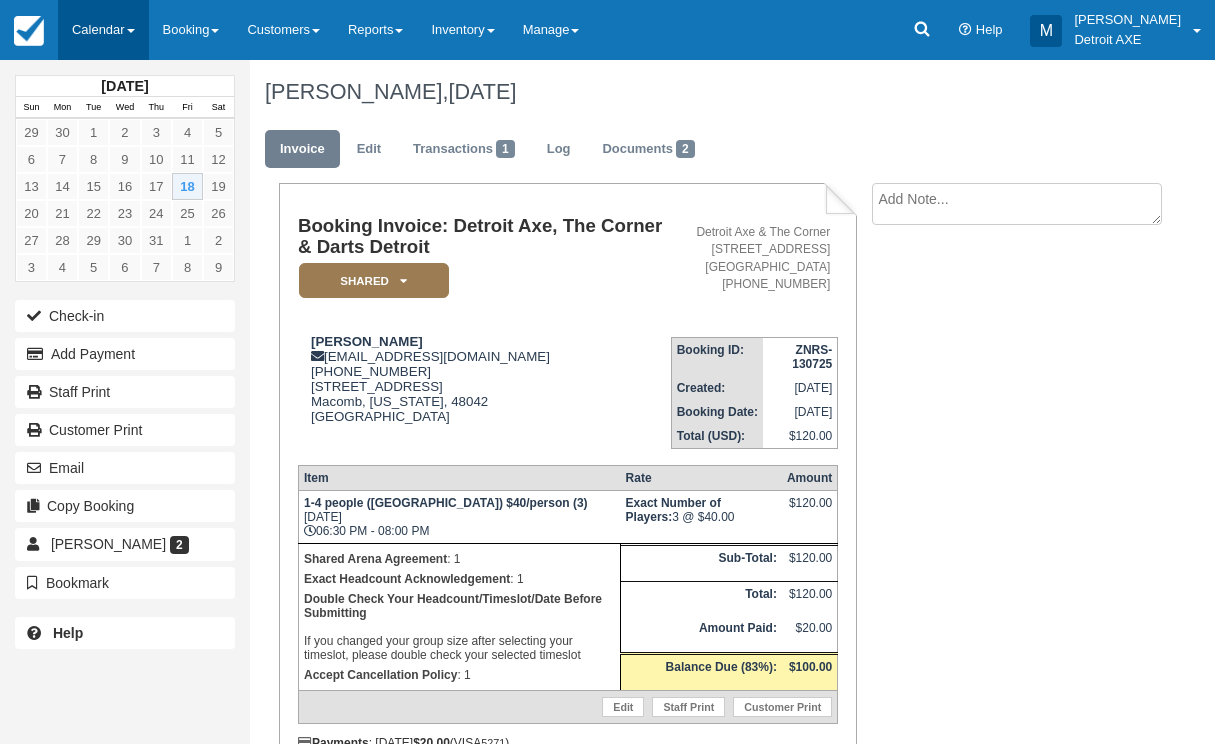 click on "Calendar" at bounding box center [103, 30] 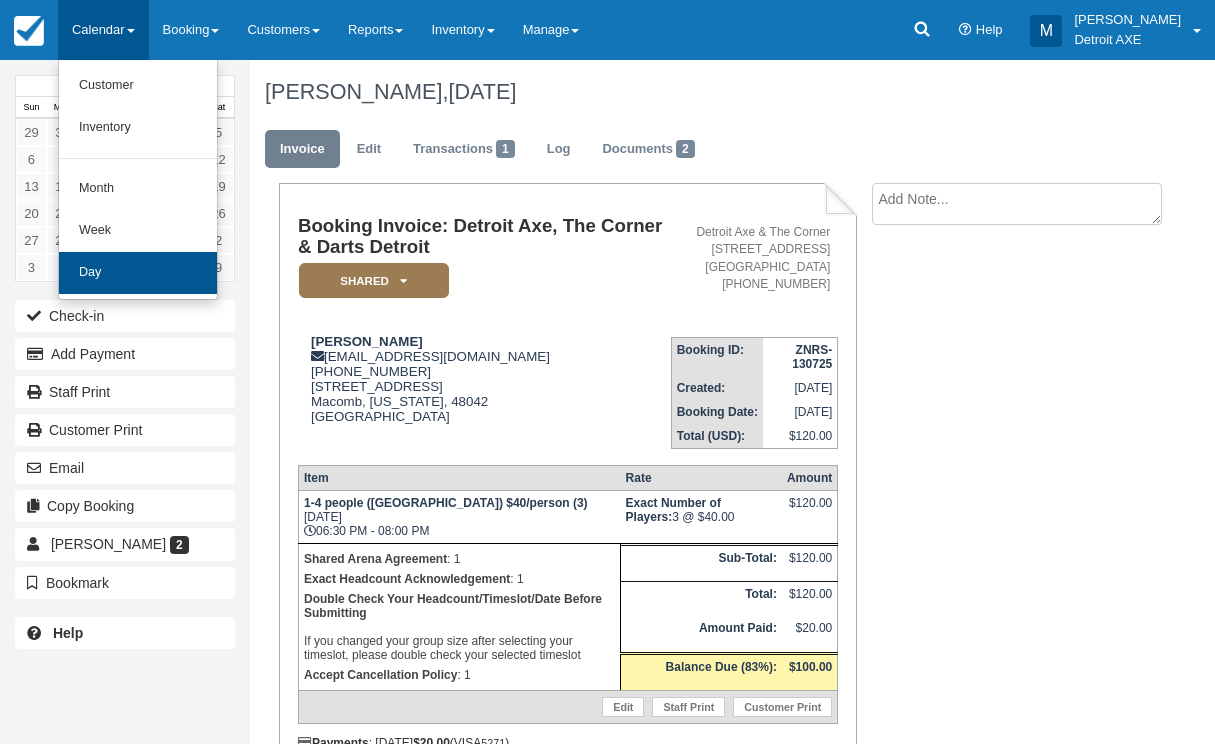 click on "Day" at bounding box center [138, 273] 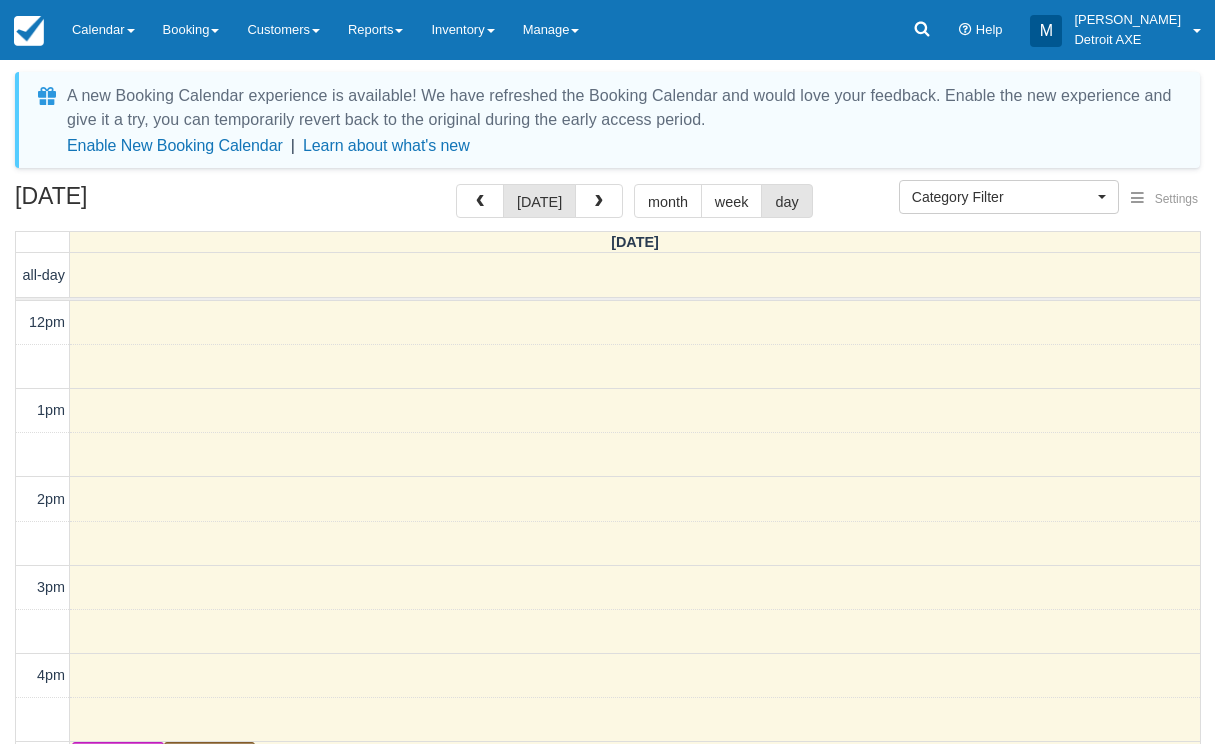 scroll, scrollTop: 0, scrollLeft: 0, axis: both 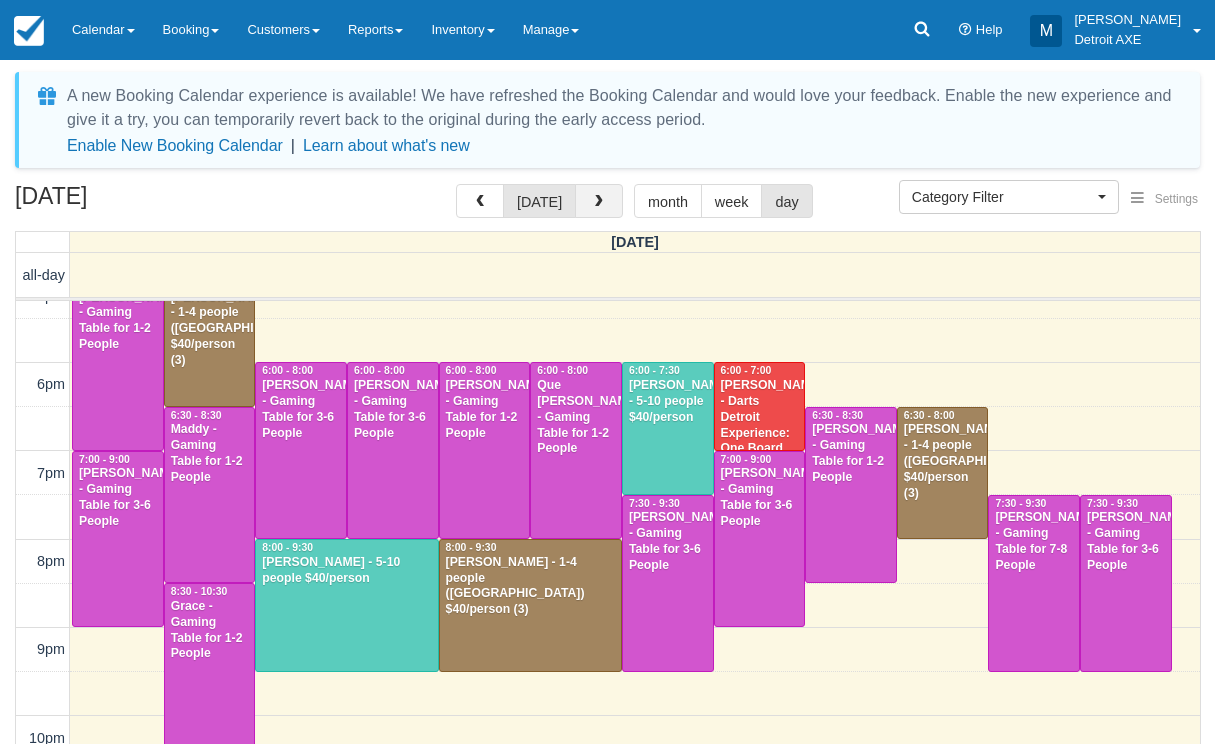 click at bounding box center (599, 201) 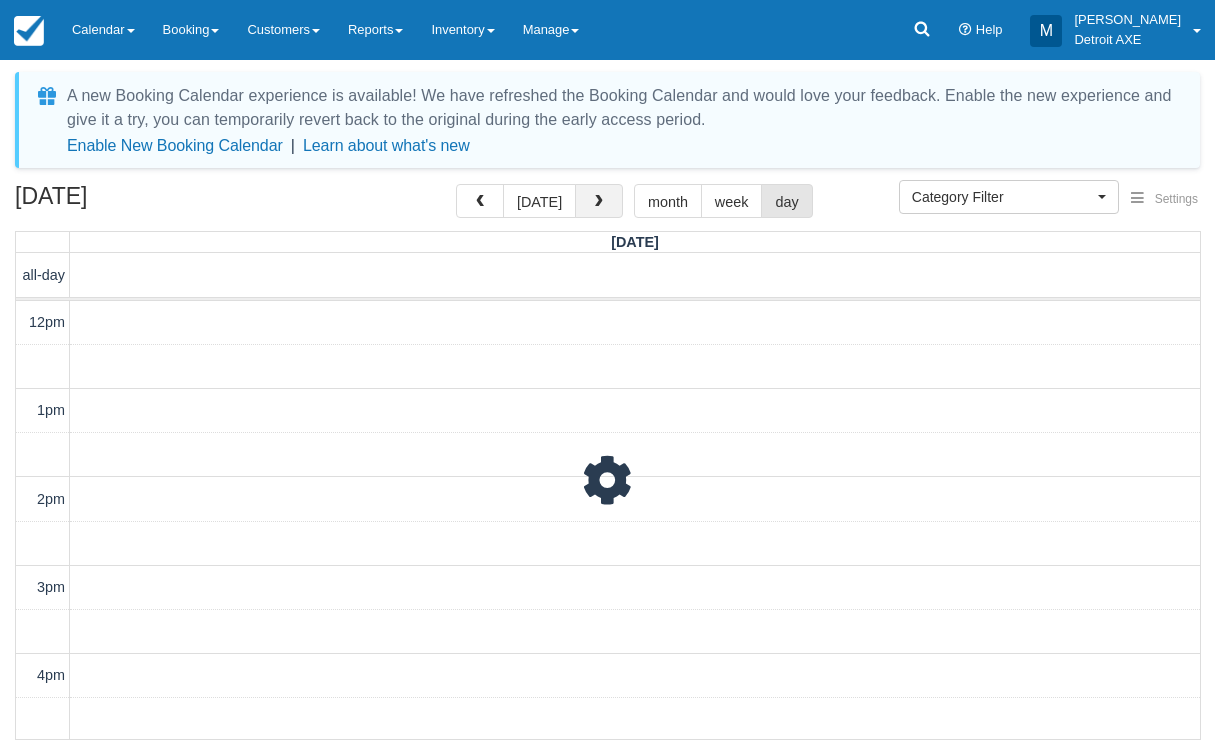 scroll, scrollTop: 0, scrollLeft: 0, axis: both 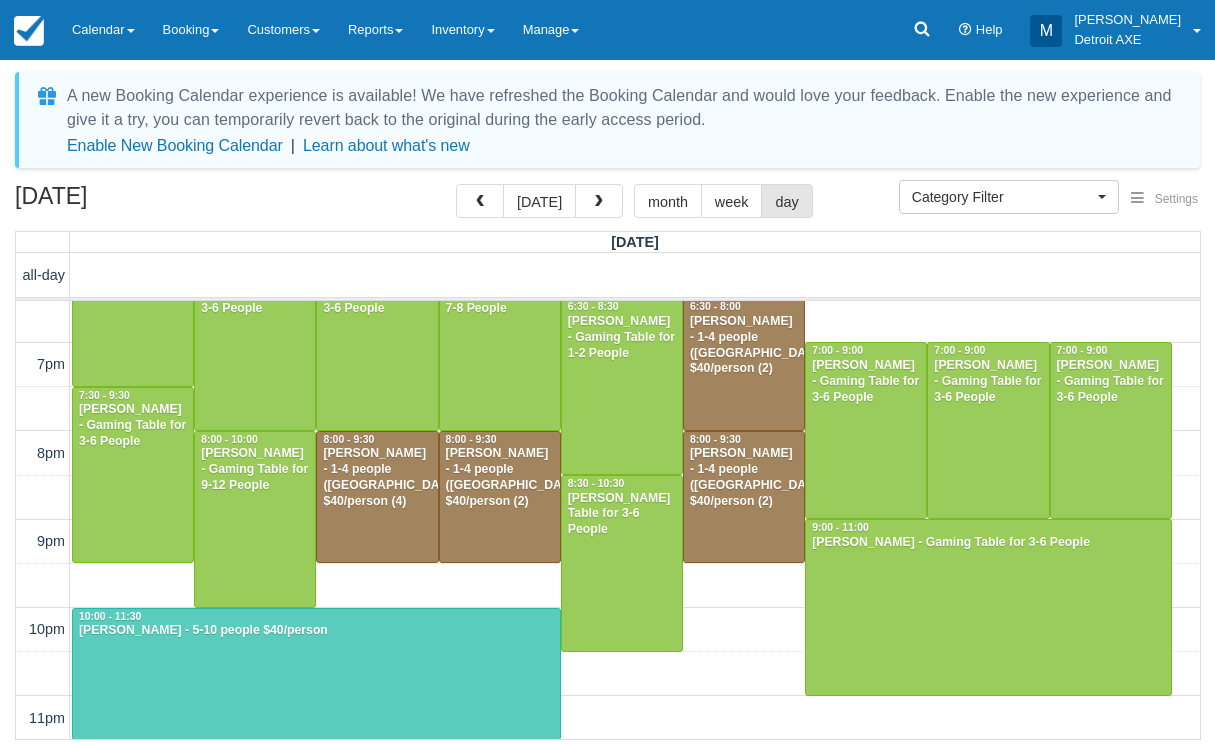 click on "July 19, 2025 today month week day Saturday all-day 10am 11am 12pm 1pm 2pm 3pm 4pm 5pm 6pm 7pm 8pm 9pm 10pm 11pm 10:00 - 12:00 Alisa Veney - Brunch Table for 1-2 People 10:00 - 12:00 Jocelyn Calvin - Brunch Table for 3-4 People 10:00 - 12:00 Keri Esparza - Brunch Table for 5-6 People 10:00 - 12:00 Margot - Brunch Table for 1-2 People 10:00 - 12:00 Risa Richardson - Brunch Table for 9-12 People 10:00 - 12:00 TISHA WALKER - Brunch Table for 7-8 People 10:00 - 12:00 Victoria Katsiroubas - Brunch Table for 3-4 People 11:00 - 1:00 Eriann - Brunch Table for 7-8 People 11:00 - 1:00 Jessica Gonzalez - Brunch Table for 3-4 People 11:00 - 1:00 Starrina Click - Brunch Table for 5-6 People 12:00 - 2:00 Brittany Nichols - Brunch Table for 1-2 People 12:00 - 2:00 Layna A Fernandez - Brunch Table for 5-6 People 12:00 - 2:00 Layna A Fernandez - Brunch Table for 7-8 People 12:00 - 2:00 NyTeisha Travis - Brunch Table for 1-2 People 12:00 - 2:00 Pamela Cotton - Brunch Table for 9-12 People 12:00 - 2:00 12:00 - 2:00 2:30 - 4:30" at bounding box center (607, 462) 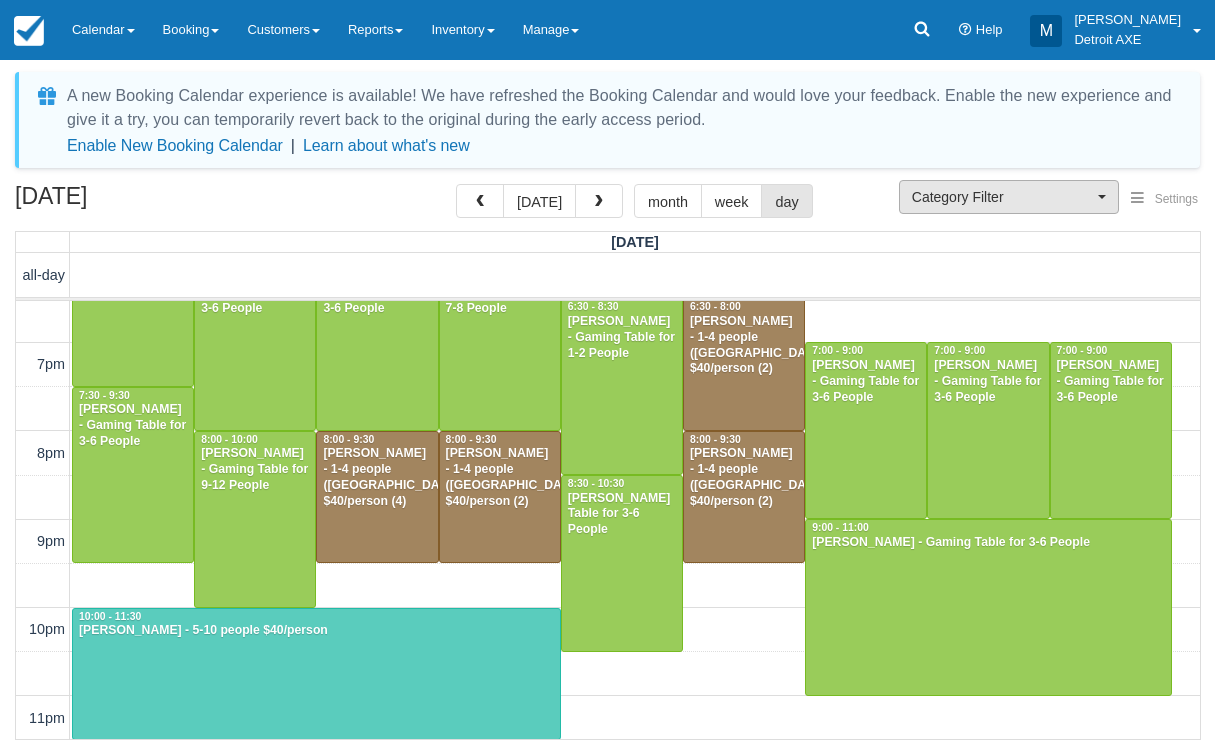 click on "Category Filter" at bounding box center [1002, 197] 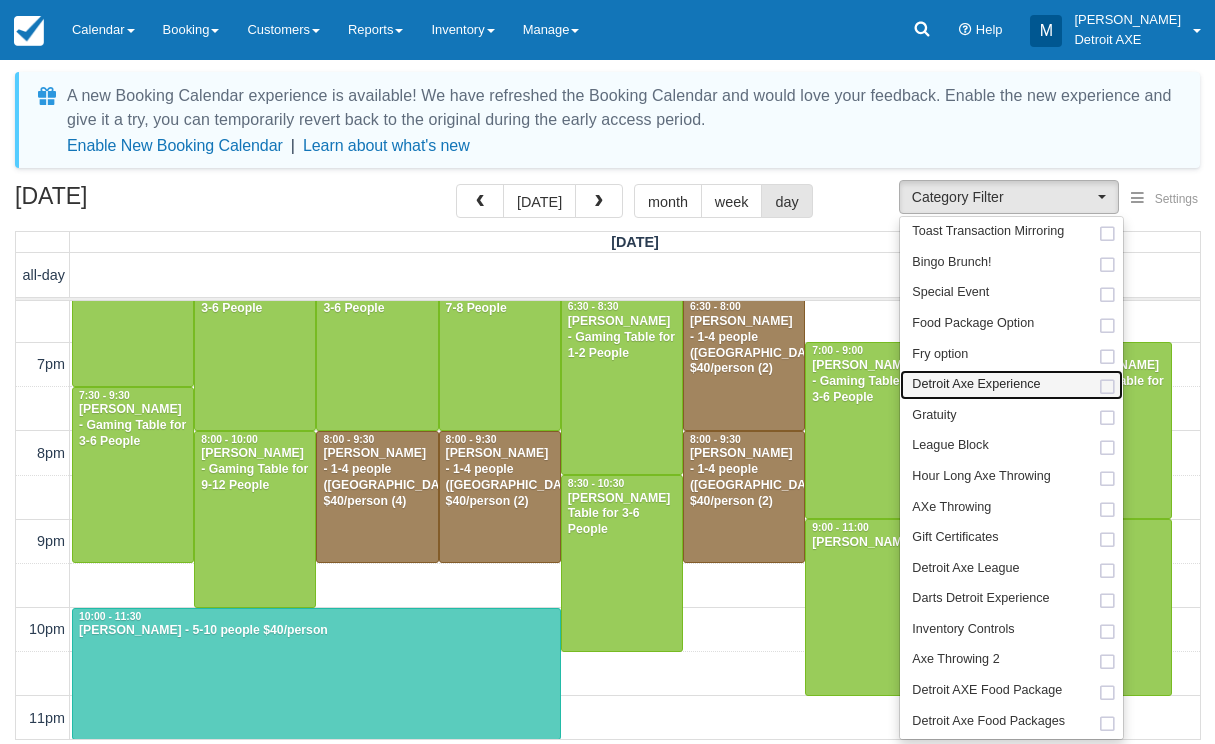 click on "Detroit Axe Experience" at bounding box center [976, 385] 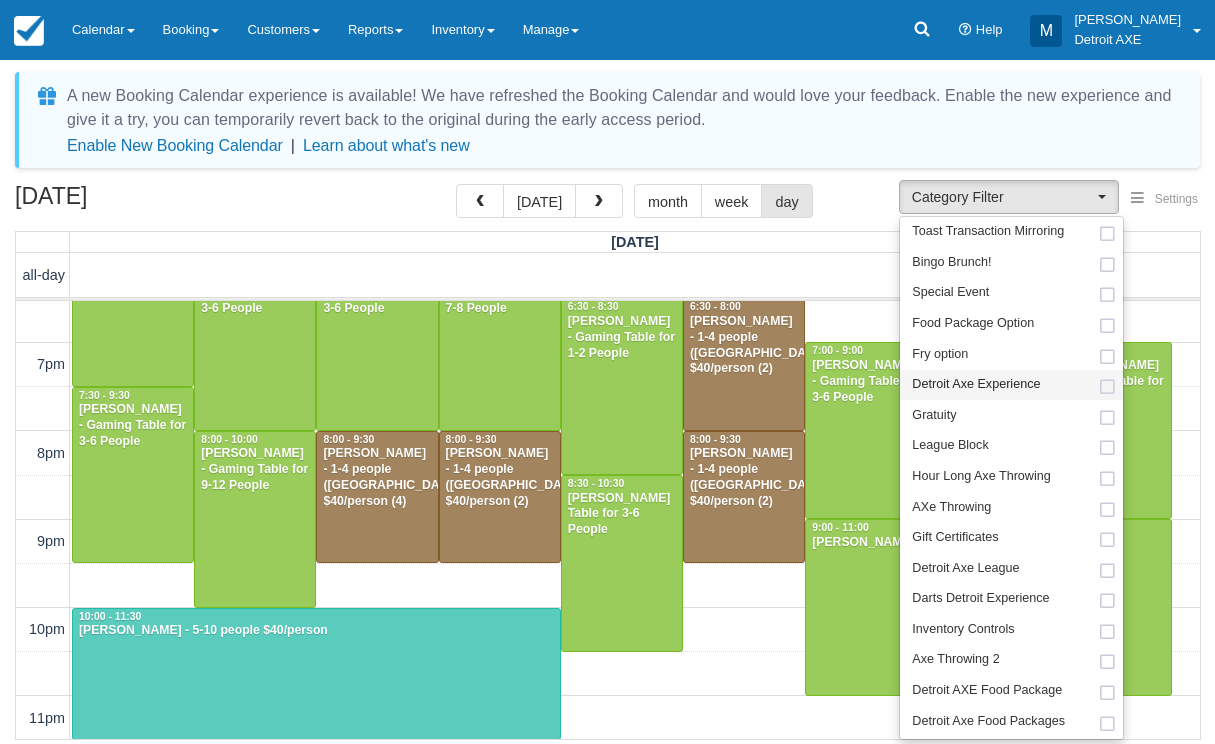 select on "14" 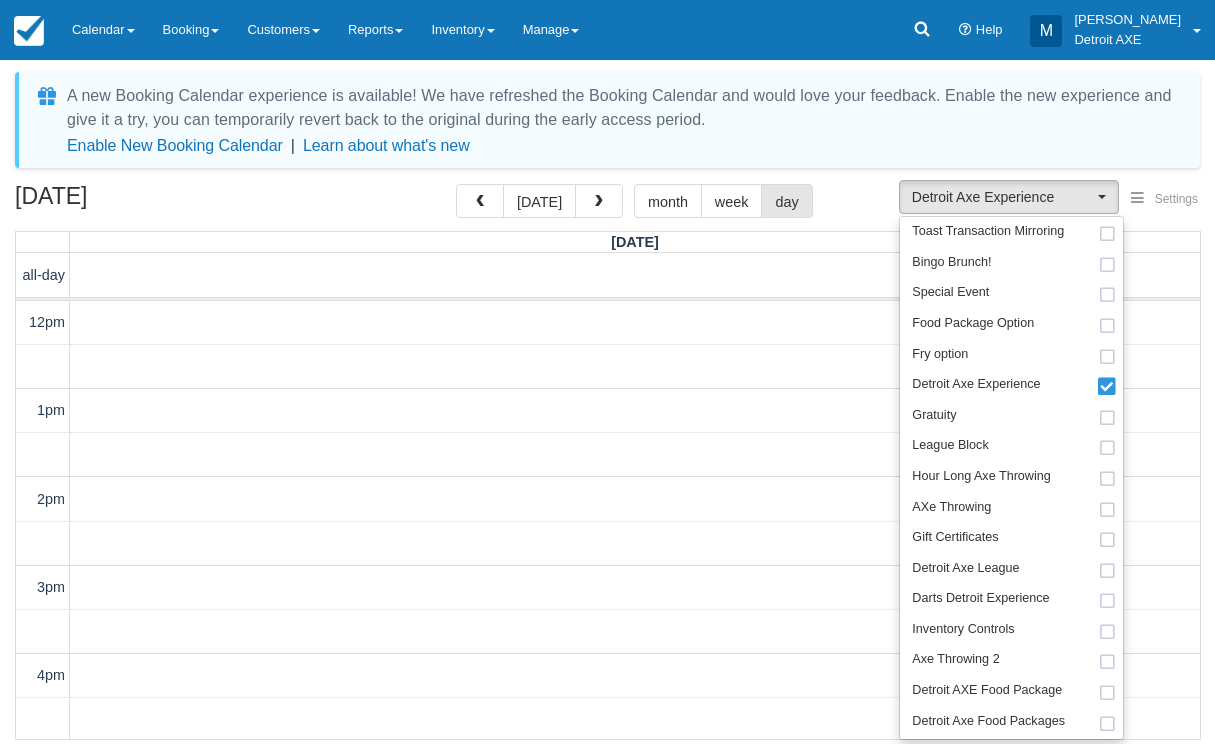 scroll, scrollTop: 576, scrollLeft: 0, axis: vertical 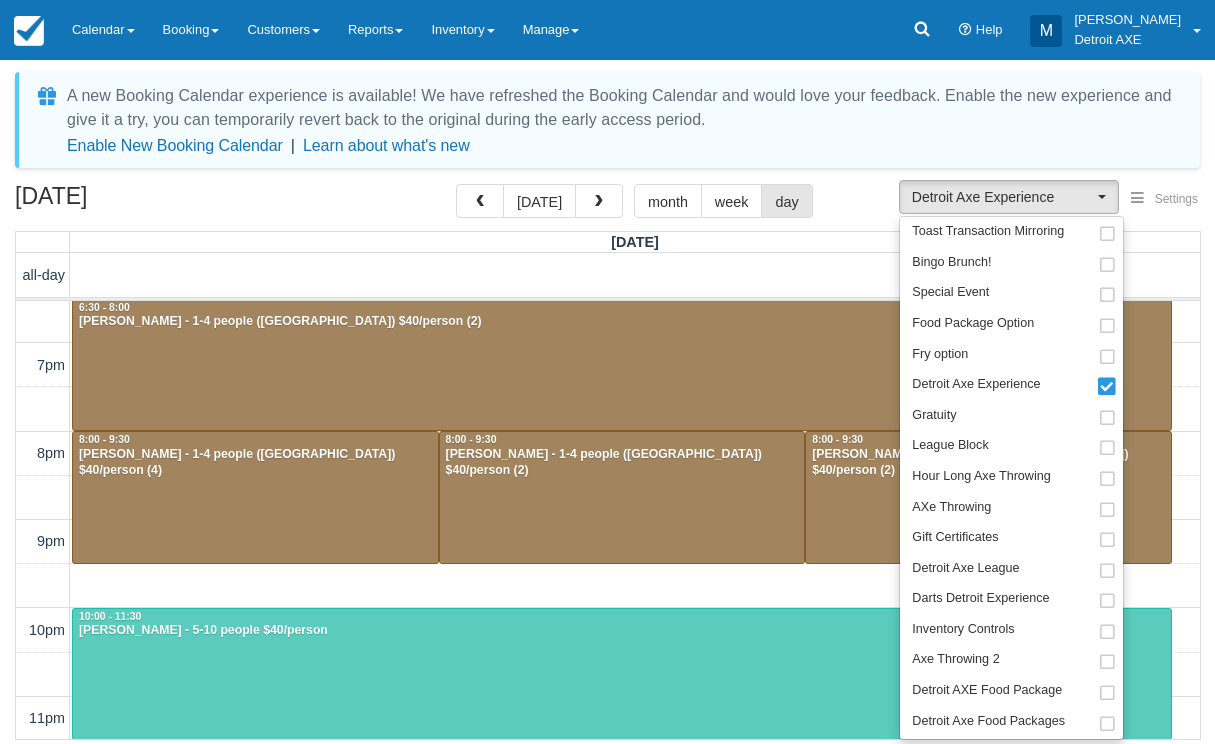 click on "A new Booking Calendar experience is available!   We have refreshed the Booking Calendar and would love your feedback. Enable the new experience and give it a try, you can temporarily revert back to the original during the early access period. Enable New Booking Calendar | Learn about what's new
Settings
Show Events
Show Booking Details
Help
iCal
Detroit Axe Experience   Toast Transaction Mirroring Bingo Brunch! Special Event Food Package Option Fry option Detroit Axe Experience Gratuity League Block Hour Long Axe Throwing AXe Throwing Gift Certificates Detroit Axe League Darts Detroit Experience Inventory Controls Axe Throwing 2 Detroit AXE Food Package Detroit Axe Food Packages Gaming Table Retail Add On The Detroit Axe Experience 2 Tournaments
Toast Transaction Mirroring Bingo Brunch! Special Event Food Package Option Fry option" at bounding box center [607, 408] 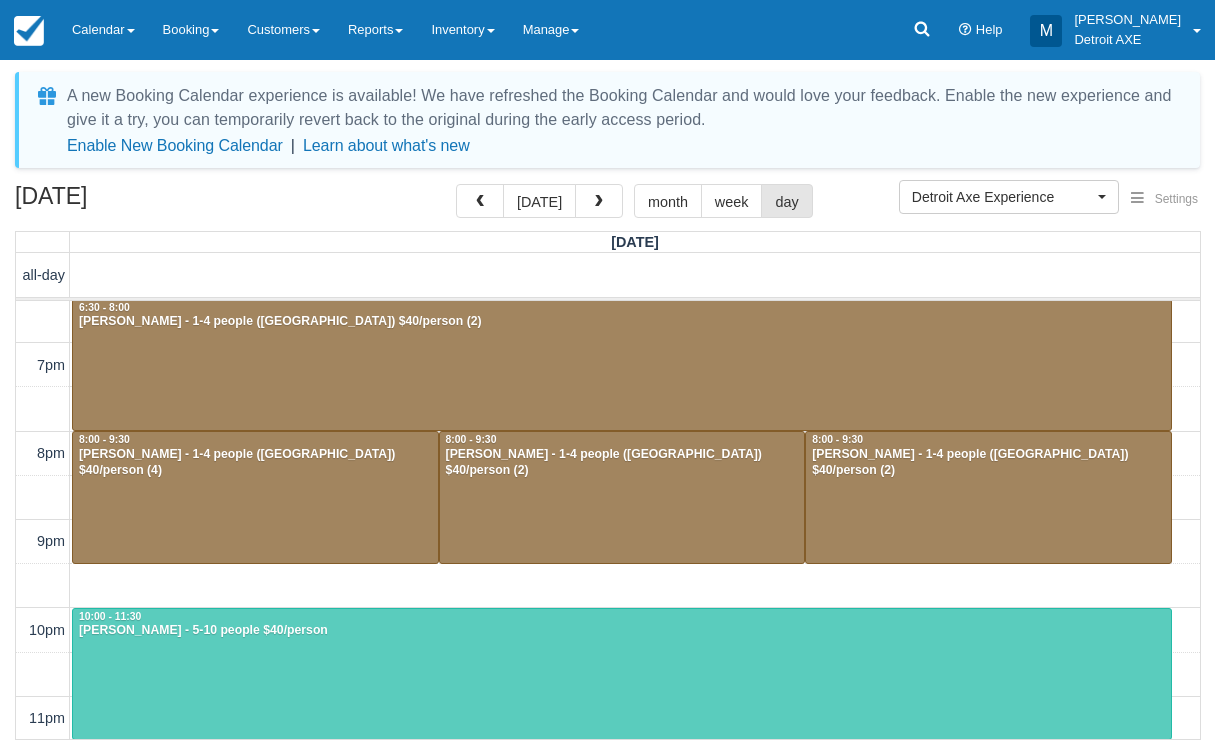 click at bounding box center [622, 674] 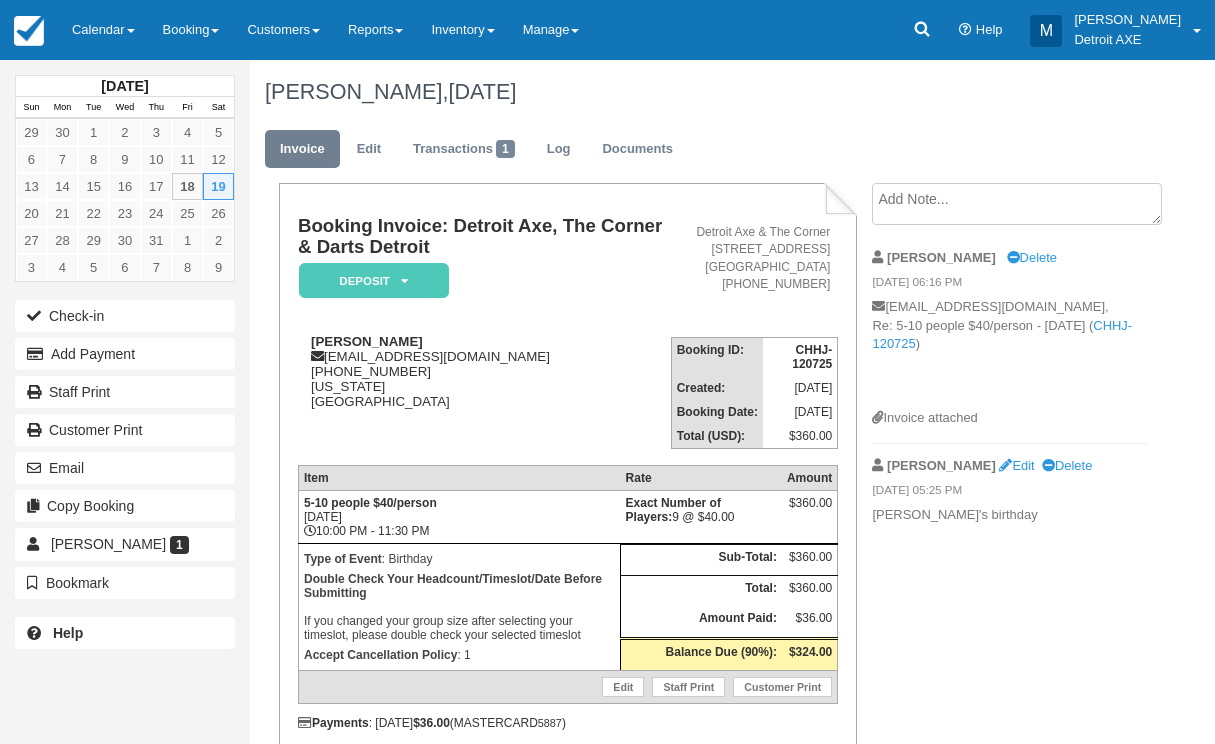 scroll, scrollTop: 0, scrollLeft: 0, axis: both 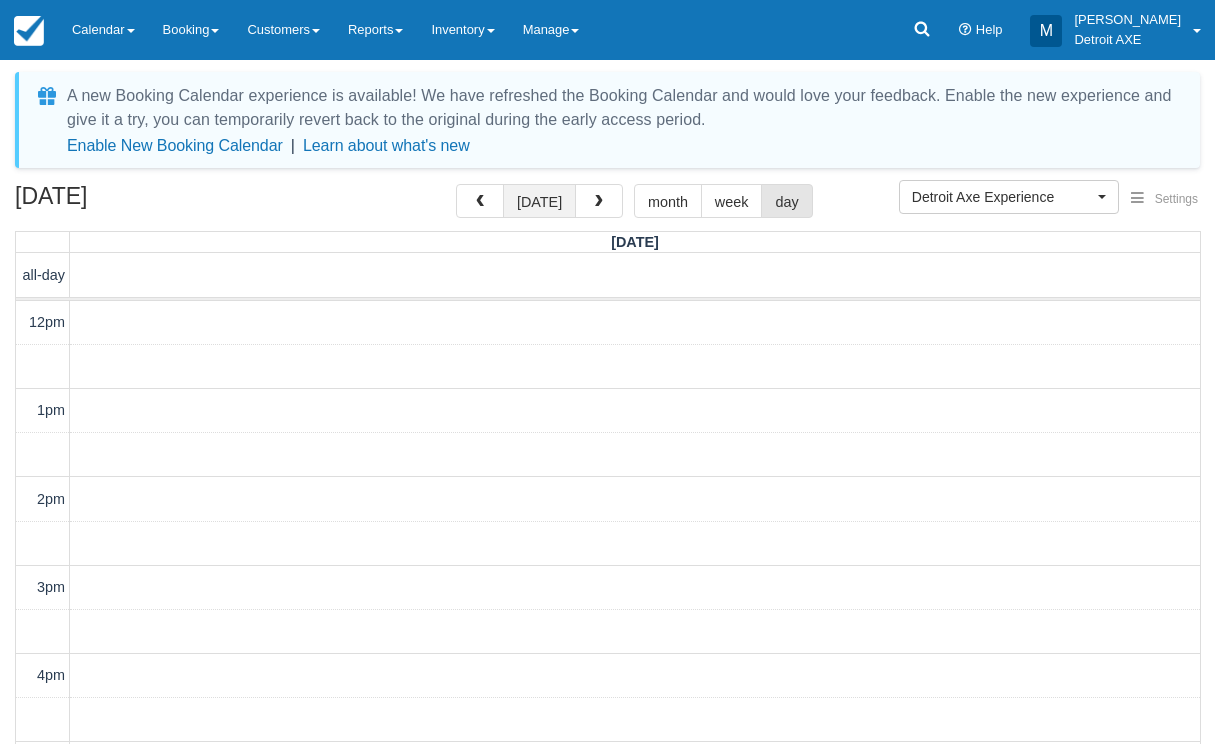 click on "[DATE]" at bounding box center [539, 201] 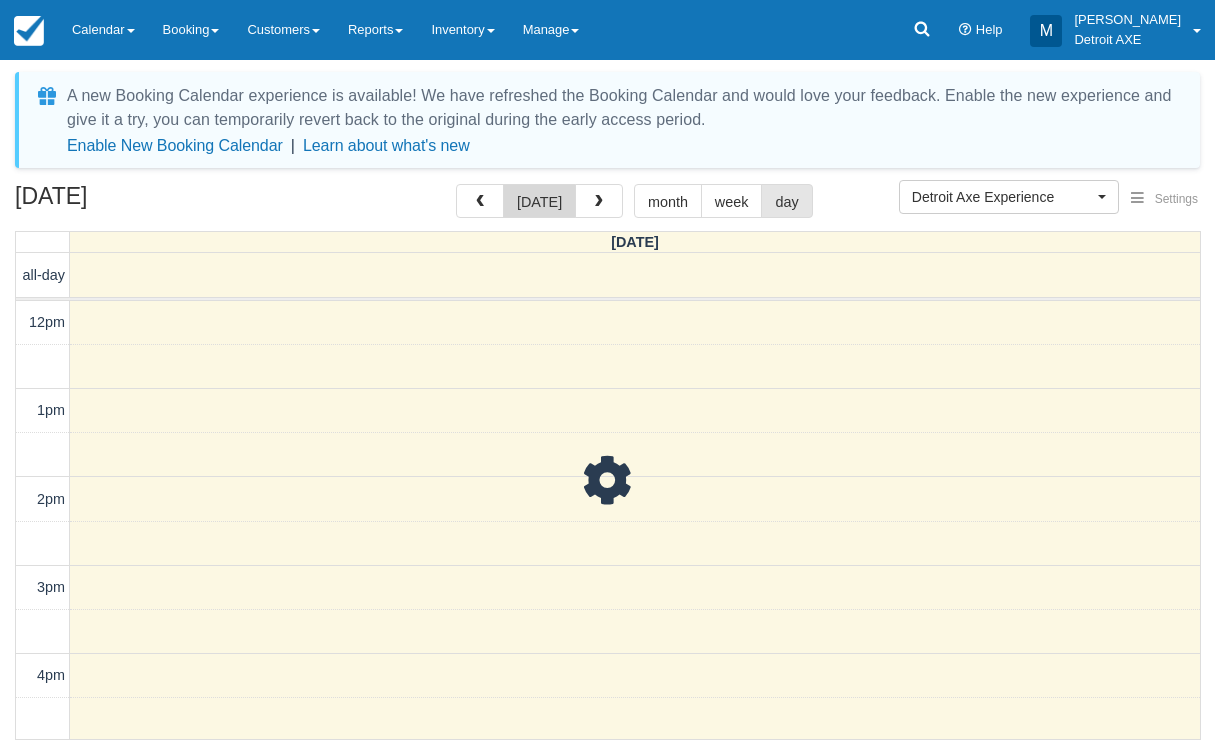 scroll, scrollTop: 531, scrollLeft: 0, axis: vertical 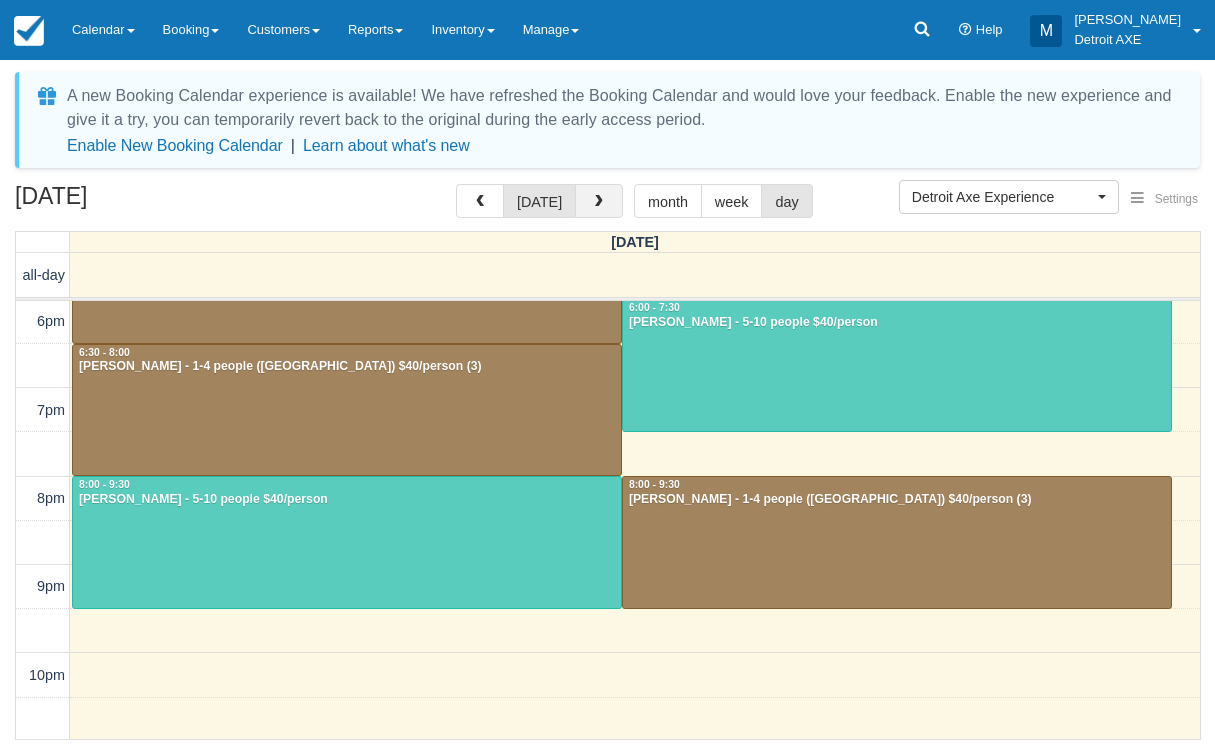 click at bounding box center [599, 201] 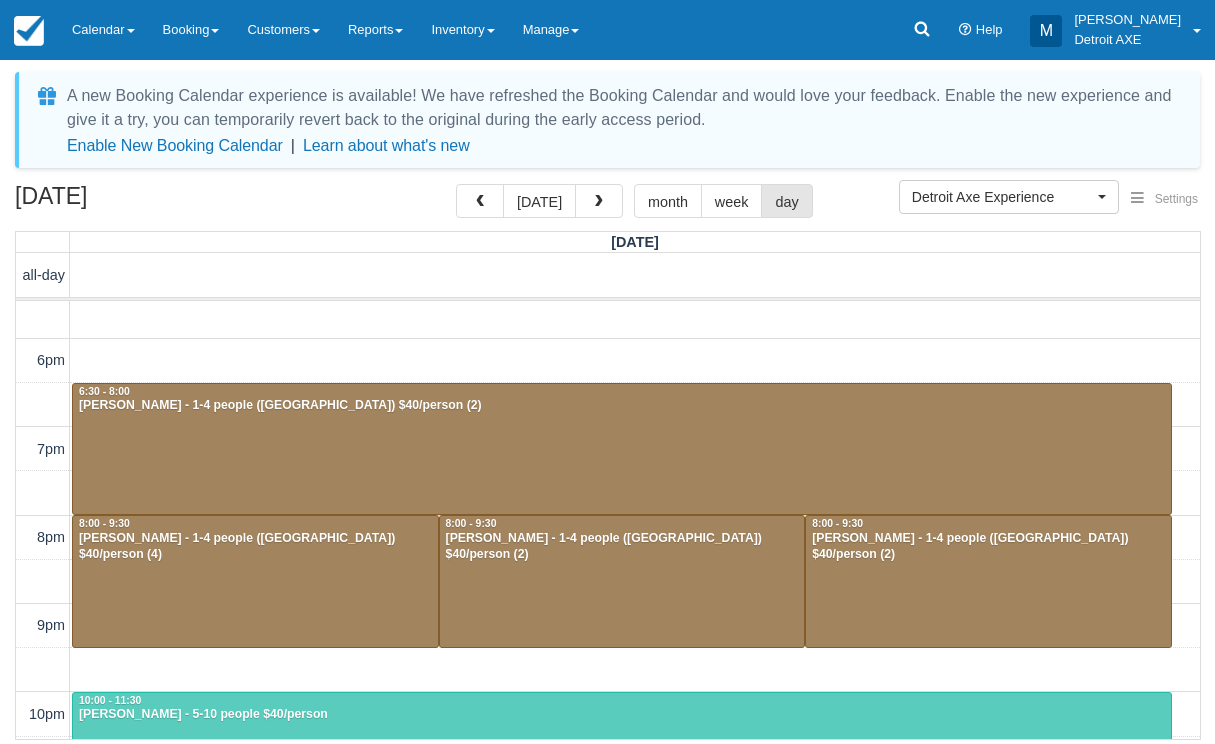 scroll, scrollTop: 494, scrollLeft: 0, axis: vertical 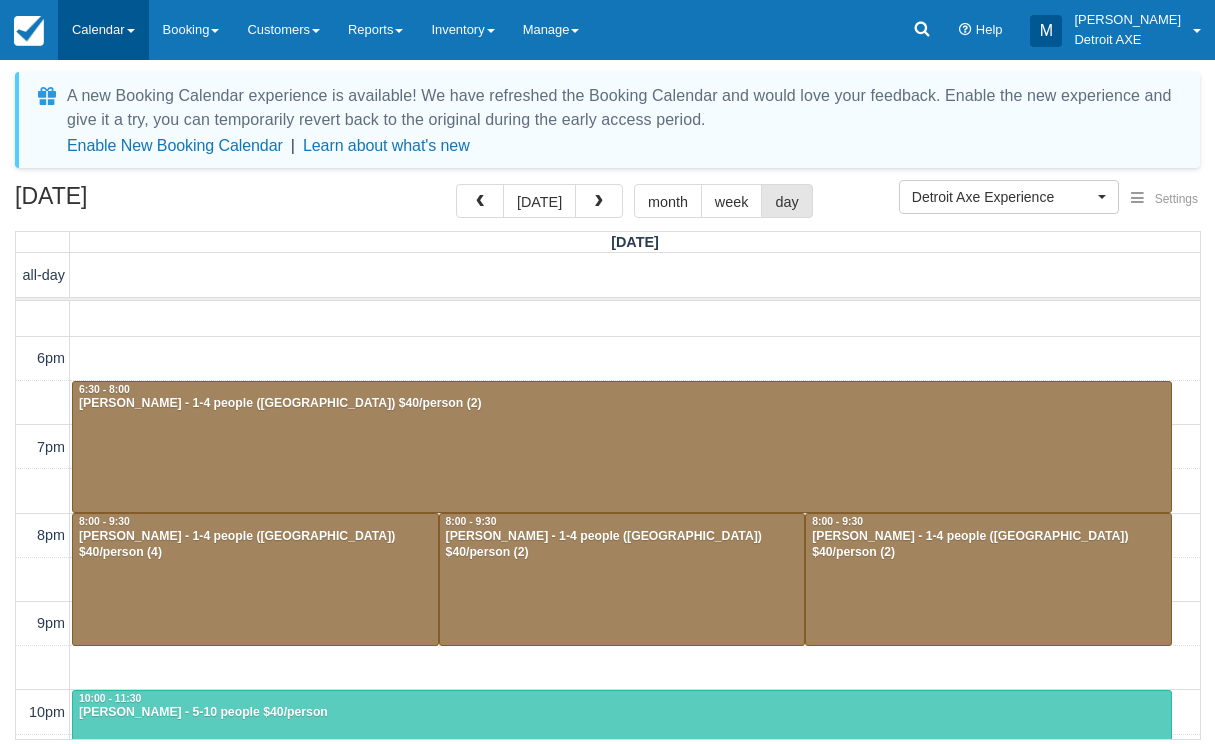 click on "Calendar" at bounding box center [103, 30] 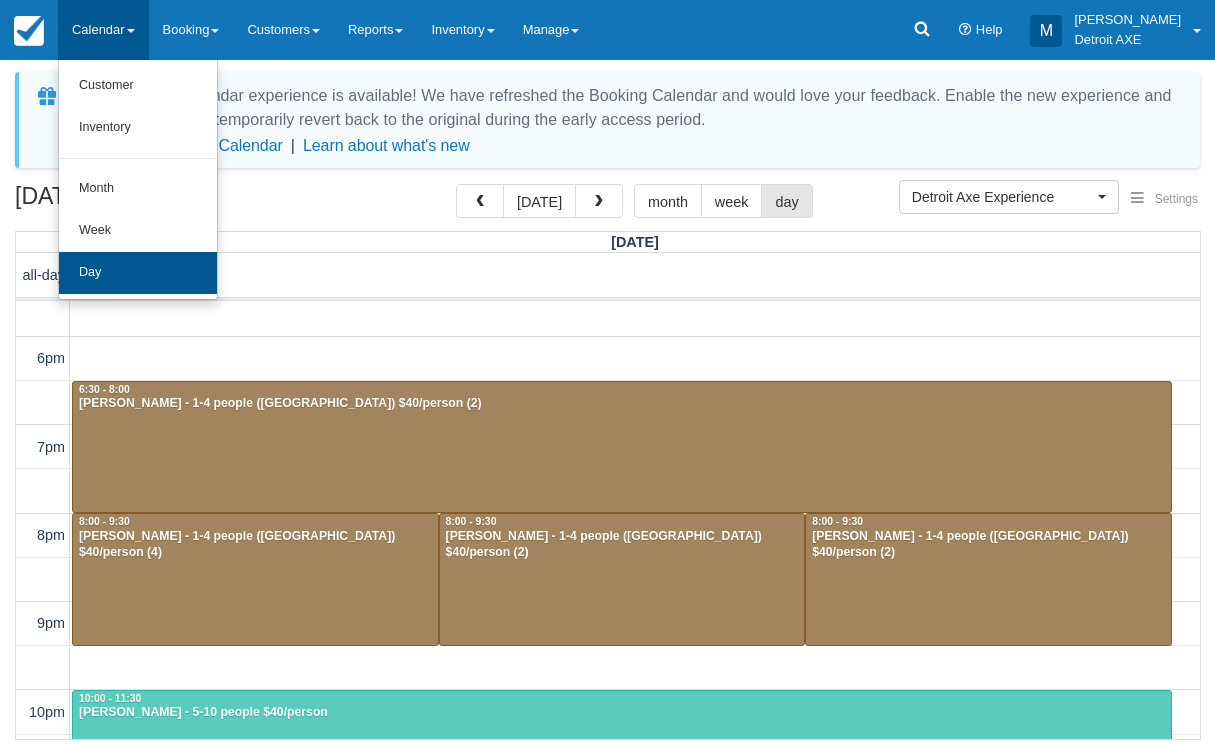 click on "Day" at bounding box center [138, 273] 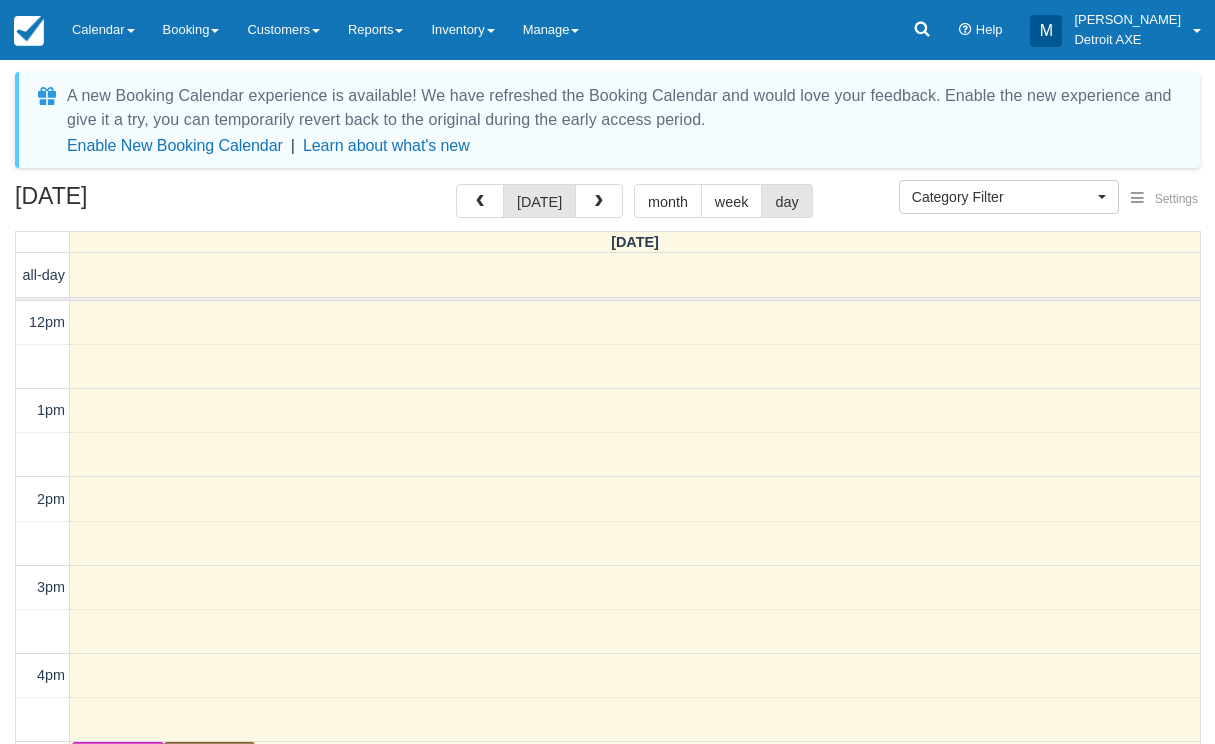 select 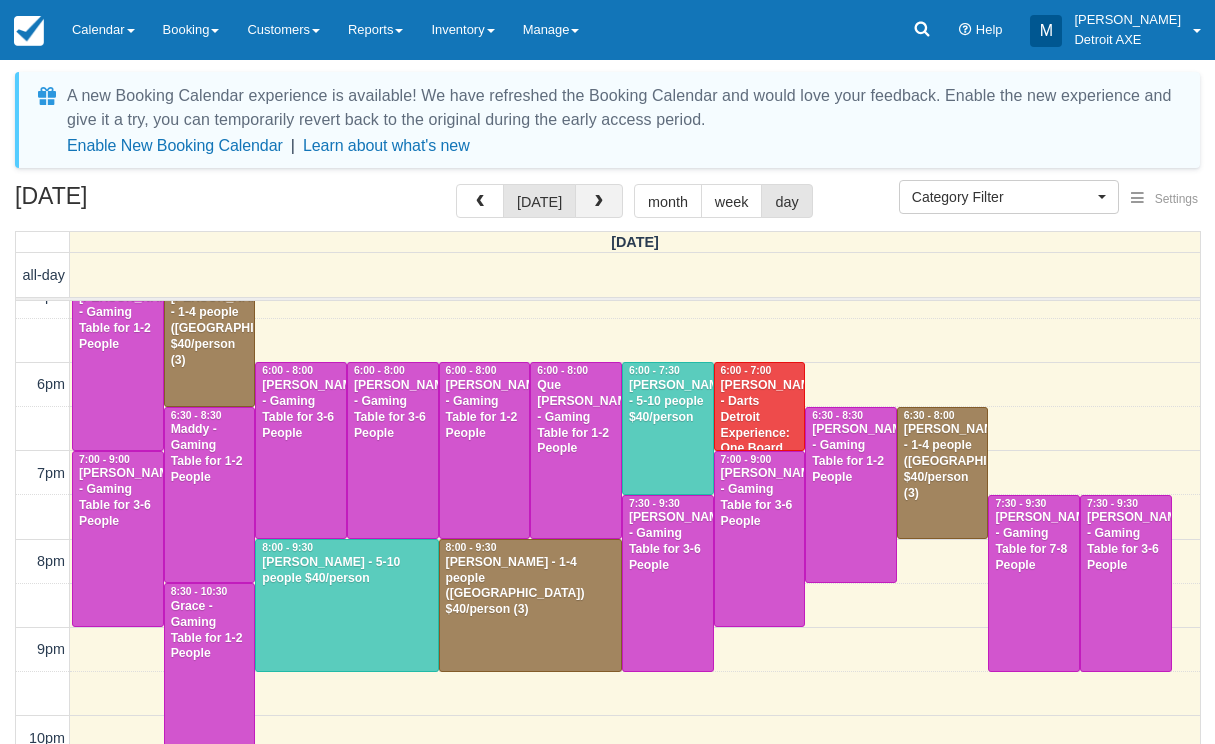 click at bounding box center (599, 202) 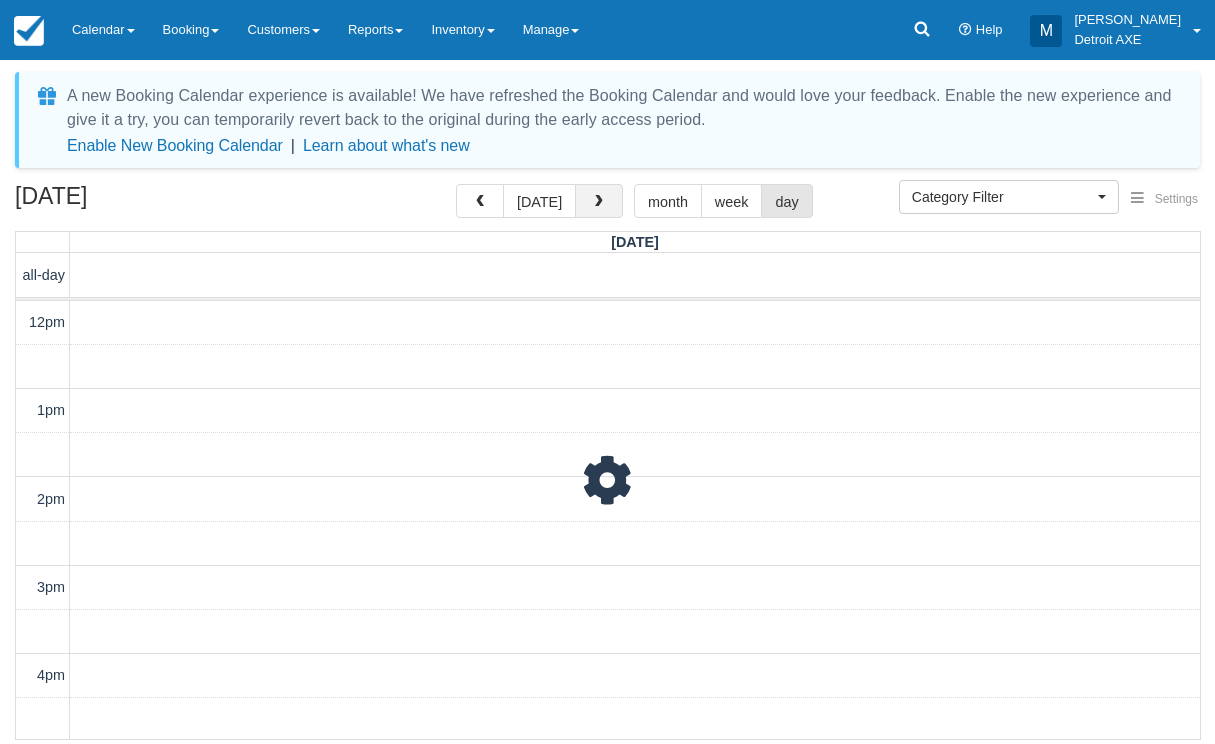 scroll, scrollTop: 531, scrollLeft: 0, axis: vertical 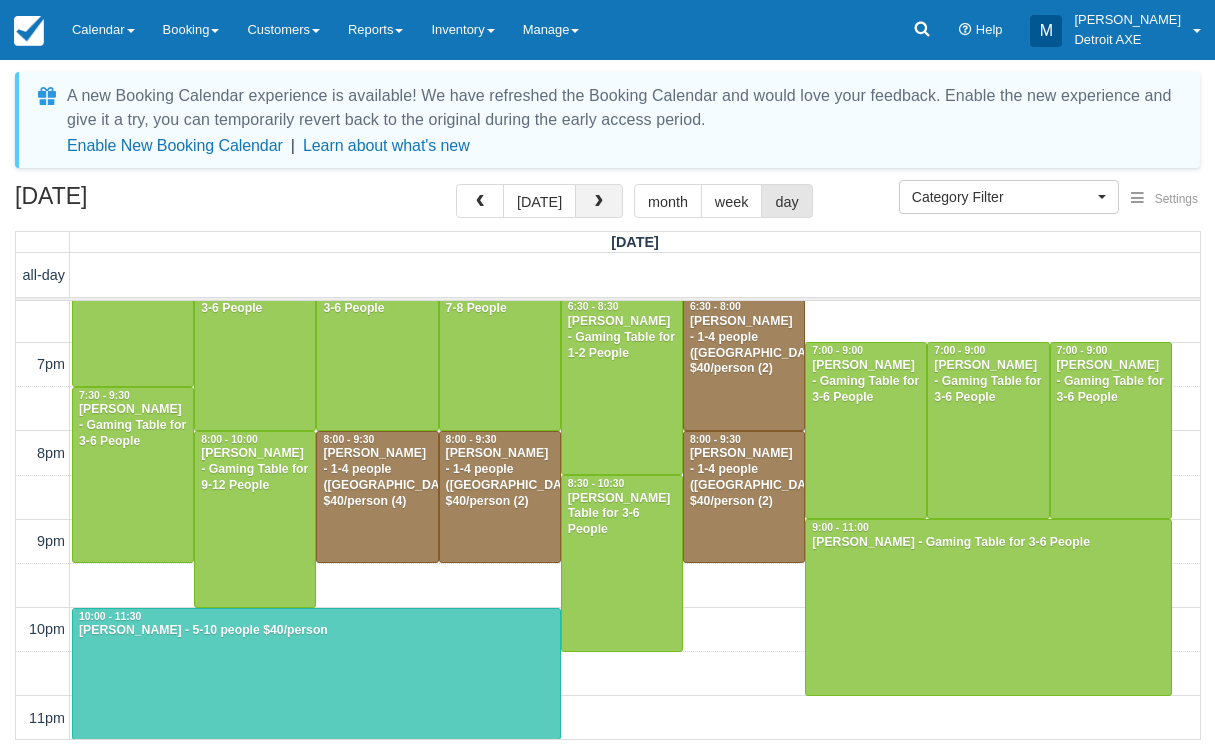click at bounding box center [599, 201] 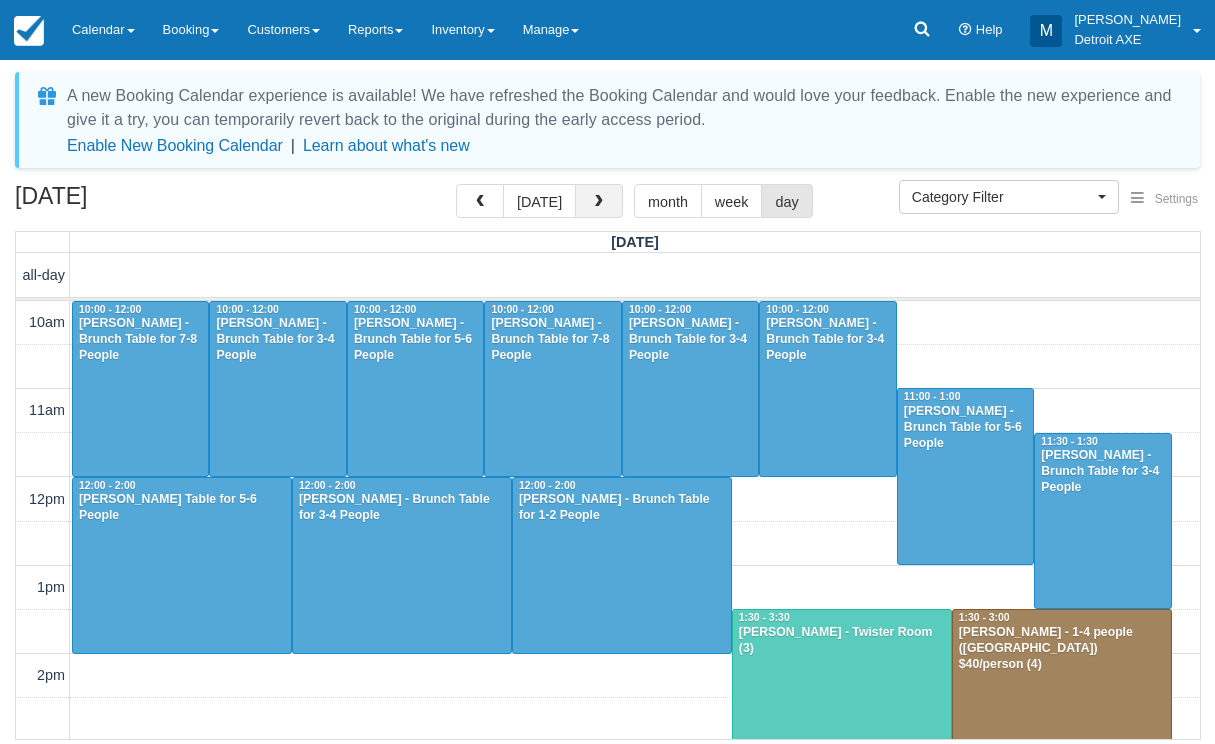 scroll, scrollTop: 708, scrollLeft: 0, axis: vertical 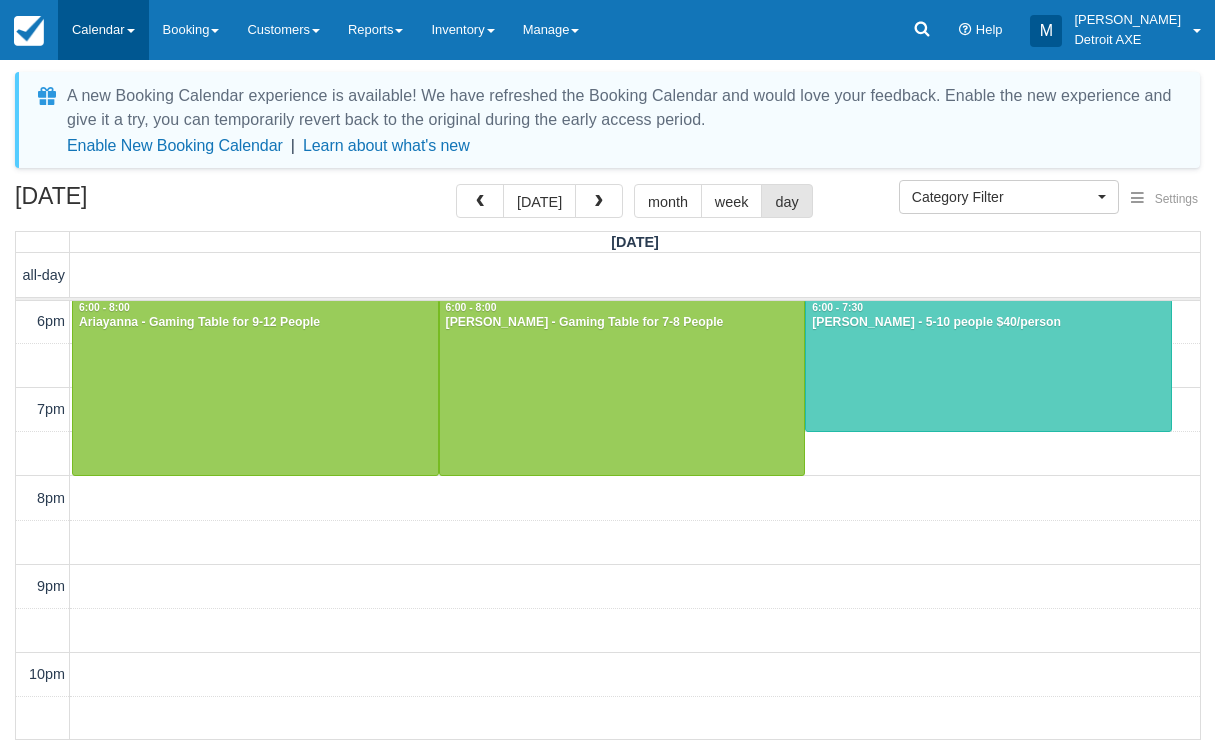click on "Calendar" at bounding box center [103, 30] 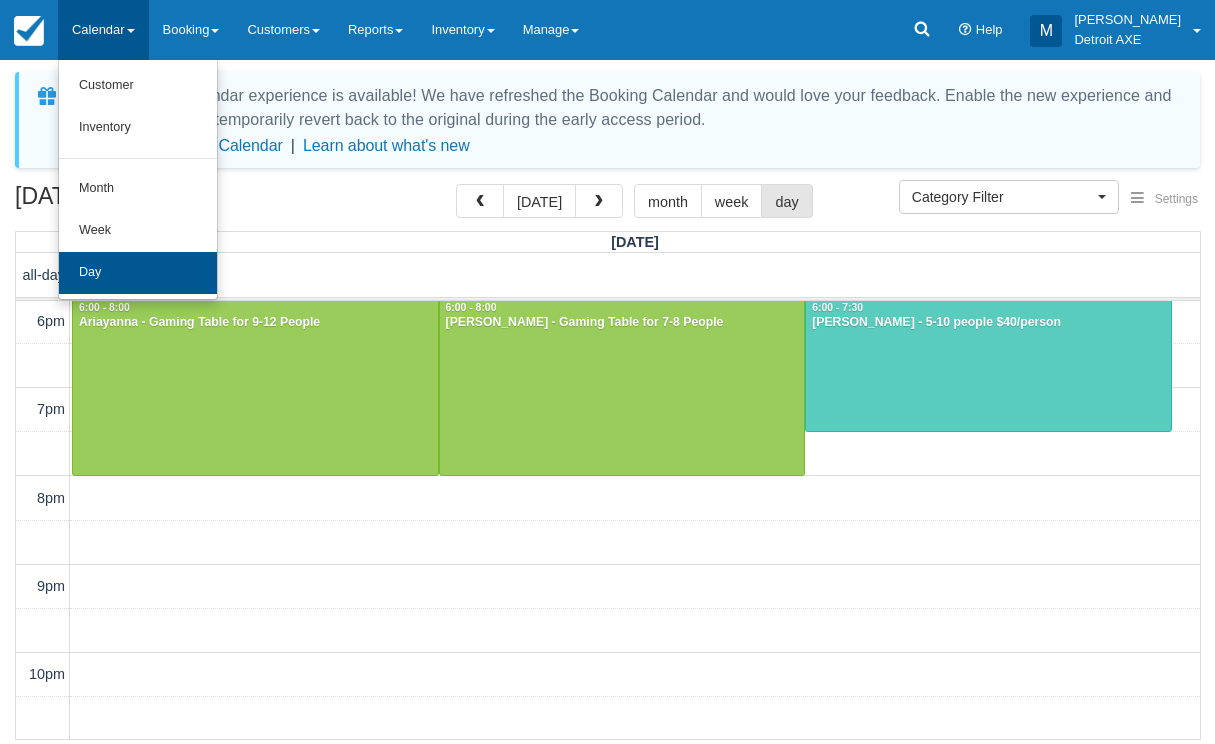 click on "Day" at bounding box center (138, 273) 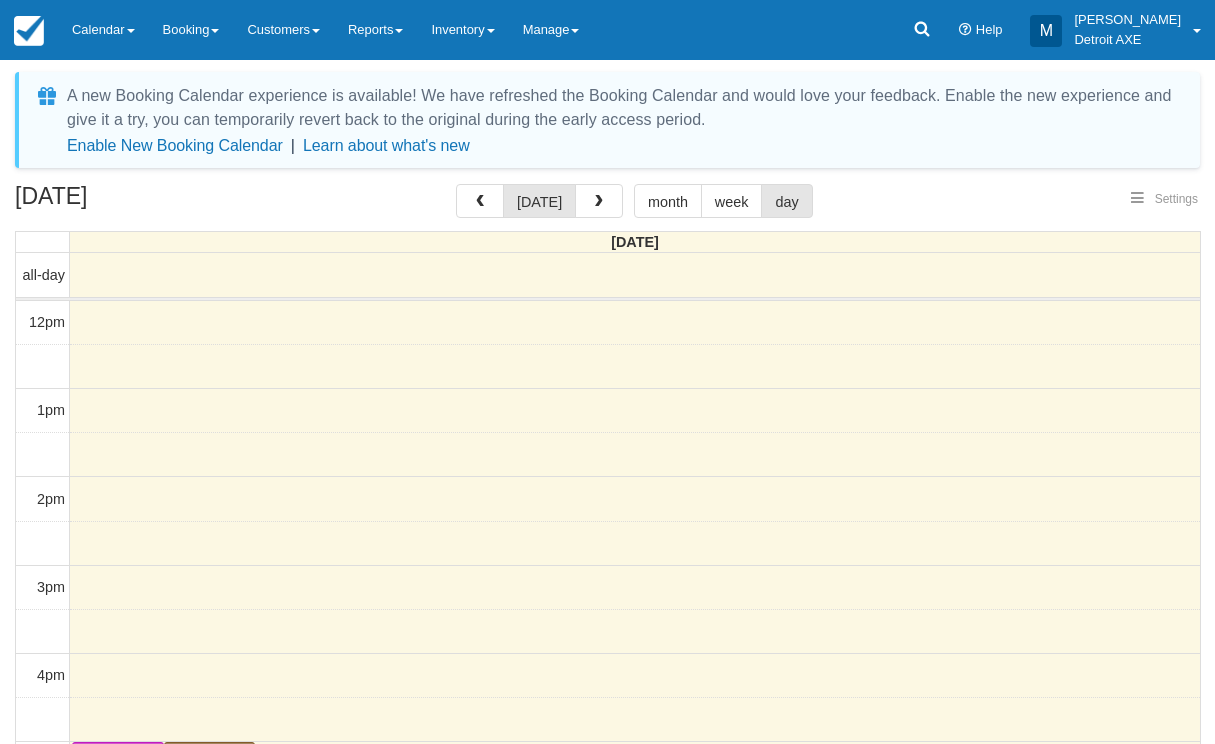 select 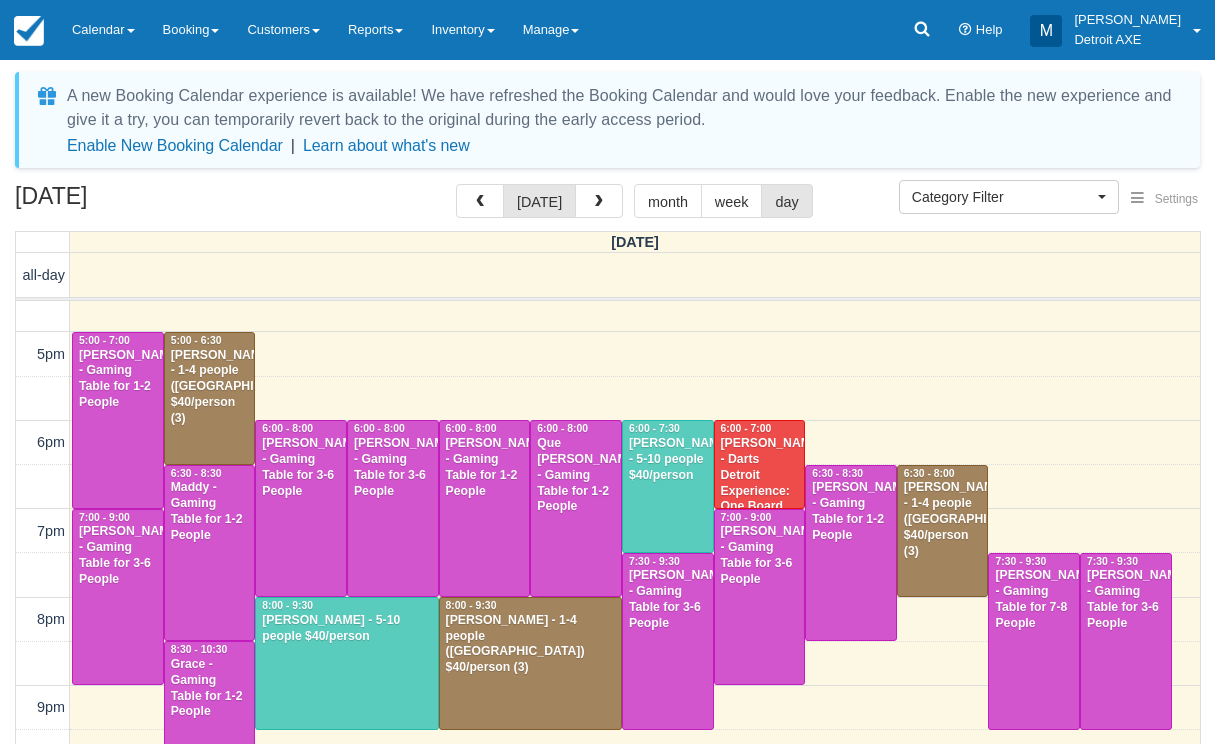 scroll, scrollTop: 408, scrollLeft: 0, axis: vertical 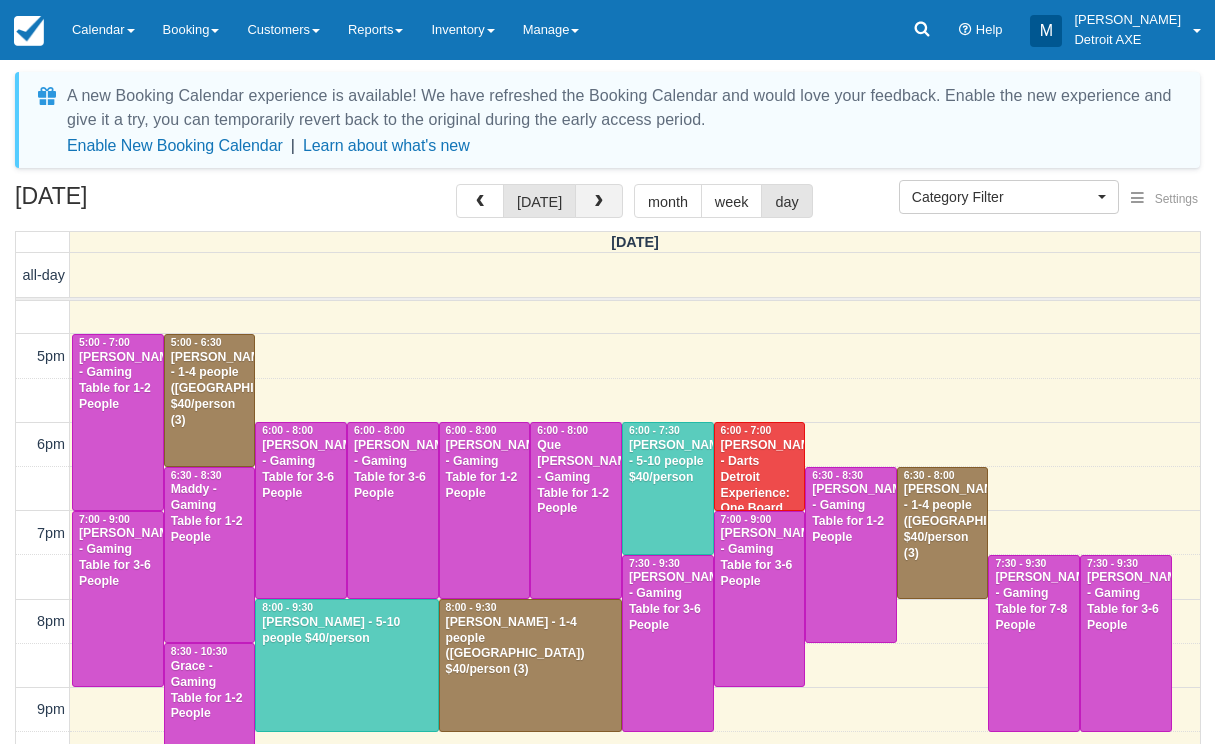 click at bounding box center (599, 201) 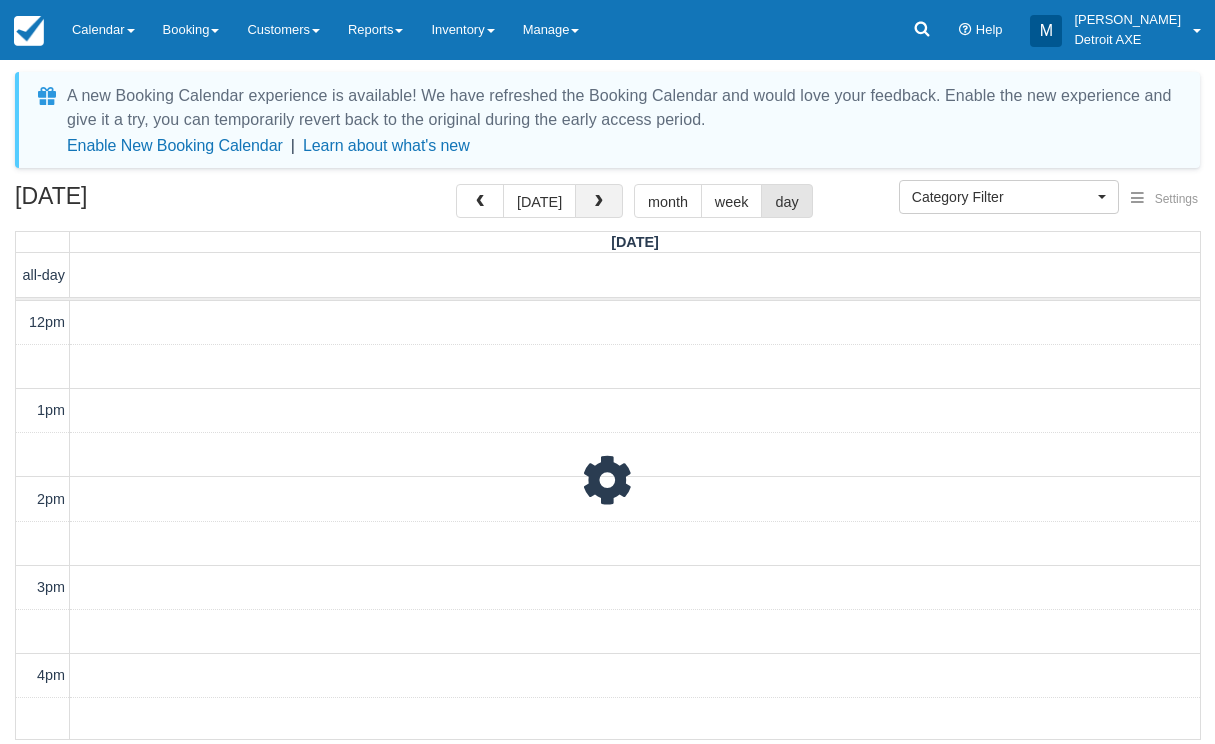 scroll, scrollTop: 576, scrollLeft: 0, axis: vertical 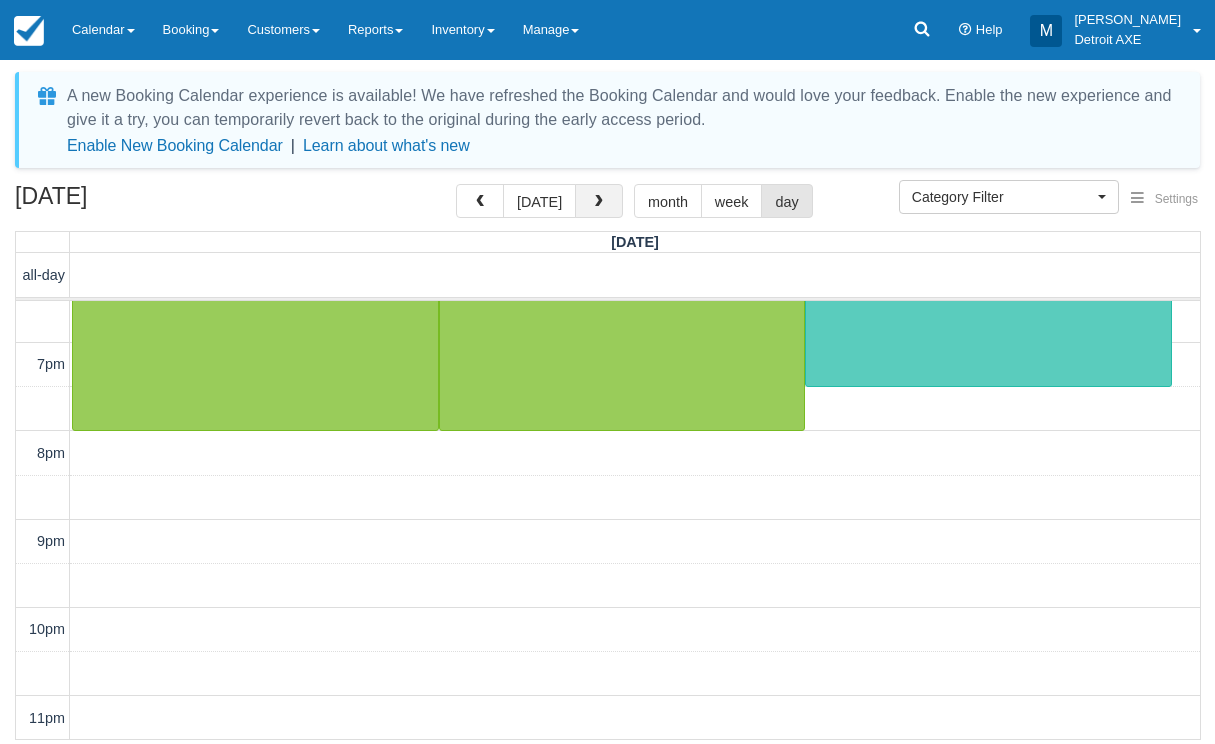 click at bounding box center [599, 201] 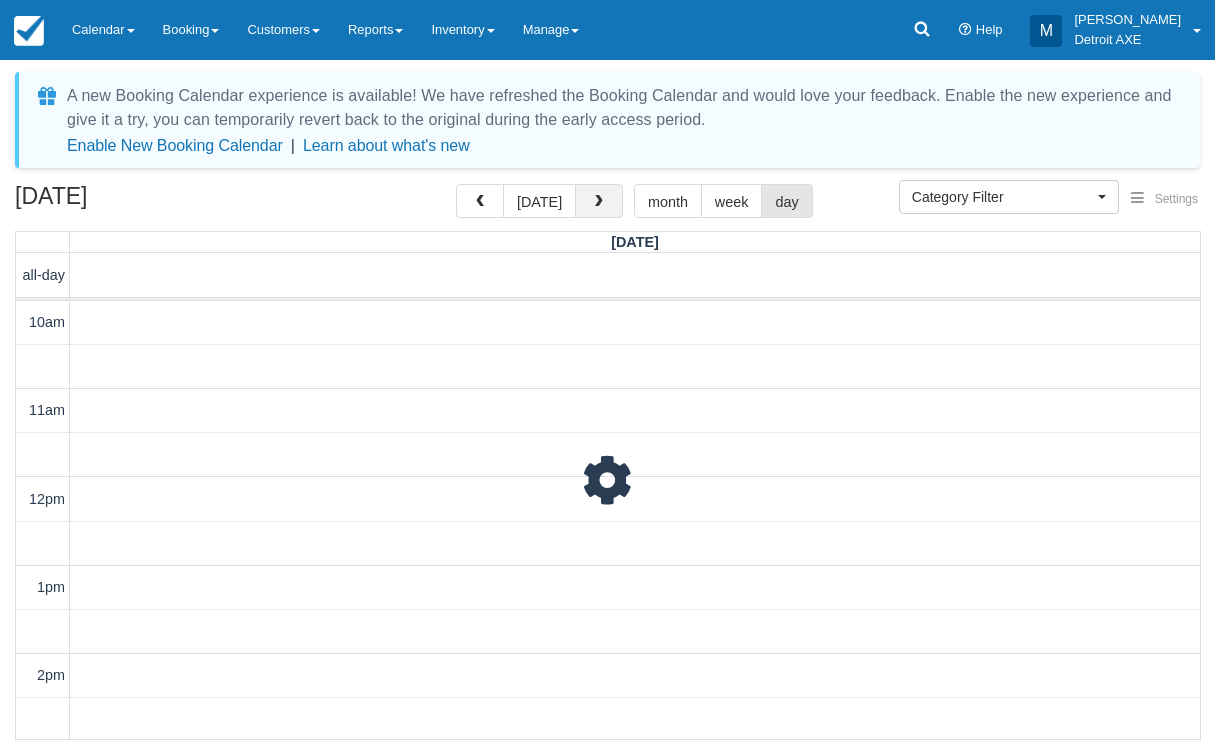 scroll, scrollTop: 0, scrollLeft: 0, axis: both 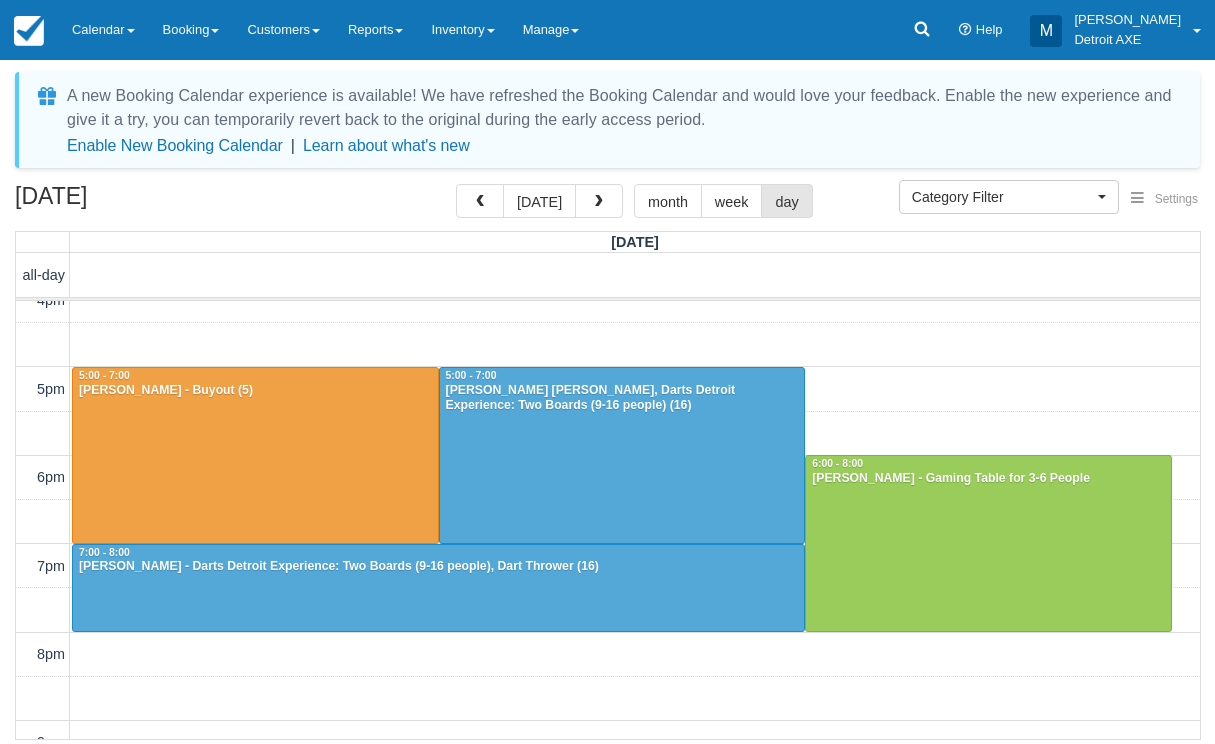 click at bounding box center (255, 455) 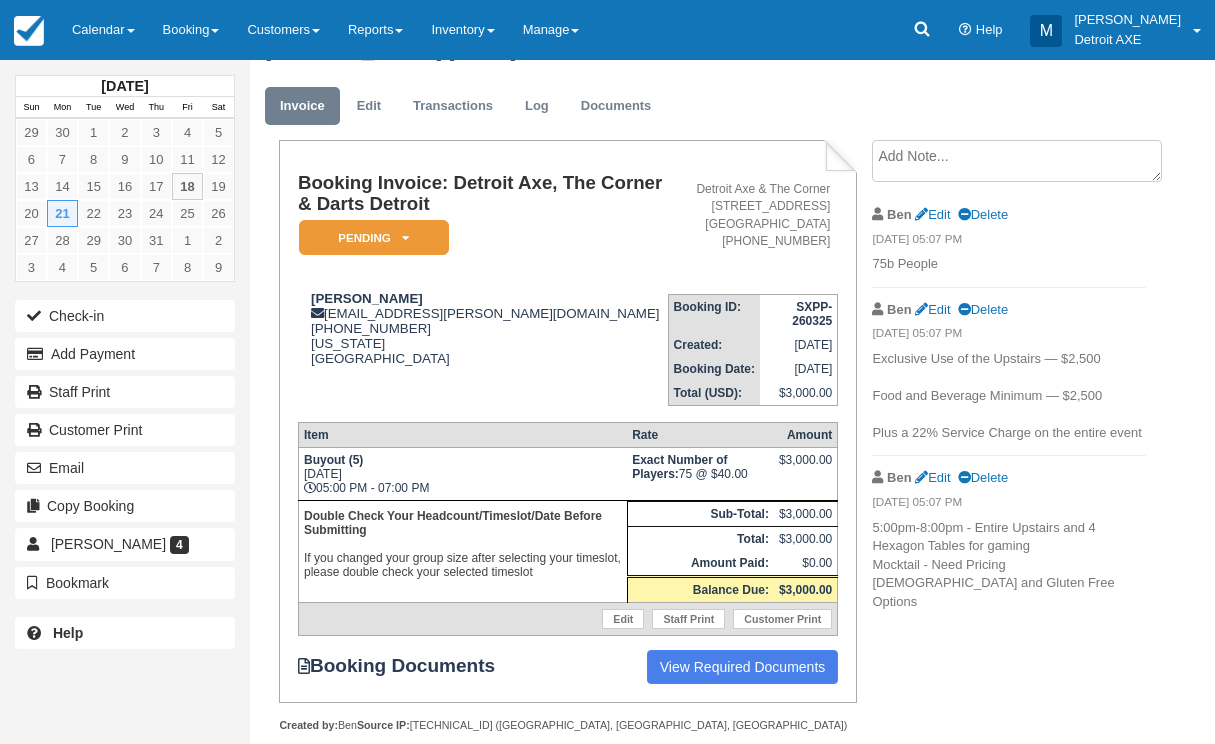 scroll, scrollTop: 47, scrollLeft: 0, axis: vertical 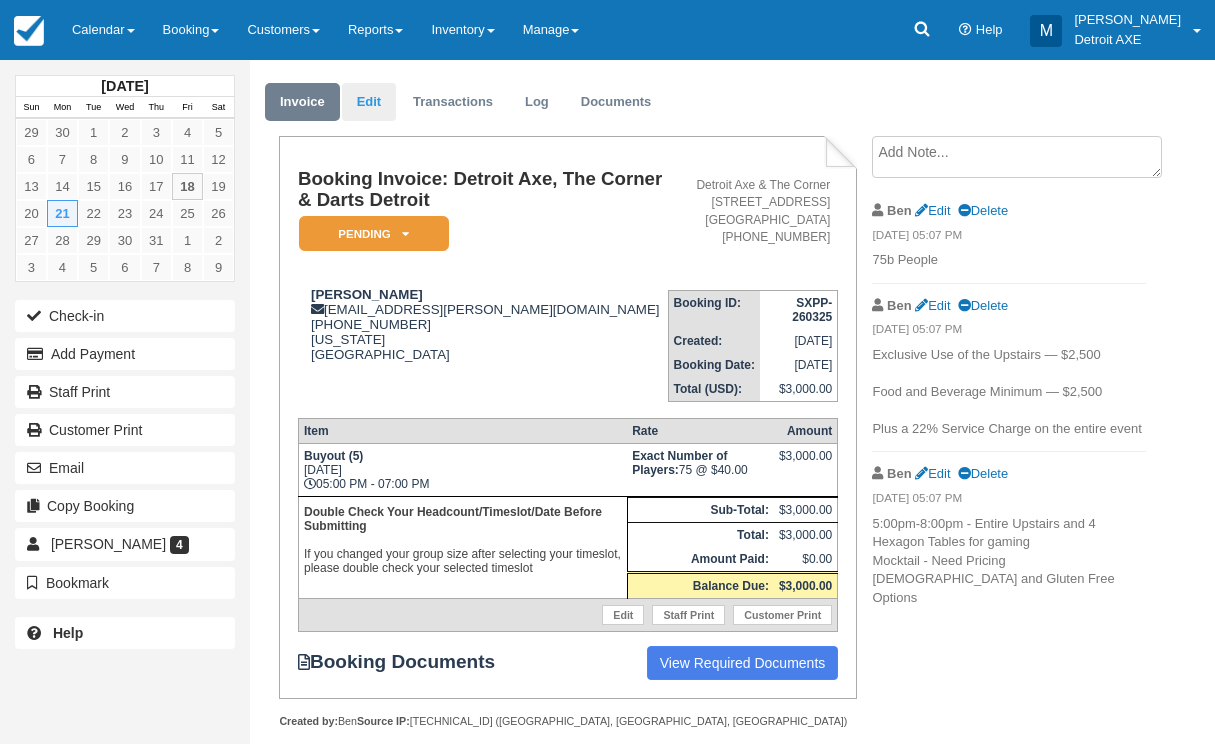 click on "Edit" at bounding box center [369, 102] 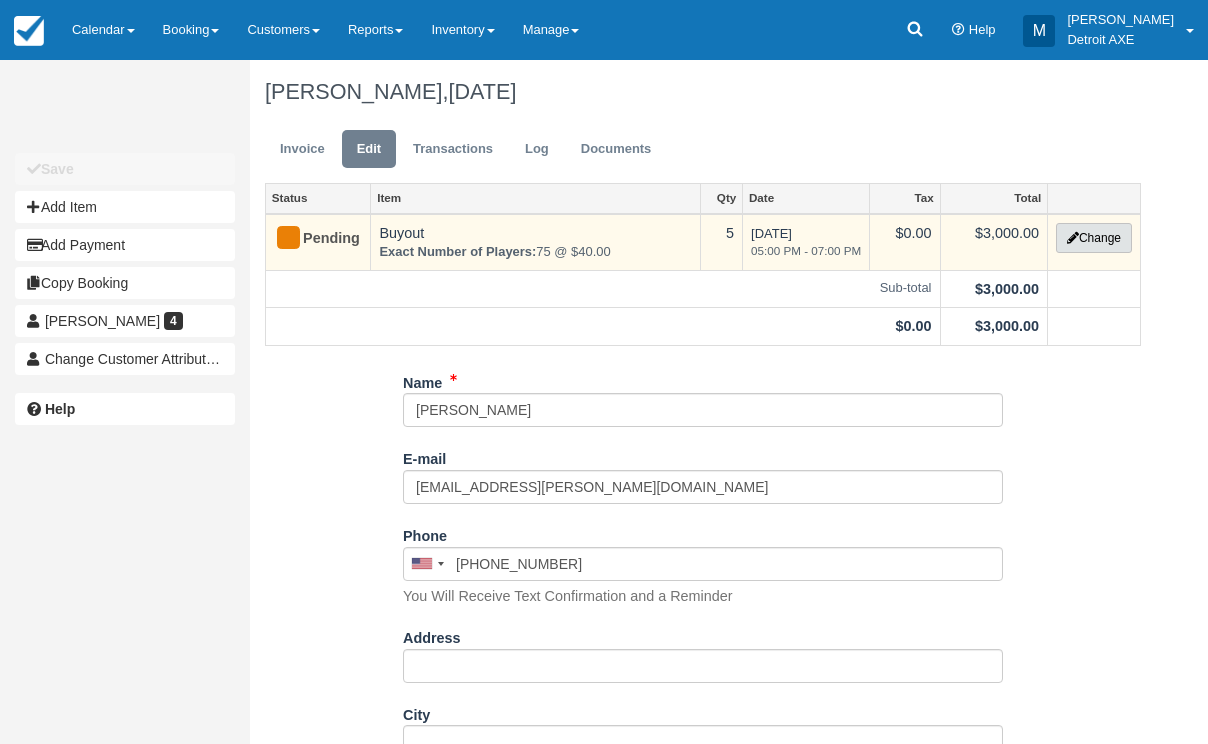 click at bounding box center [1073, 238] 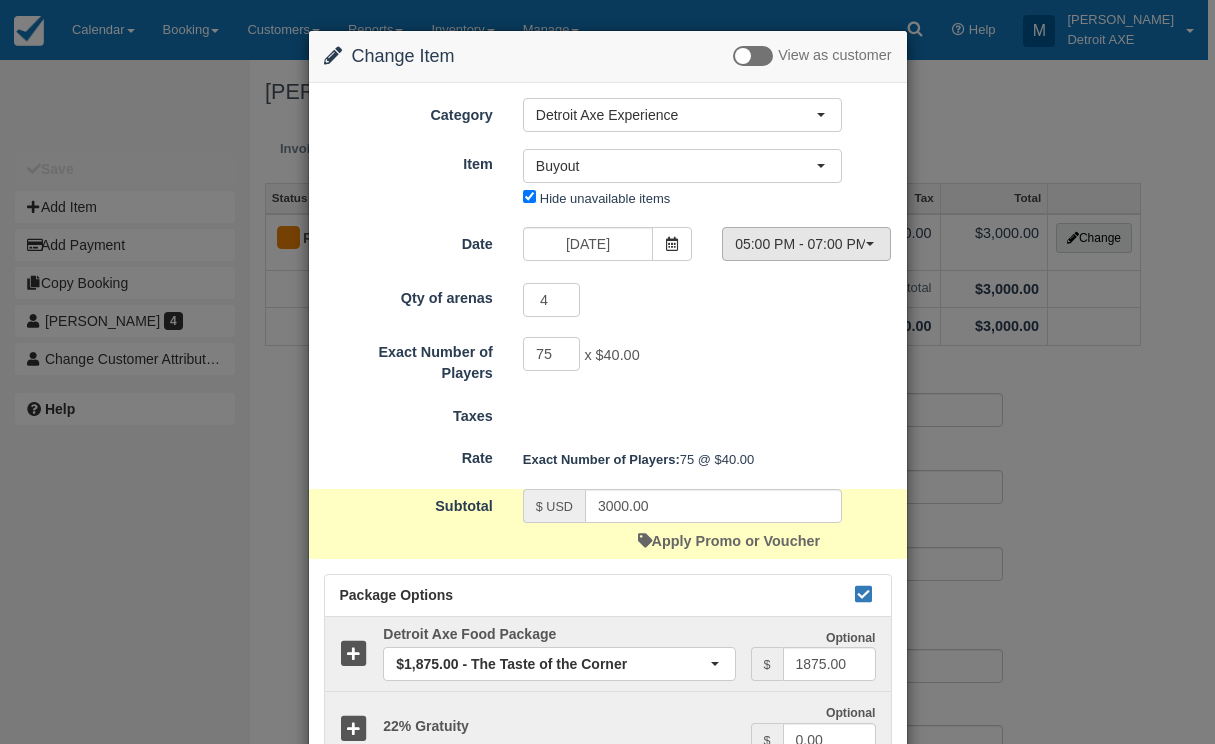 click on "05:00 PM - 07:00 PM" at bounding box center [800, 244] 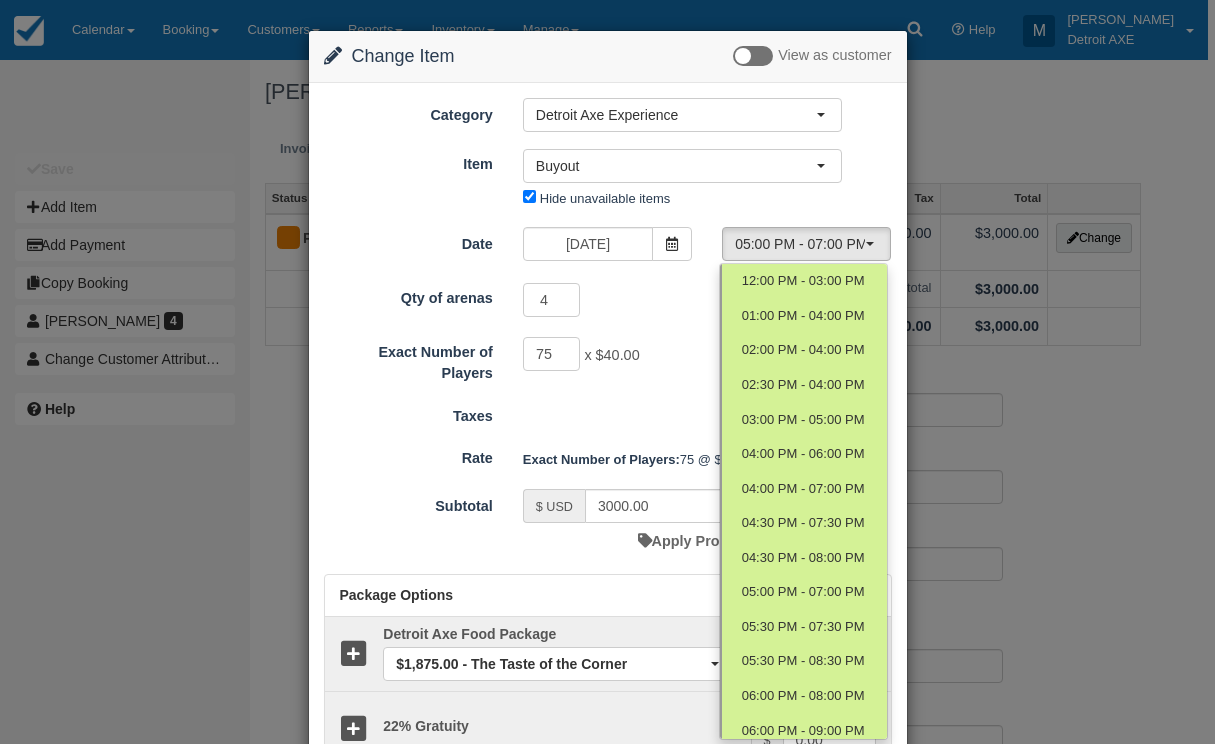 click on "Item
Nothing selected
Buyout   Bar Tab Buyout Buyout w/ Food Food Package Choice Gratuity Gratuity for Axes and Food 31-40 people (Staff Only) (4) Add French Fries 1-4 people (Shared Arena) $40/person (8) 5-10 people $40/person (4) 11-20 people $40/person (4) 21-30 people $40/person (4) Bar Tab Buyout Buyout w/ Food Food Package Choice Gratuity Gratuity for Axes and Food 31-40 people (Staff Only) (4) Add French Fries 1-4 people (Shared Arena) $40/person (8) 5-10 people $40/person (4) 11-20 people $40/person (4) 21-30 people $40/person (4) 7-12 people $40/person The DETROIT AXE experience
Hide unavailable items" at bounding box center [608, 180] 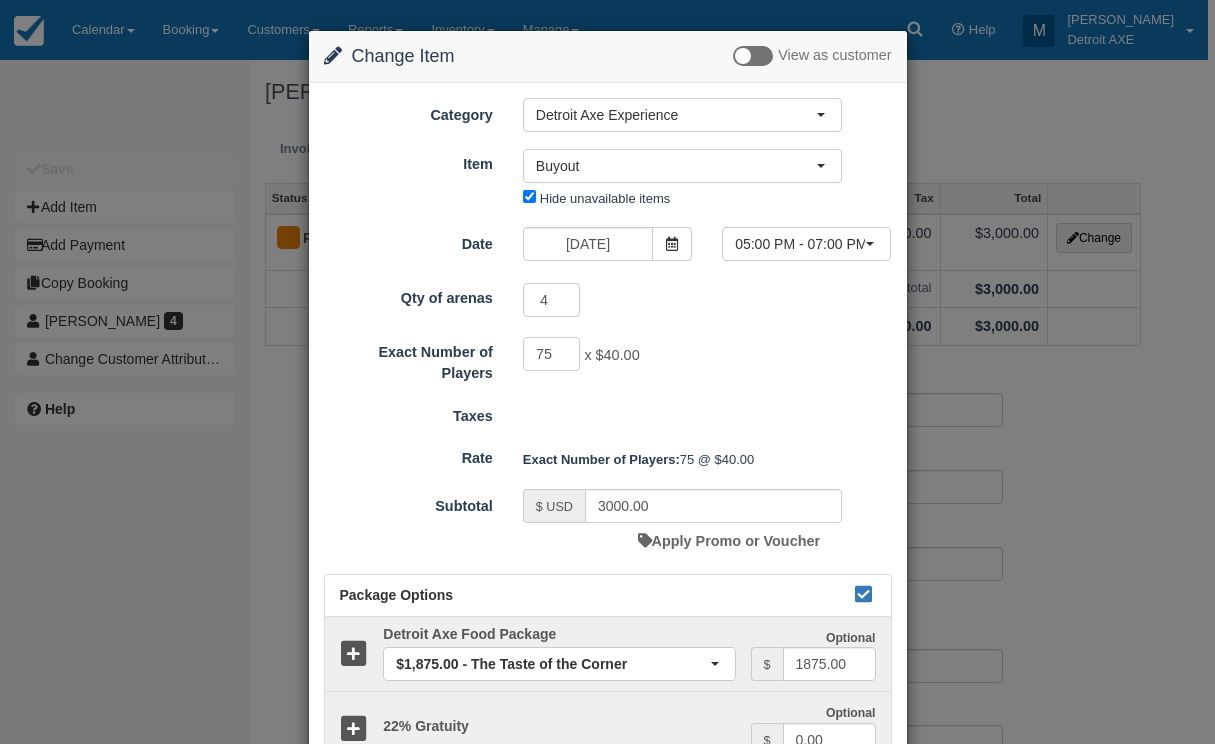click on "Change Item
Add Item
View as customer
Category
Detroit Axe Experience   Toast Transaction Mirroring Bingo Brunch! Special Event Food Package Option Fry option Detroit Axe Experience Gratuity League Block Hour Long Axe Throwing AXe Throwing Gift Certificates Detroit Axe League Darts Detroit Experience Inventory Controls Axe Throwing 2 Detroit AXE Food Package Detroit Axe Food Packages Gaming Table Retail Add On The Detroit Axe Experience 2 Tournaments
Toast Transaction Mirroring Bingo Brunch! Special Event Food Package Option Fry option Detroit Axe Experience Gratuity League Block Hour Long Axe Throwing AXe Throwing Gift Certificates Detroit Axe League Darts Detroit Experience Inventory Controls Axe Throwing 2 Detroit AXE Food Package Detroit Axe Food Packages Gaming Table Item" at bounding box center [607, 372] 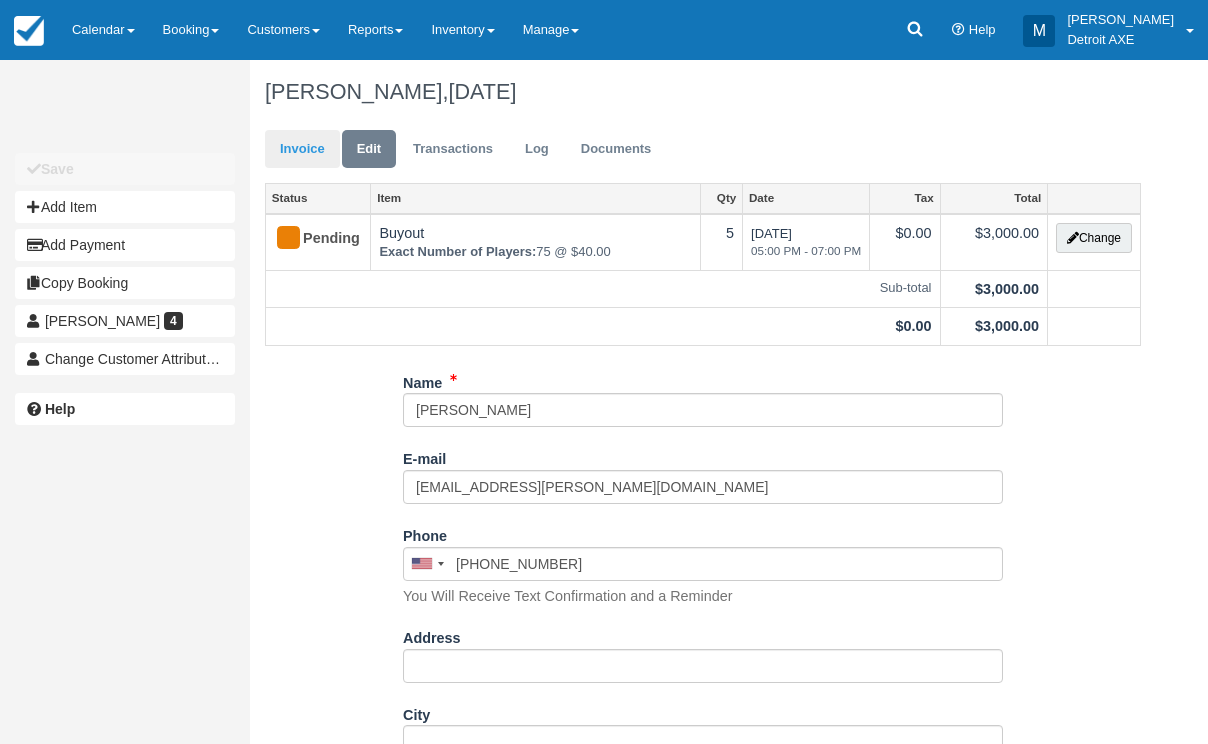 click on "Invoice" at bounding box center (302, 149) 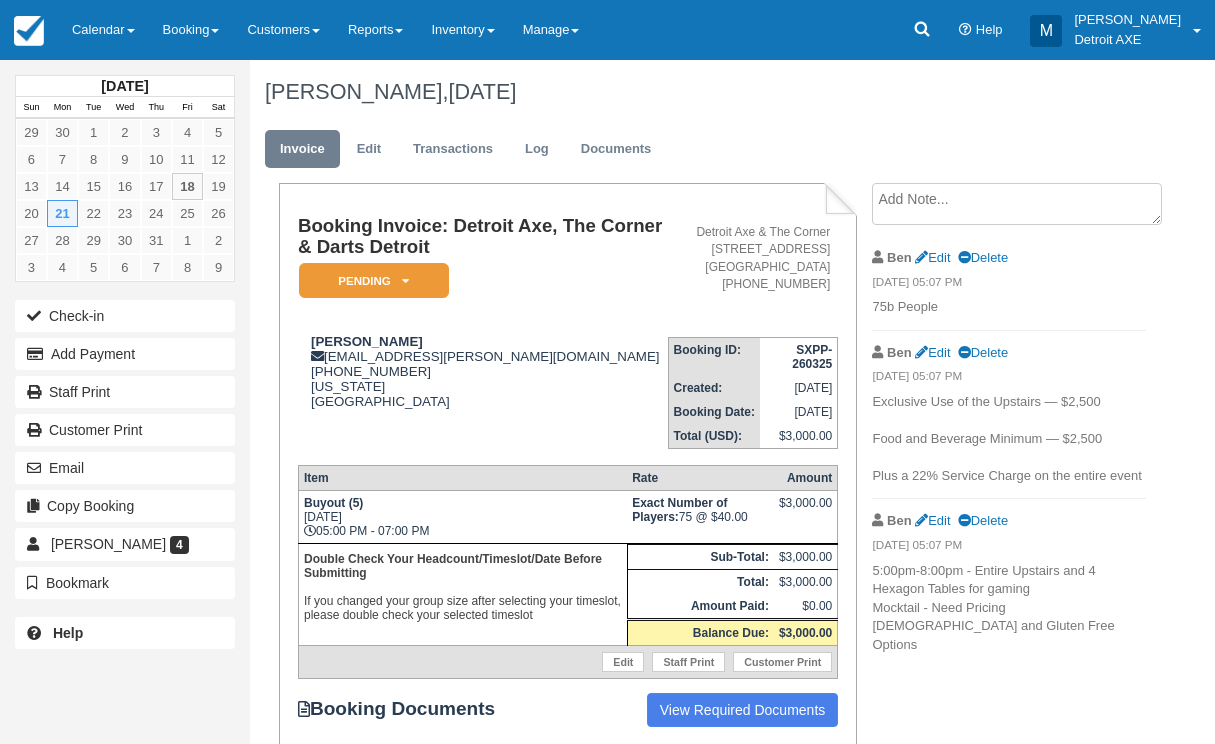 scroll, scrollTop: 0, scrollLeft: 0, axis: both 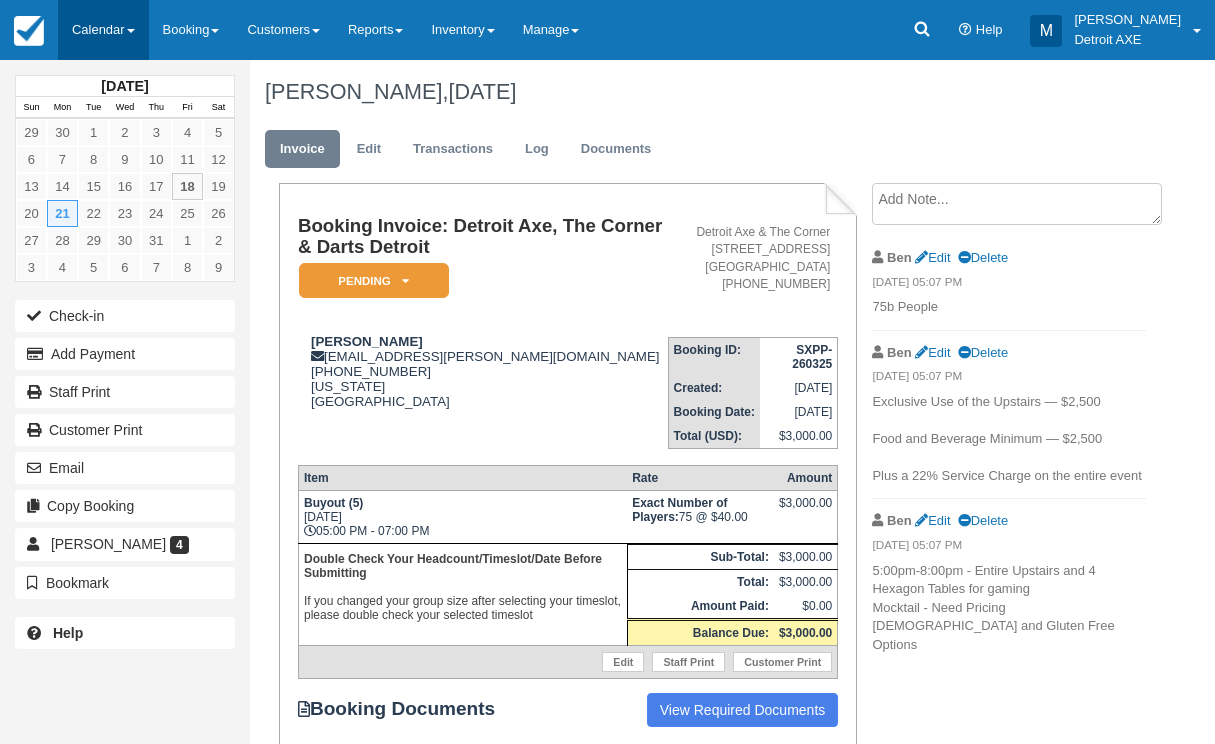click on "Calendar" at bounding box center (103, 30) 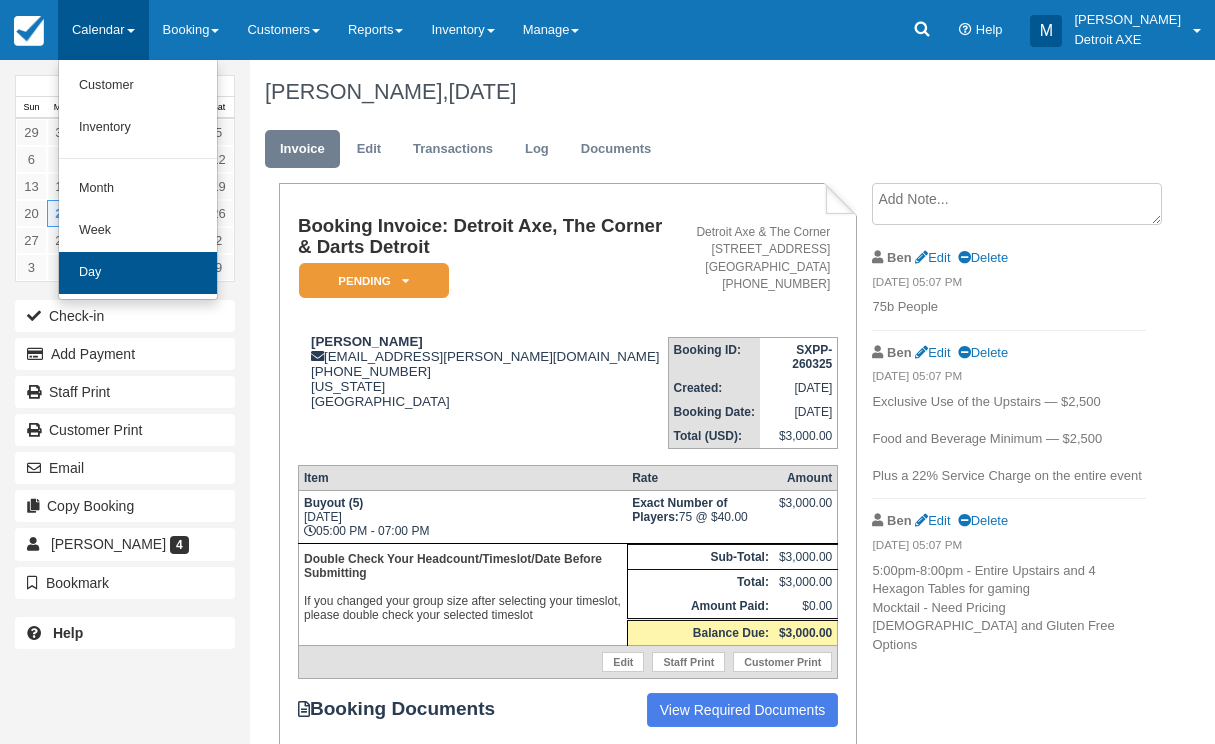 click on "Day" at bounding box center [138, 273] 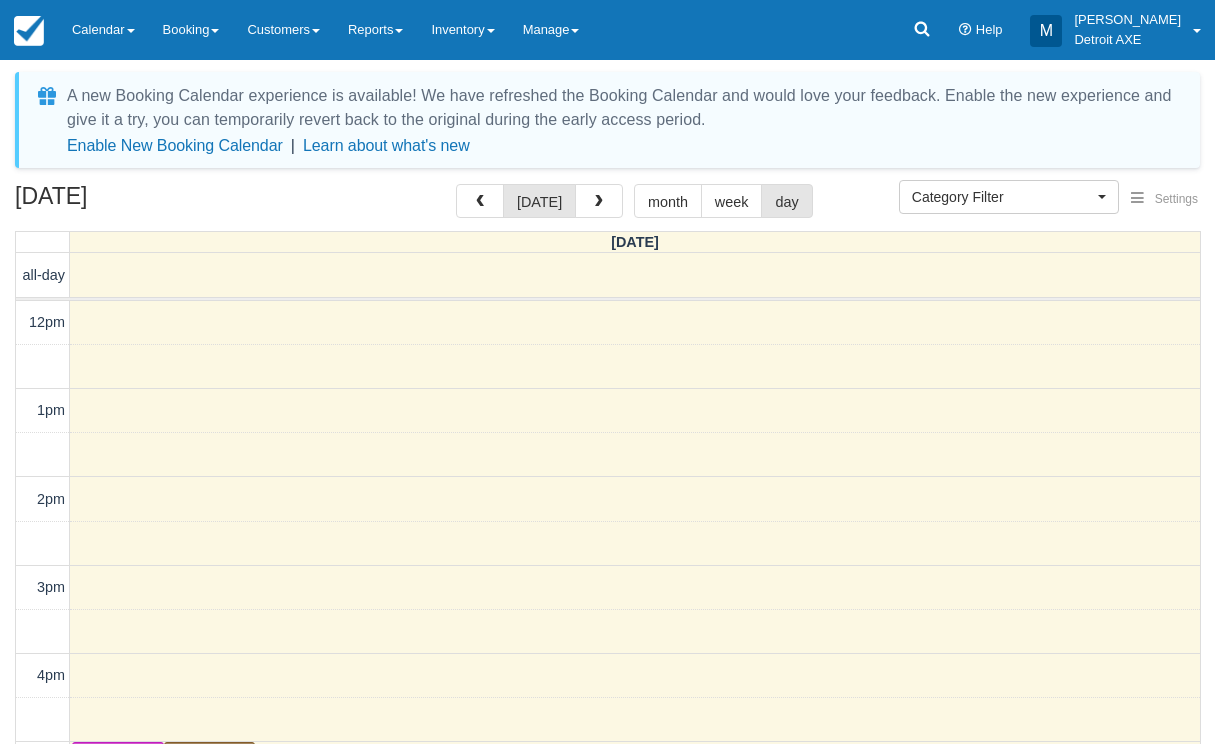 select 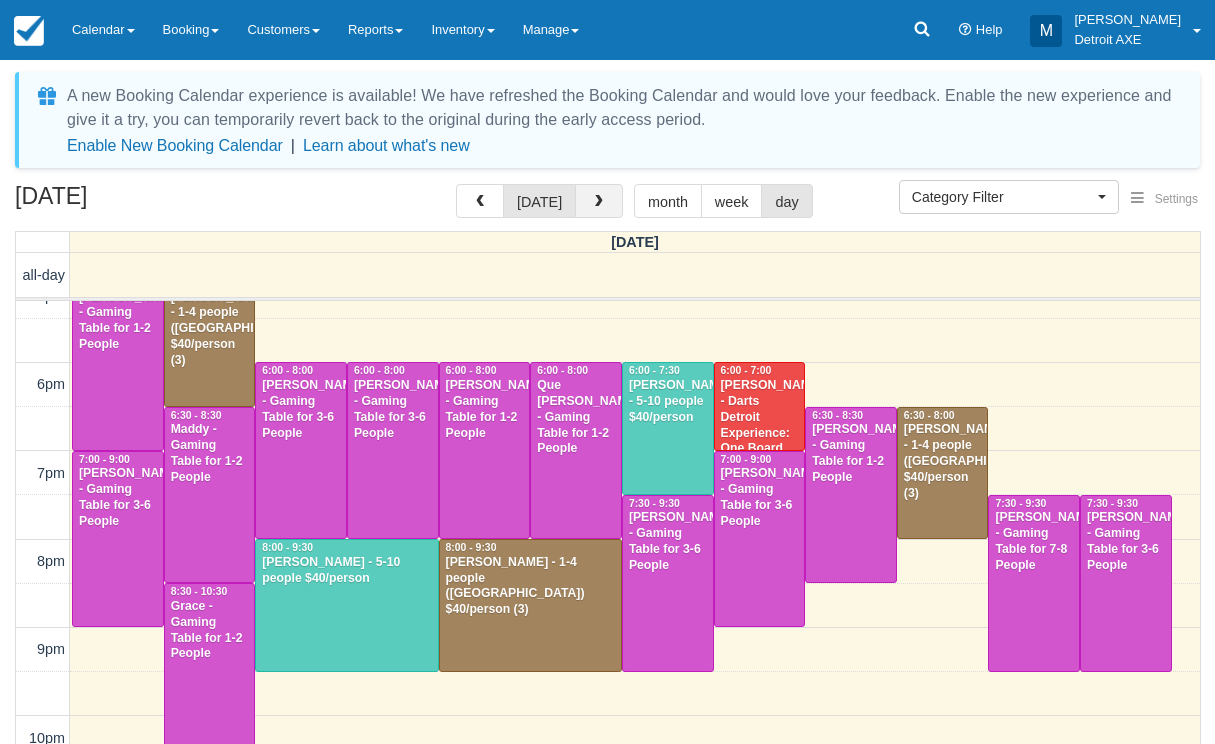 click at bounding box center [599, 202] 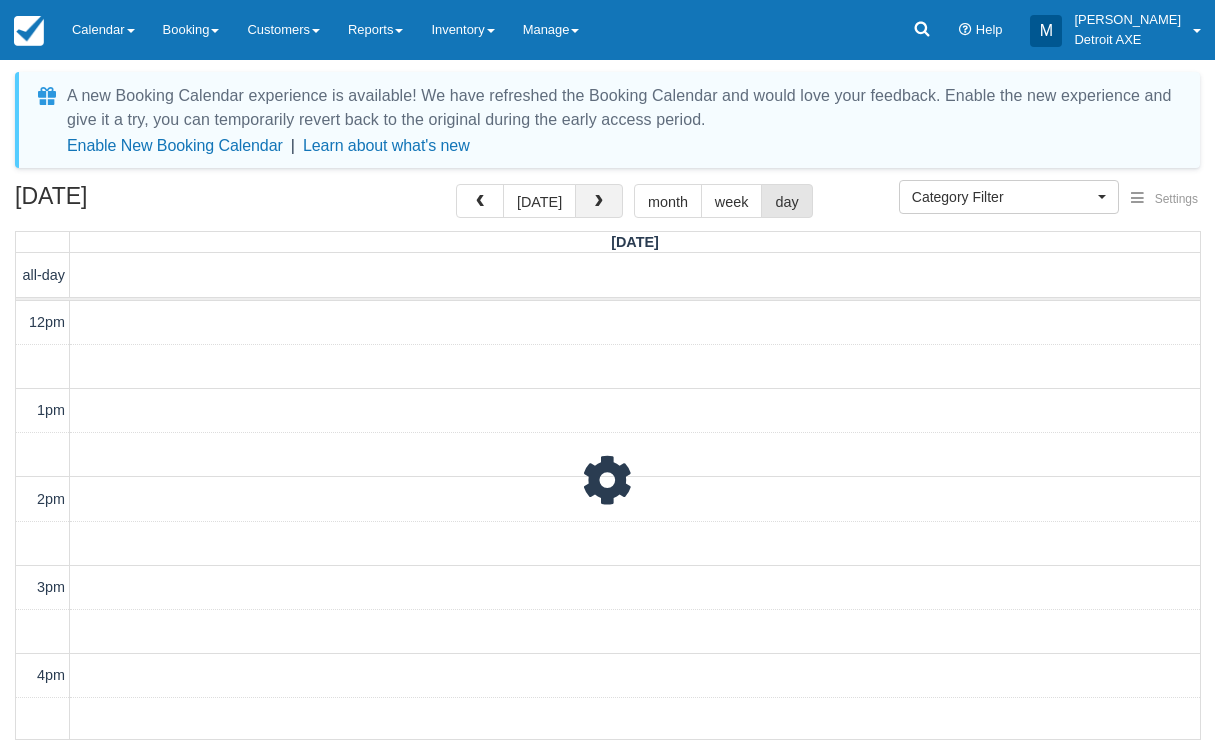 scroll, scrollTop: 0, scrollLeft: 0, axis: both 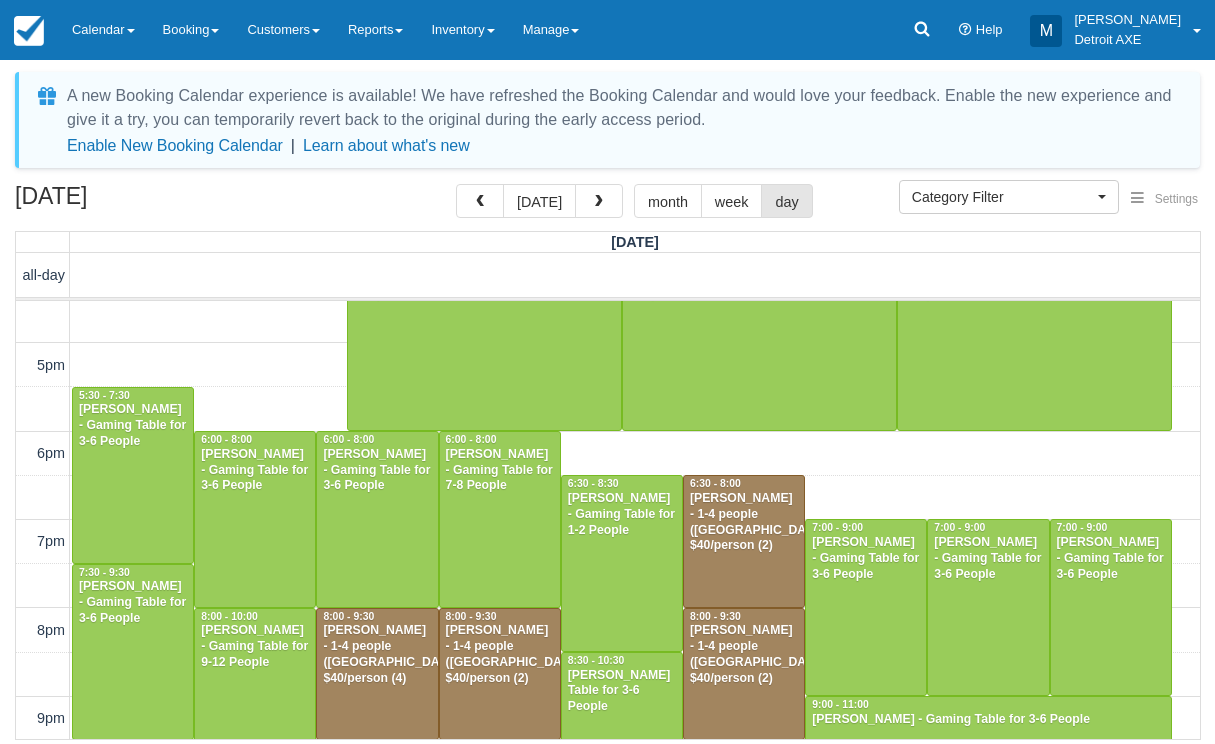 click at bounding box center (599, 202) 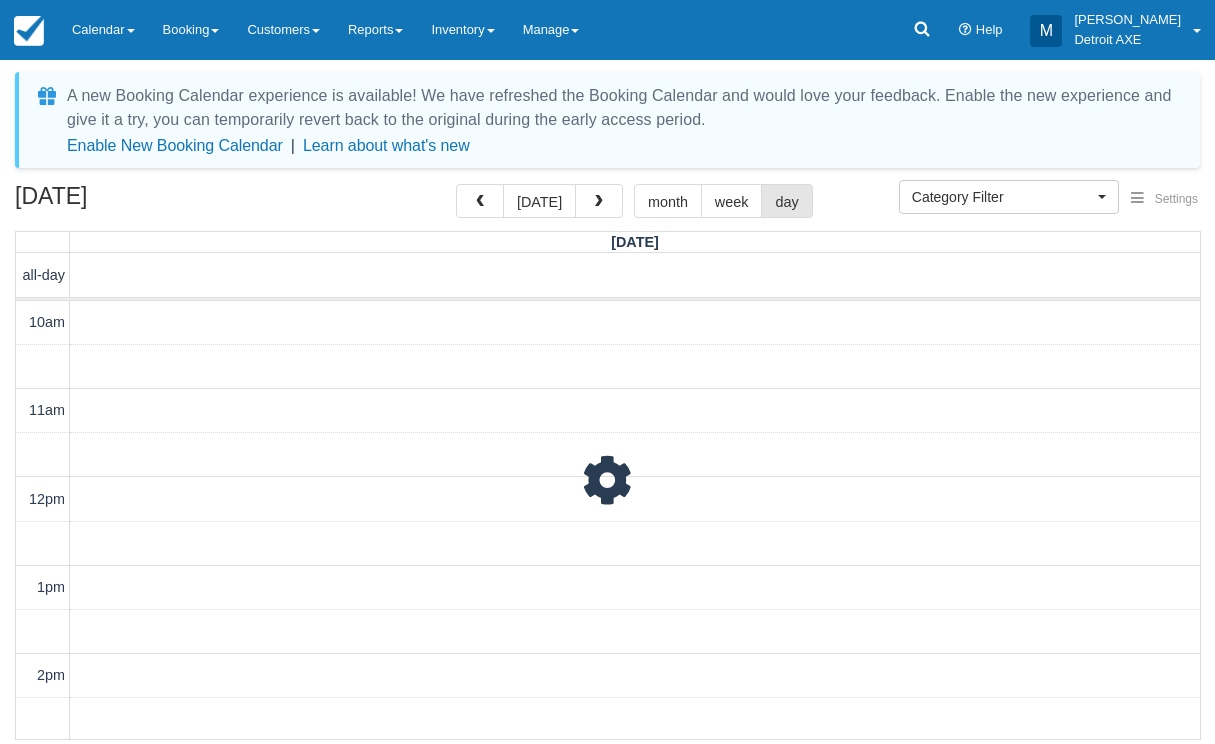 scroll, scrollTop: 753, scrollLeft: 0, axis: vertical 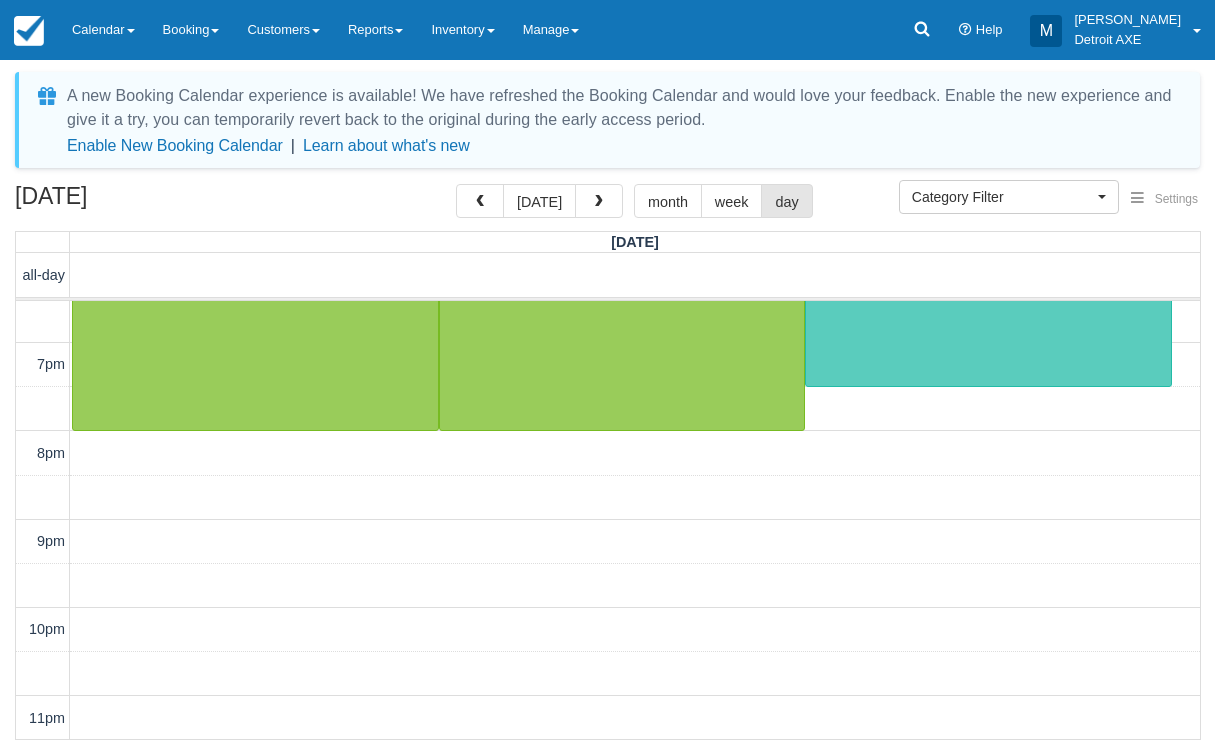 click at bounding box center (599, 202) 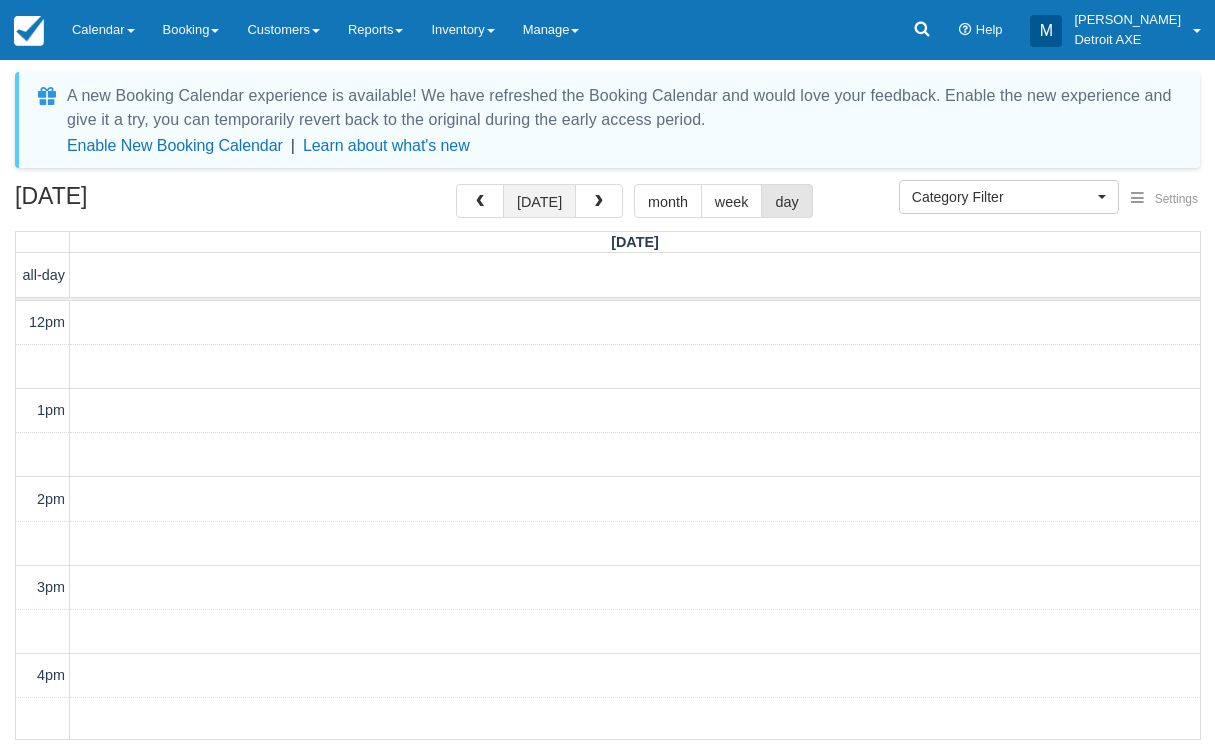 scroll, scrollTop: 576, scrollLeft: 0, axis: vertical 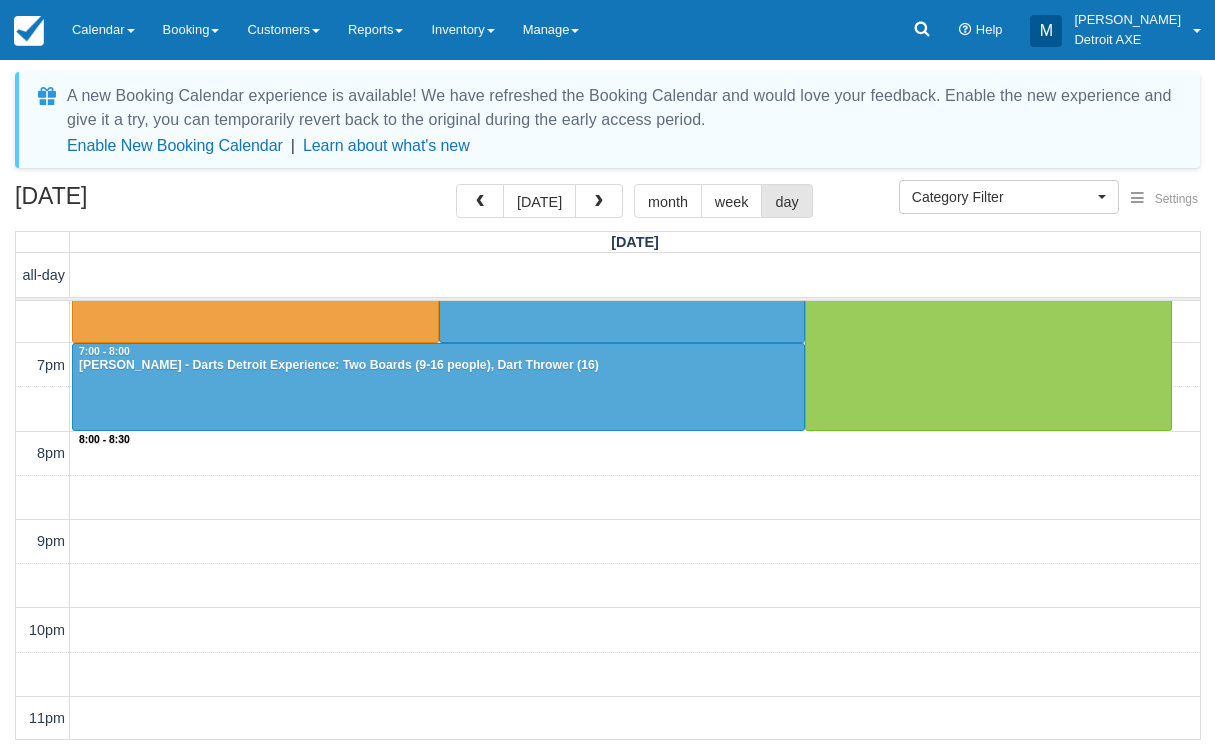 click on "12pm 1pm 2pm 3pm 4pm 5pm 6pm 7pm 8pm 9pm 10pm 11pm 8:00 - 8:30 5:00 - 7:00 Sue Raupp - Buyout (5) 5:00 - 7:00 Sue Raupp - Dart Thrower, Darts Detroit Experience: Two Boards (9-16 people) (16) 6:00 - 8:00 Matt Scholl - Gaming Table for 3-6 People 7:00 - 8:00 Sue Raupp - Darts Detroit Experience: Two Boards (9-16 people), Dart Thrower (16)" at bounding box center (608, 232) 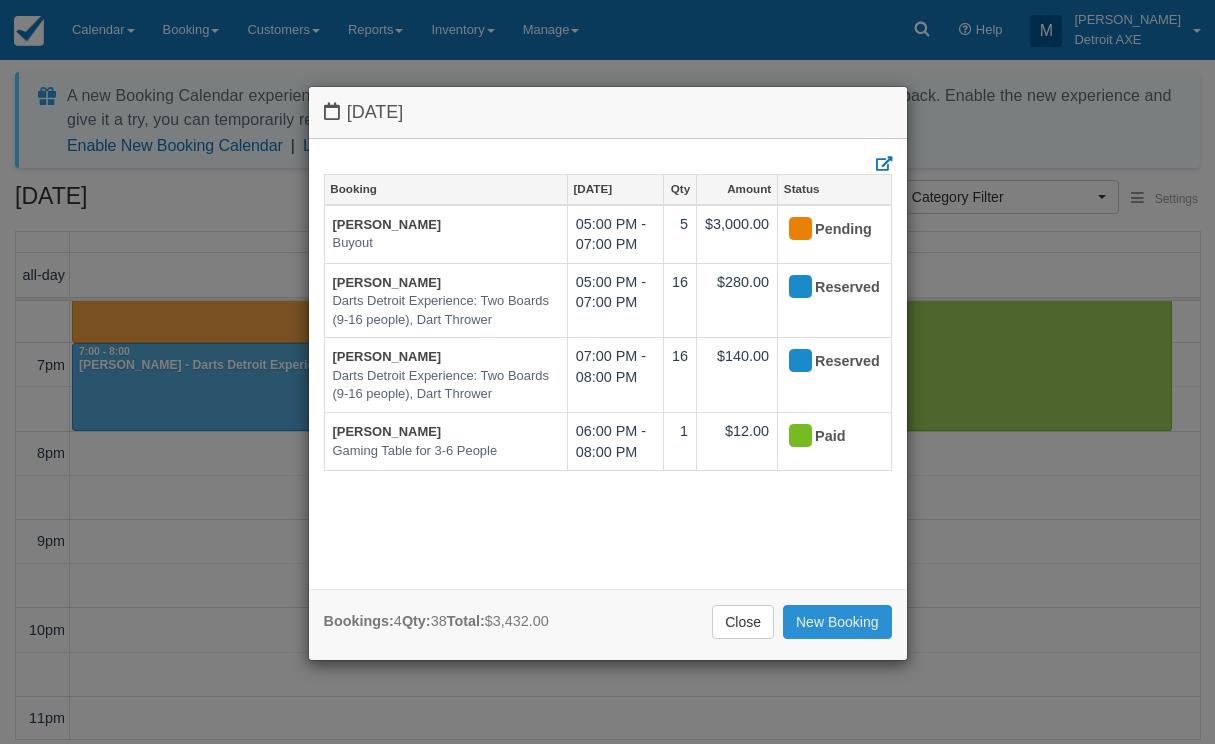 click on "New Booking" at bounding box center (837, 622) 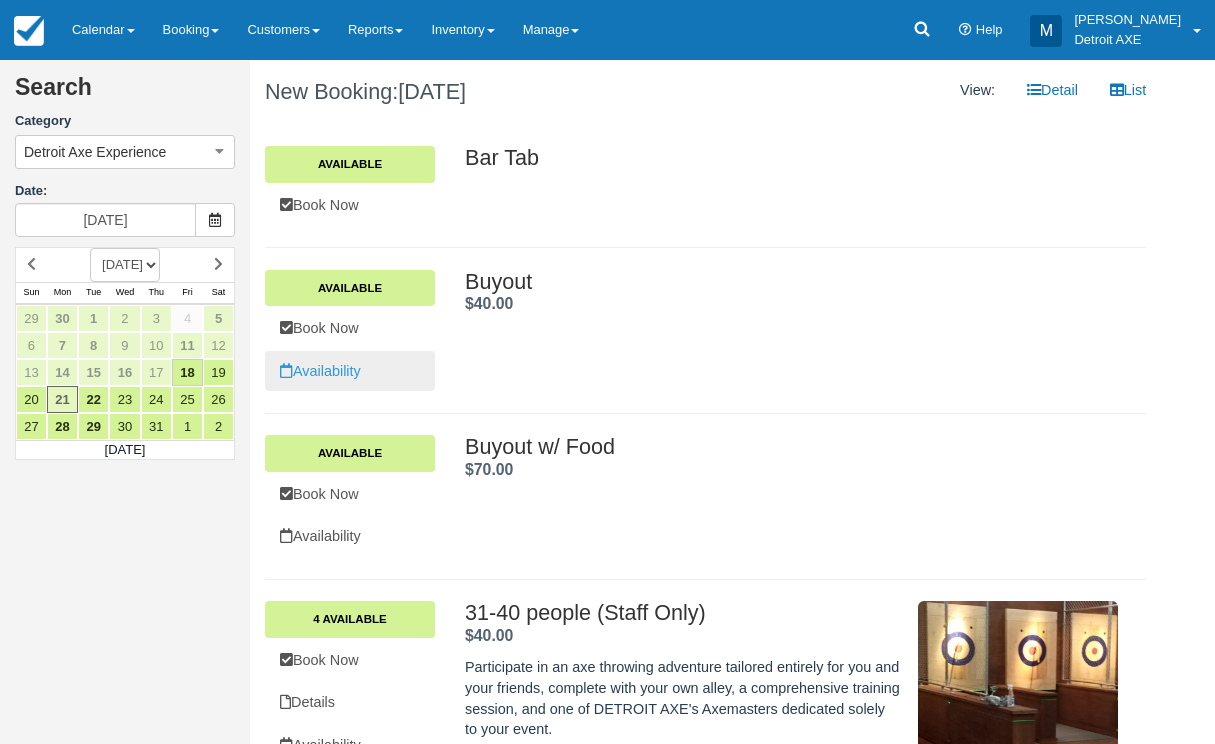 scroll, scrollTop: 0, scrollLeft: 0, axis: both 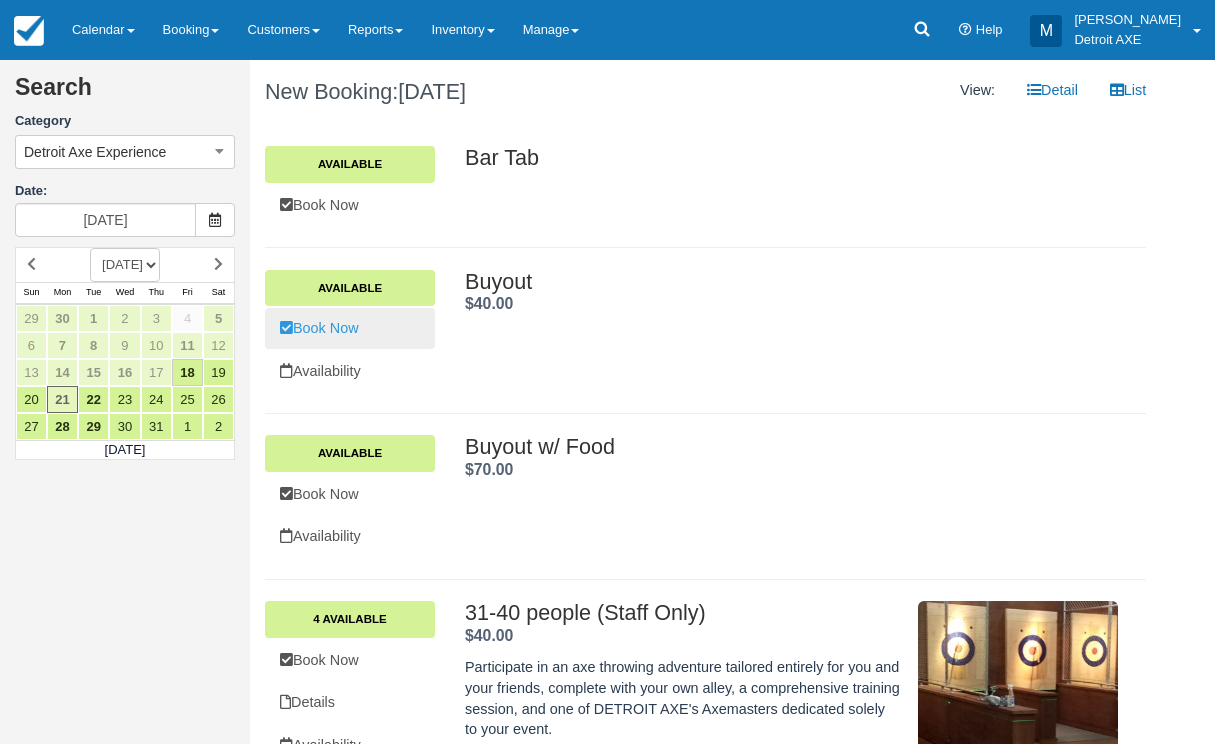 click on "Book Now" at bounding box center [350, 328] 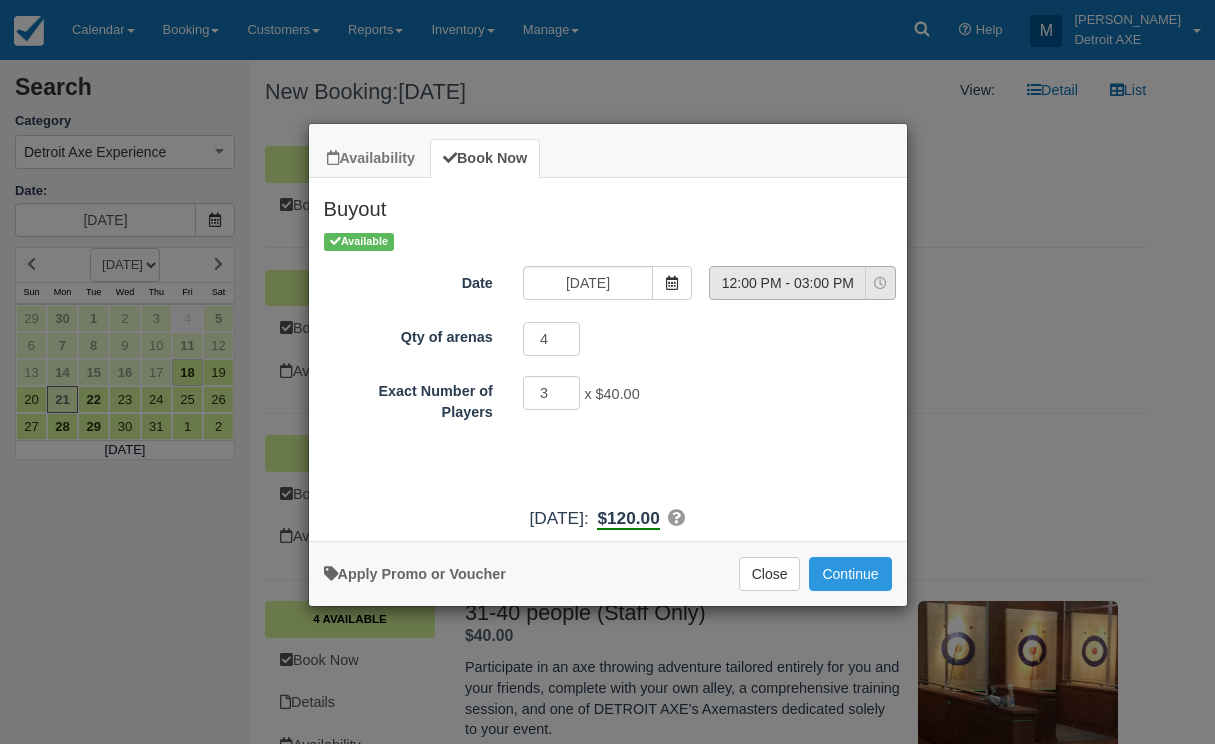 click on "12:00 PM - 03:00 PM" at bounding box center [787, 283] 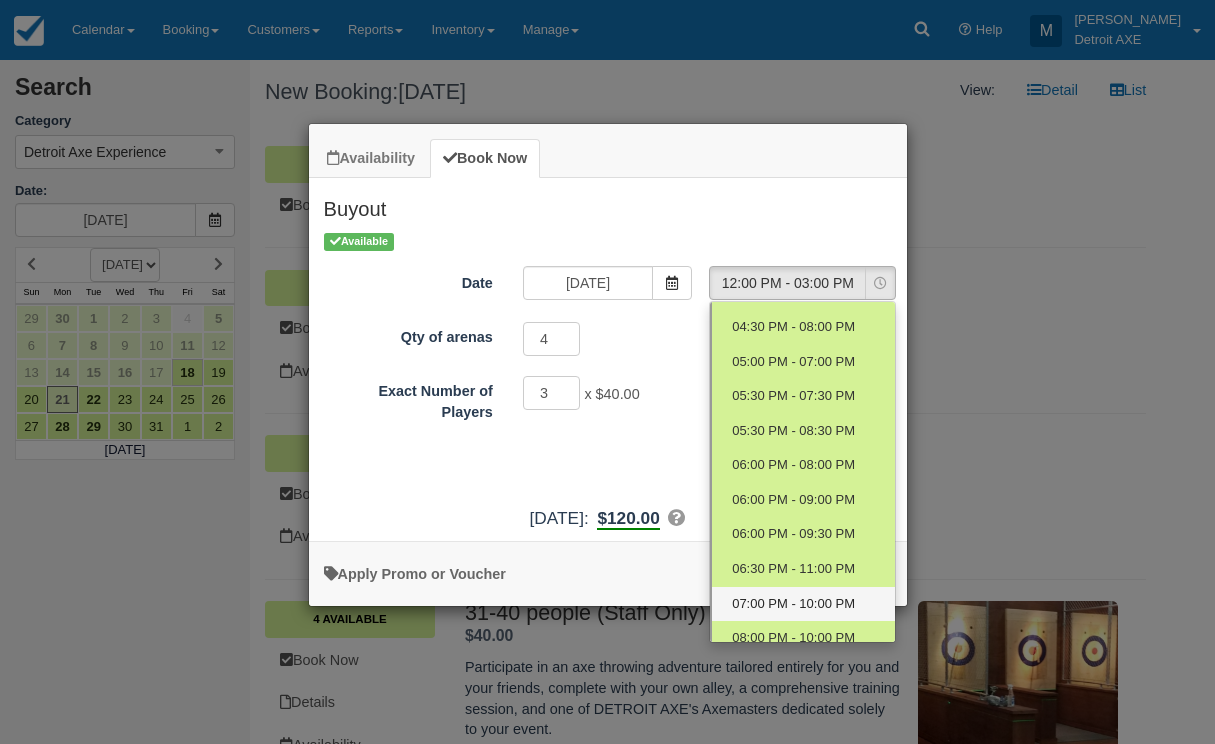 scroll, scrollTop: 269, scrollLeft: 0, axis: vertical 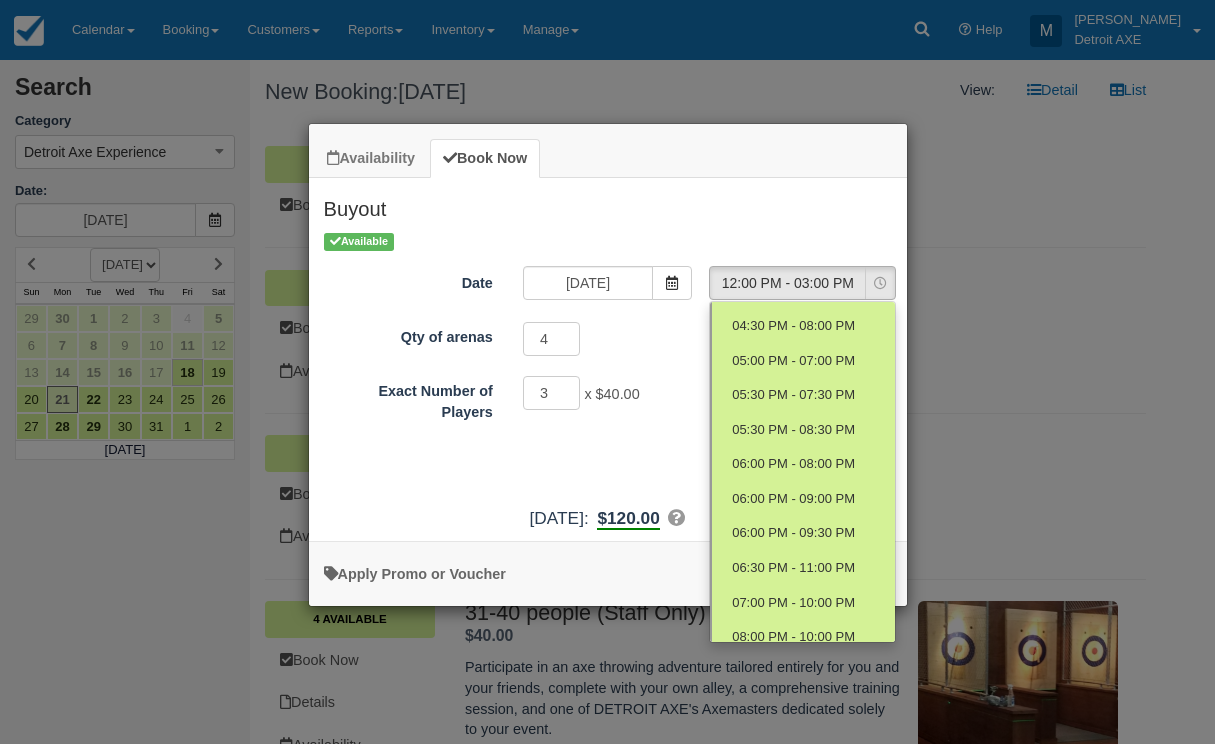 click on "Available
Date 07/21/25 Time Selector 12:00 PM - 03:00 PM   Nothing selected 12:00 PM - 03:00 PM 01:00 PM - 04:00 PM 02:00 PM - 04:00 PM 02:30 PM - 04:00 PM 03:00 PM - 05:00 PM 04:00 PM - 06:00 PM 04:00 PM - 07:00 PM 04:30 PM - 07:30 PM 04:30 PM - 08:00 PM 05:00 PM - 07:00 PM 05:30 PM - 07:30 PM 05:30 PM - 08:30 PM 06:00 PM - 08:00 PM 06:00 PM - 09:00 PM 06:00 PM - 09:30 PM 06:30 PM - 11:00 PM 07:00 PM - 10:00 PM 08:00 PM - 10:00 PM Qty of arenas 4   Minimum of 4Maximum of 4 Exact Number of Players 3   x $40.00 Required.Maximum of 75
Promo / Voucher
Applied to final balance.
Code applied
Apply
Invalid!
VDAY MACGAMES LETSGO COVID2 AXELOVE 3RINGSTAFF" at bounding box center (608, 363) 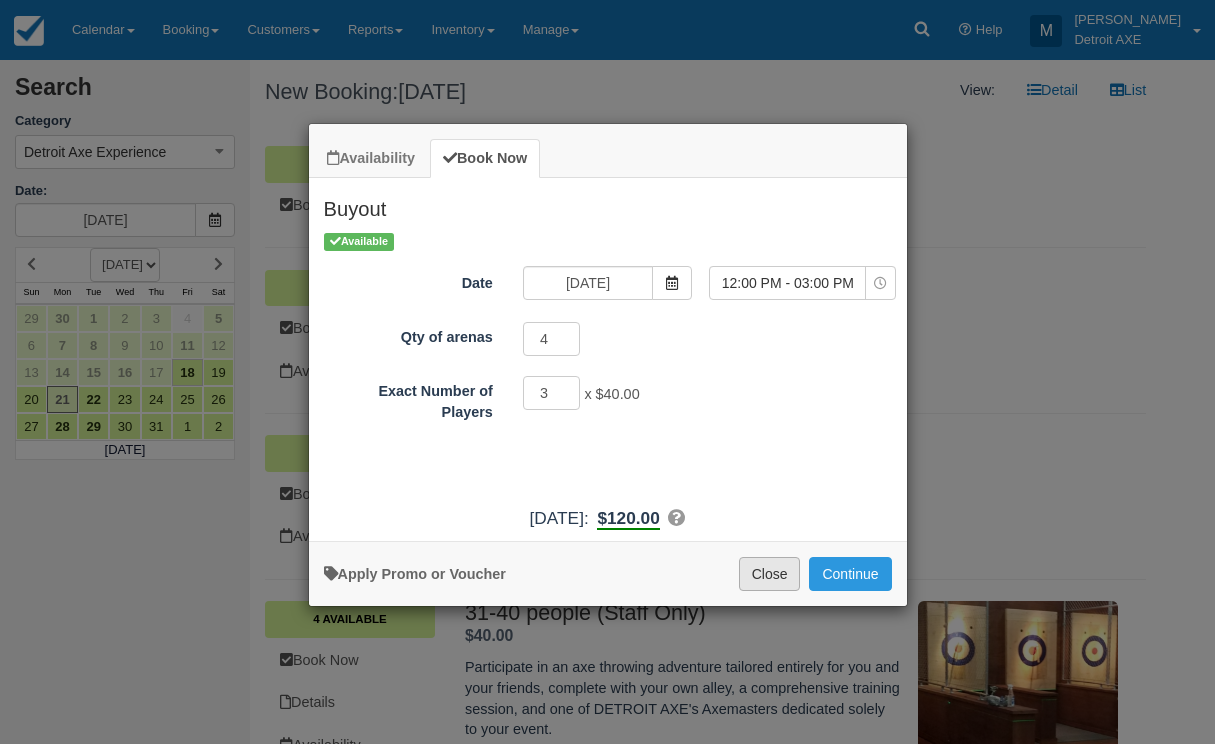 click on "Close" at bounding box center (770, 574) 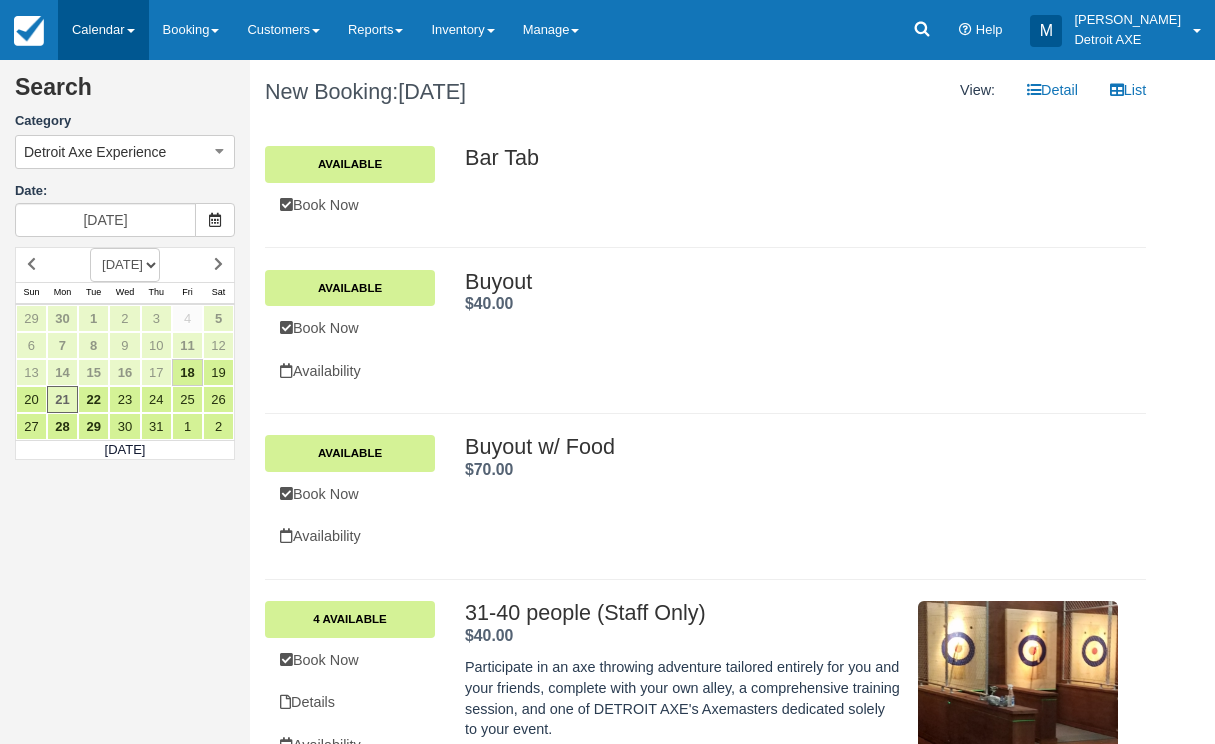 click on "Calendar" at bounding box center (103, 30) 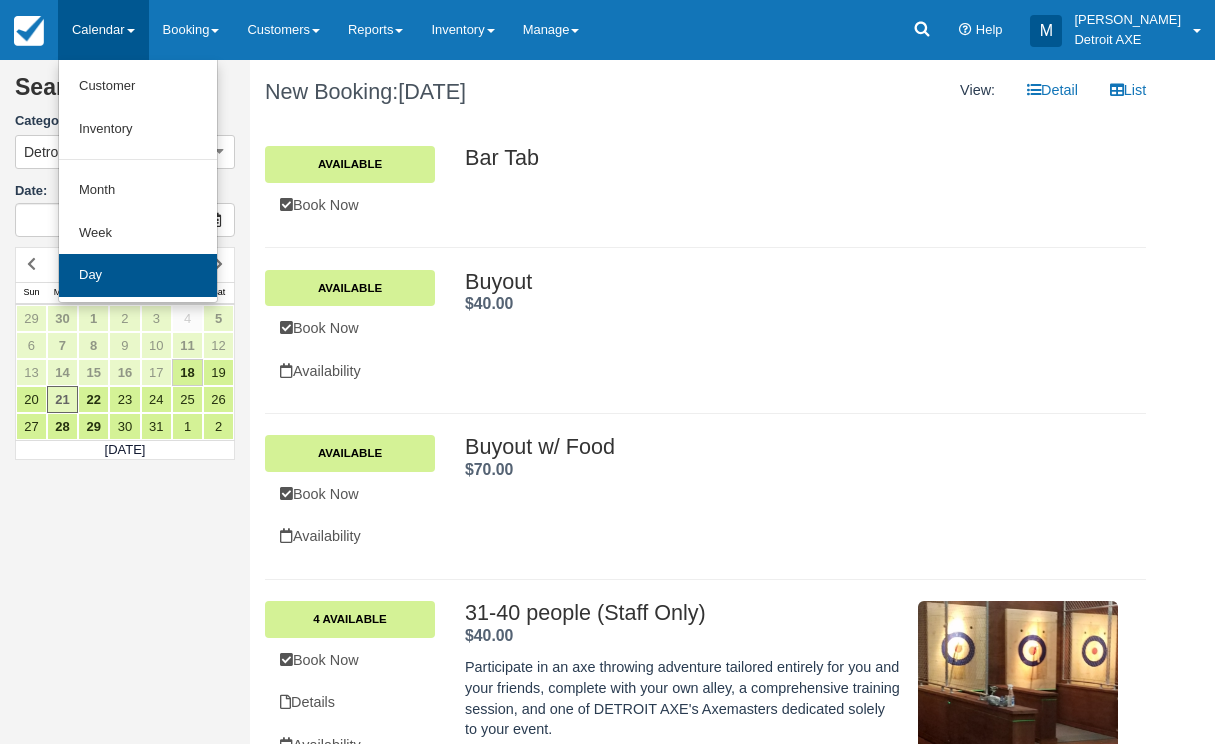 drag, startPoint x: 156, startPoint y: 250, endPoint x: 155, endPoint y: 281, distance: 31.016125 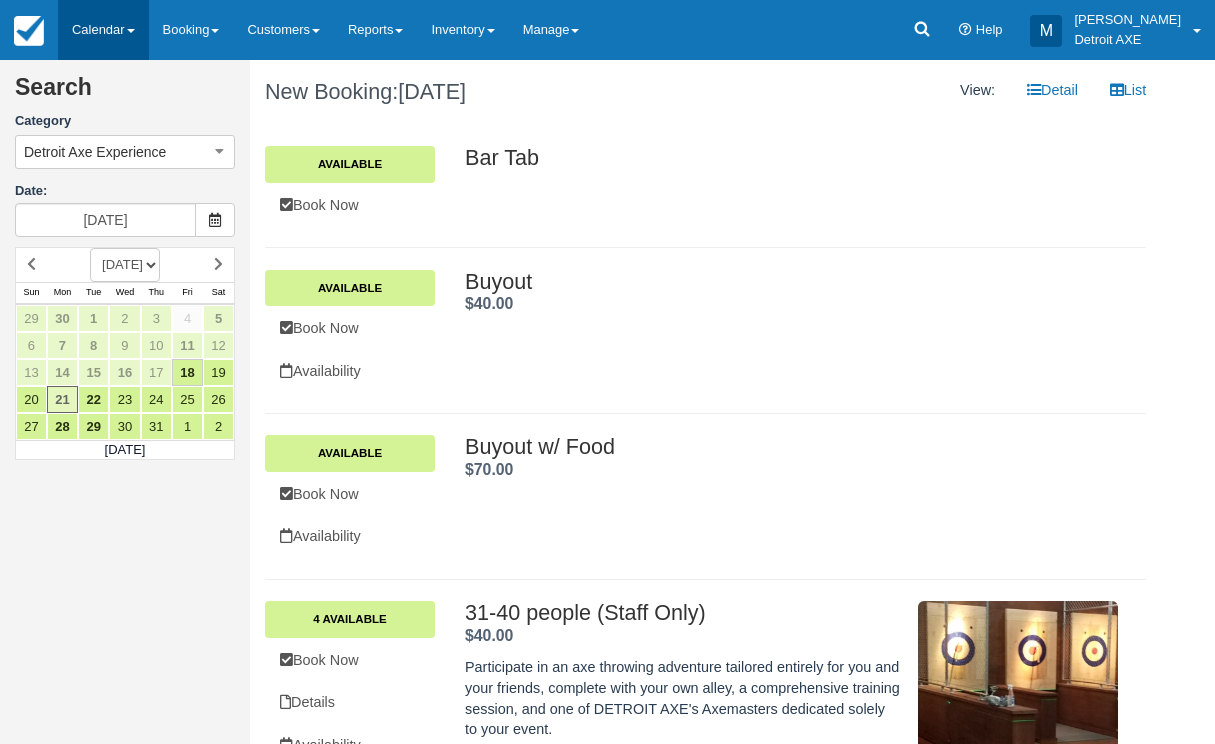 click on "Calendar" at bounding box center [103, 30] 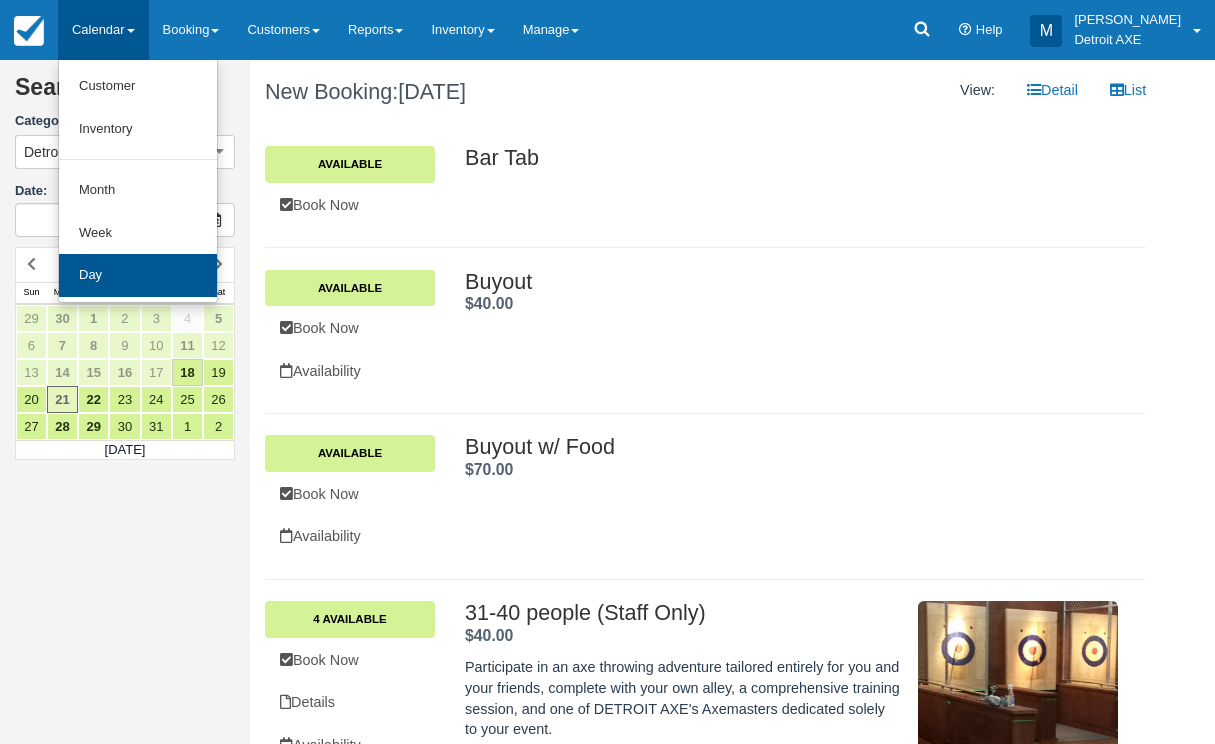click on "Day" at bounding box center [138, 275] 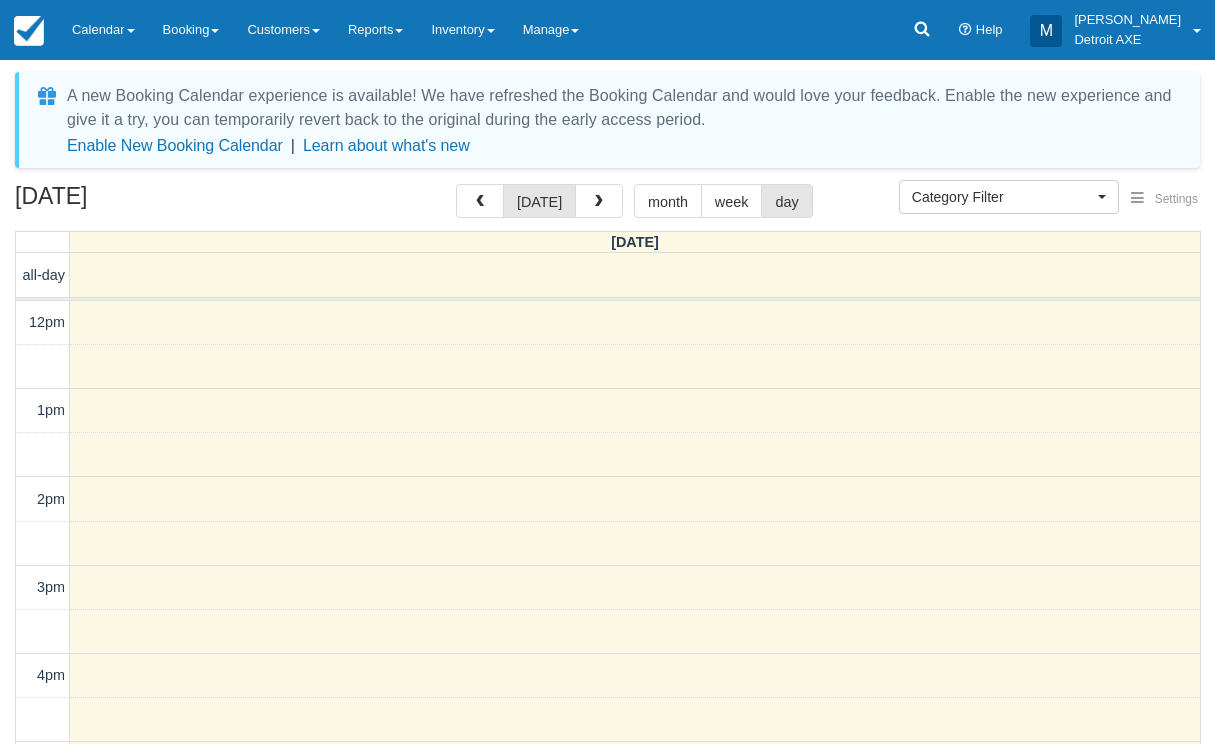 select 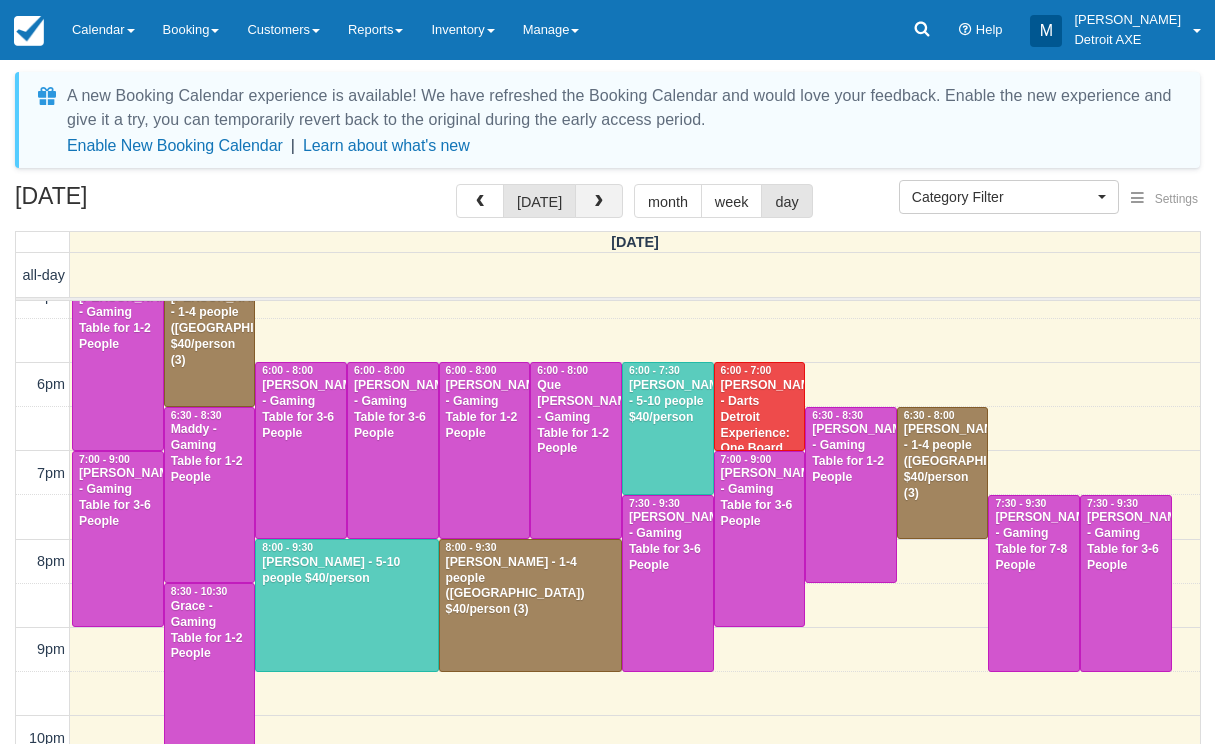 click at bounding box center (599, 201) 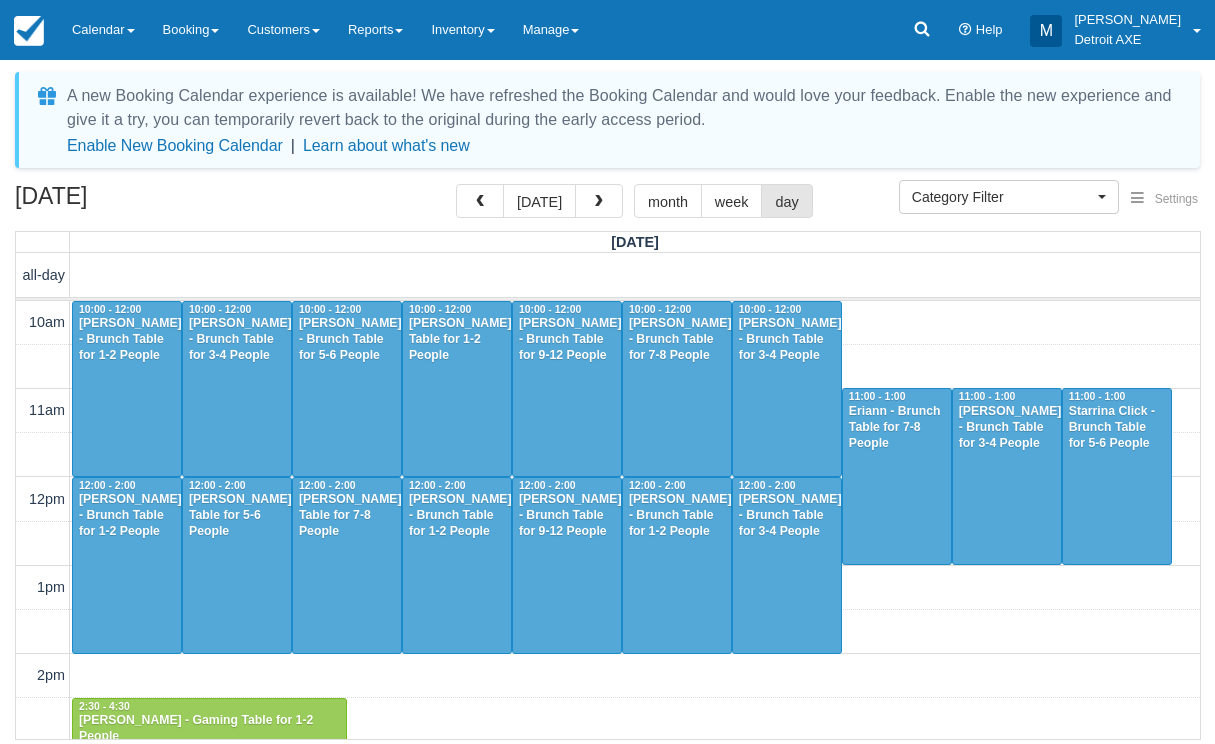 scroll, scrollTop: 576, scrollLeft: 0, axis: vertical 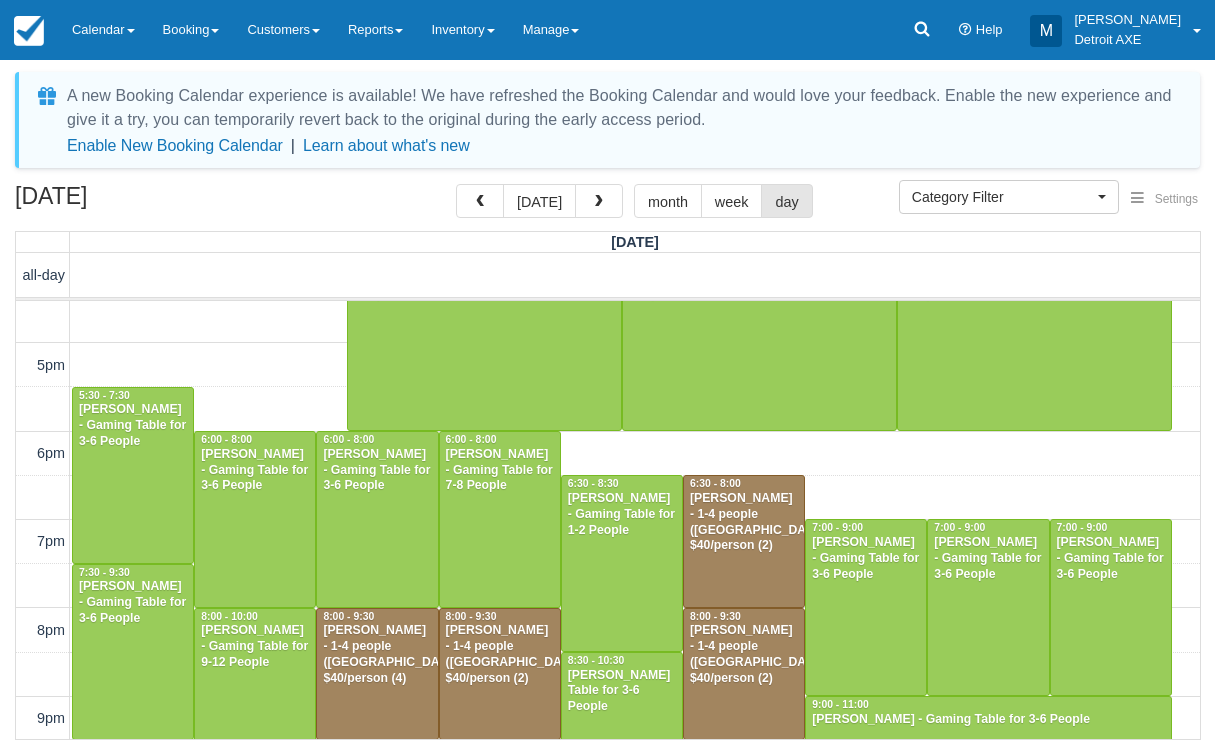 click on "10am 11am 12pm 1pm 2pm 3pm 4pm 5pm 6pm 7pm 8pm 9pm 10pm 11pm 10:00 - 12:00 Alisa Veney - Brunch Table for 1-2 People 10:00 - 12:00 Jocelyn Calvin - Brunch Table for 3-4 People 10:00 - 12:00 Keri Esparza - Brunch Table for 5-6 People 10:00 - 12:00 Margot - Brunch Table for 1-2 People 10:00 - 12:00 Risa Richardson - Brunch Table for 9-12 People 10:00 - 12:00 TISHA WALKER - Brunch Table for 7-8 People 10:00 - 12:00 Victoria Katsiroubas - Brunch Table for 3-4 People 11:00 - 1:00 Eriann - Brunch Table for 7-8 People 11:00 - 1:00 Jessica Gonzalez - Brunch Table for 3-4 People 11:00 - 1:00 Starrina Click - Brunch Table for 5-6 People 12:00 - 2:00 Brittany Nichols - Brunch Table for 1-2 People 12:00 - 2:00 Layna A Fernandez - Brunch Table for 5-6 People 12:00 - 2:00 Layna A Fernandez - Brunch Table for 7-8 People 12:00 - 2:00 NyTeisha Travis - Brunch Table for 1-2 People 12:00 - 2:00 Pamela Cotton - Brunch Table for 9-12 People 12:00 - 2:00 Shante  Grover - Brunch Table for 1-2 People 12:00 - 2:00 2:30 - 4:30" at bounding box center [608, 321] 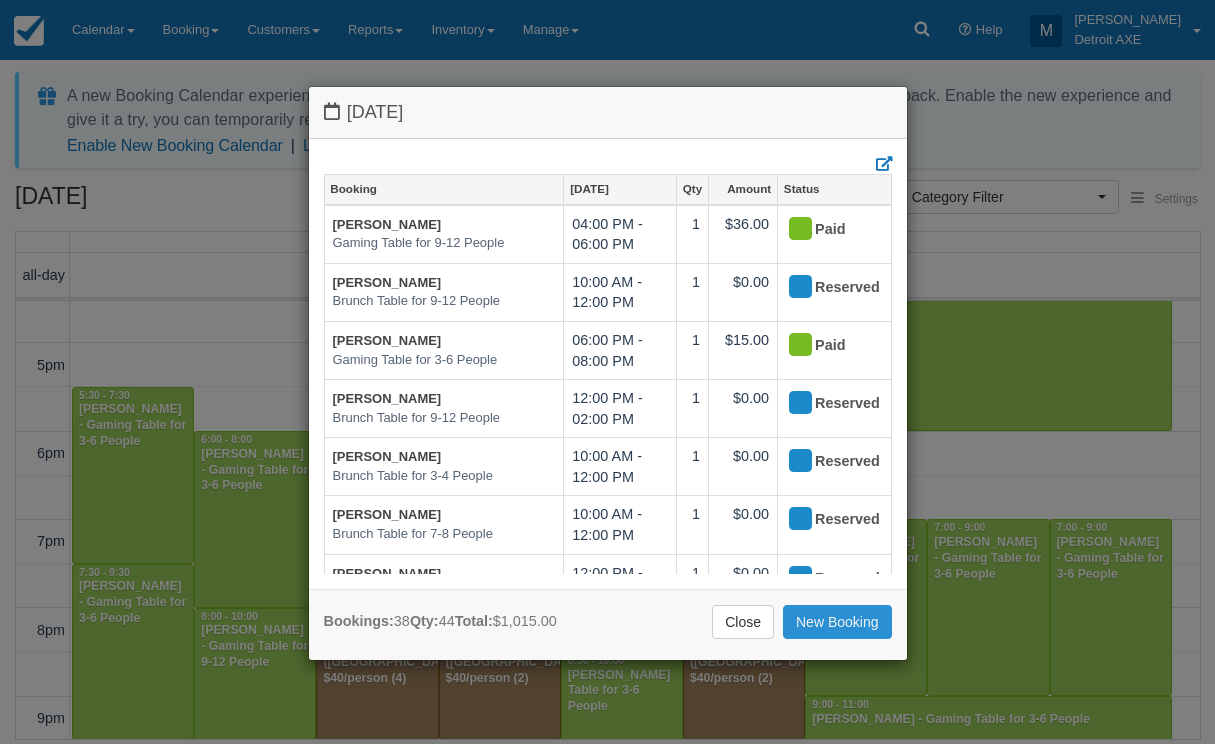 click on "New Booking" at bounding box center (837, 622) 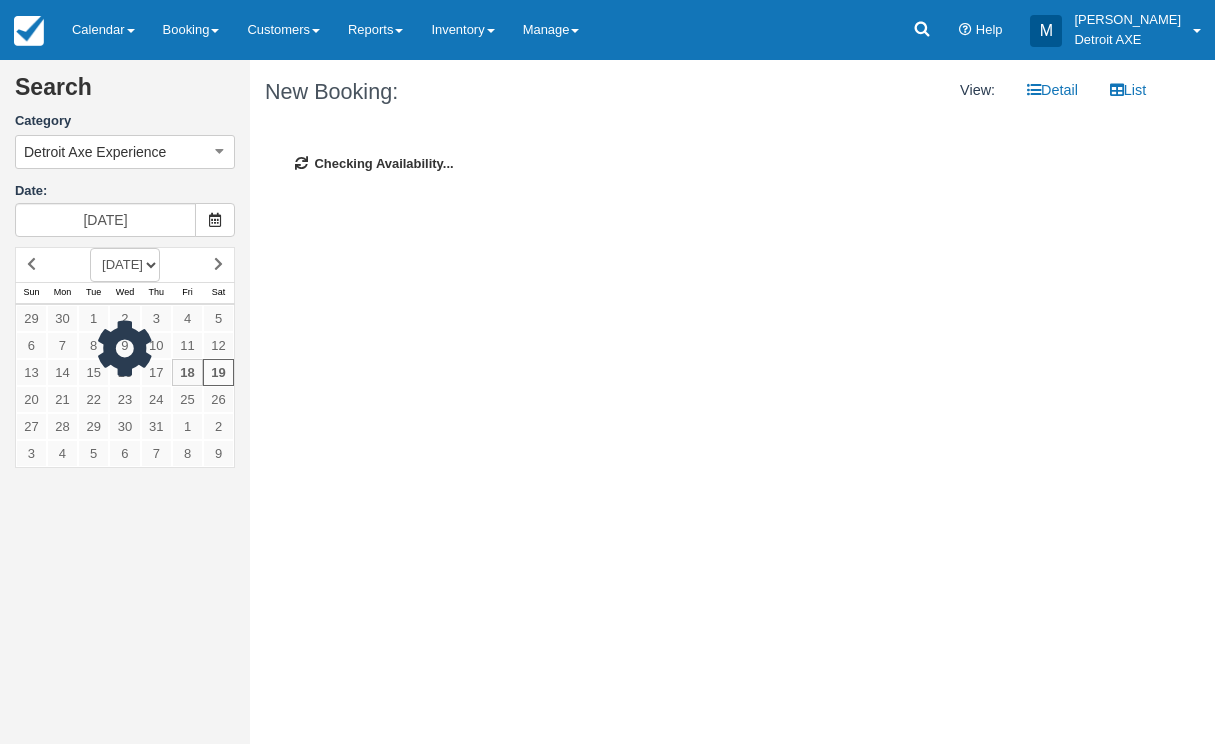 scroll, scrollTop: 0, scrollLeft: 0, axis: both 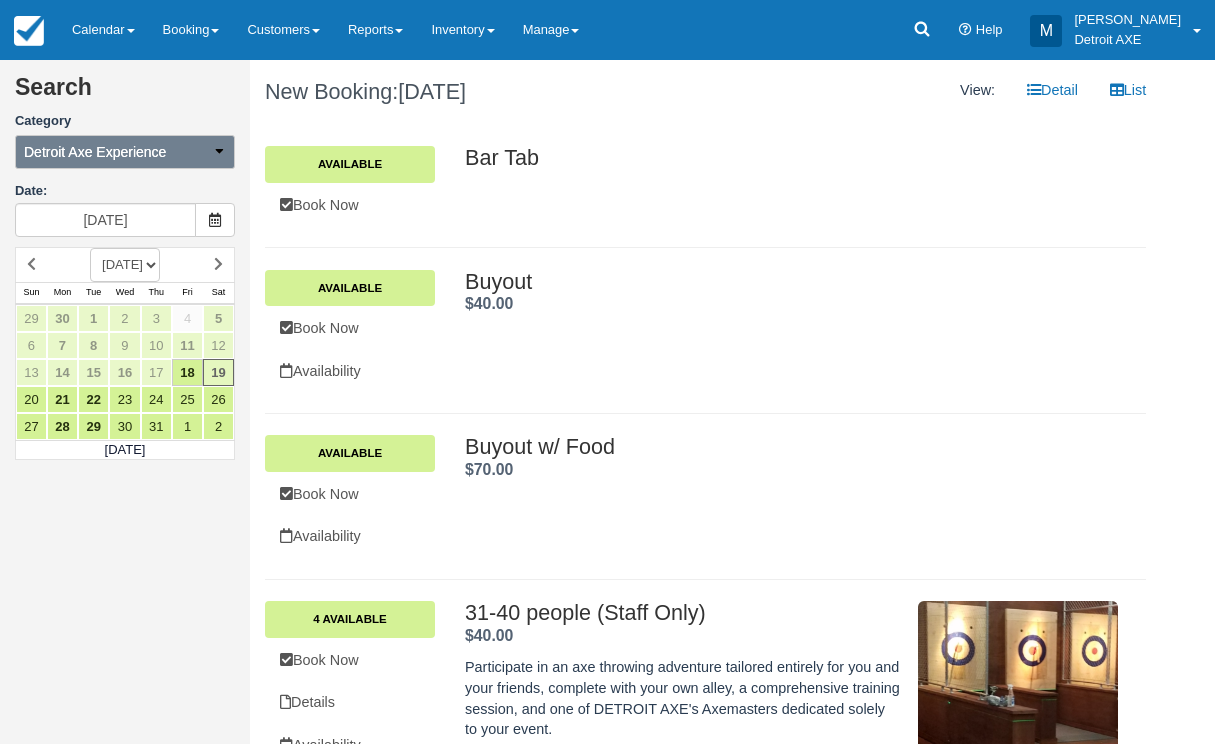 click on "Detroit Axe Experience" at bounding box center (125, 152) 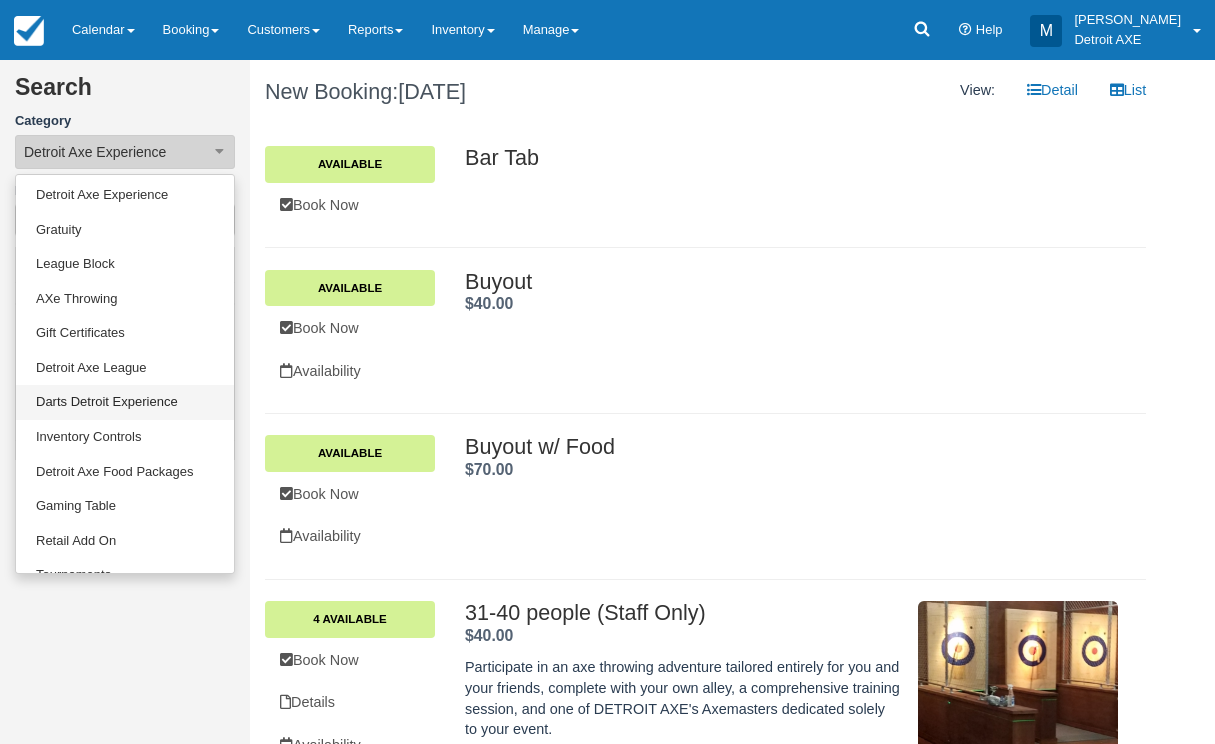 scroll, scrollTop: 115, scrollLeft: 0, axis: vertical 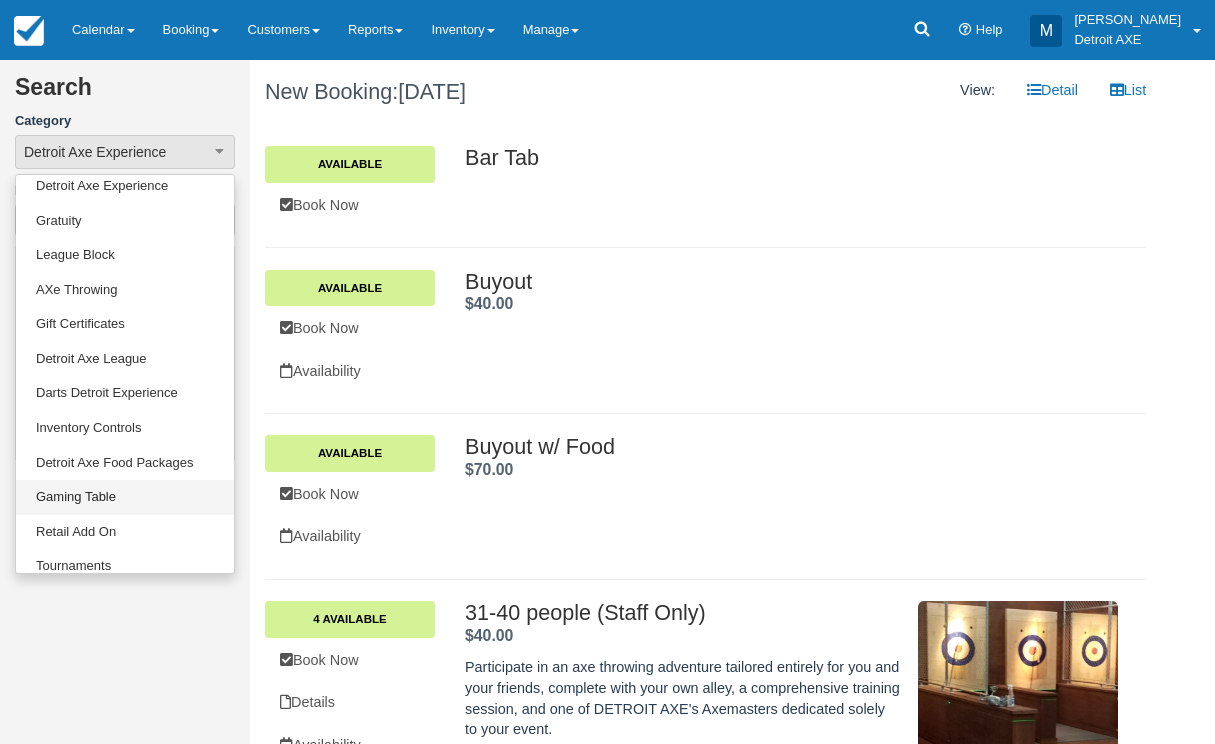 click on "Gaming Table" at bounding box center [125, 497] 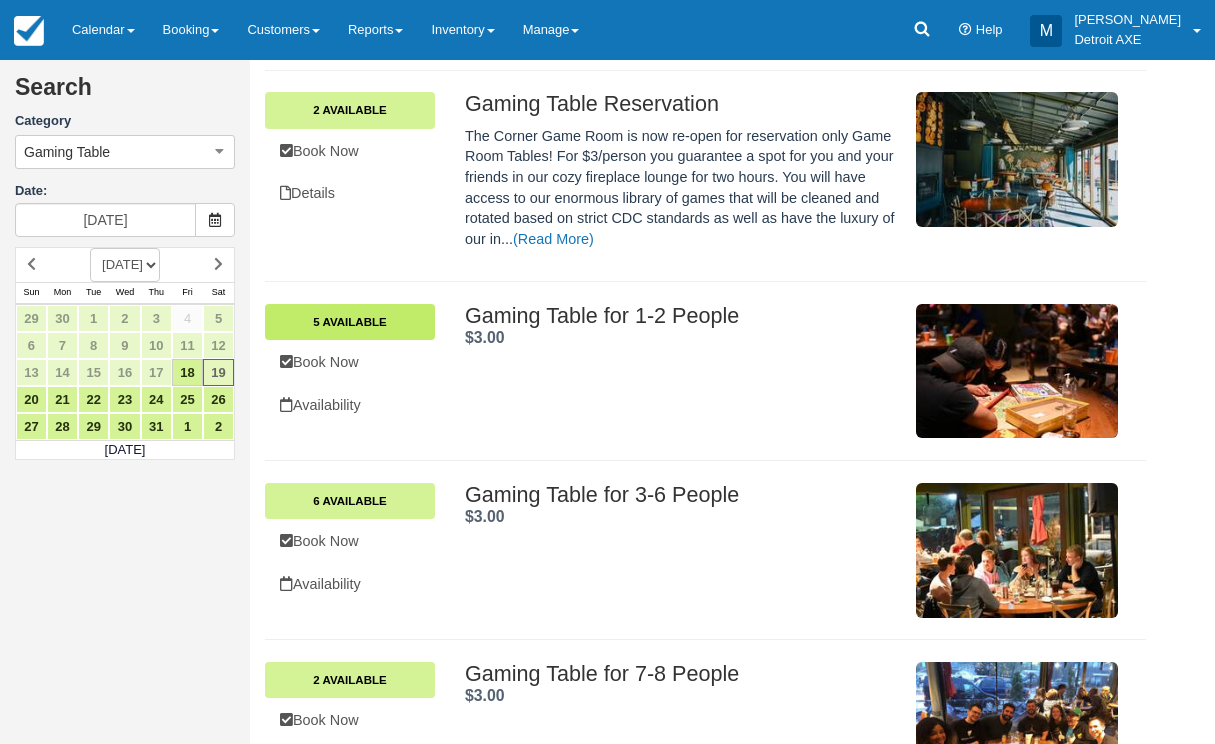 scroll, scrollTop: 239, scrollLeft: 0, axis: vertical 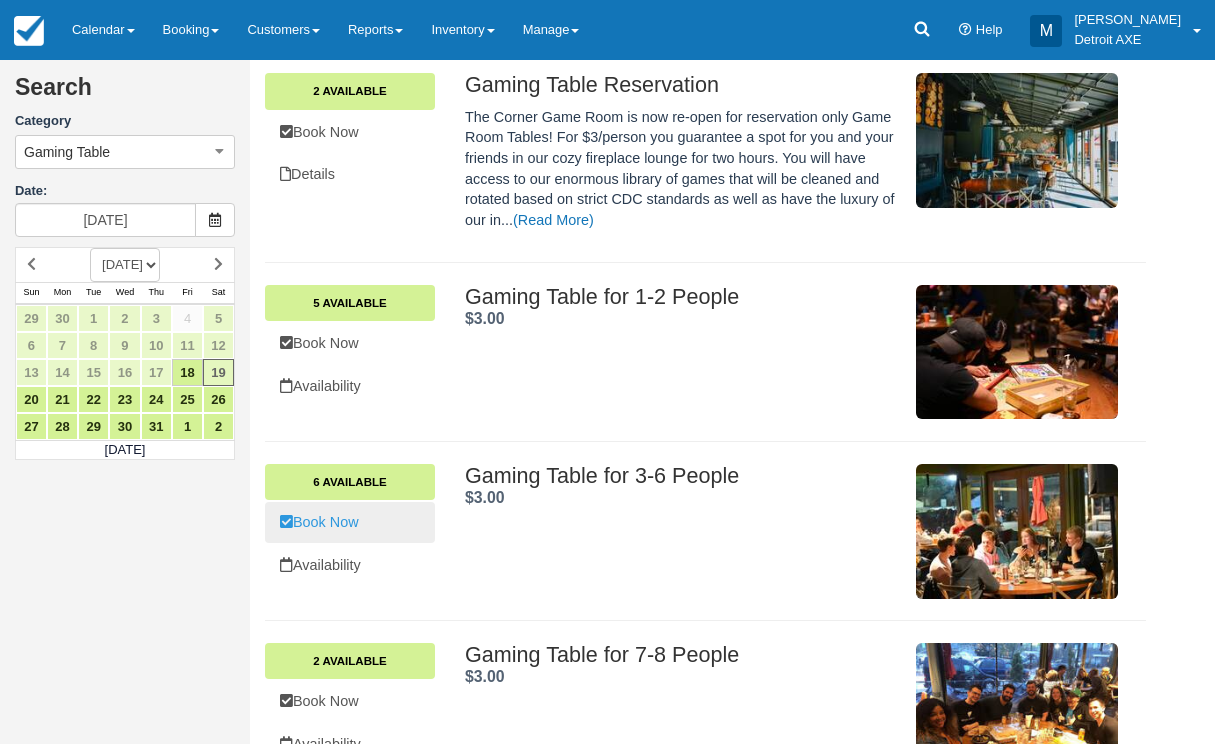 click on "Book Now" at bounding box center [350, 522] 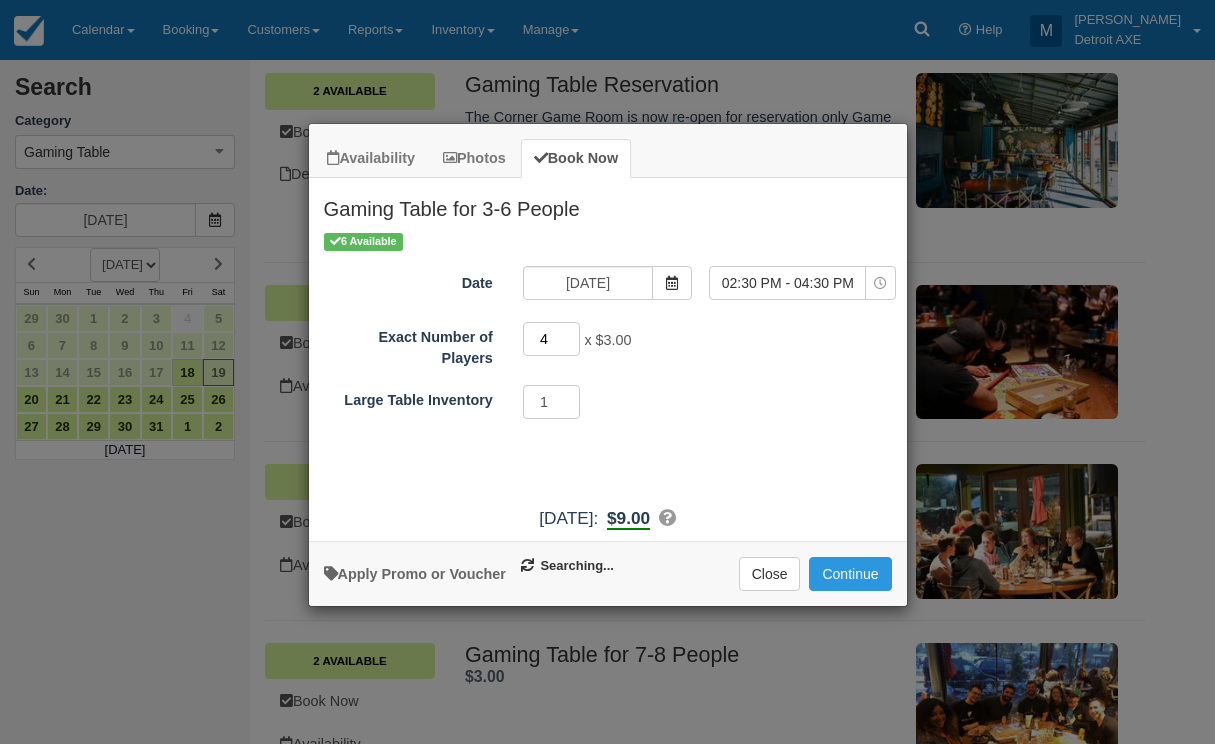 click on "4" at bounding box center (552, 339) 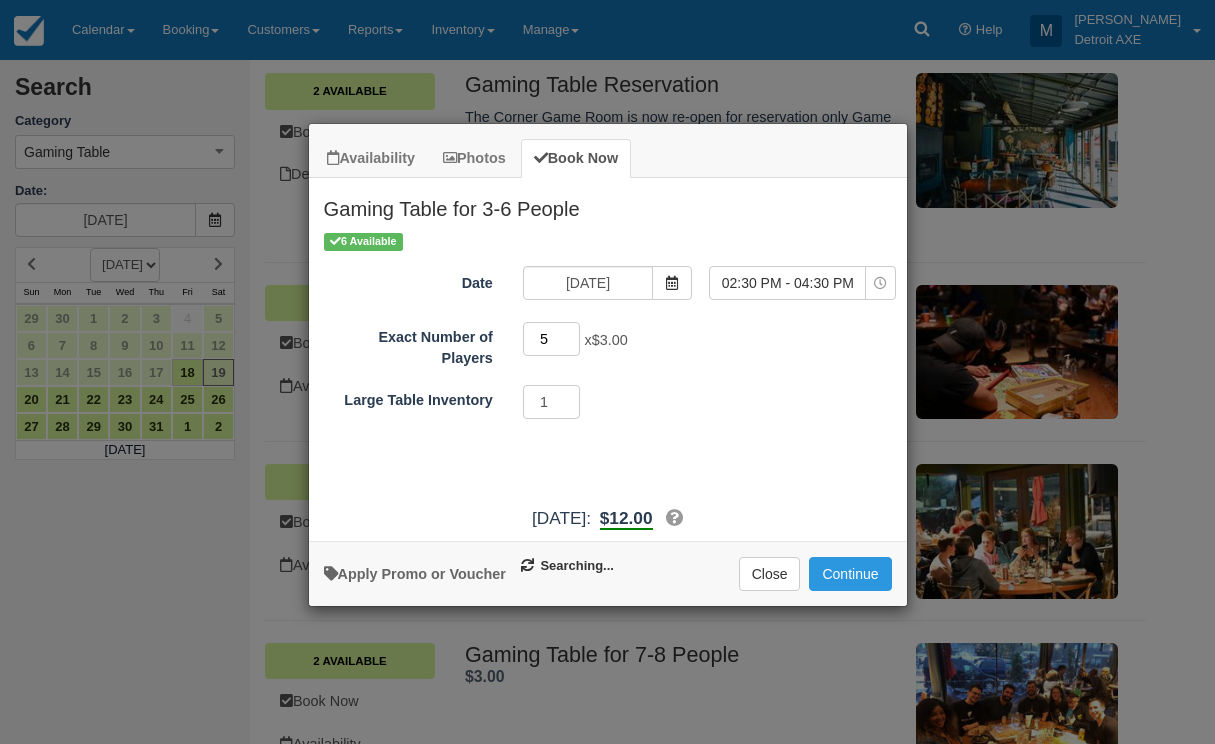 click on "5" at bounding box center (552, 339) 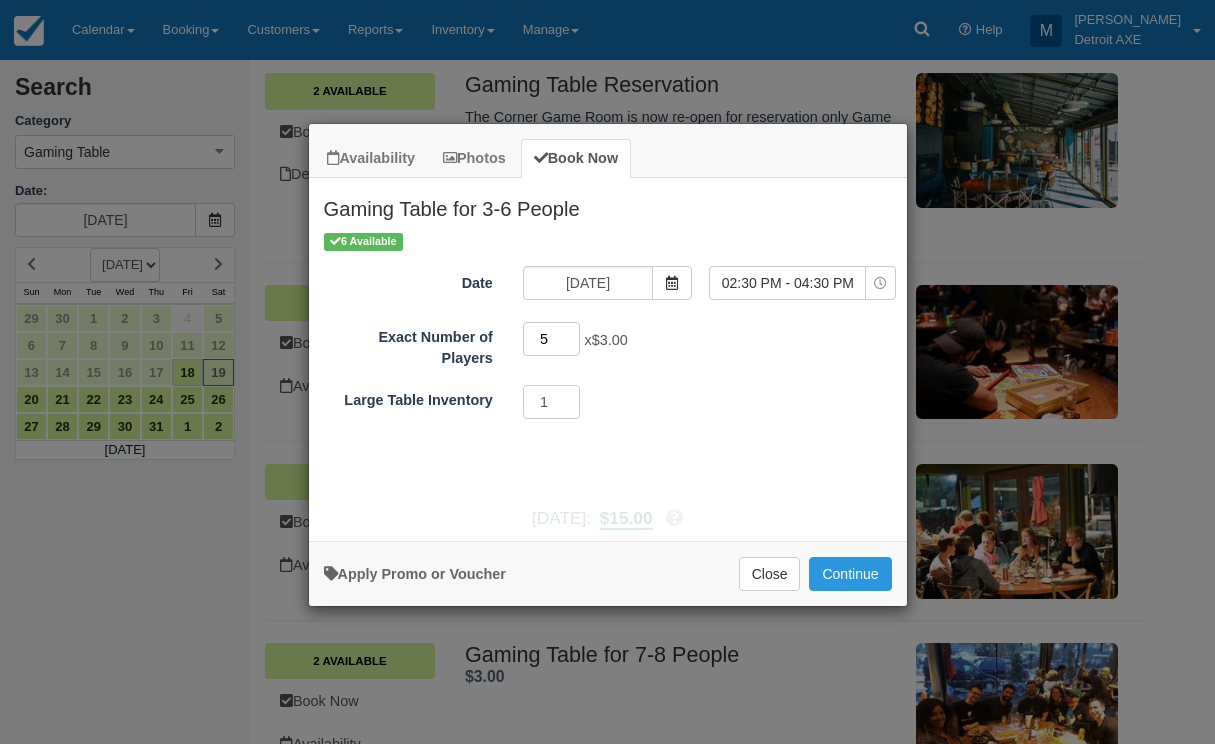 type on "6" 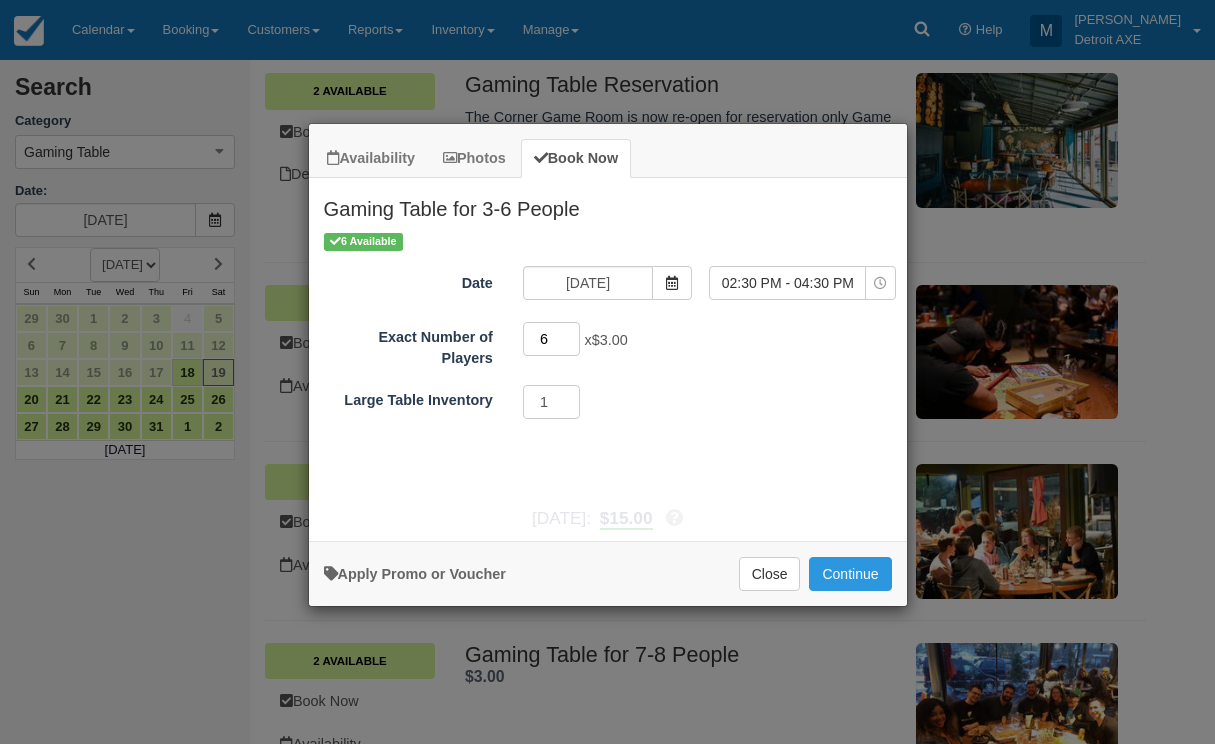 click on "6" at bounding box center [552, 339] 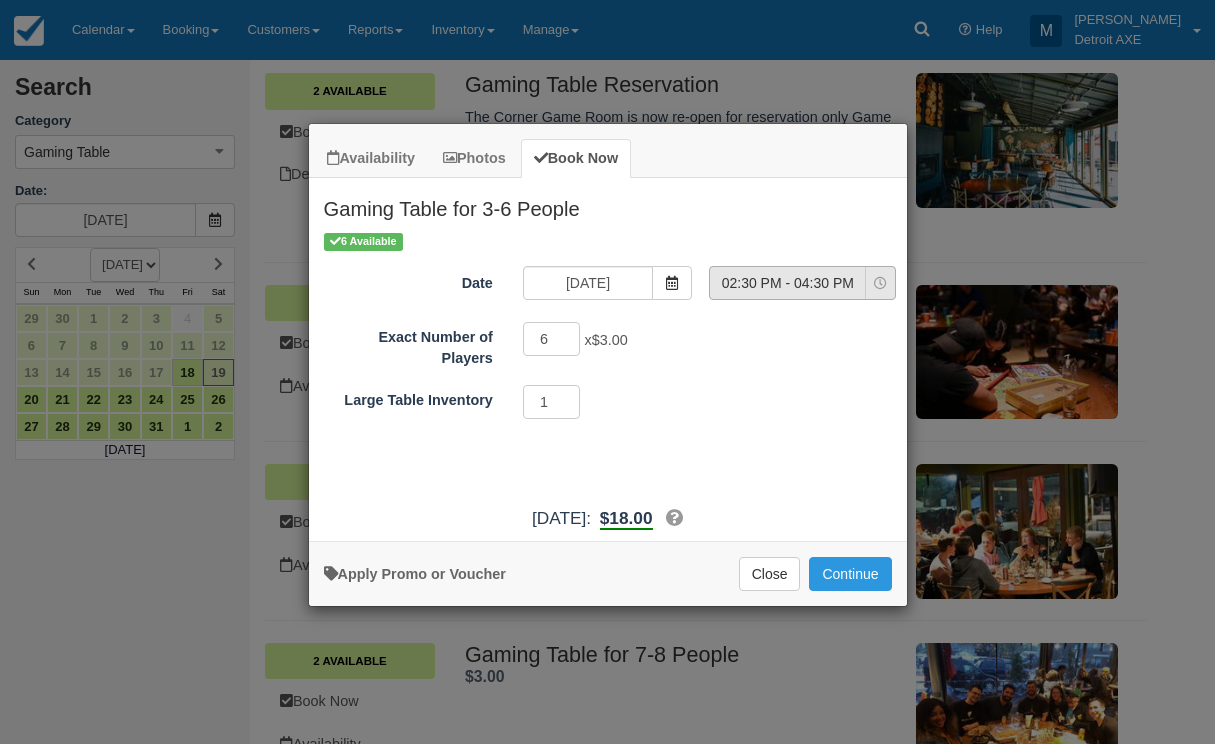 click on "02:30 PM - 04:30 PM" at bounding box center (787, 283) 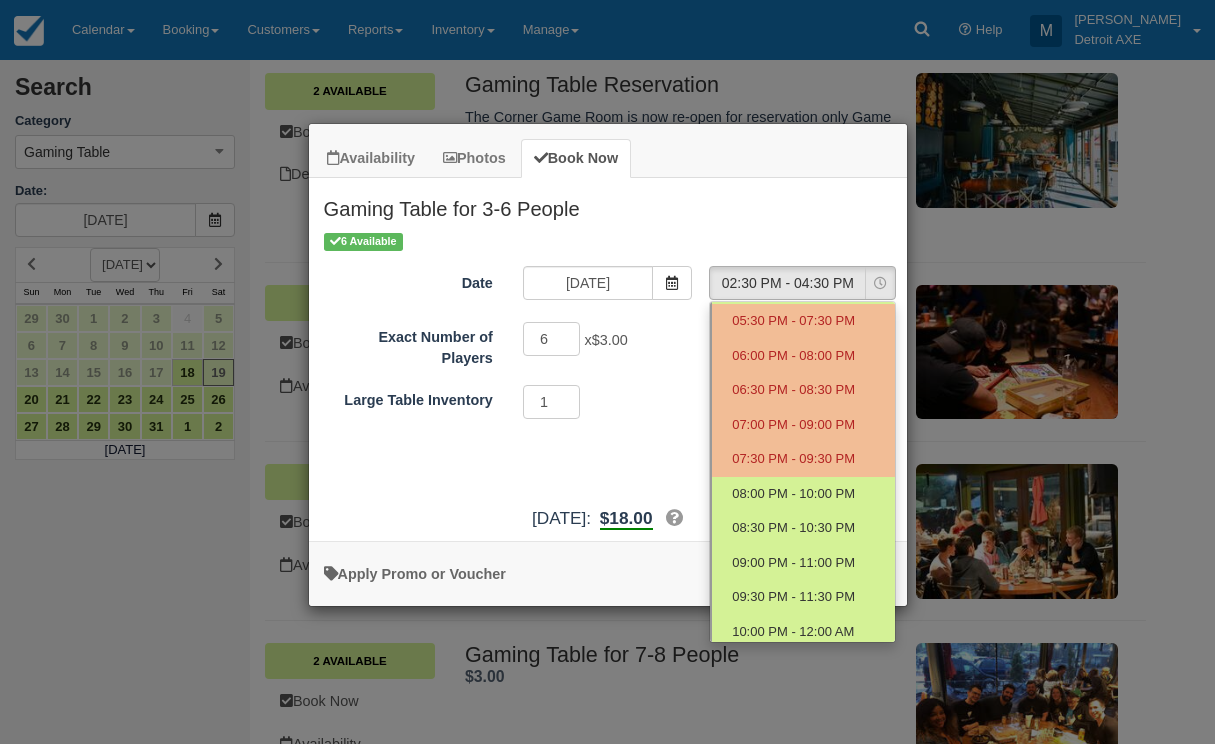 scroll, scrollTop: 204, scrollLeft: 0, axis: vertical 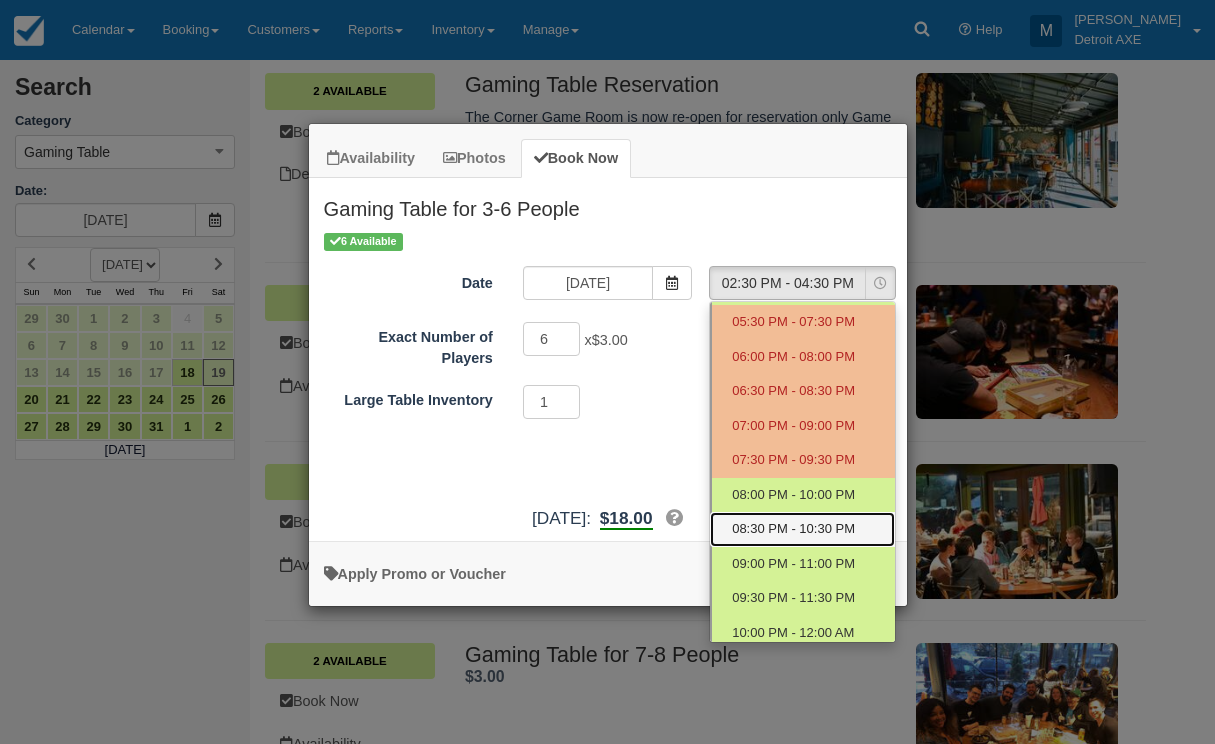 click on "08:30 PM - 10:30 PM" at bounding box center [793, 529] 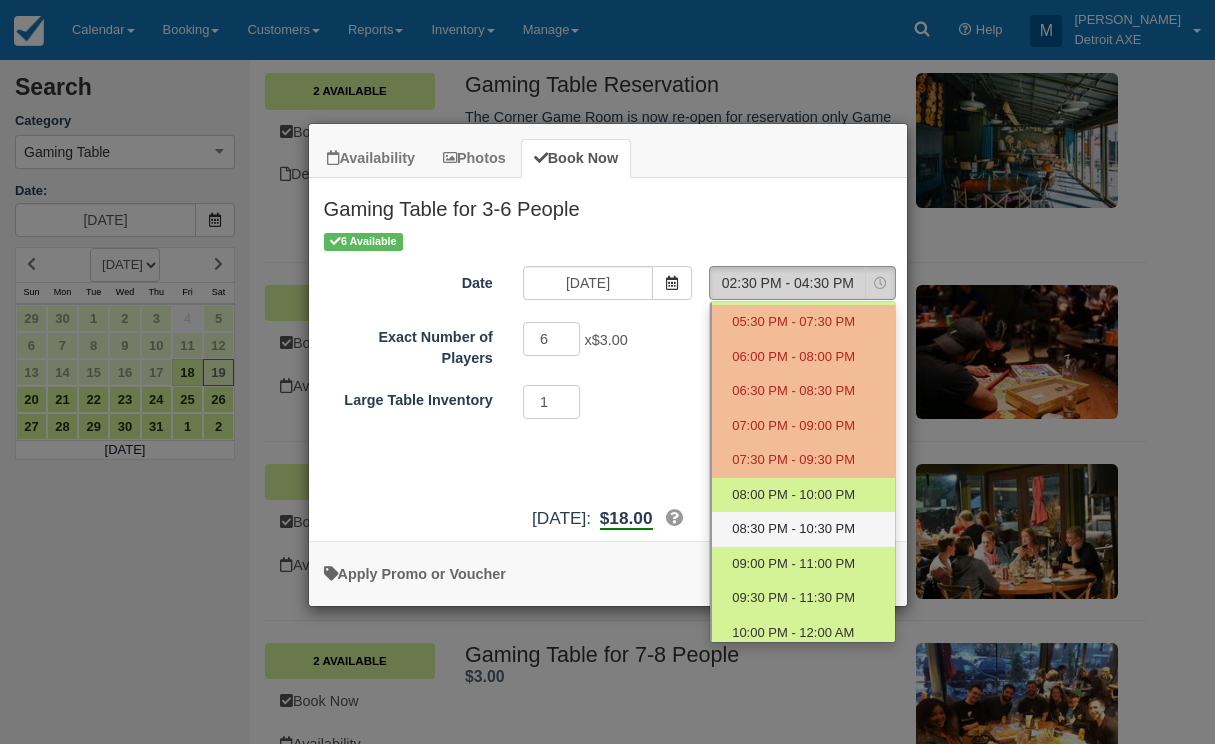 select on "12" 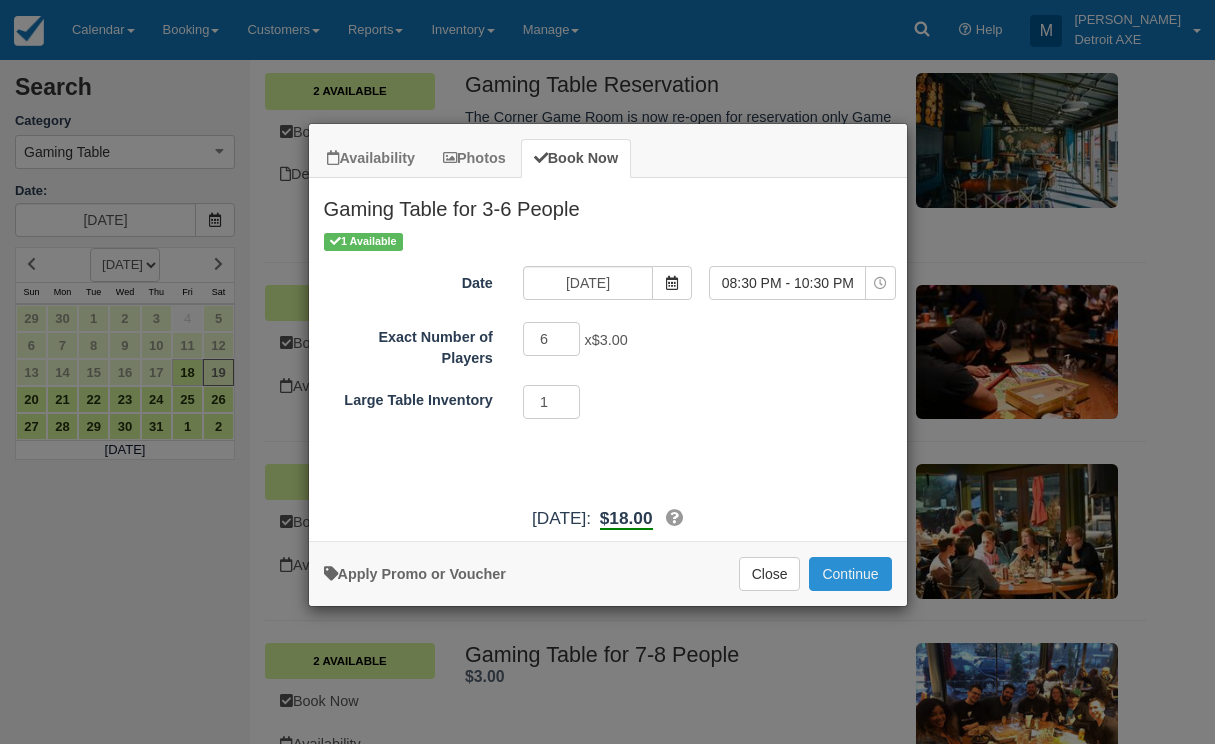 click on "Continue" at bounding box center [850, 574] 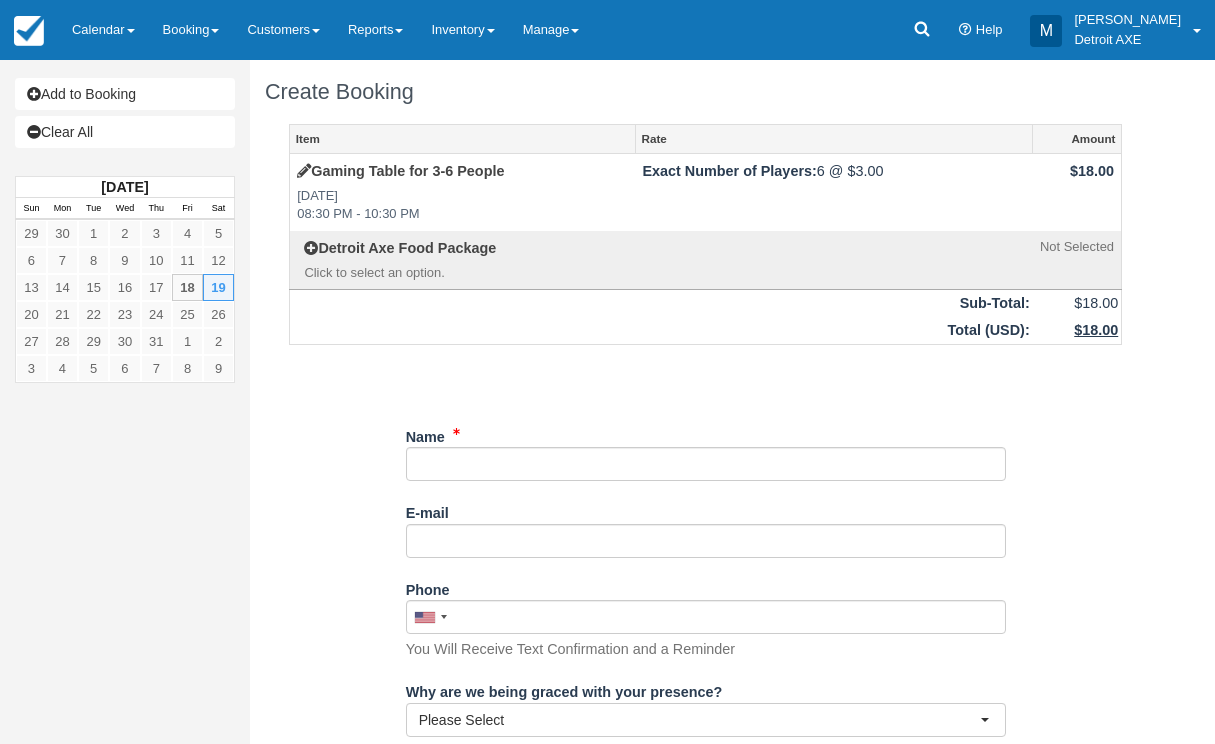 scroll, scrollTop: 0, scrollLeft: 0, axis: both 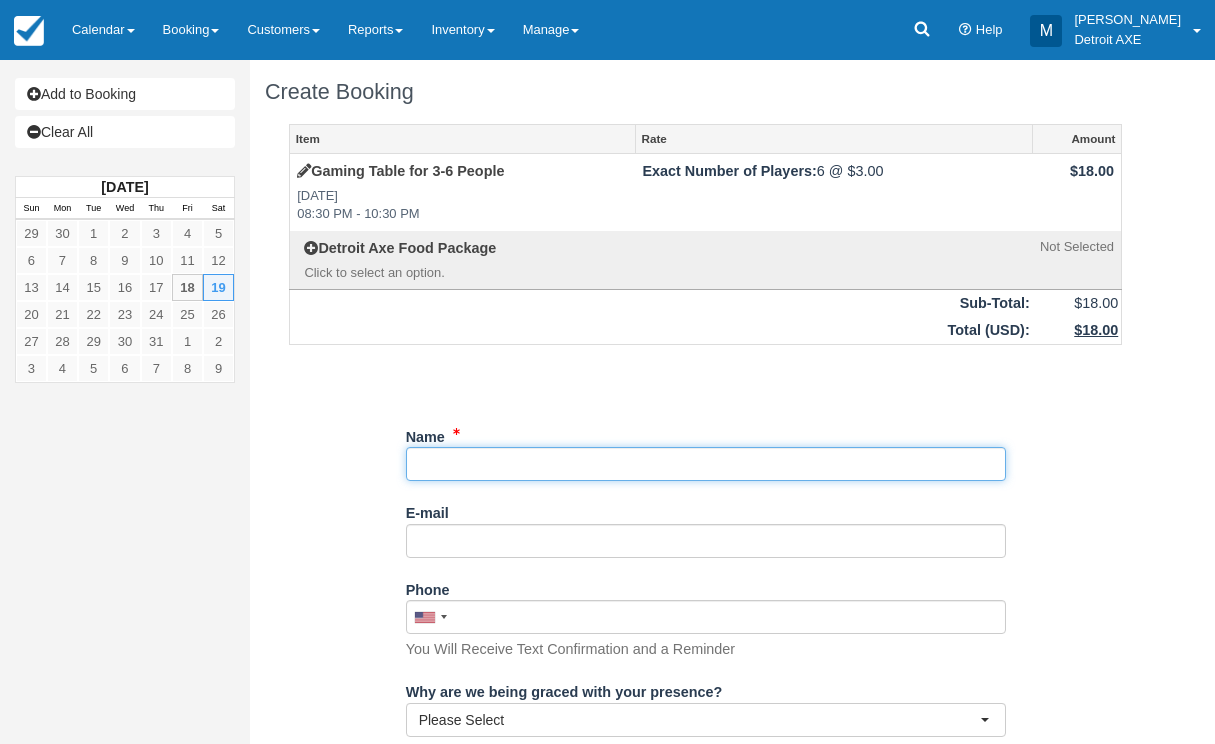 click on "Name" at bounding box center (706, 464) 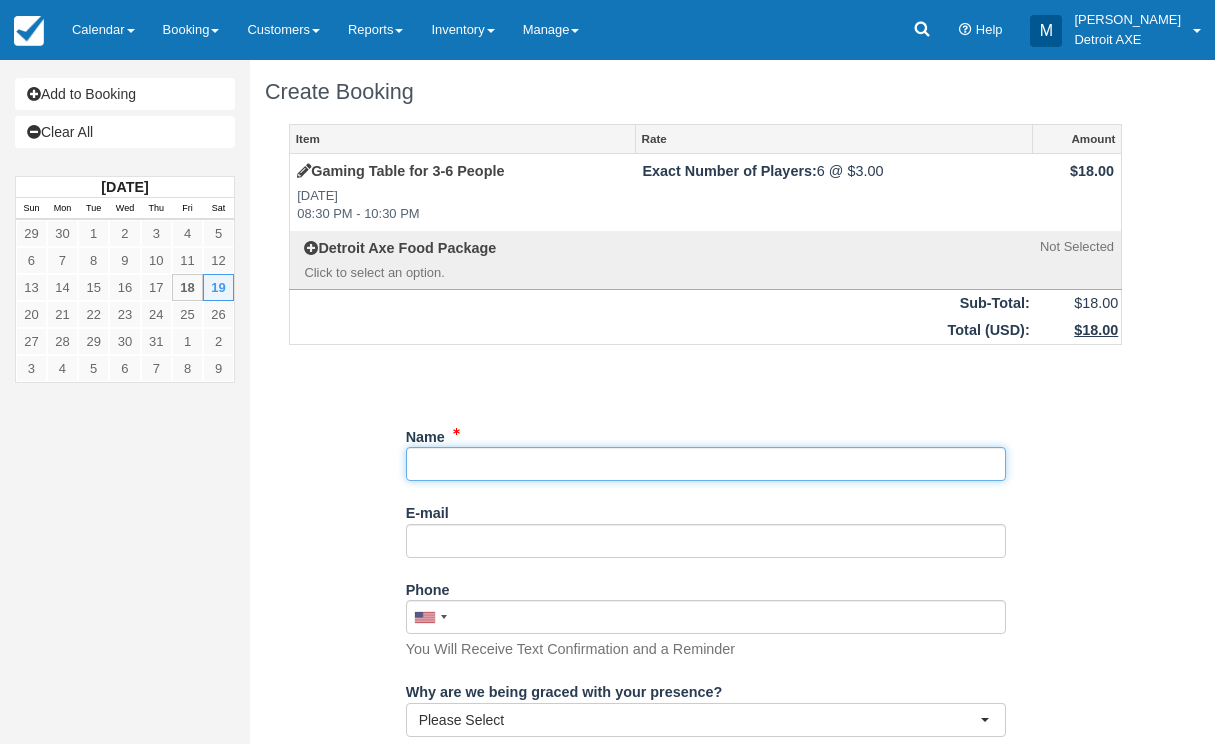 type on "s" 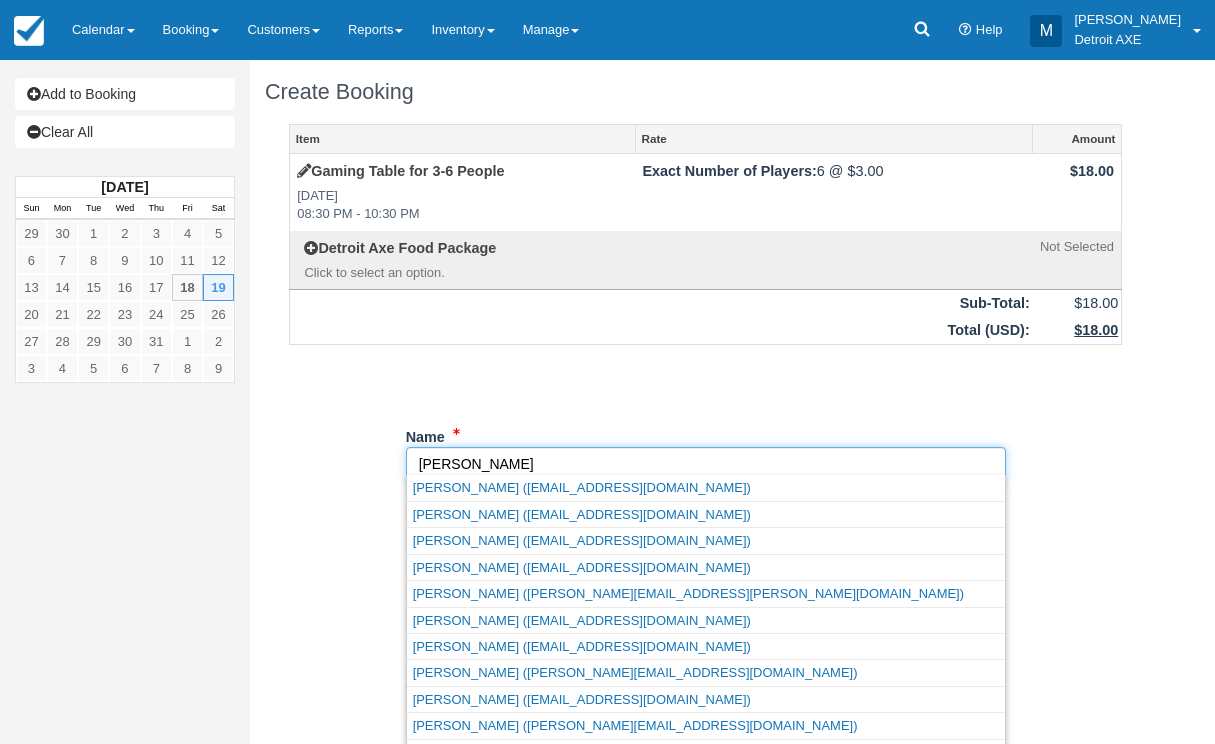 type on "[PERSON_NAME]" 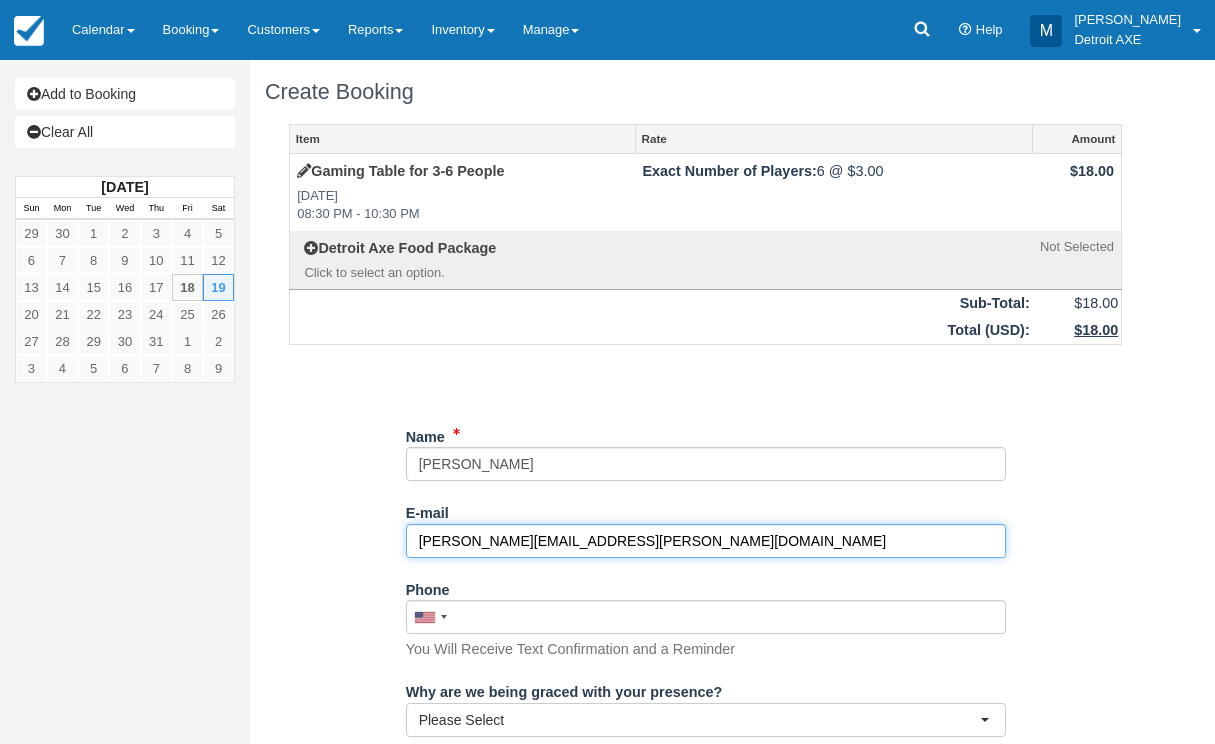 type on "[PERSON_NAME][EMAIL_ADDRESS][PERSON_NAME][DOMAIN_NAME]" 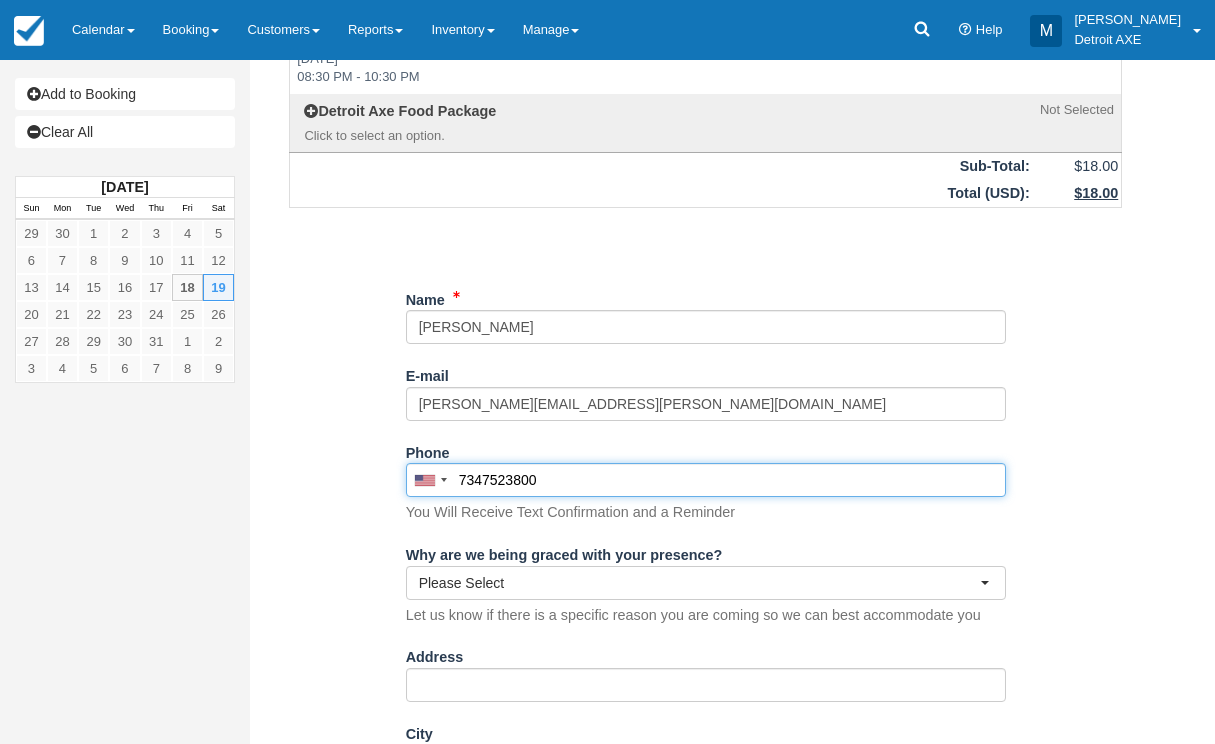 scroll, scrollTop: 151, scrollLeft: 0, axis: vertical 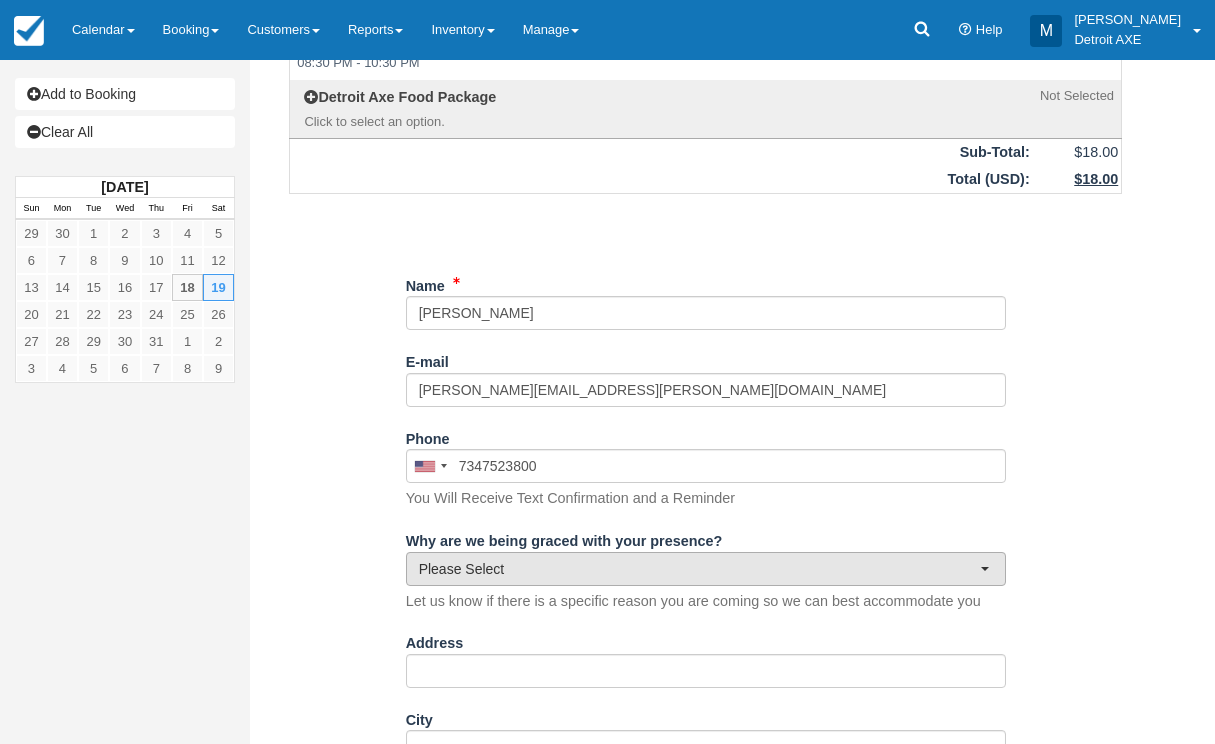 type on "(734) 752-3800" 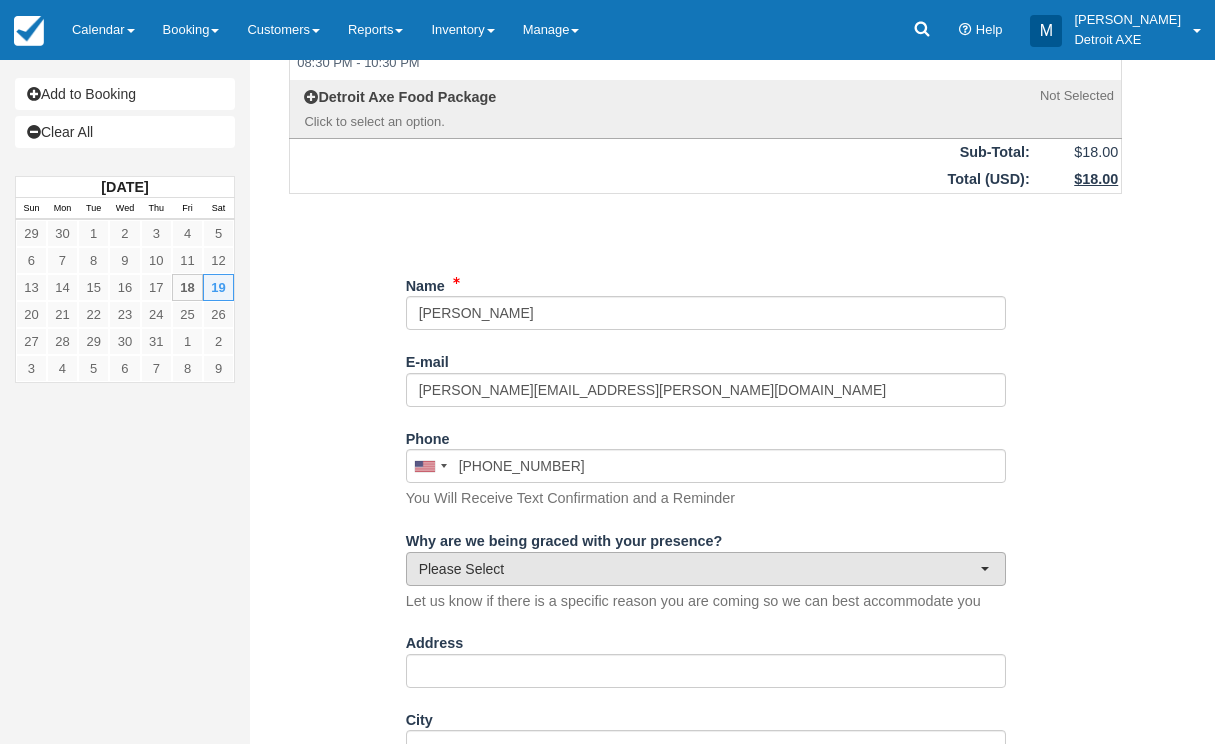 click on "Please Select" at bounding box center (699, 569) 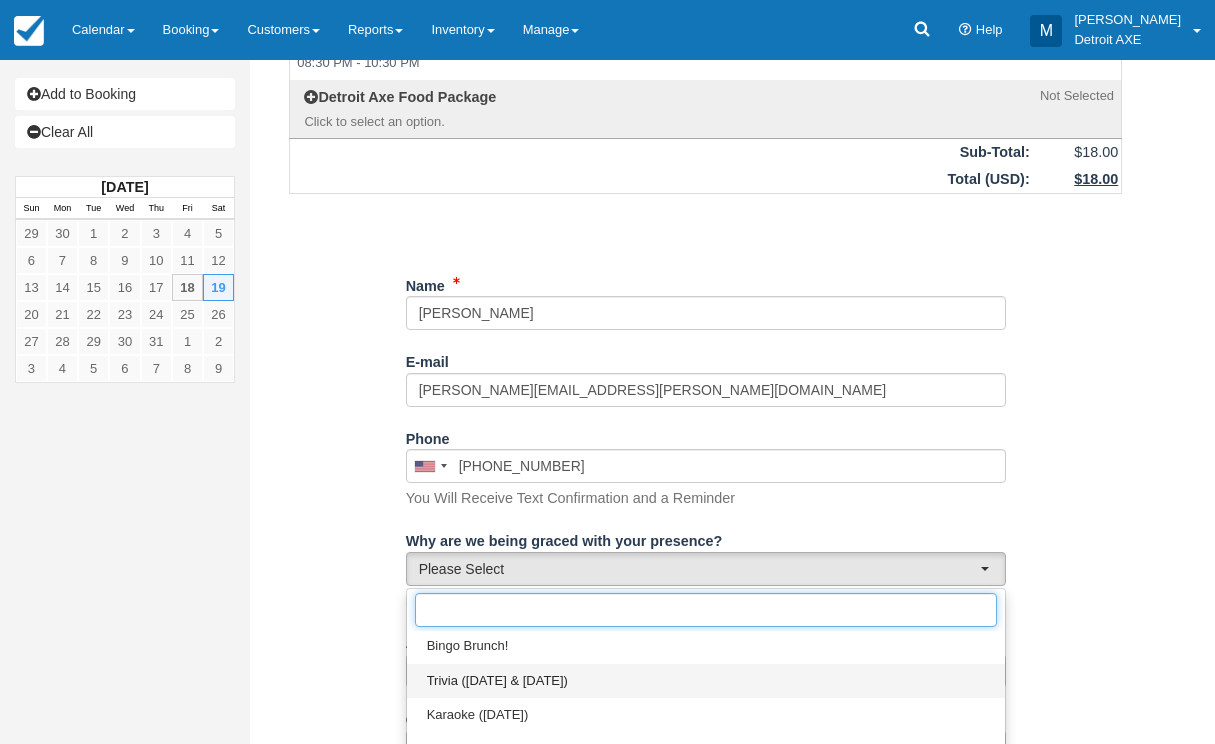 scroll, scrollTop: 34, scrollLeft: 0, axis: vertical 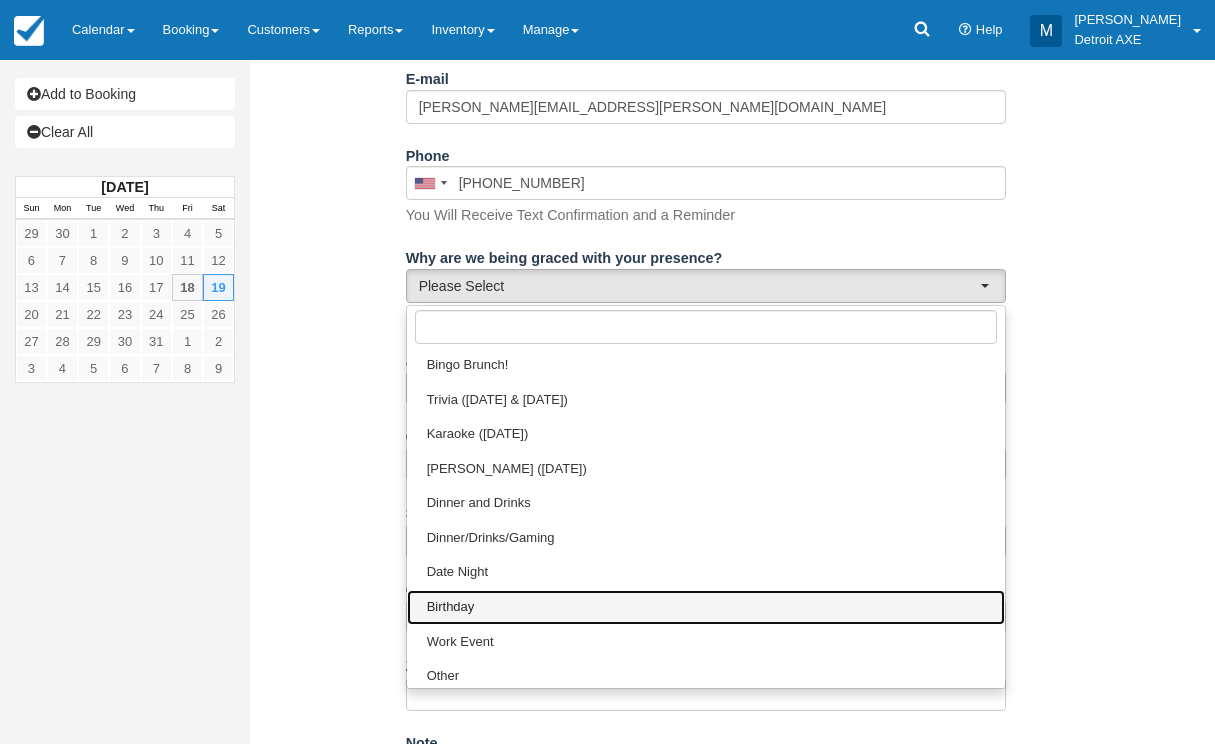click on "Birthday" at bounding box center (706, 607) 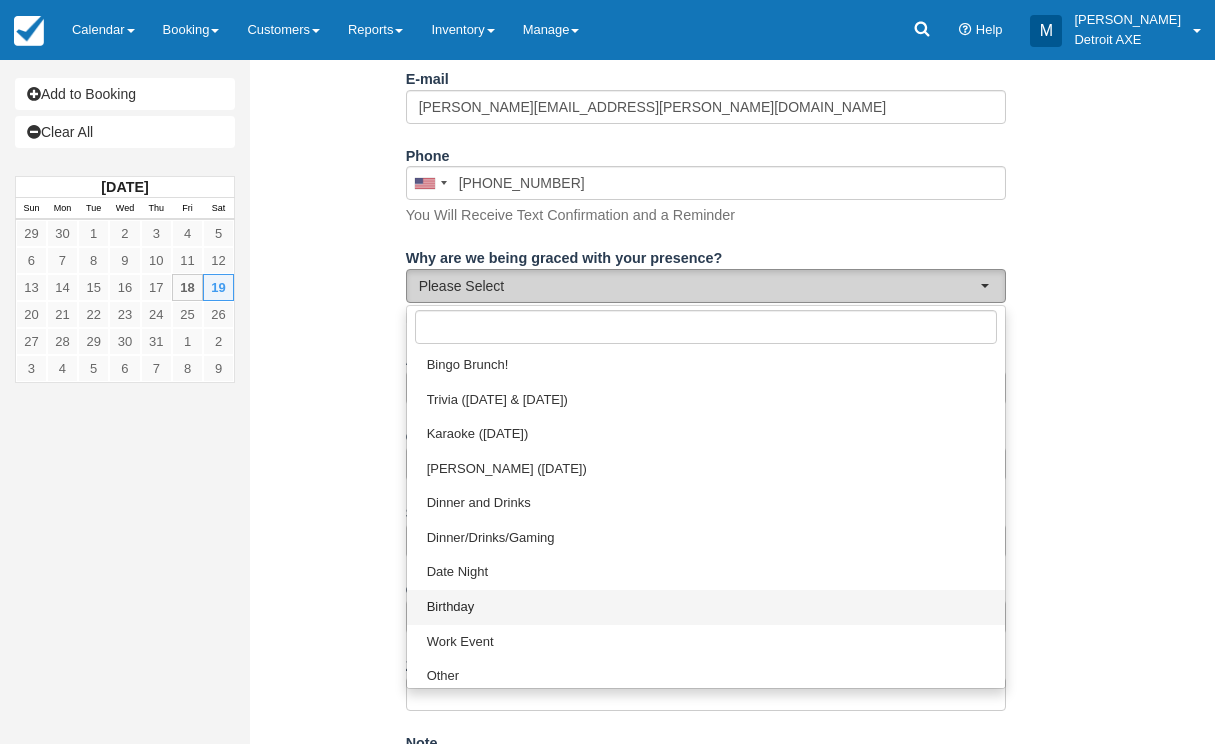 select on "Birthday" 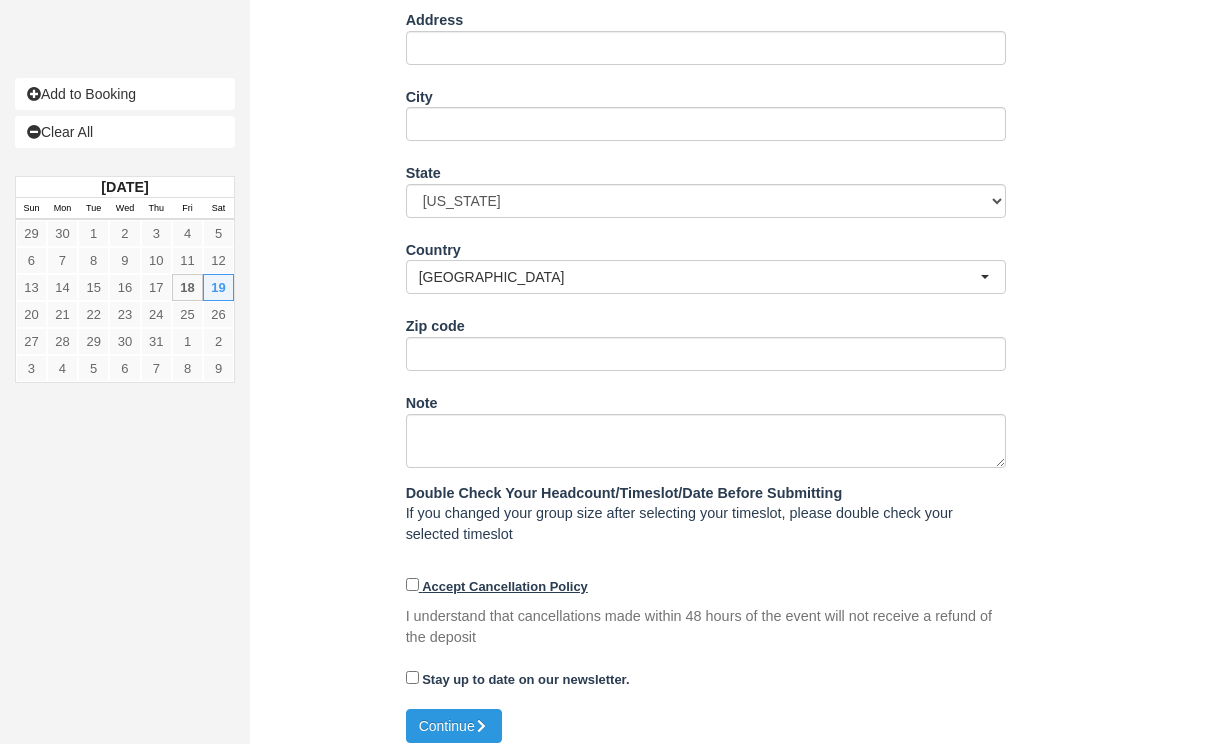 scroll, scrollTop: 773, scrollLeft: 0, axis: vertical 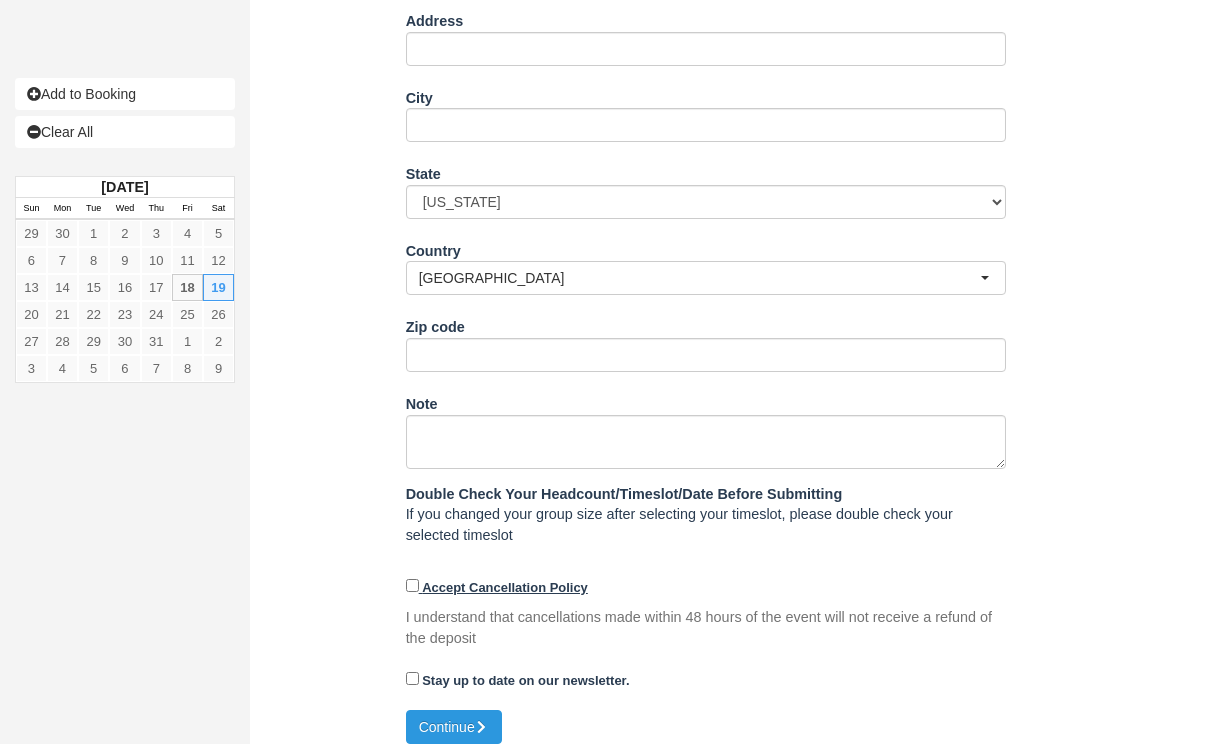 click on "Accept Cancellation Policy" at bounding box center (505, 587) 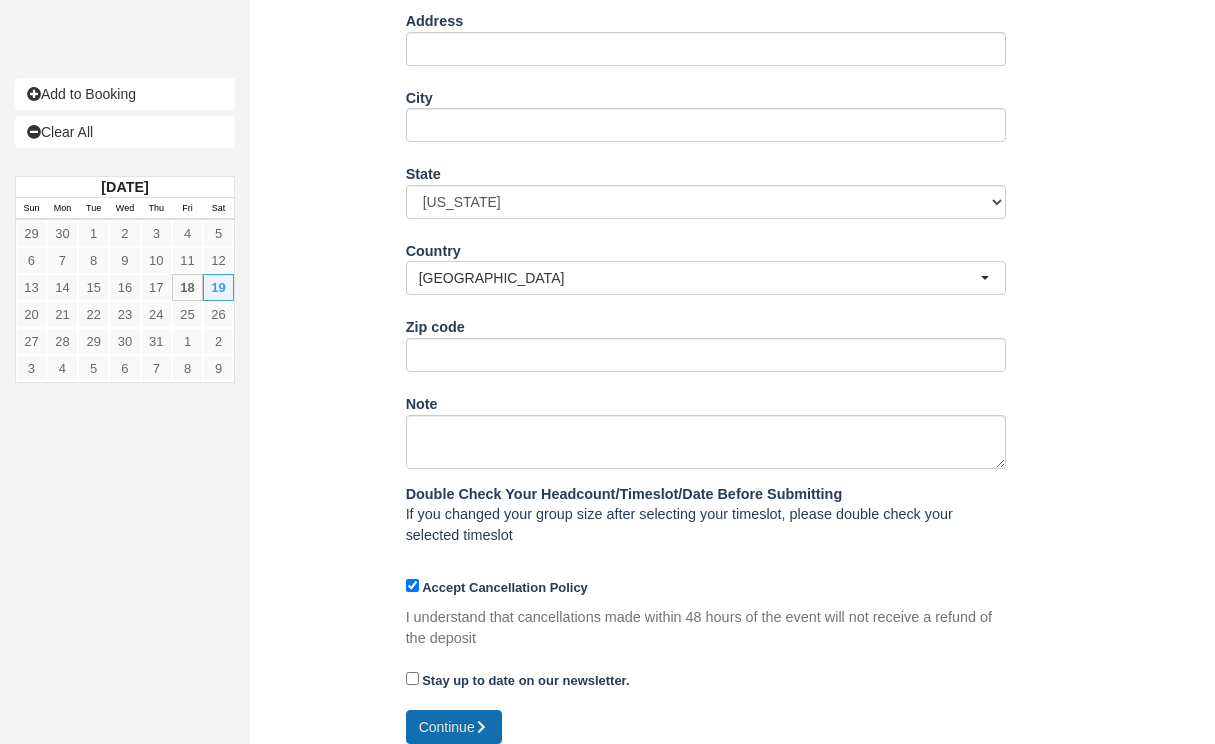 click on "Continue" at bounding box center [454, 727] 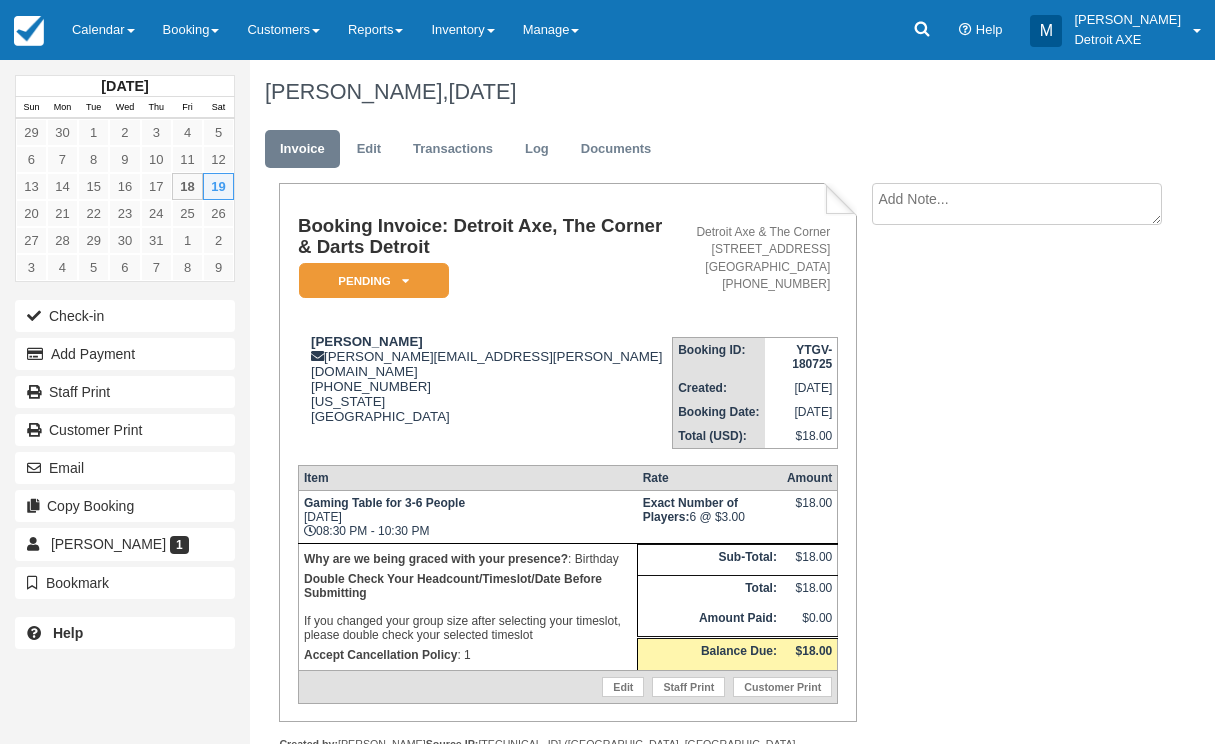 scroll, scrollTop: 0, scrollLeft: 0, axis: both 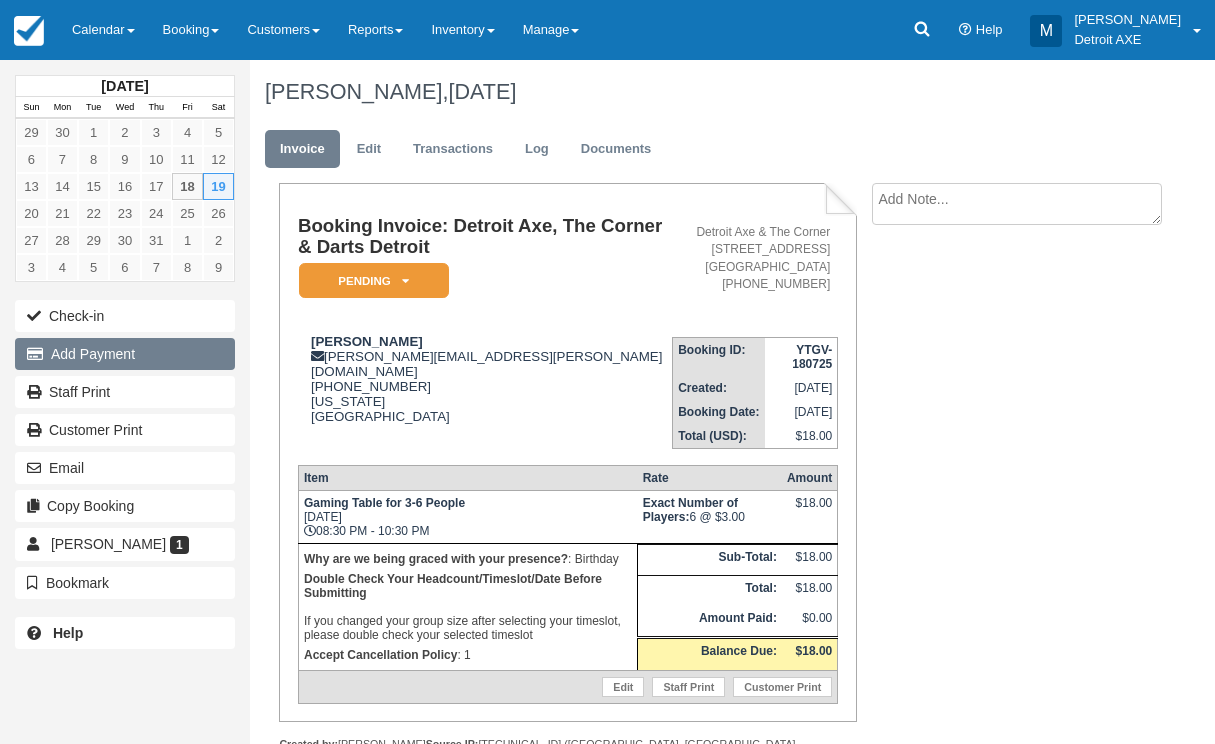 click on "Add Payment" at bounding box center [125, 354] 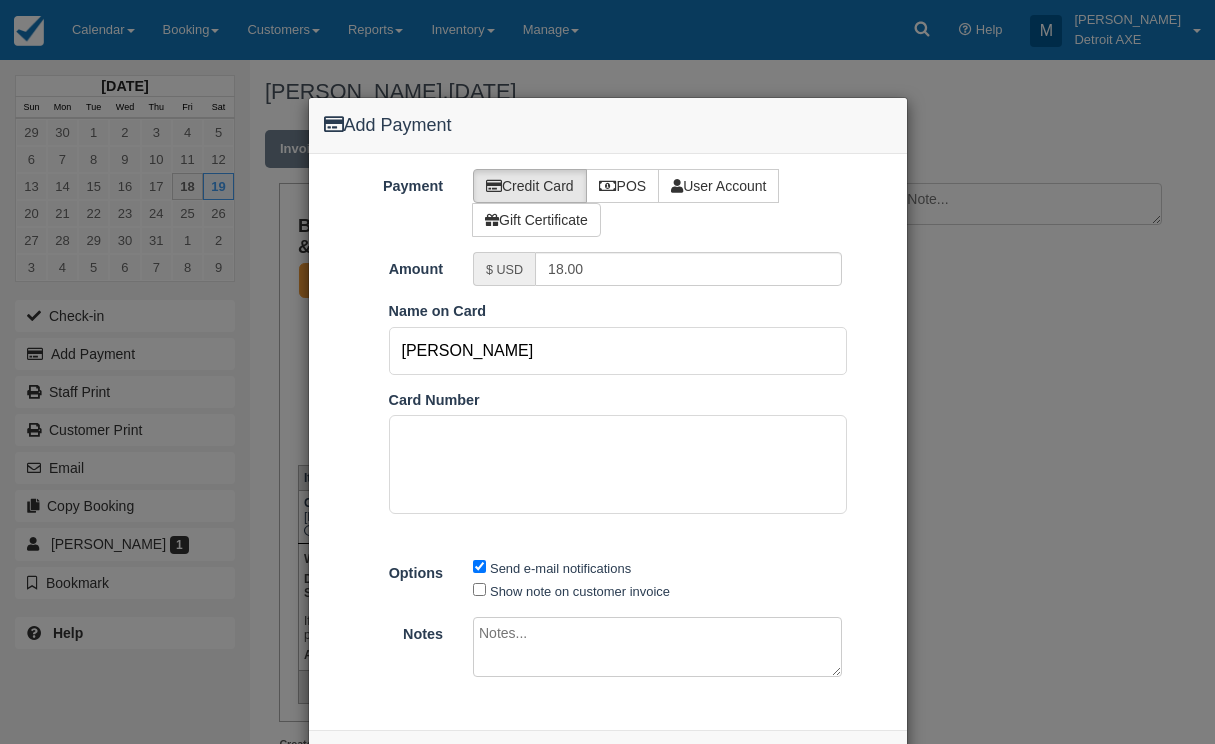 click on "Scott Casey" at bounding box center [618, 351] 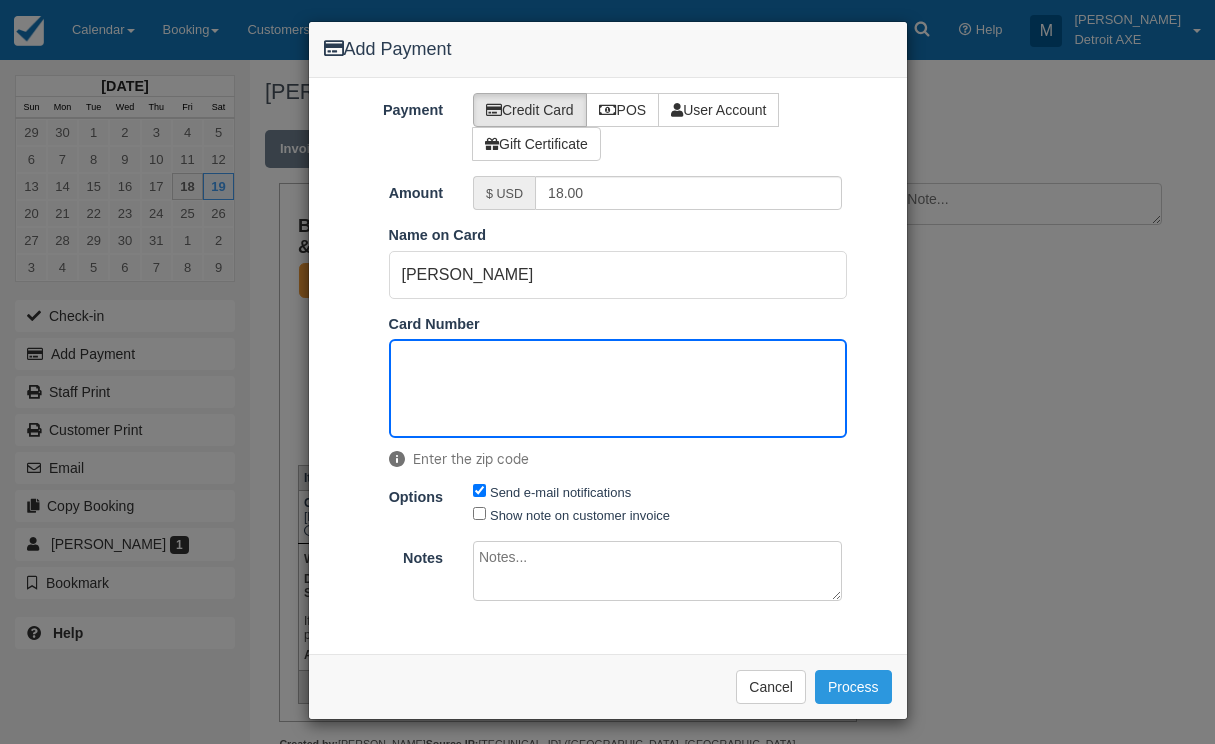 scroll, scrollTop: 75, scrollLeft: 0, axis: vertical 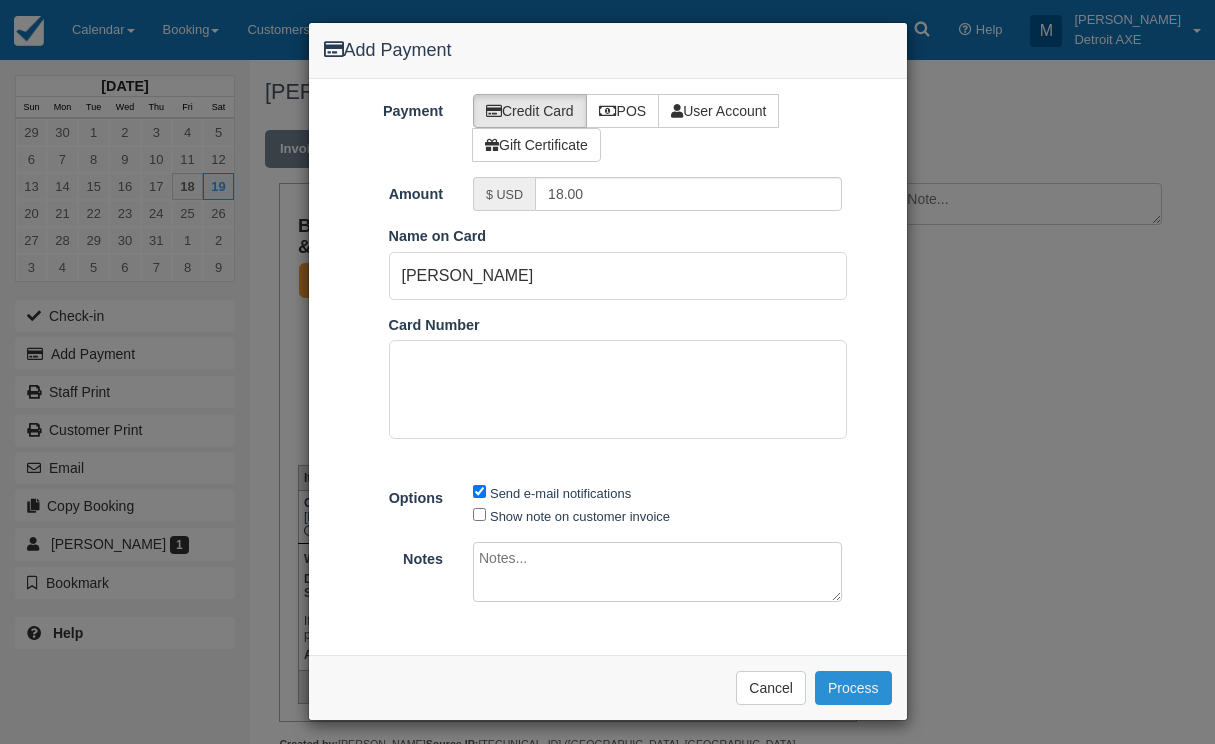 click on "Process" at bounding box center (853, 688) 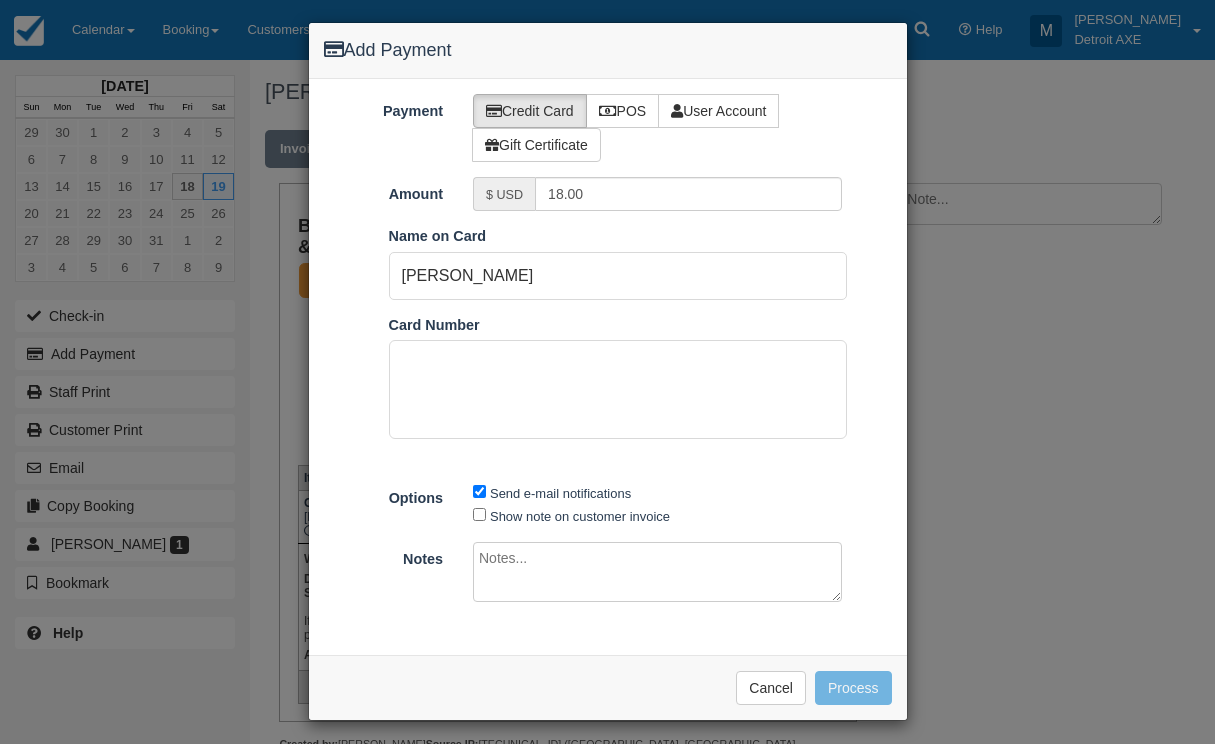 scroll, scrollTop: 74, scrollLeft: 0, axis: vertical 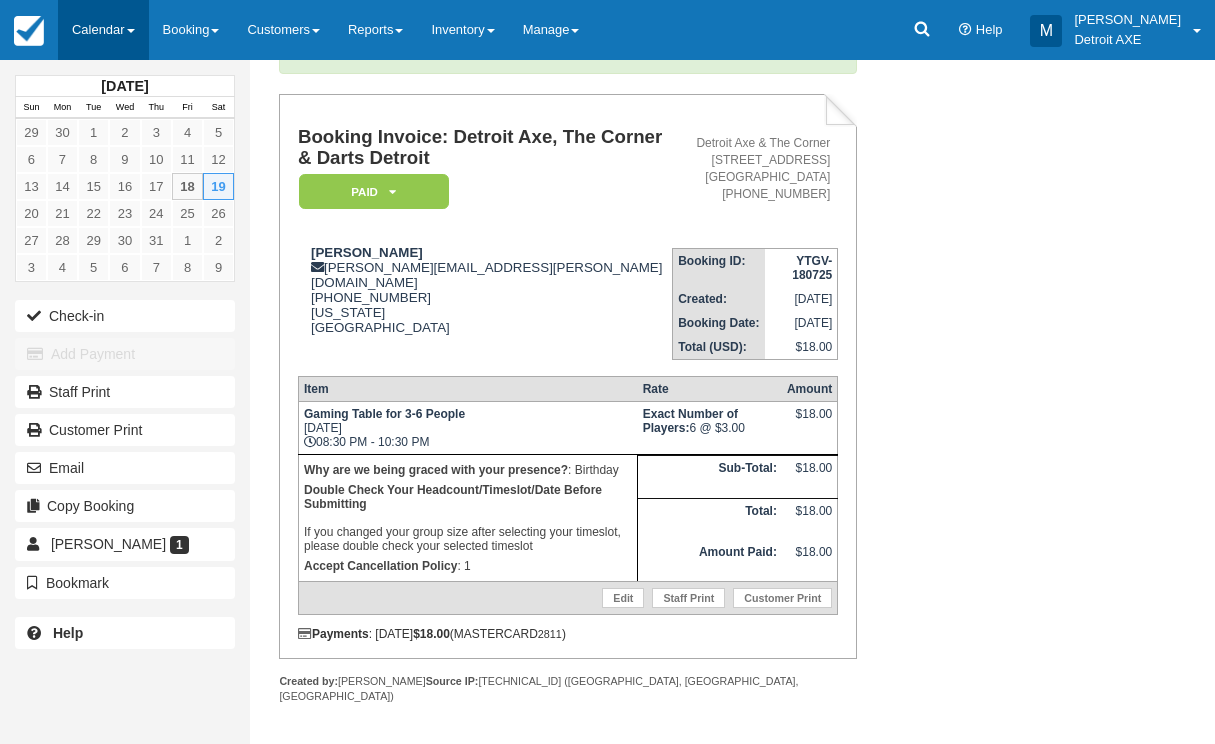 click on "Calendar" at bounding box center (103, 30) 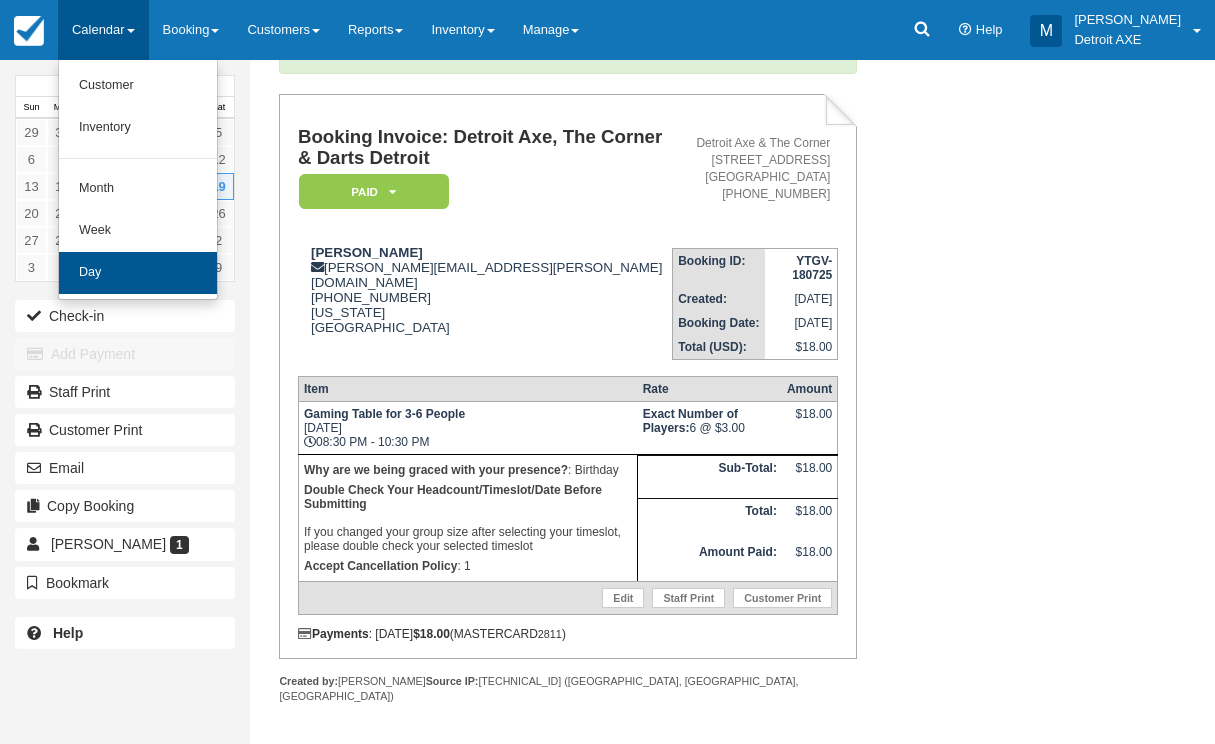 click on "Day" at bounding box center (138, 273) 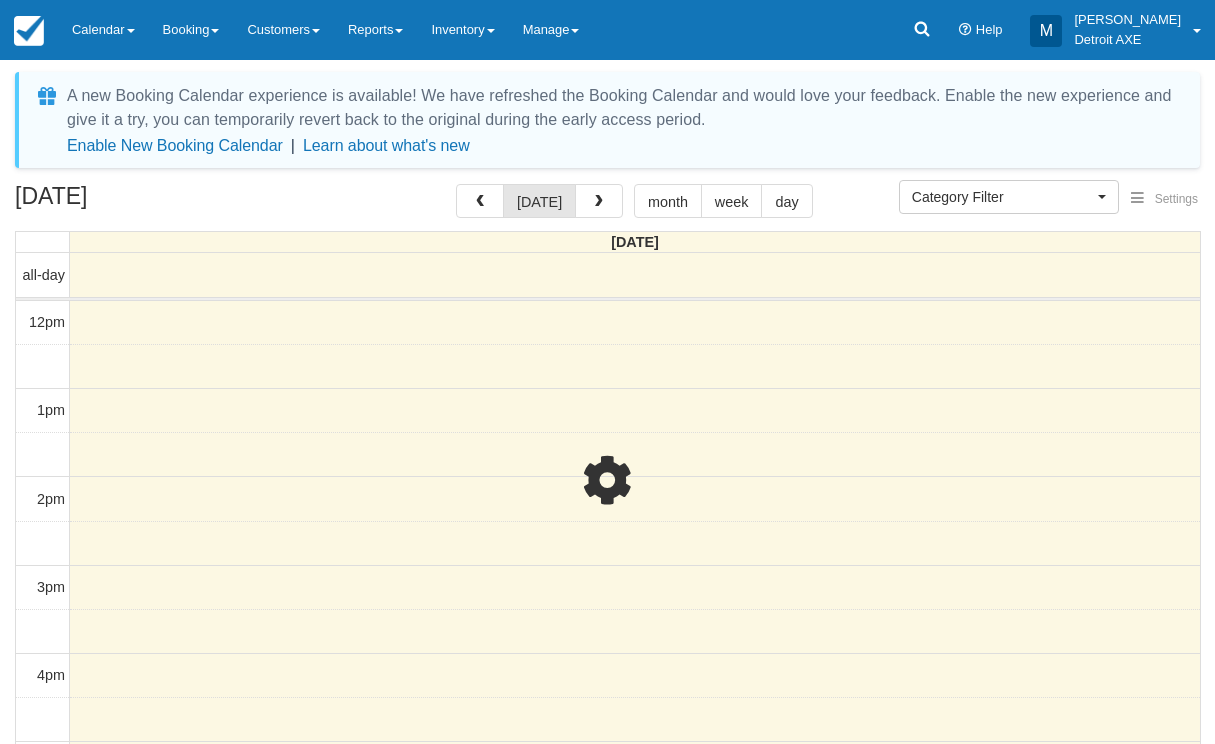 select 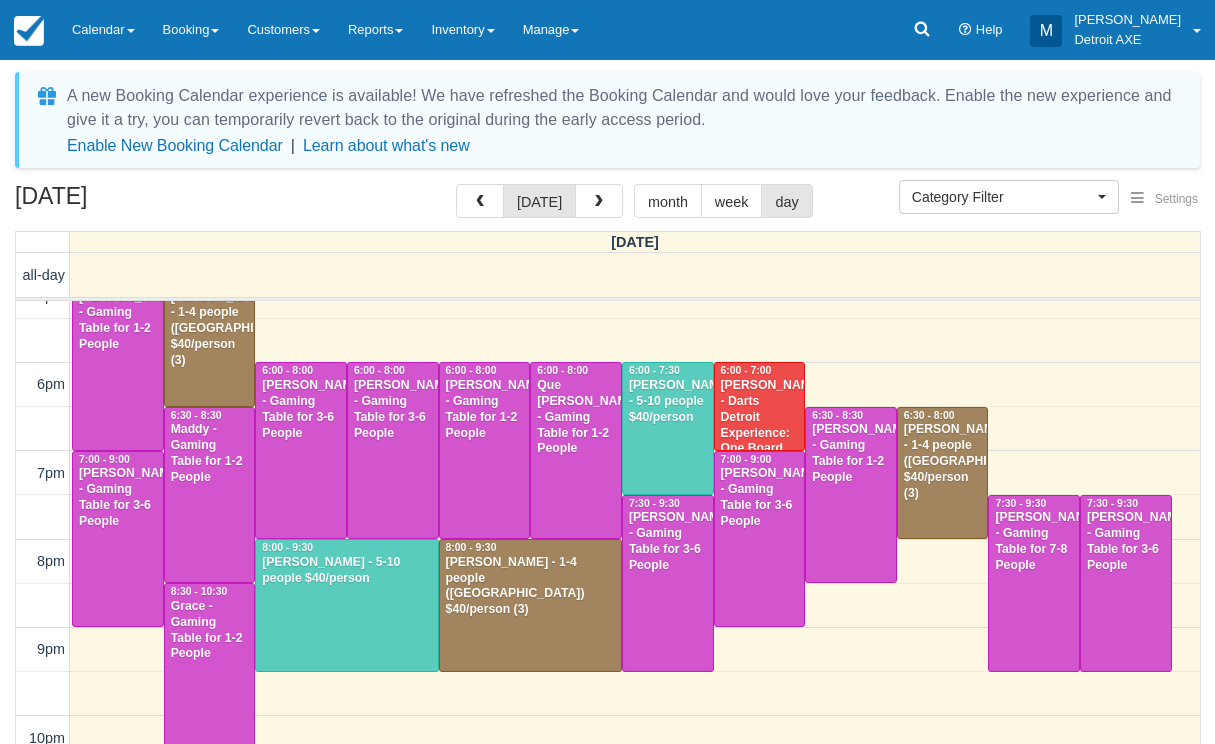 click at bounding box center [530, 605] 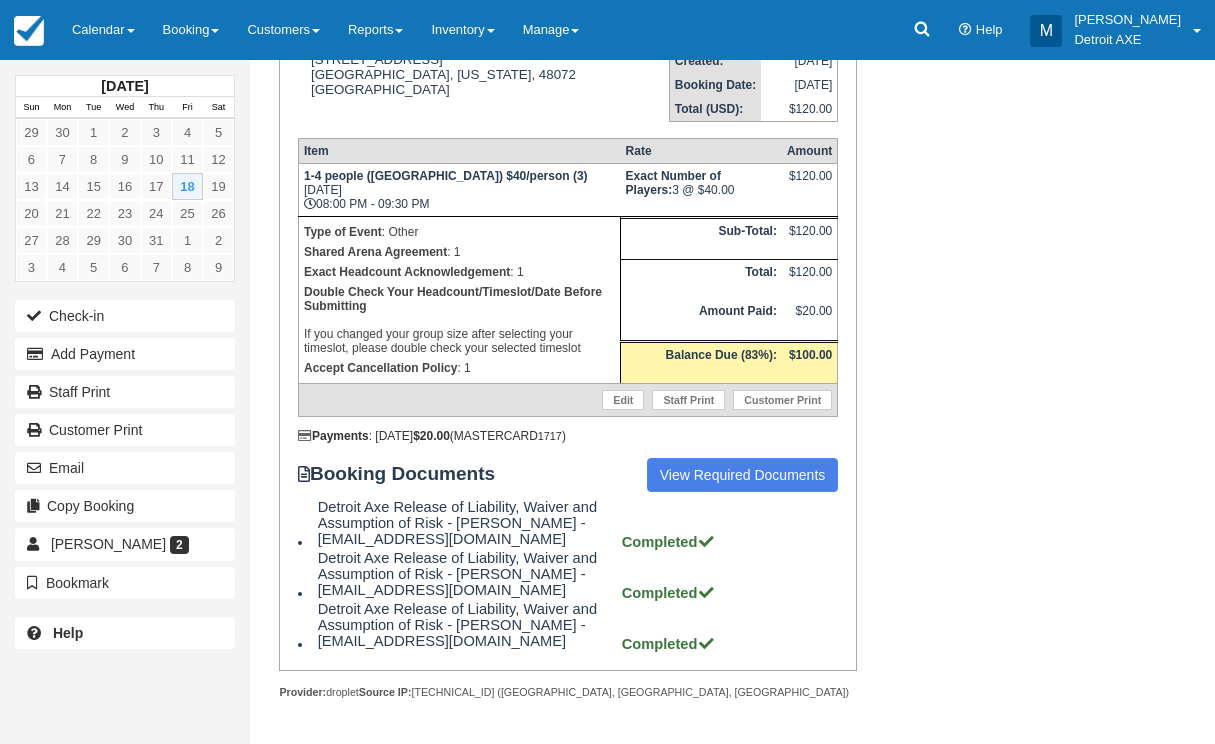scroll, scrollTop: 352, scrollLeft: 0, axis: vertical 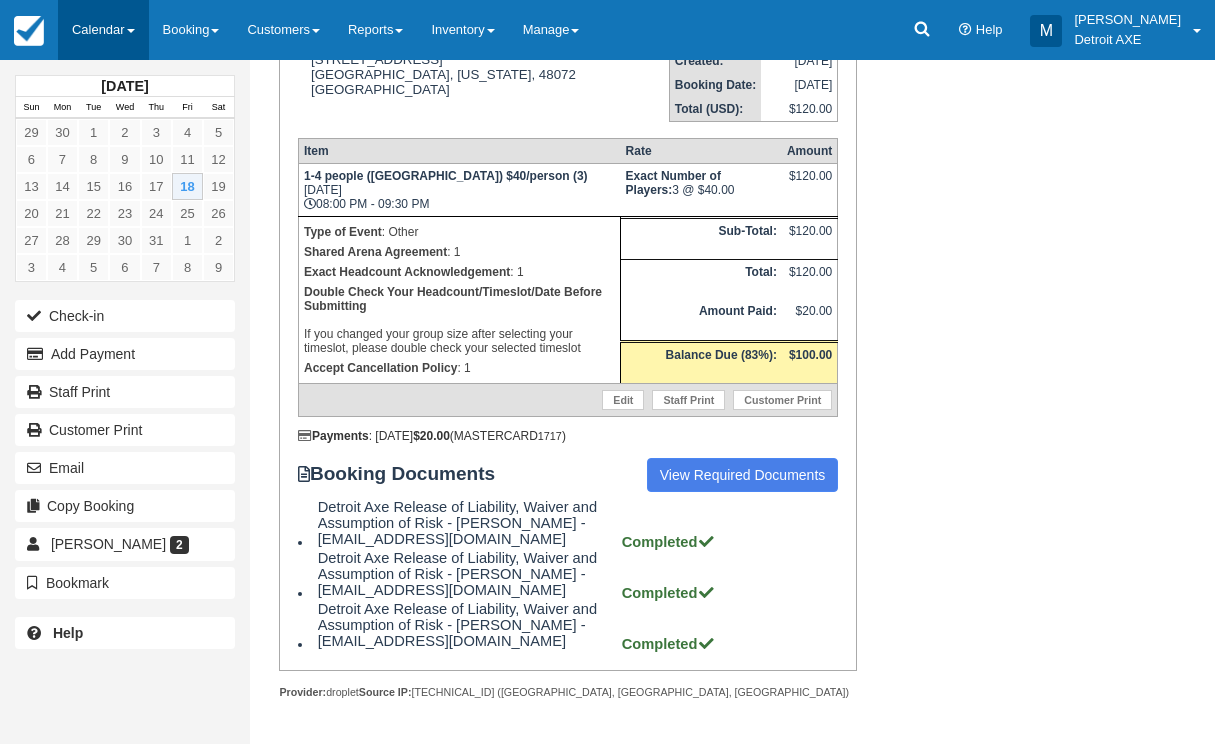 click on "Calendar" at bounding box center [103, 30] 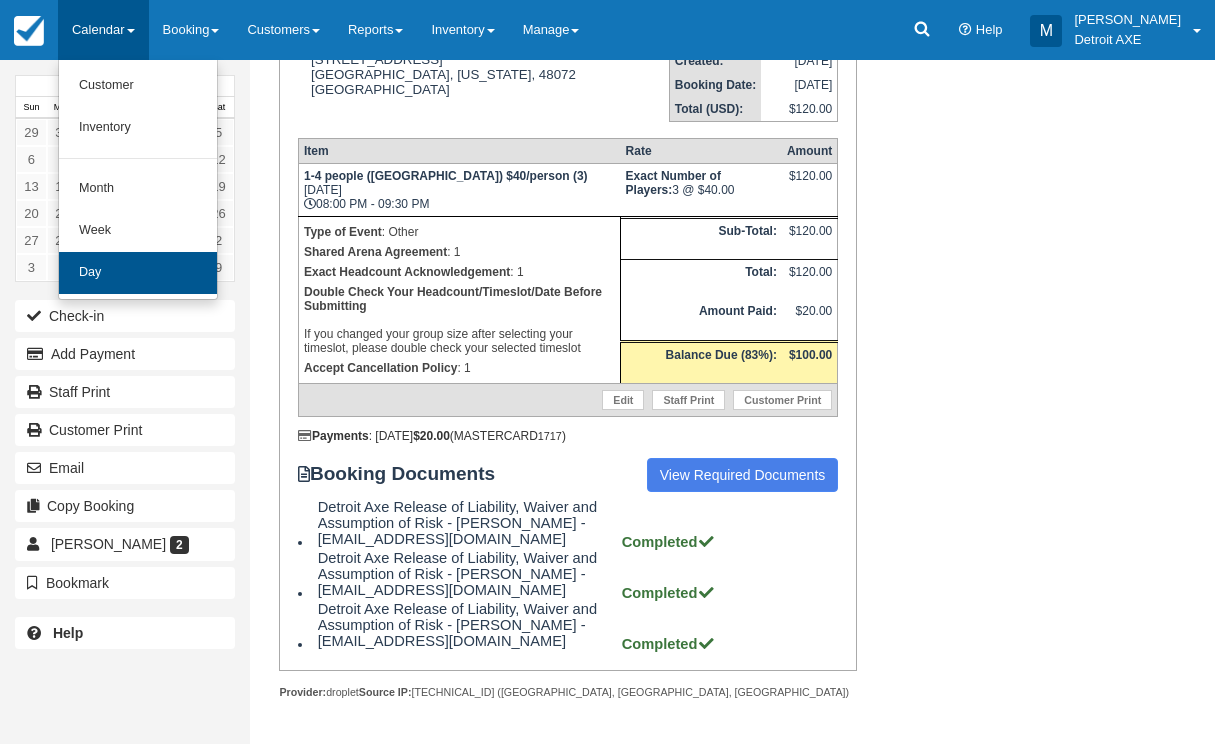 click on "Day" at bounding box center [138, 273] 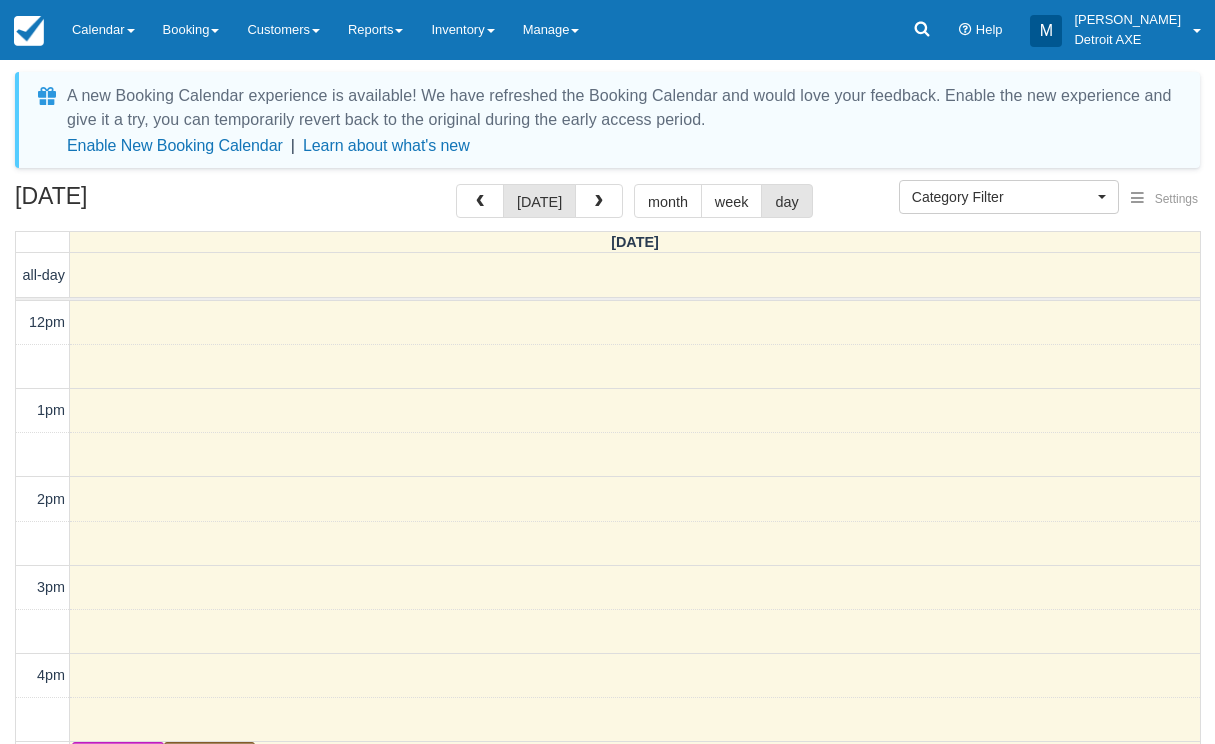 scroll, scrollTop: 0, scrollLeft: 0, axis: both 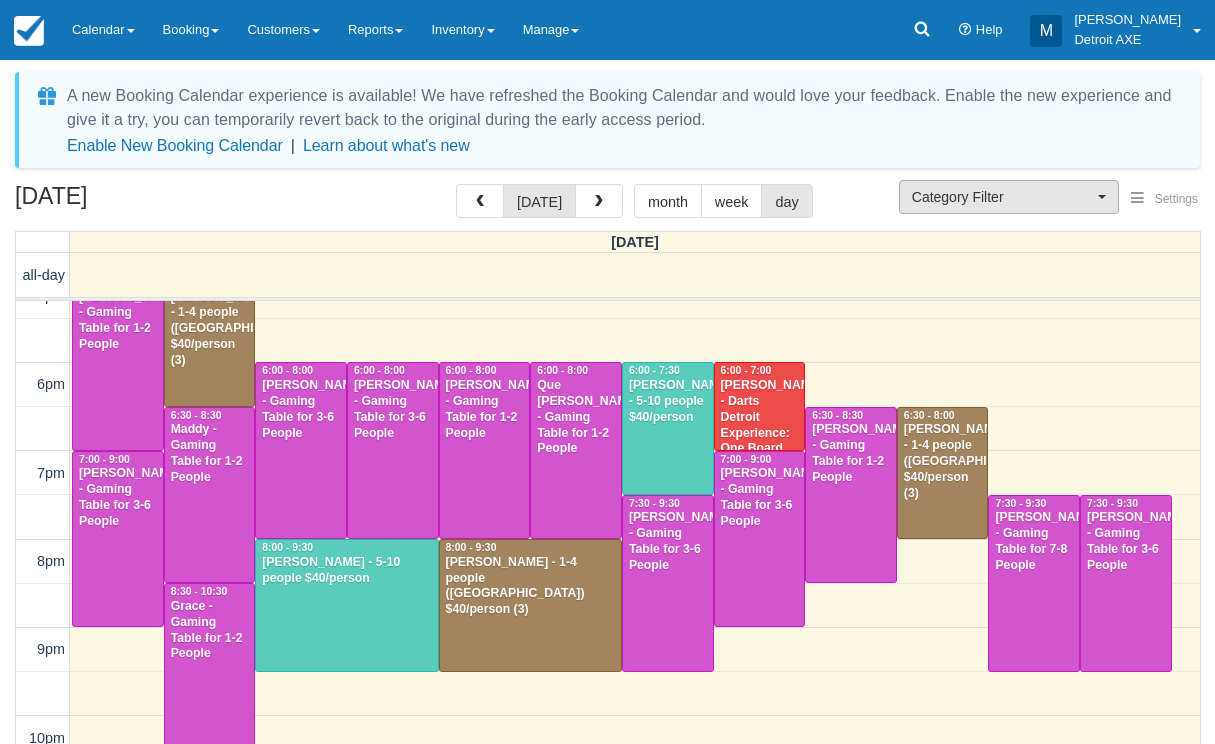 click on "Category Filter" at bounding box center [1002, 197] 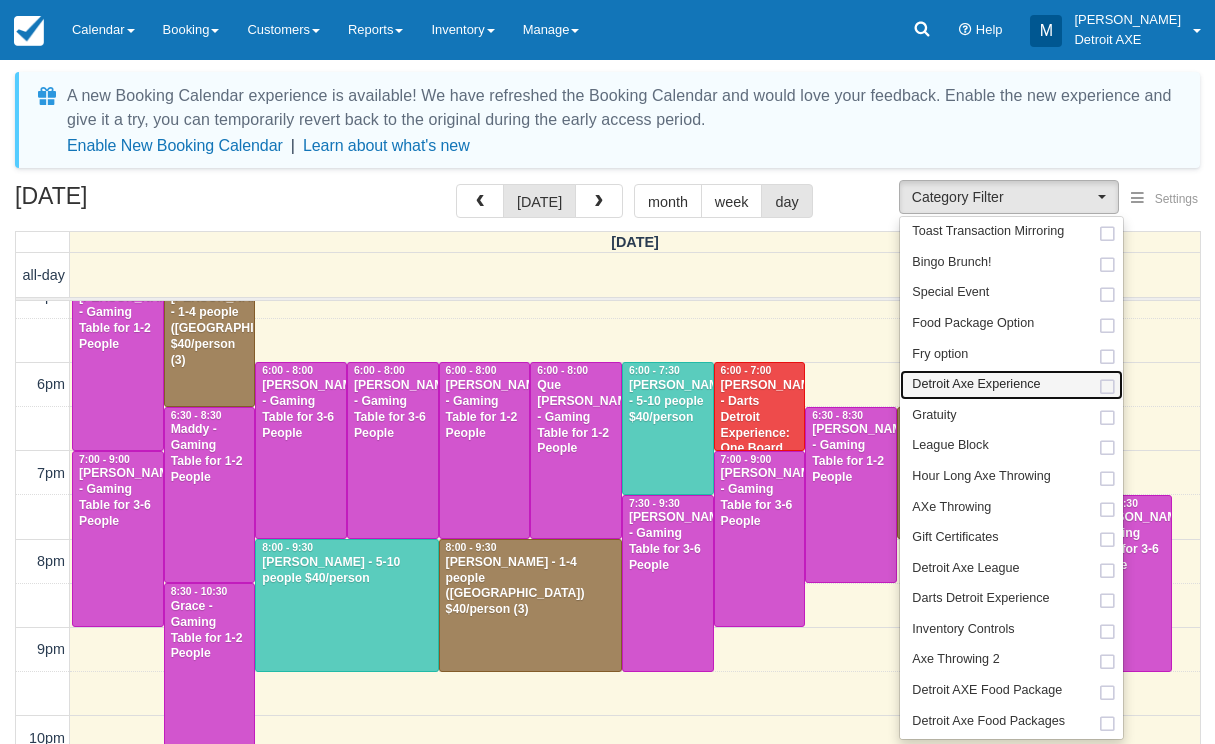 click on "Detroit Axe Experience" at bounding box center [976, 385] 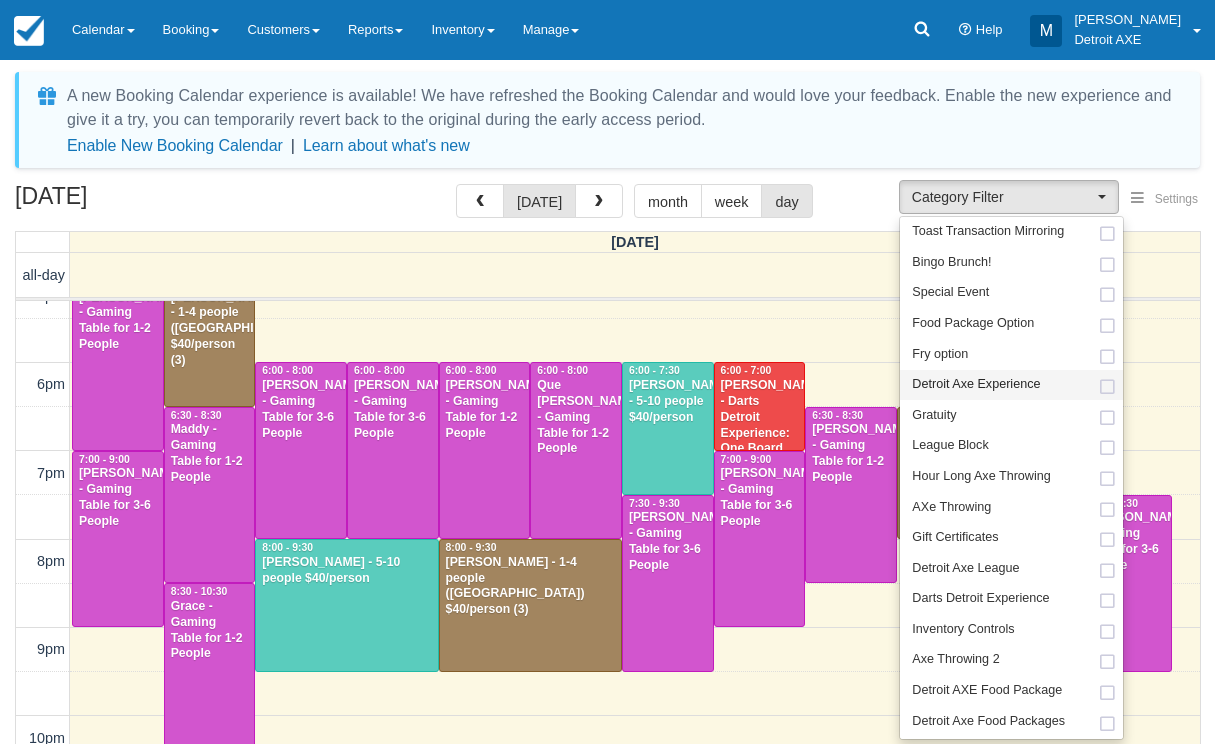 select on "14" 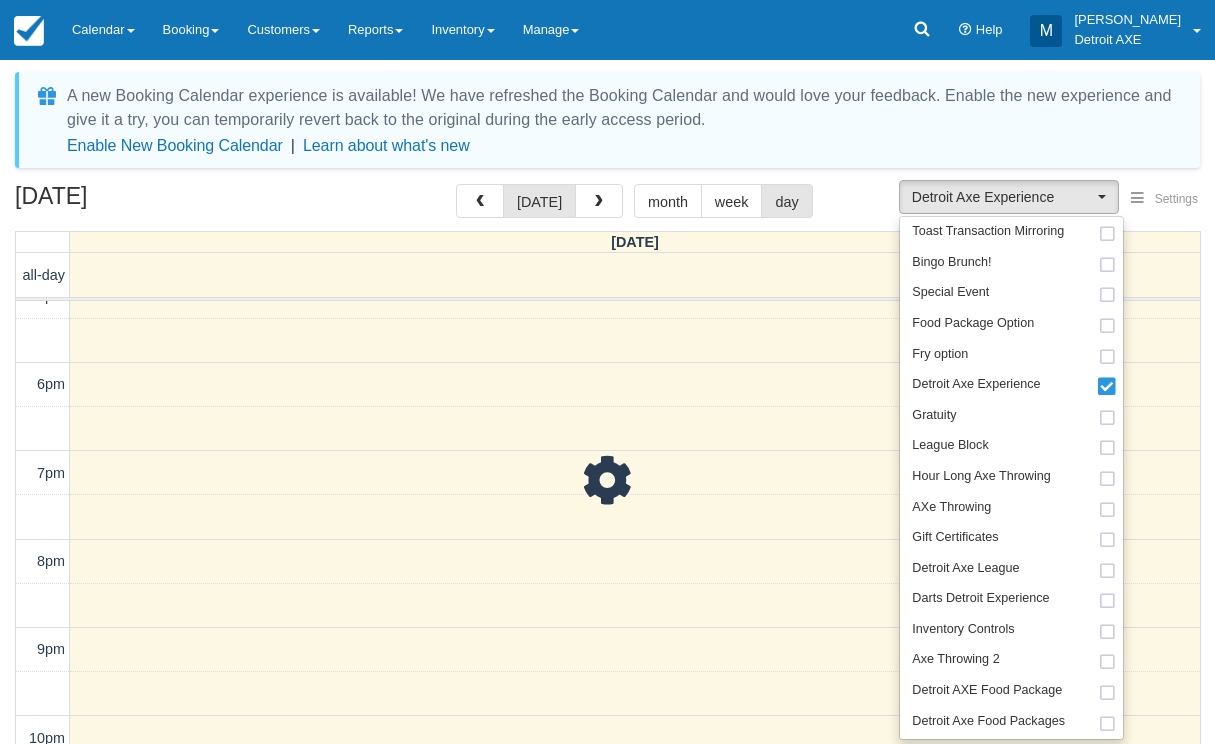scroll, scrollTop: 468, scrollLeft: 0, axis: vertical 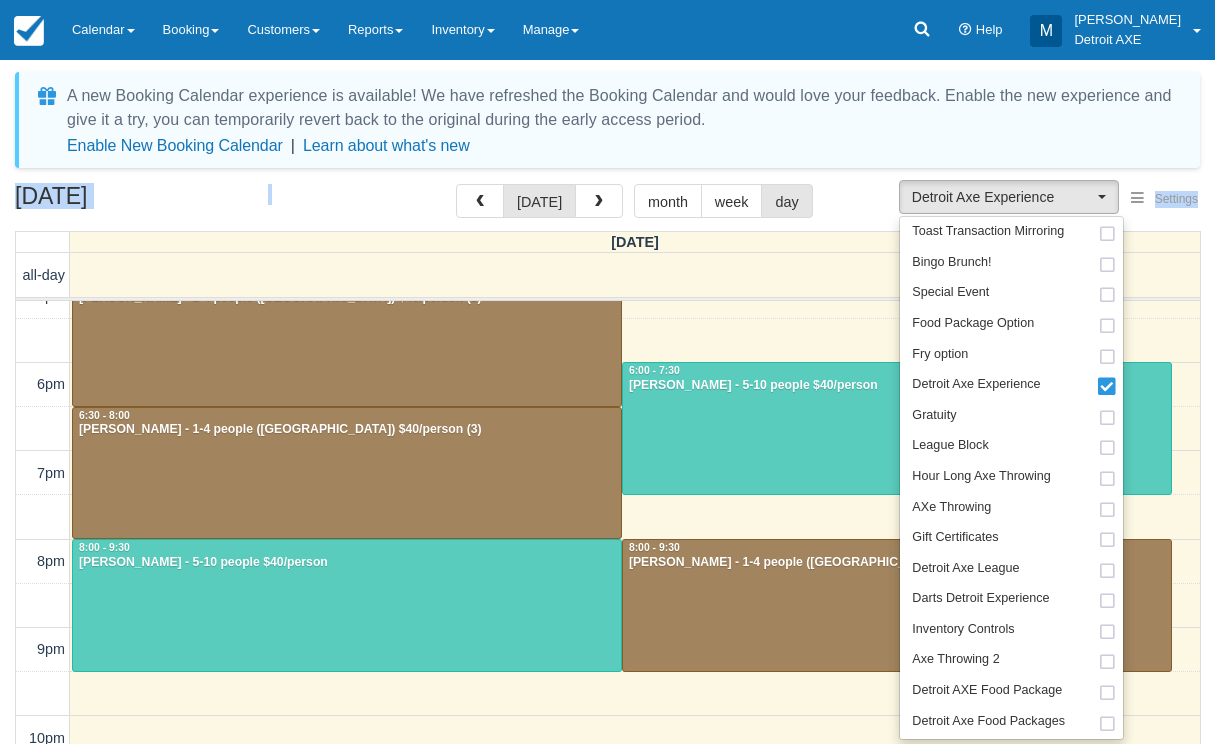 click on "A new Booking Calendar experience is available!   We have refreshed the Booking Calendar and would love your feedback. Enable the new experience and give it a try, you can temporarily revert back to the original during the early access period. Enable New Booking Calendar | Learn about what's new
Settings
Show Events
Show Booking Details
Help
iCal
Detroit Axe Experience   Toast Transaction Mirroring Bingo Brunch! Special Event Food Package Option Fry option Detroit Axe Experience Gratuity League Block Hour Long Axe Throwing AXe Throwing Gift Certificates Detroit Axe League Darts Detroit Experience Inventory Controls Axe Throwing 2 Detroit AXE Food Package Detroit Axe Food Packages Gaming Table Retail Add On The Detroit Axe Experience 2 Tournaments
Toast Transaction Mirroring Bingo Brunch! Special Event Food Package Option Fry option" at bounding box center [607, 462] 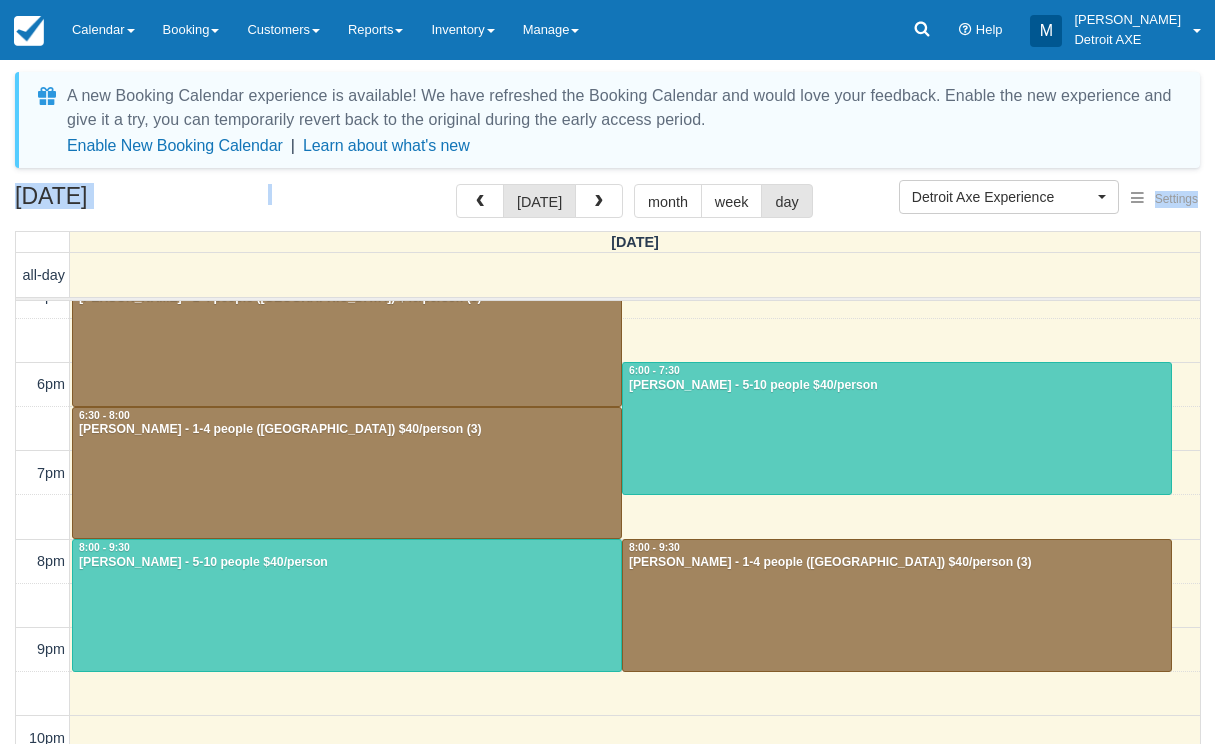 click at bounding box center [347, 605] 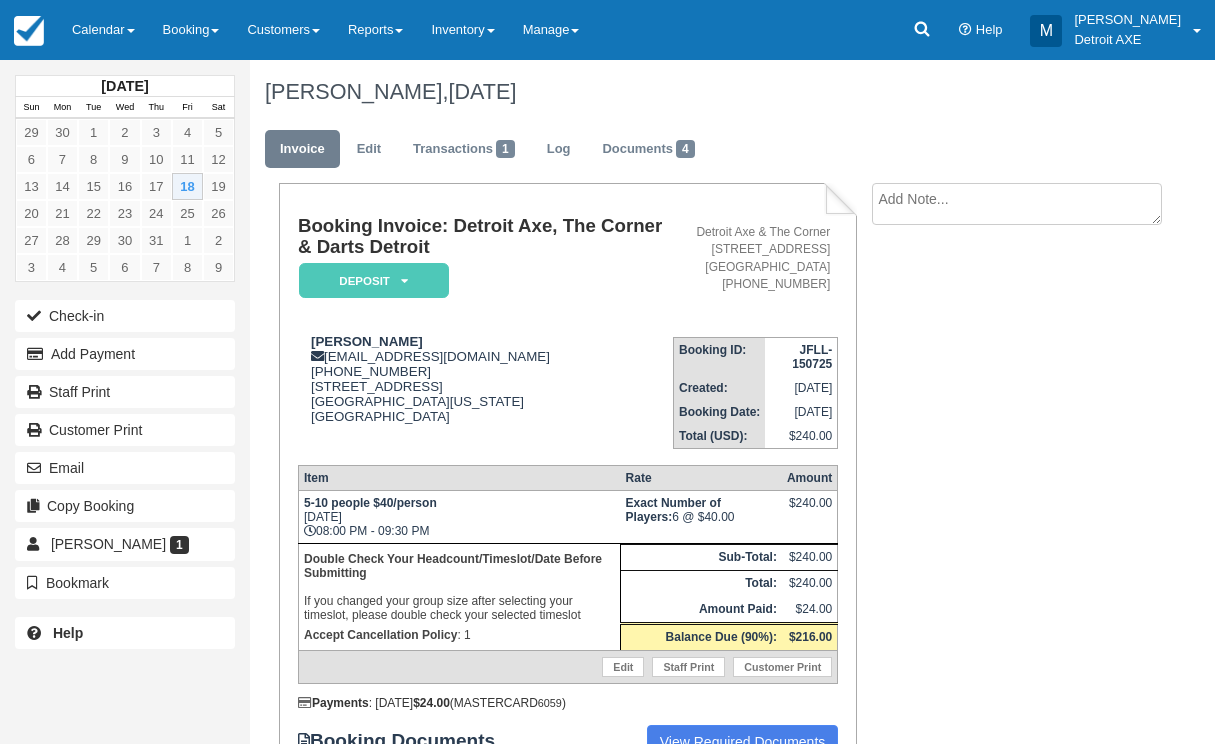 scroll, scrollTop: 0, scrollLeft: 0, axis: both 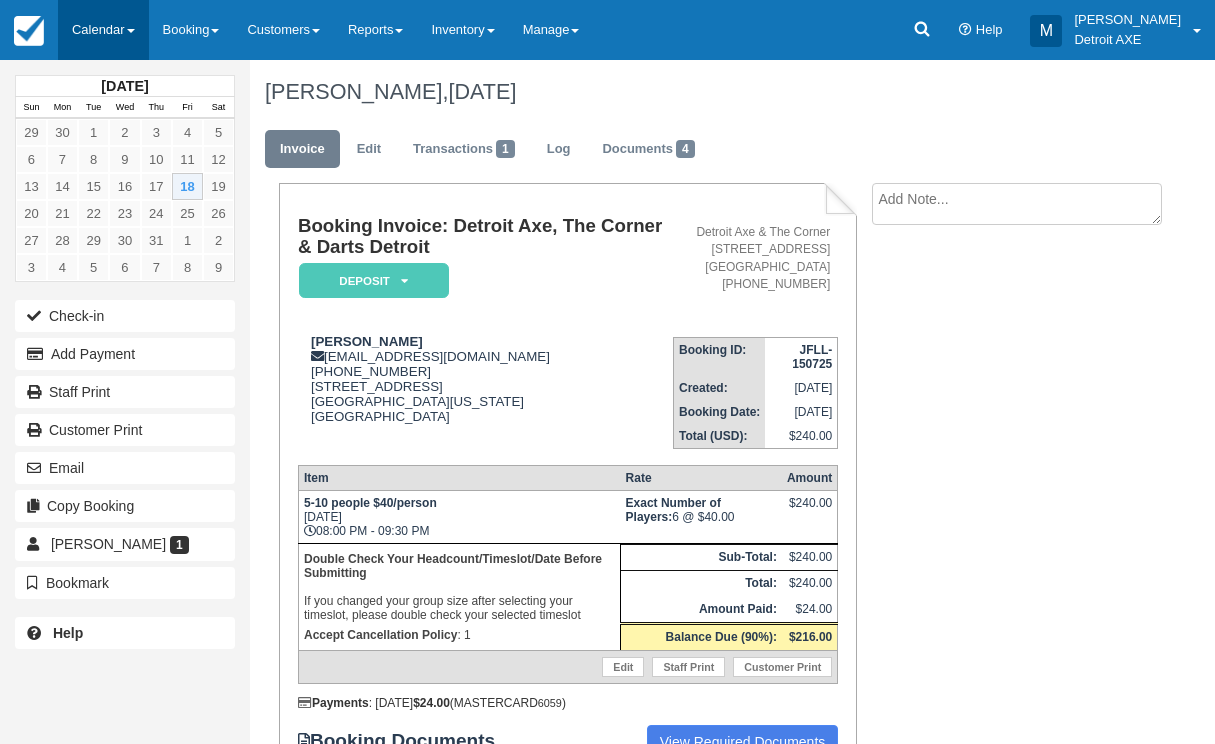 click on "Calendar" at bounding box center [103, 30] 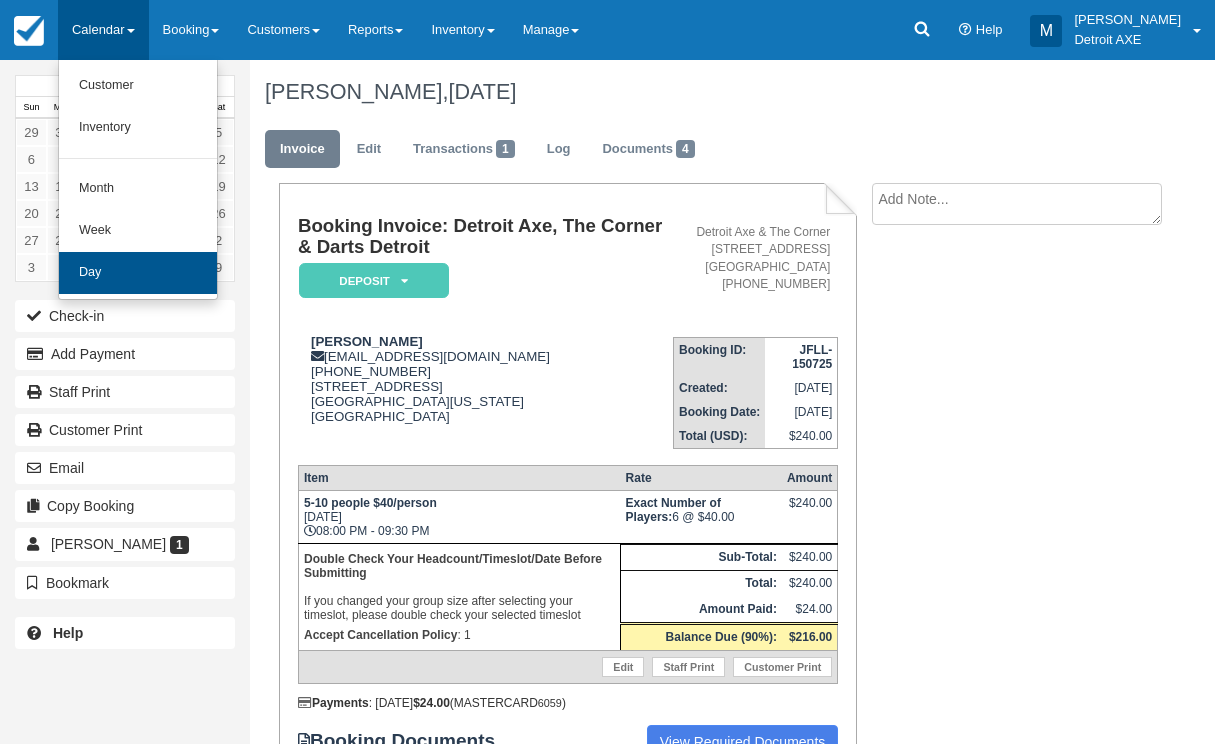click on "Day" at bounding box center [138, 273] 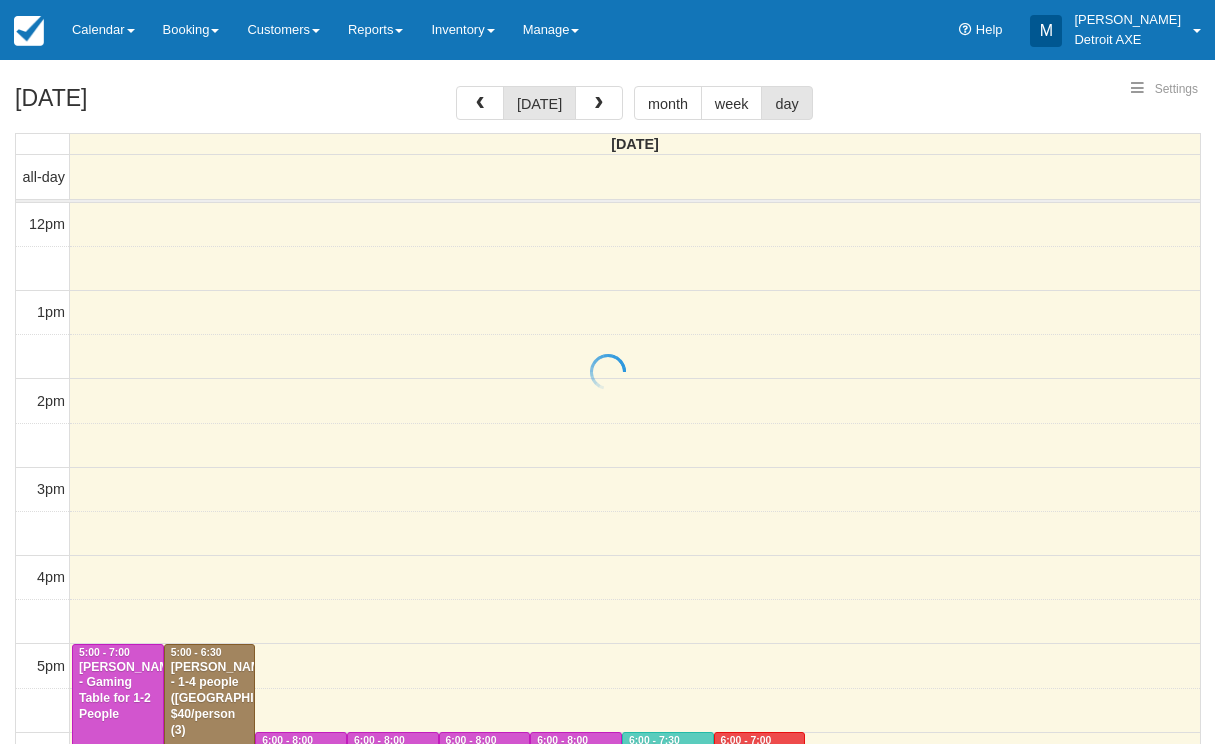 select 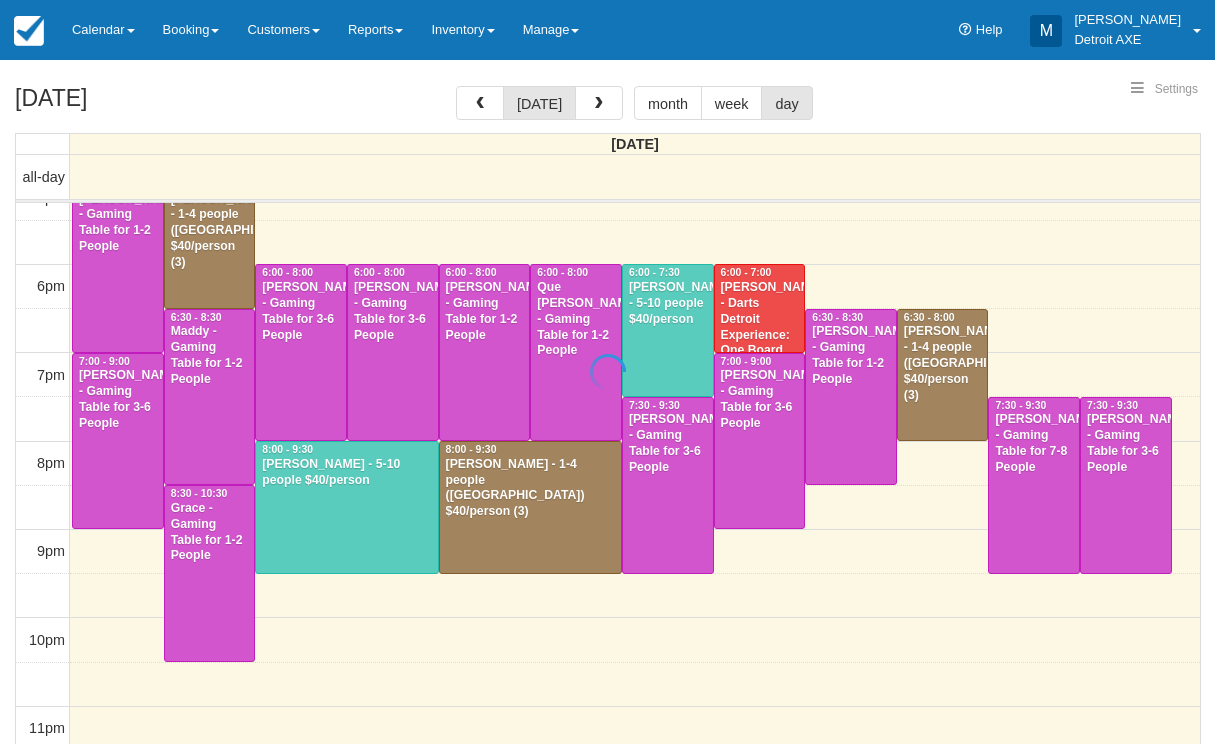 select 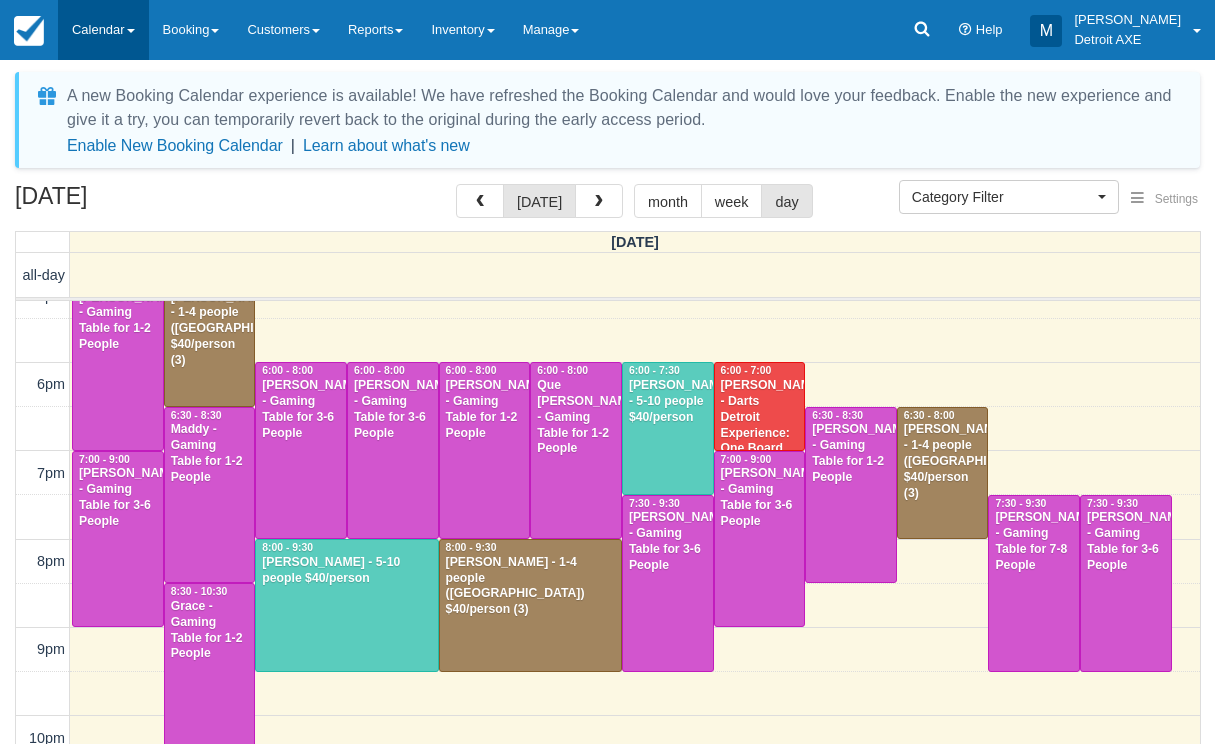 click on "Calendar" at bounding box center [103, 30] 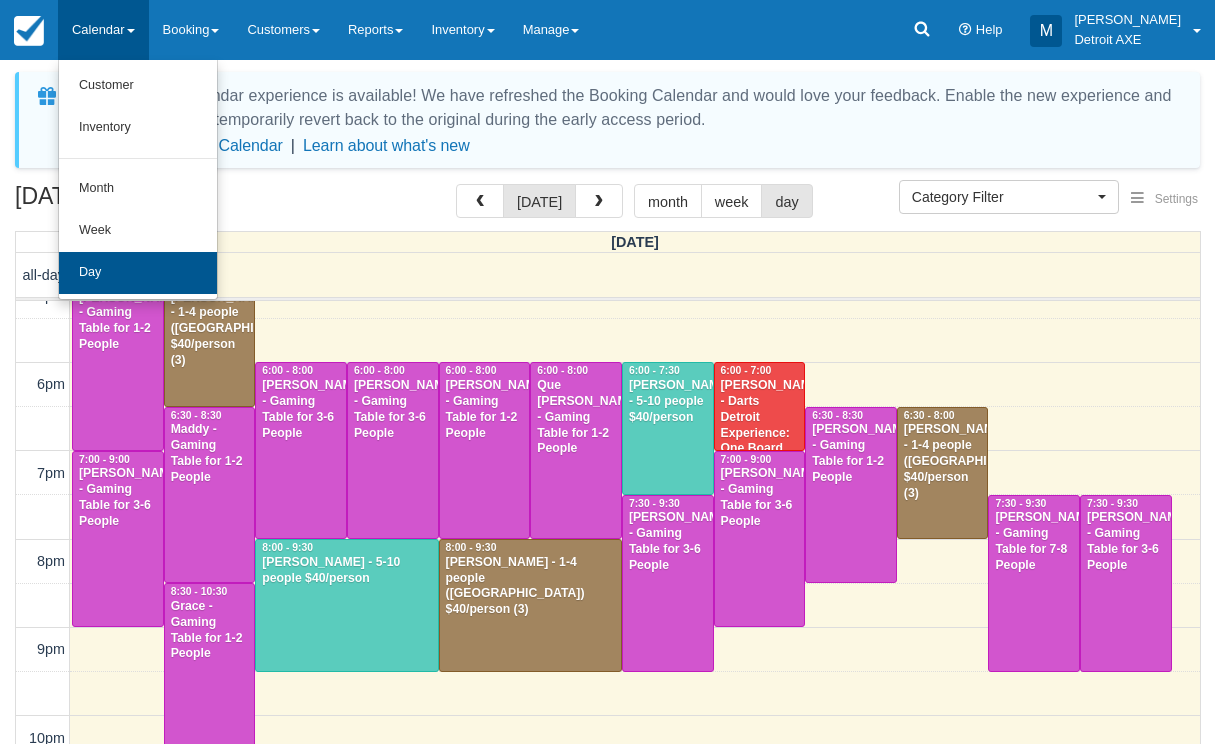 click on "Day" at bounding box center (138, 273) 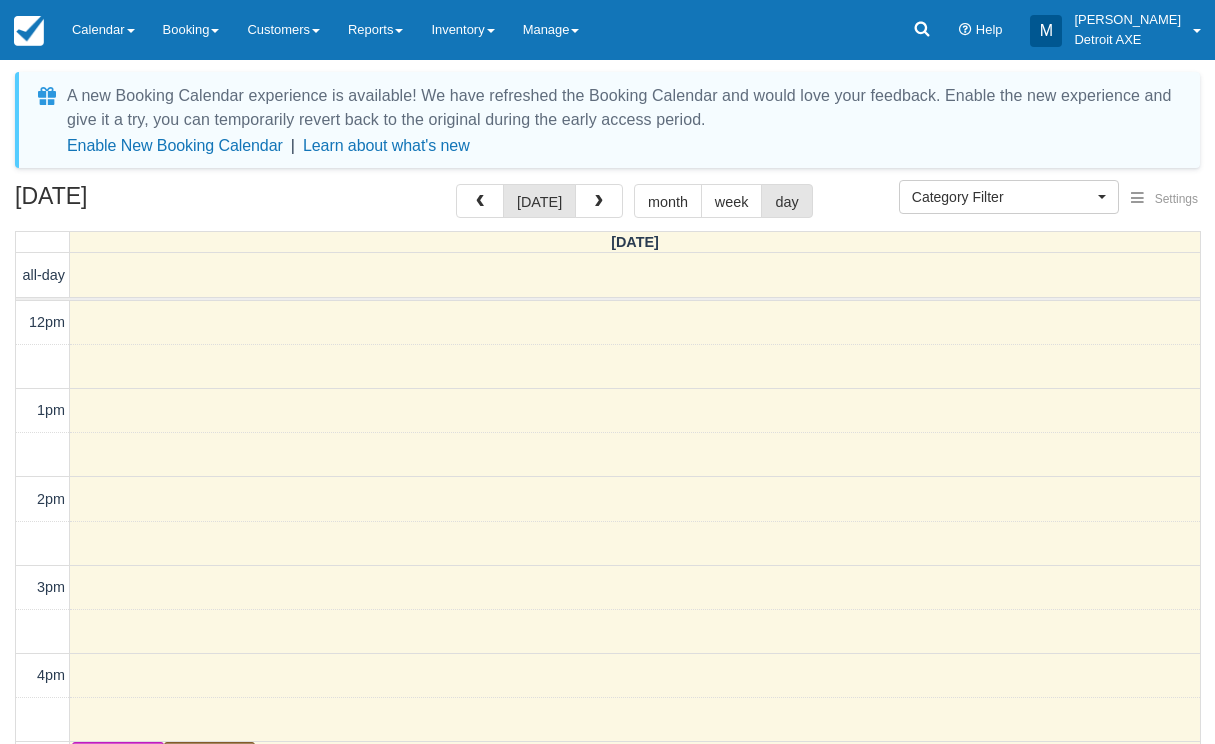 scroll, scrollTop: 0, scrollLeft: 0, axis: both 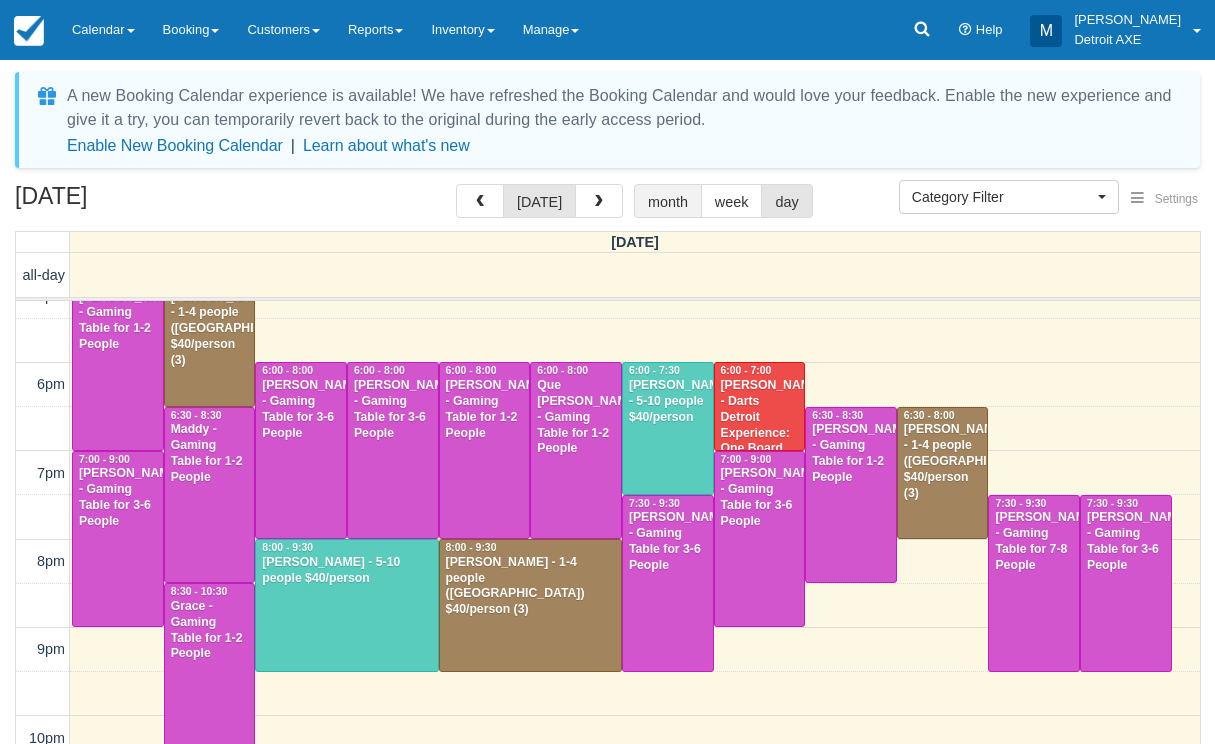 click on "month" at bounding box center [668, 201] 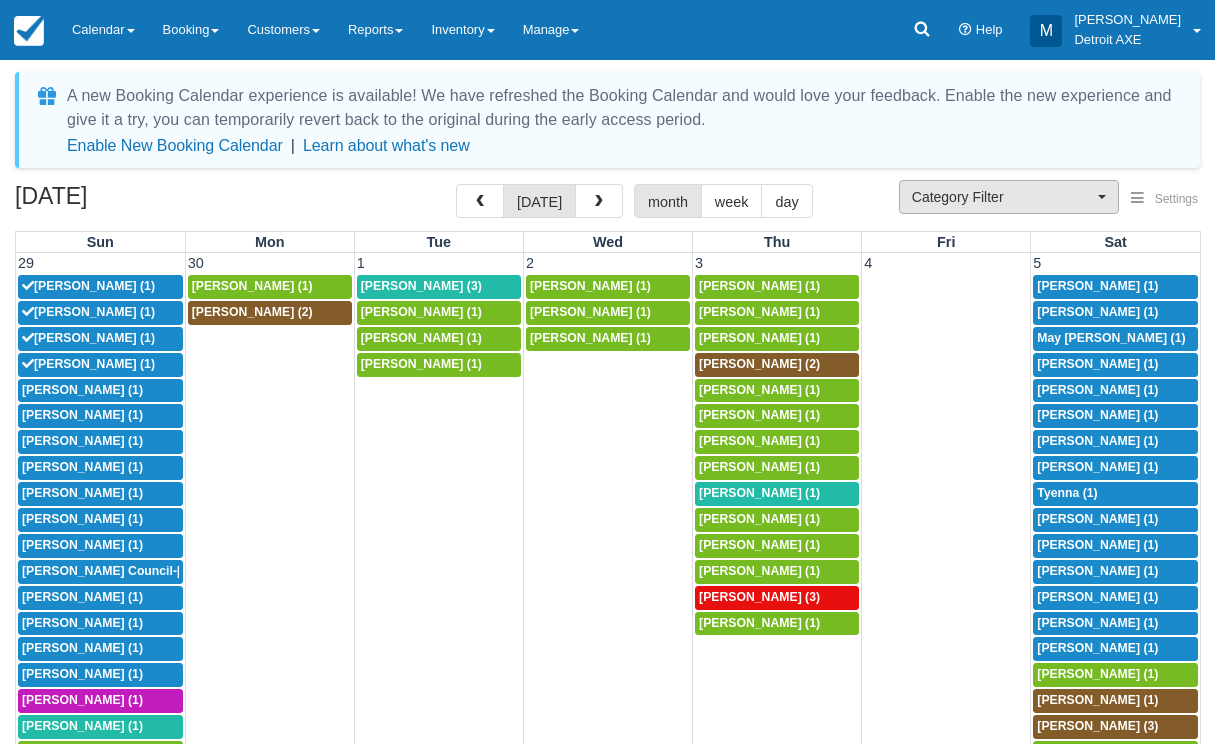 click on "Category Filter" at bounding box center (1009, 197) 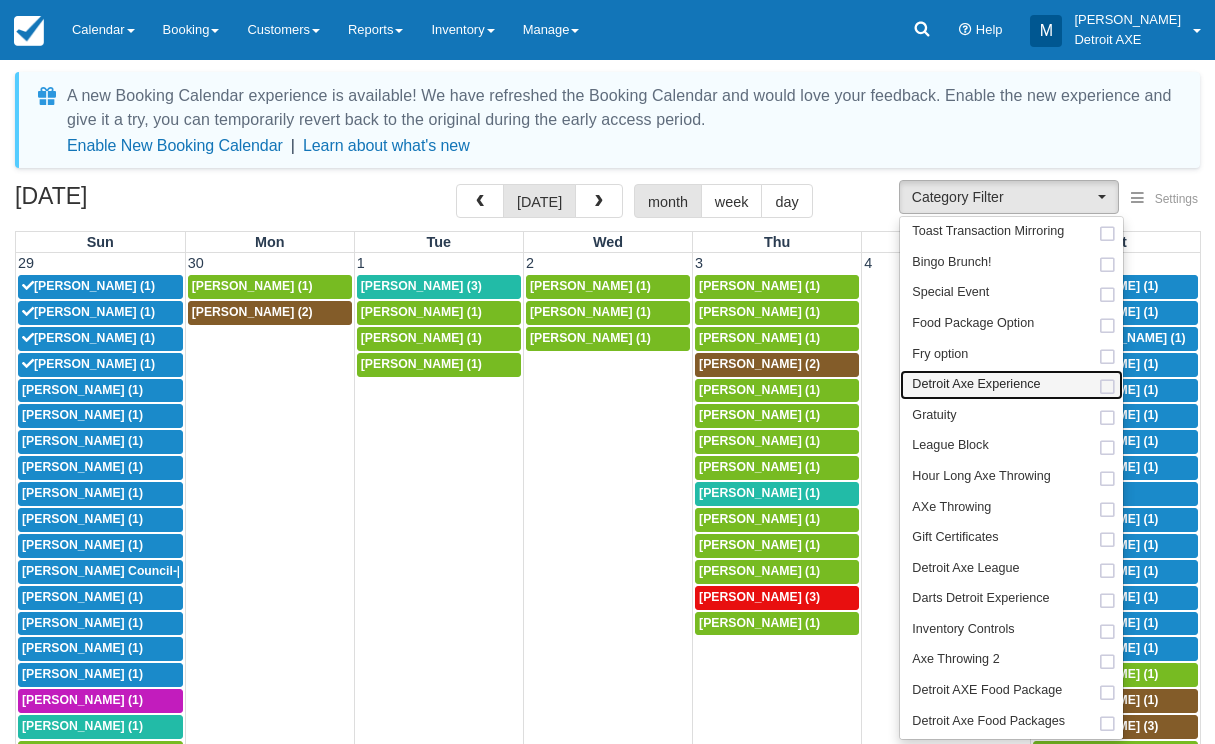 click on "Detroit Axe Experience" at bounding box center (976, 385) 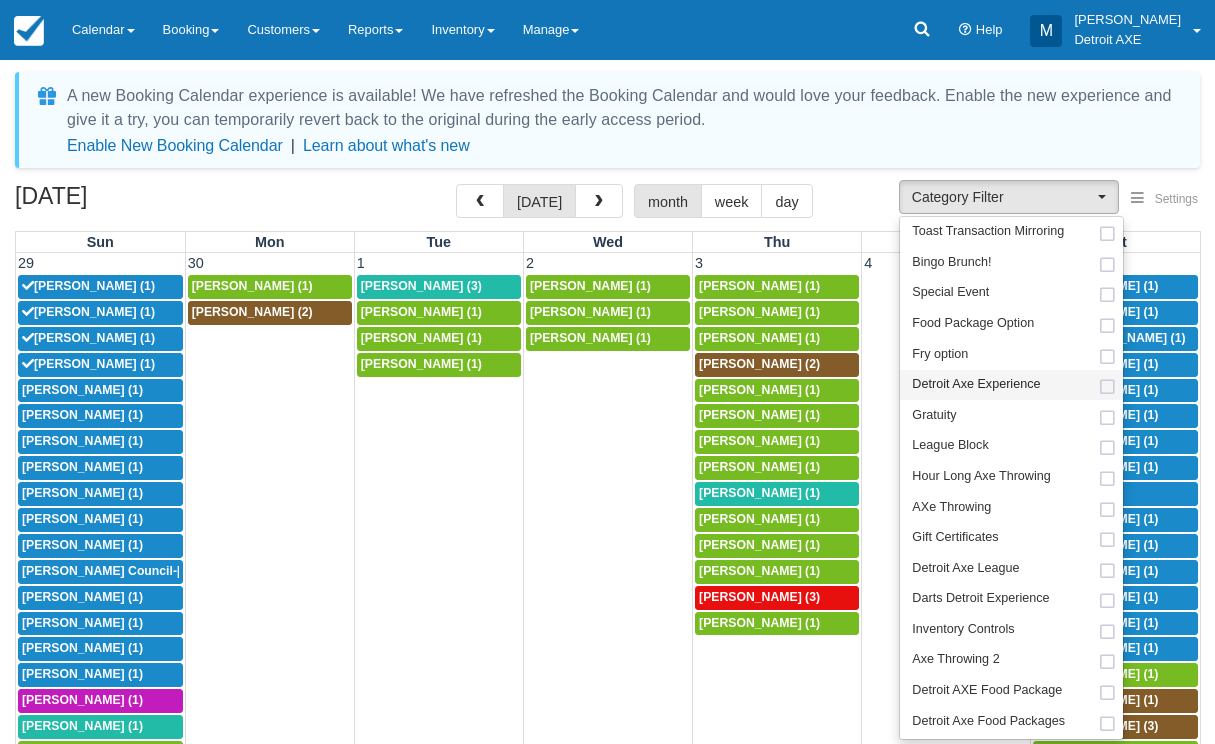 select on "14" 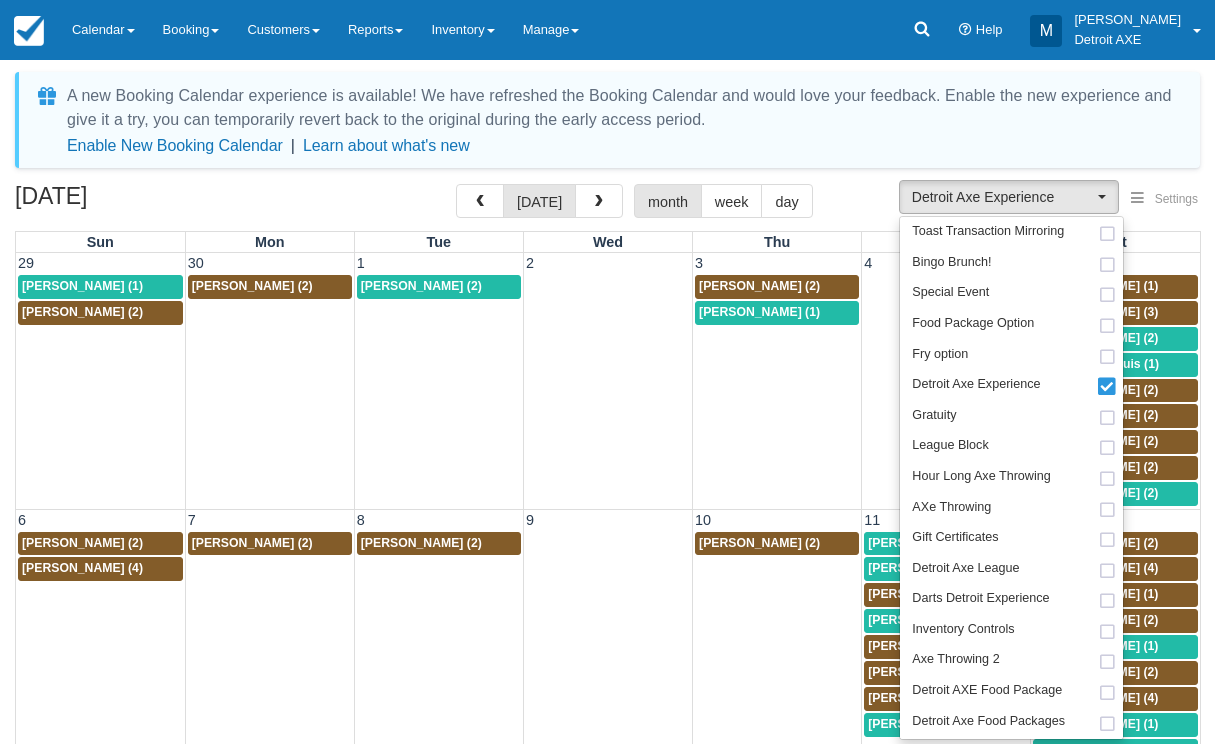 click on "July 2025 today month week day" at bounding box center (607, 205) 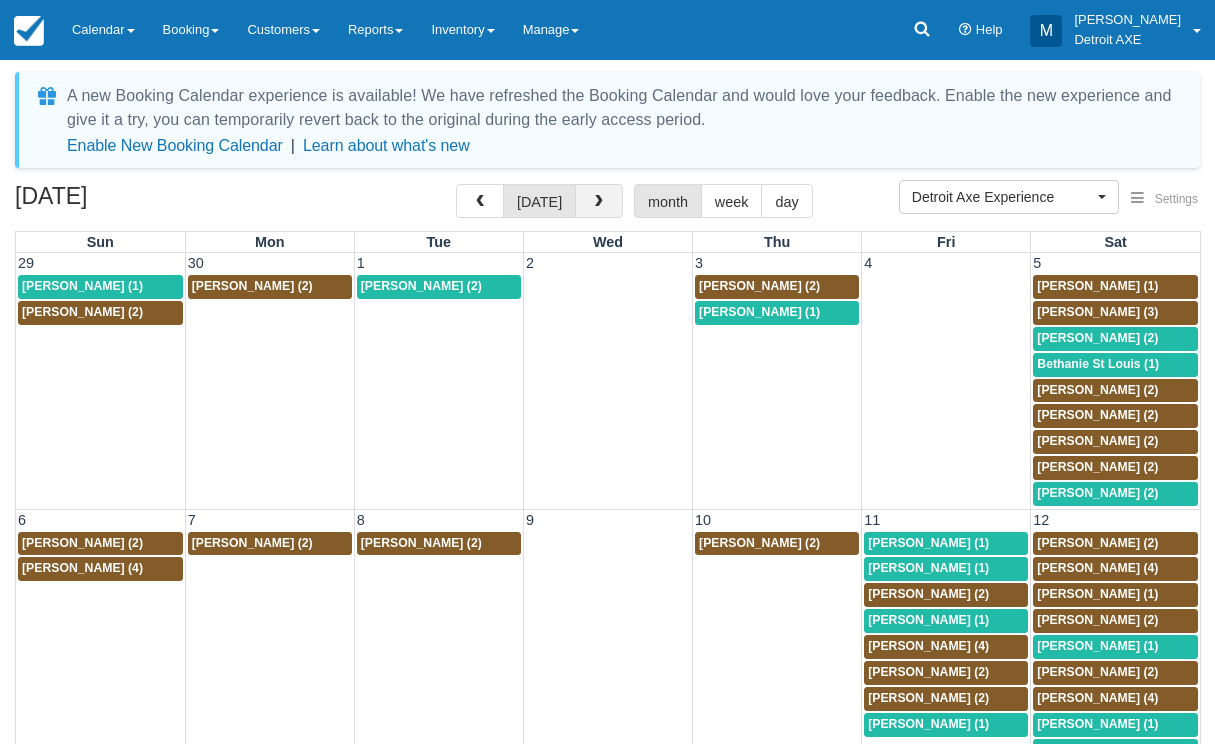 click at bounding box center [599, 201] 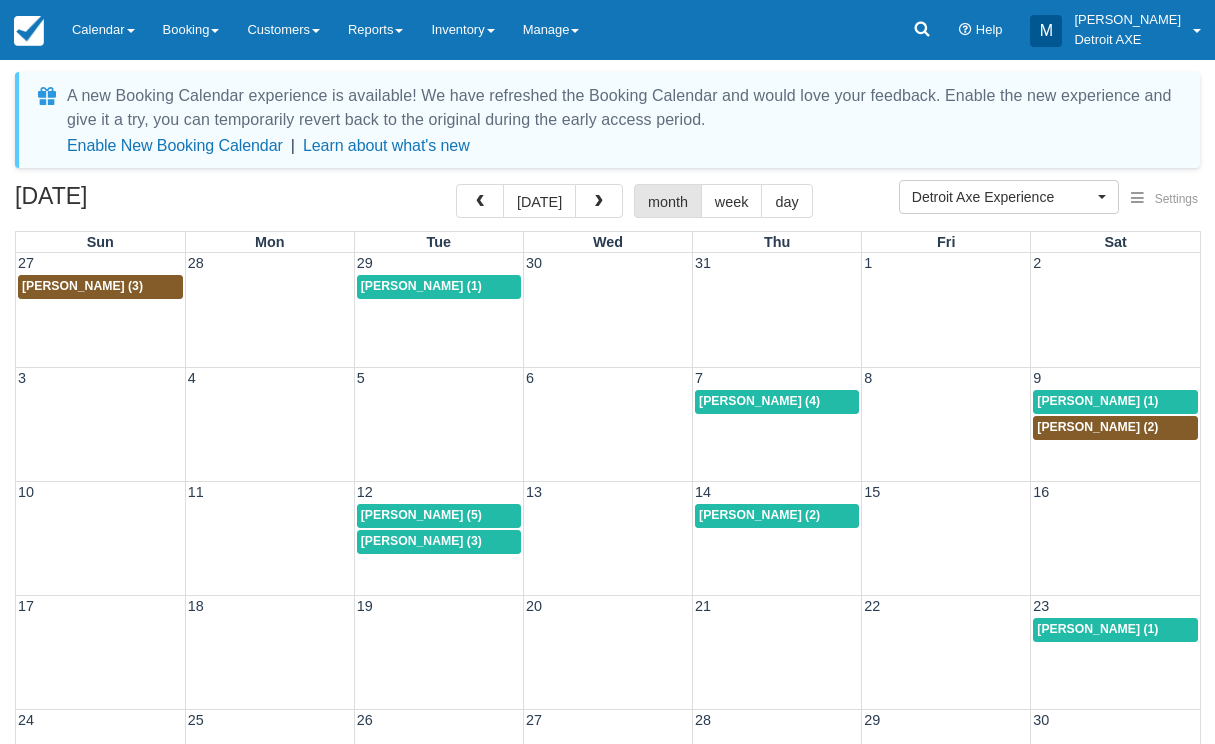 click on "10 11 12 13 14 15 16 12p   [PERSON_NAME] (5) 6:30p   [PERSON_NAME] (2) 6p   [PERSON_NAME] (3)" at bounding box center [608, 538] 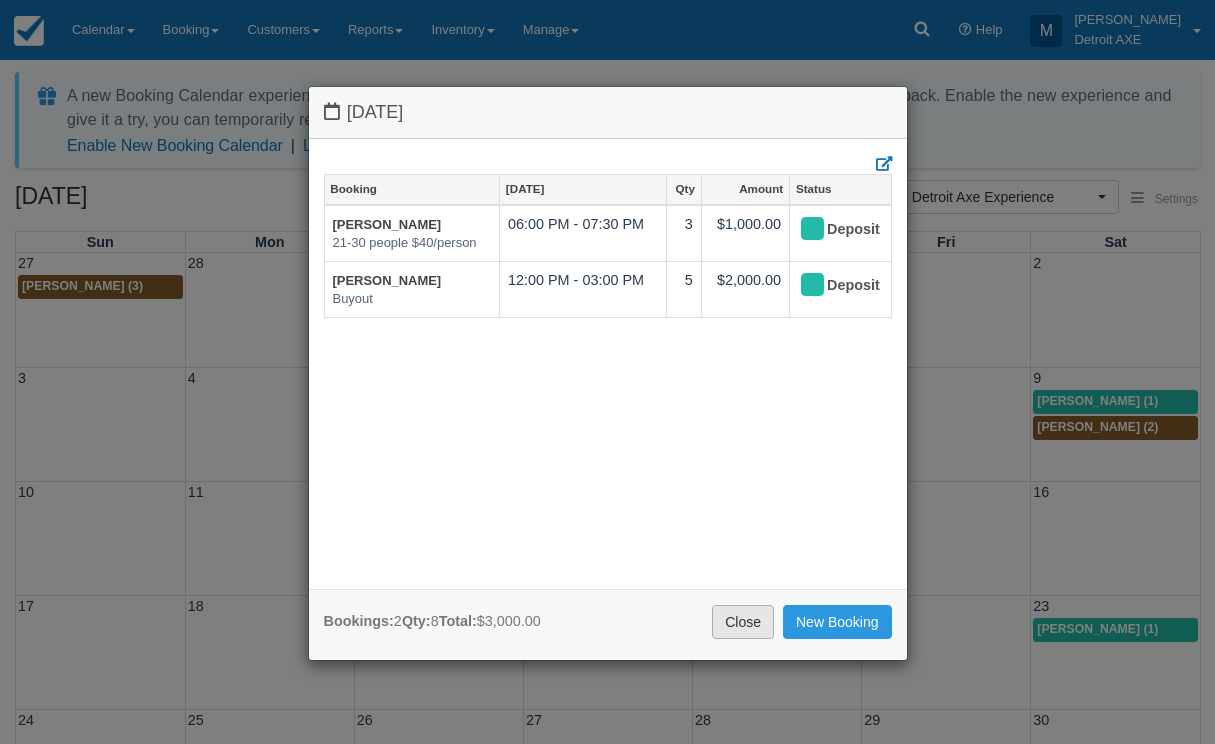 click on "Close" at bounding box center [743, 622] 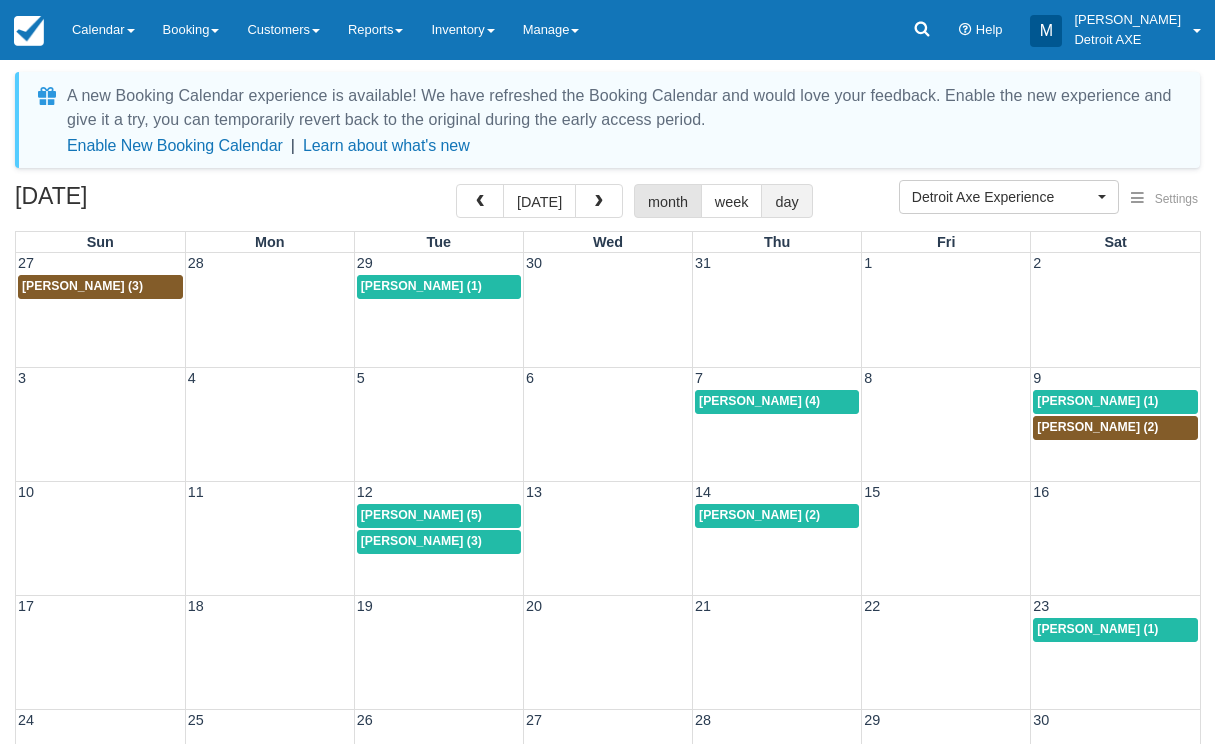 click on "day" at bounding box center [786, 201] 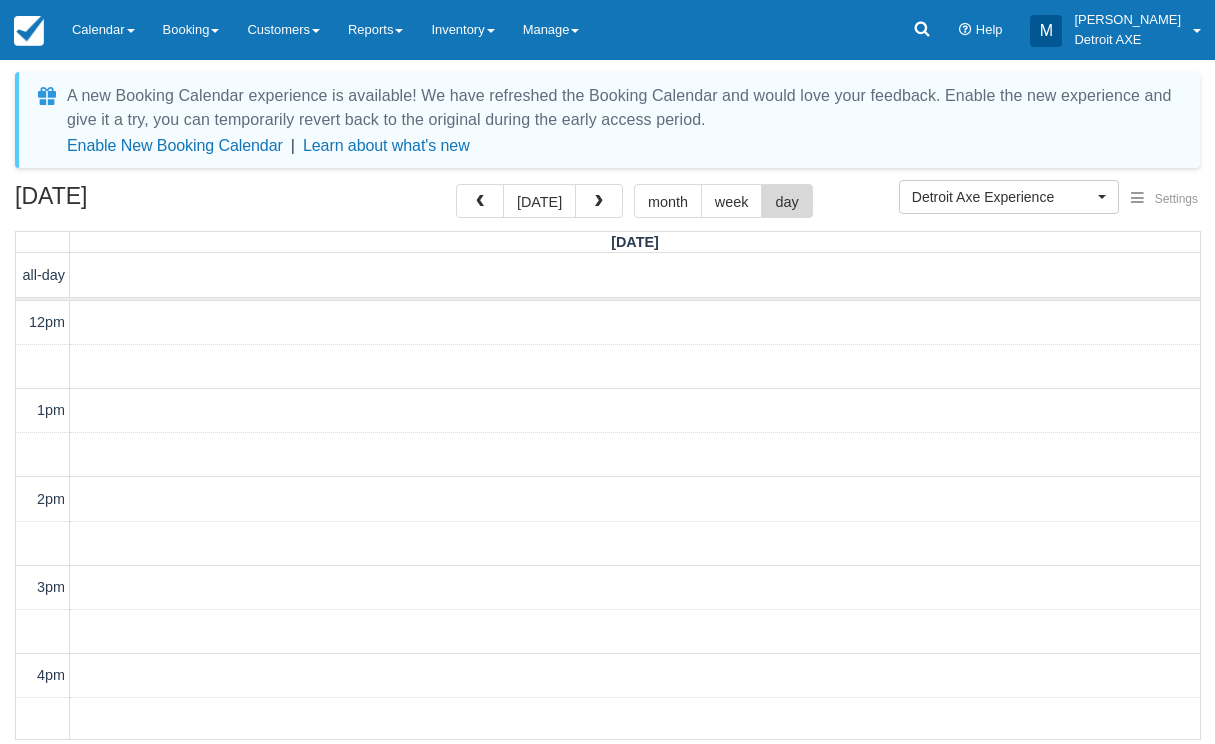 scroll, scrollTop: 576, scrollLeft: 0, axis: vertical 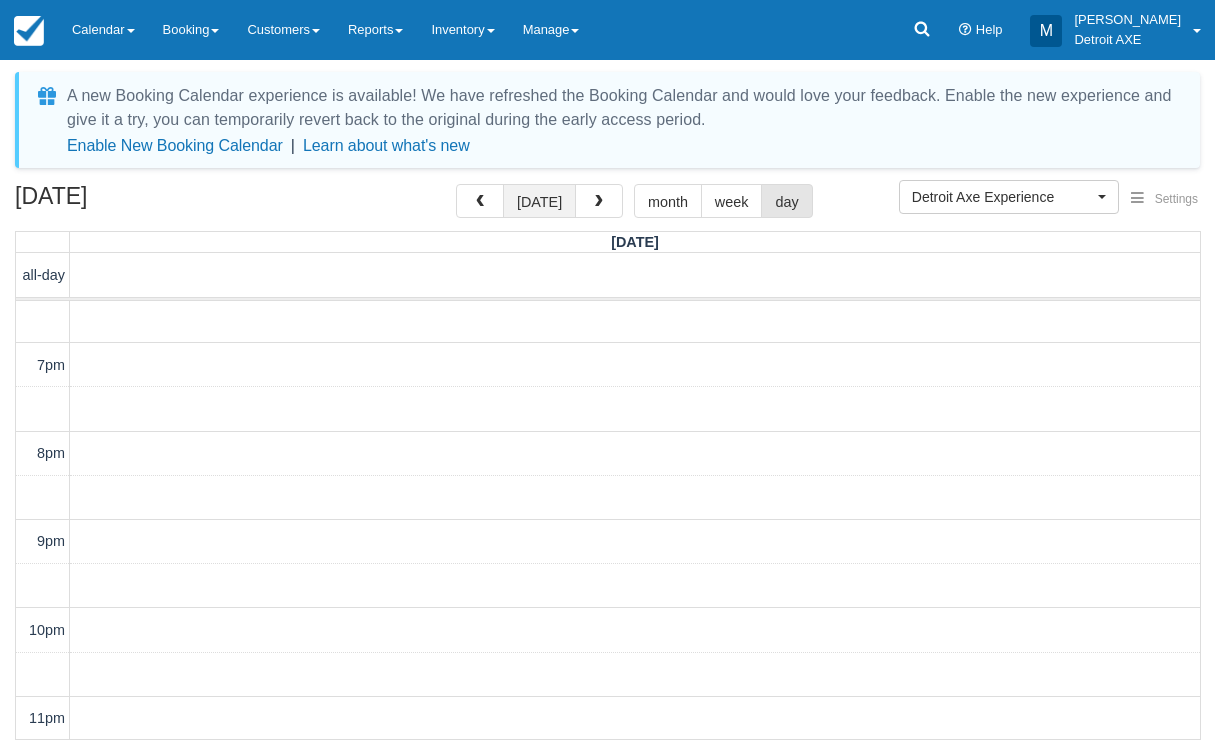 click on "today" at bounding box center (539, 201) 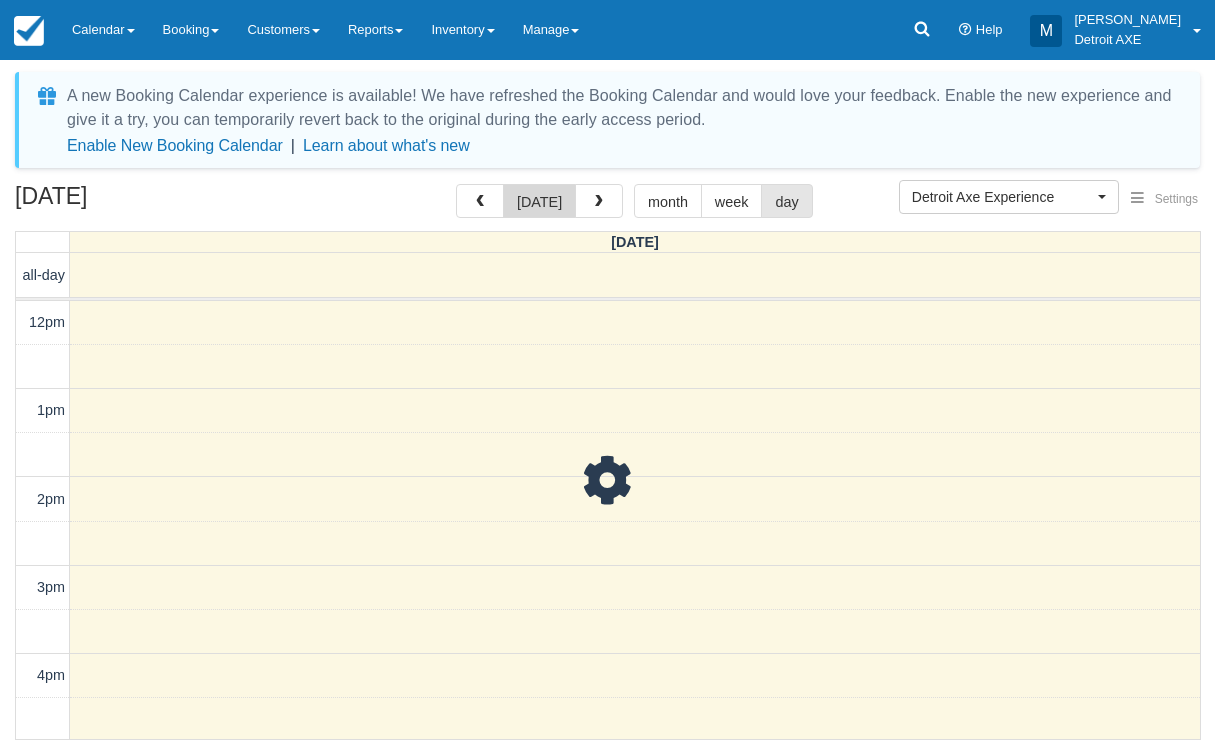 scroll, scrollTop: 576, scrollLeft: 0, axis: vertical 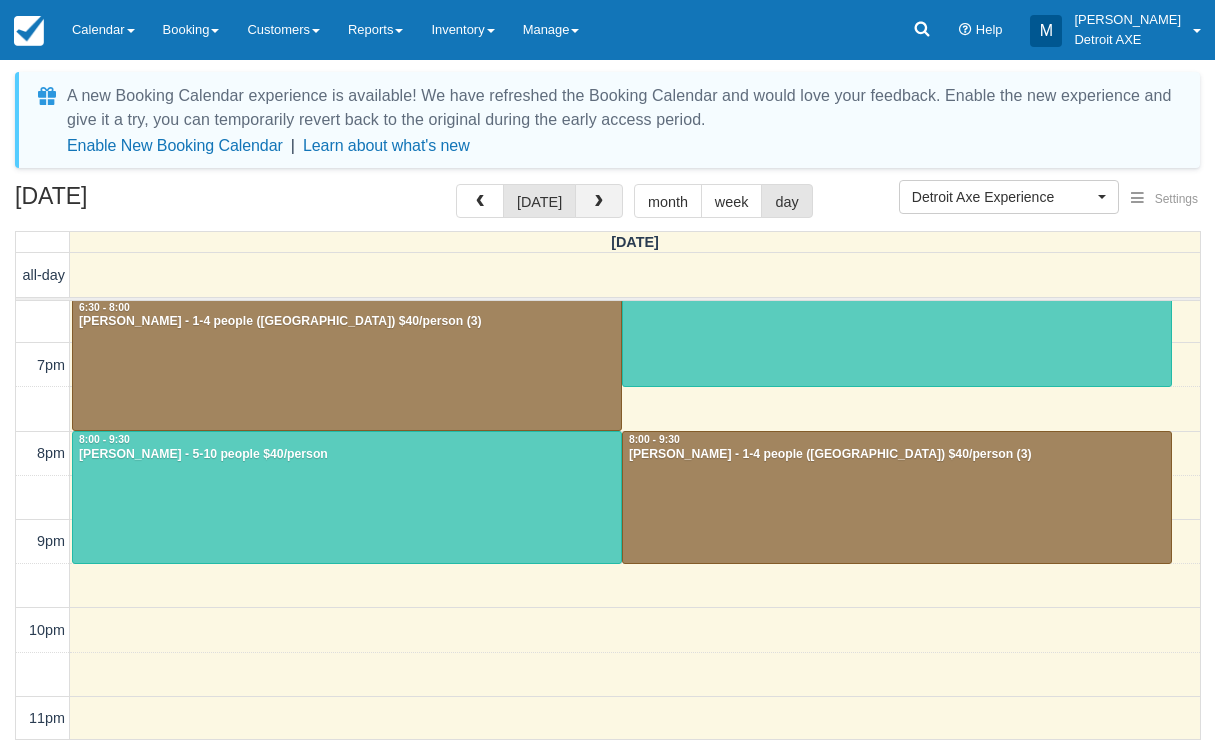 click at bounding box center [599, 202] 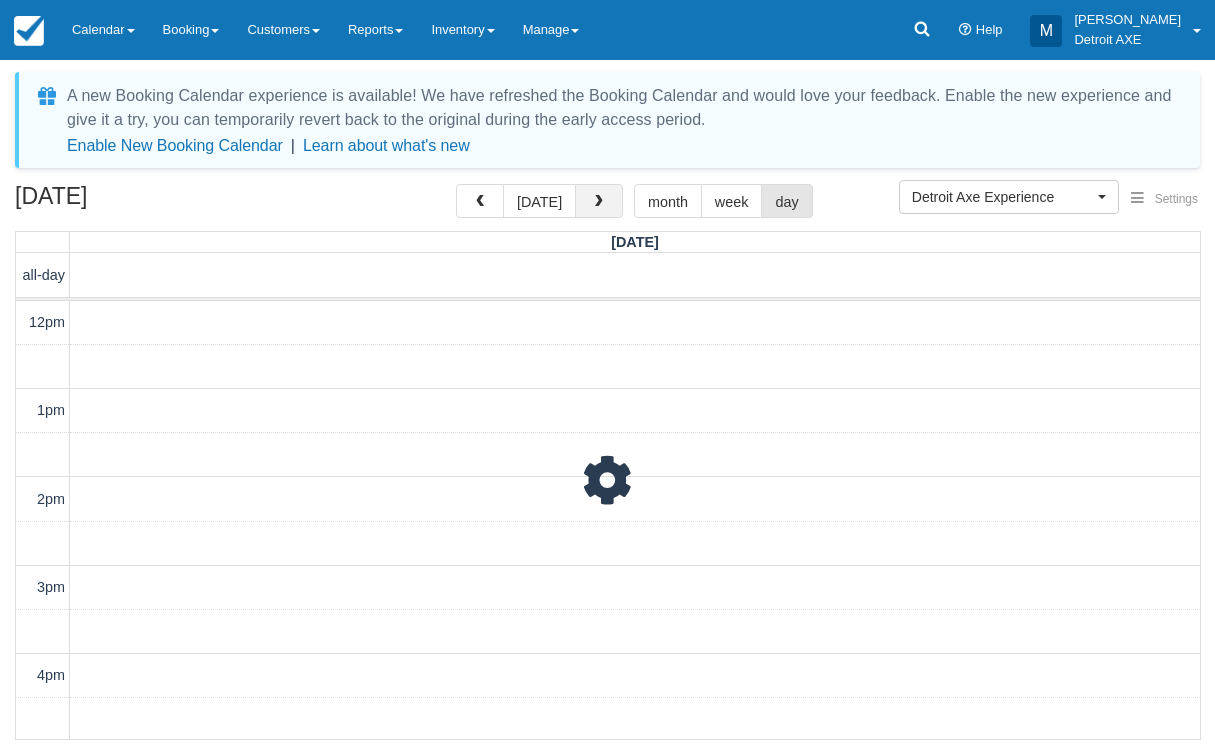 scroll, scrollTop: 576, scrollLeft: 0, axis: vertical 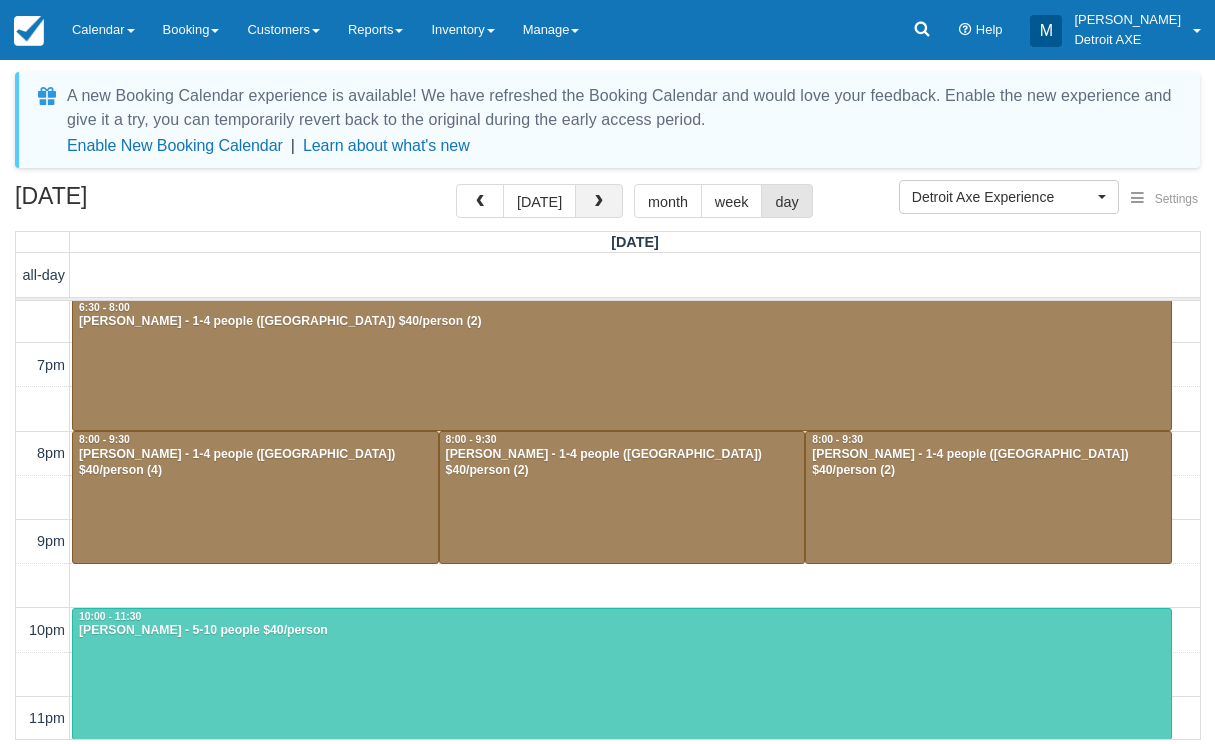 click at bounding box center (599, 202) 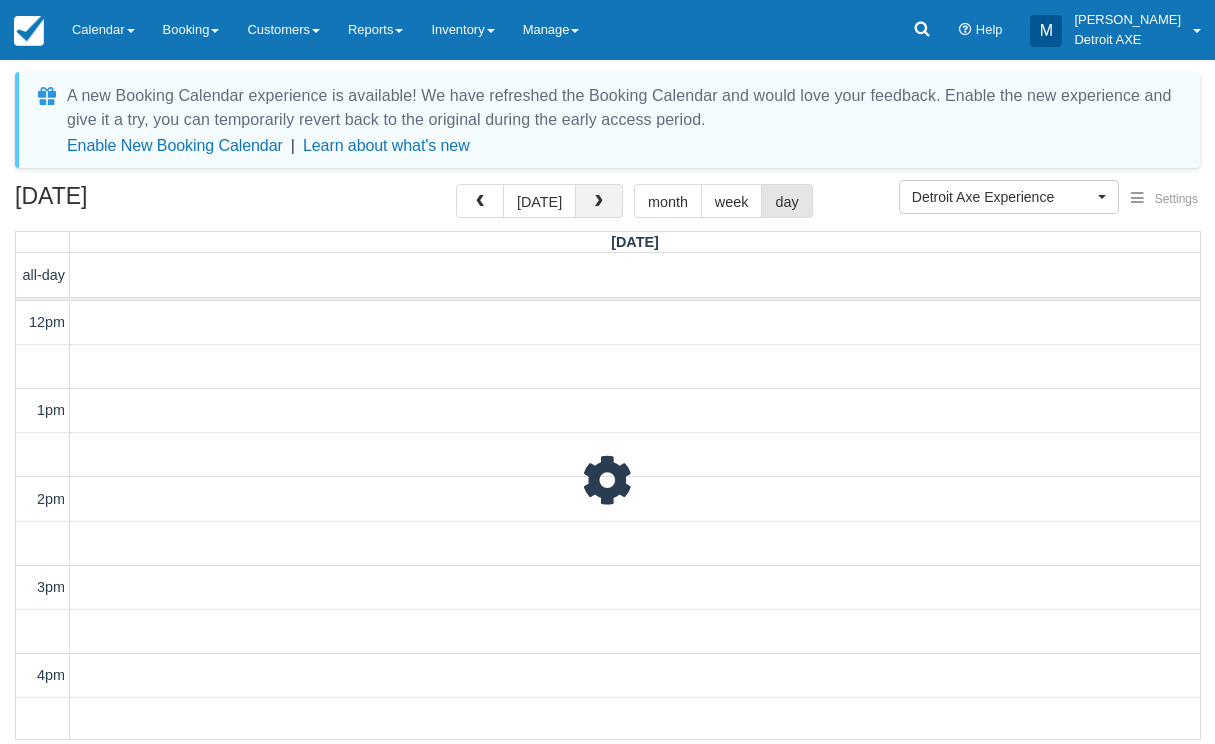 scroll, scrollTop: 576, scrollLeft: 0, axis: vertical 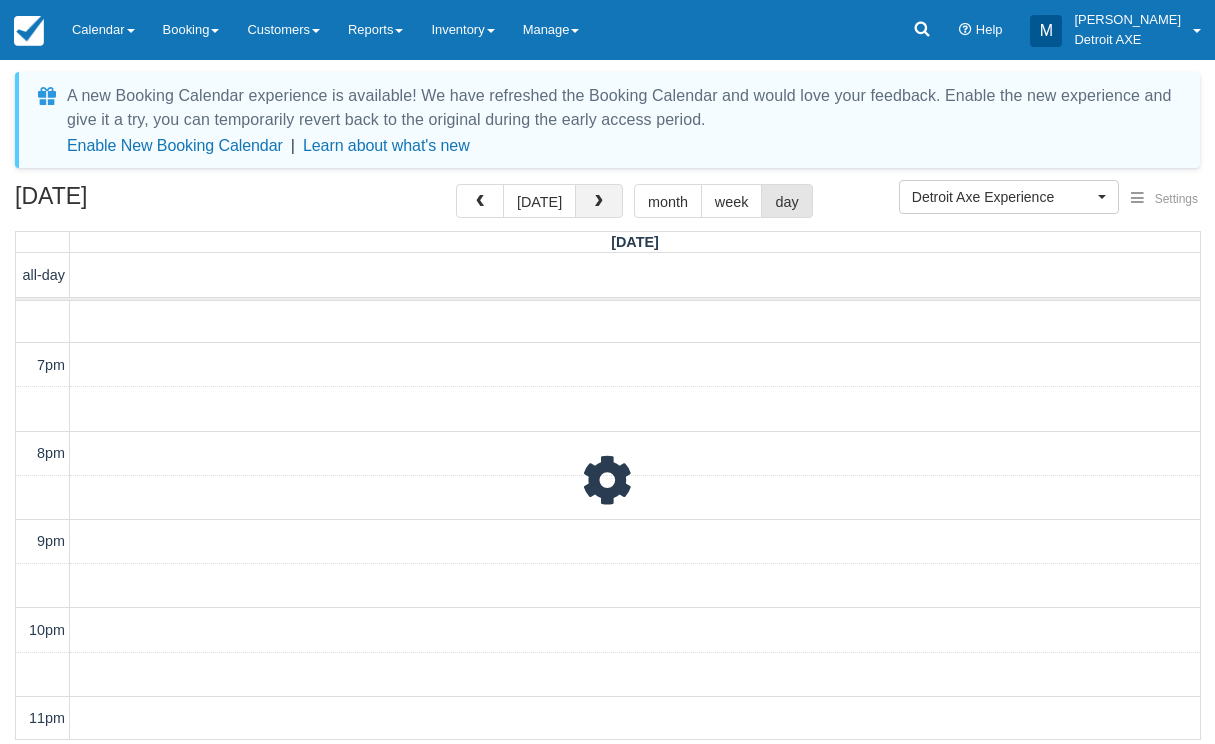click at bounding box center (599, 202) 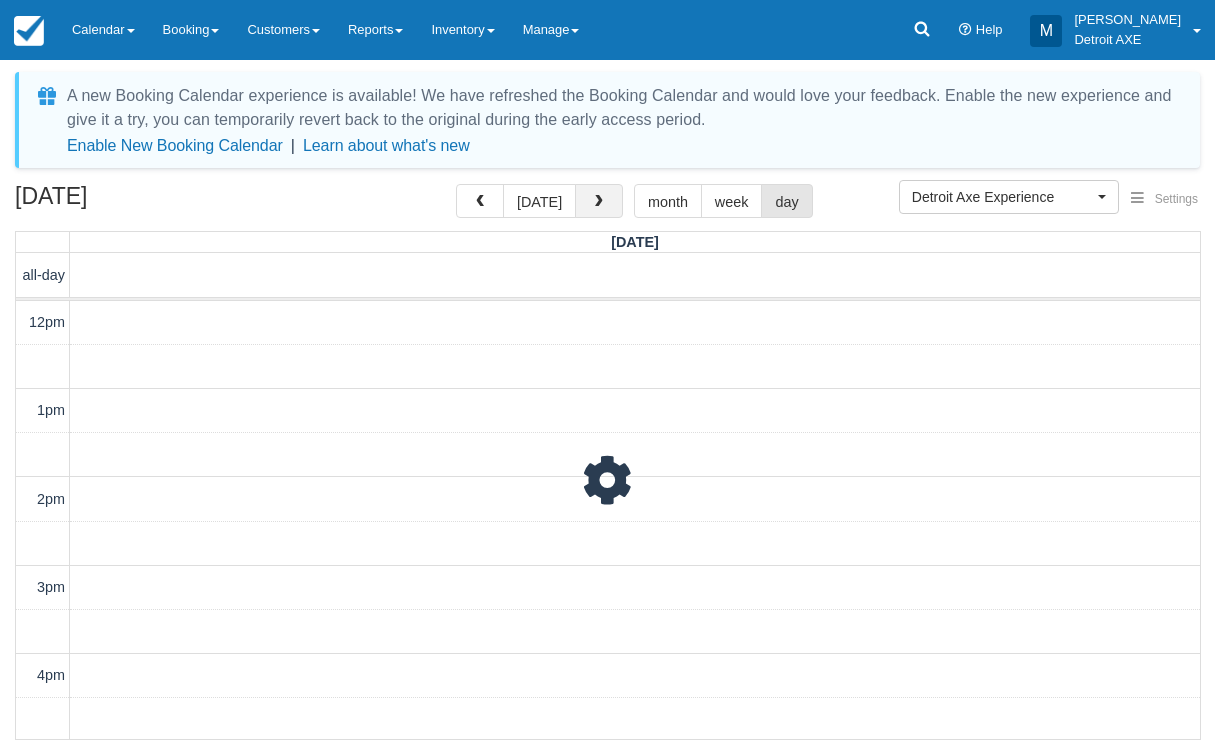 scroll, scrollTop: 576, scrollLeft: 0, axis: vertical 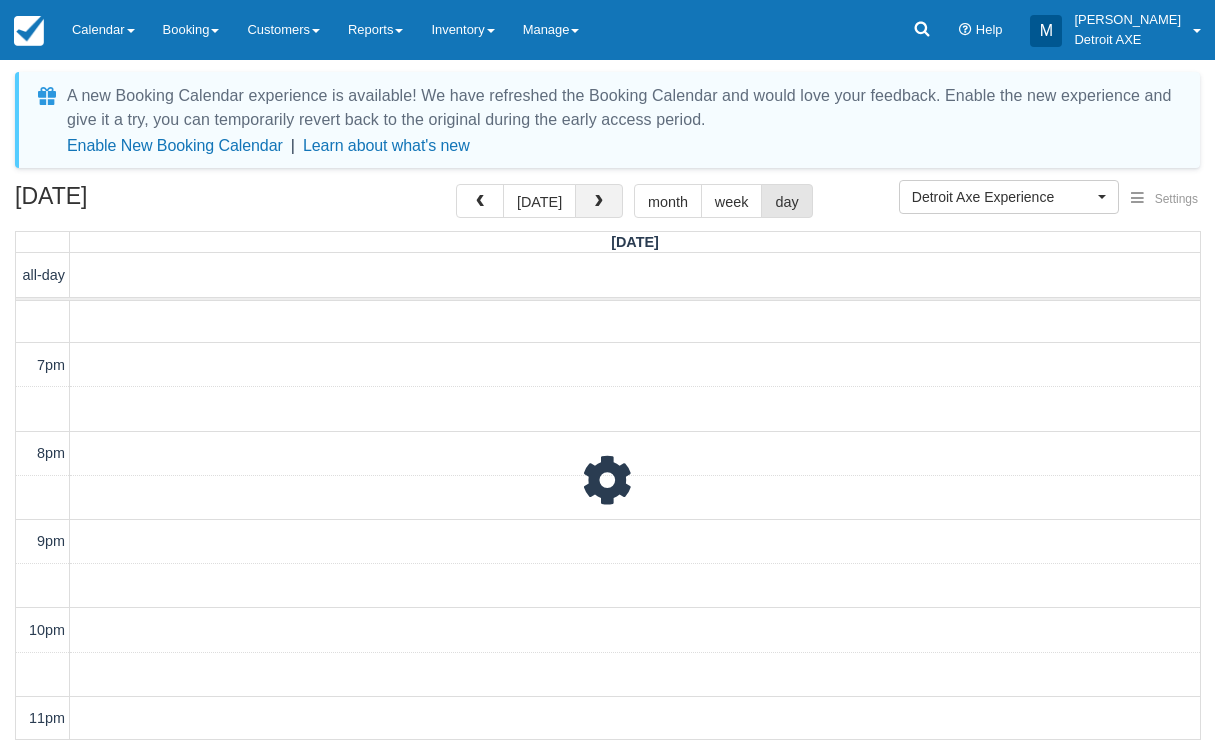 click at bounding box center [599, 202] 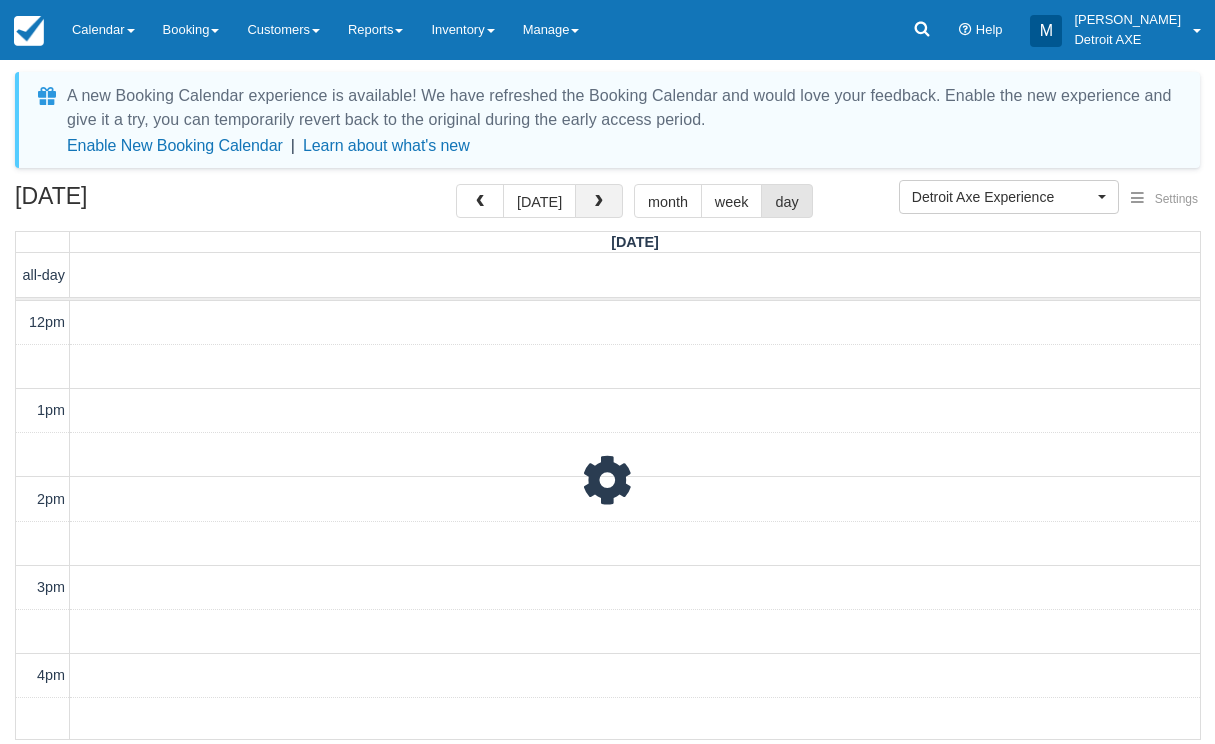 scroll, scrollTop: 0, scrollLeft: 0, axis: both 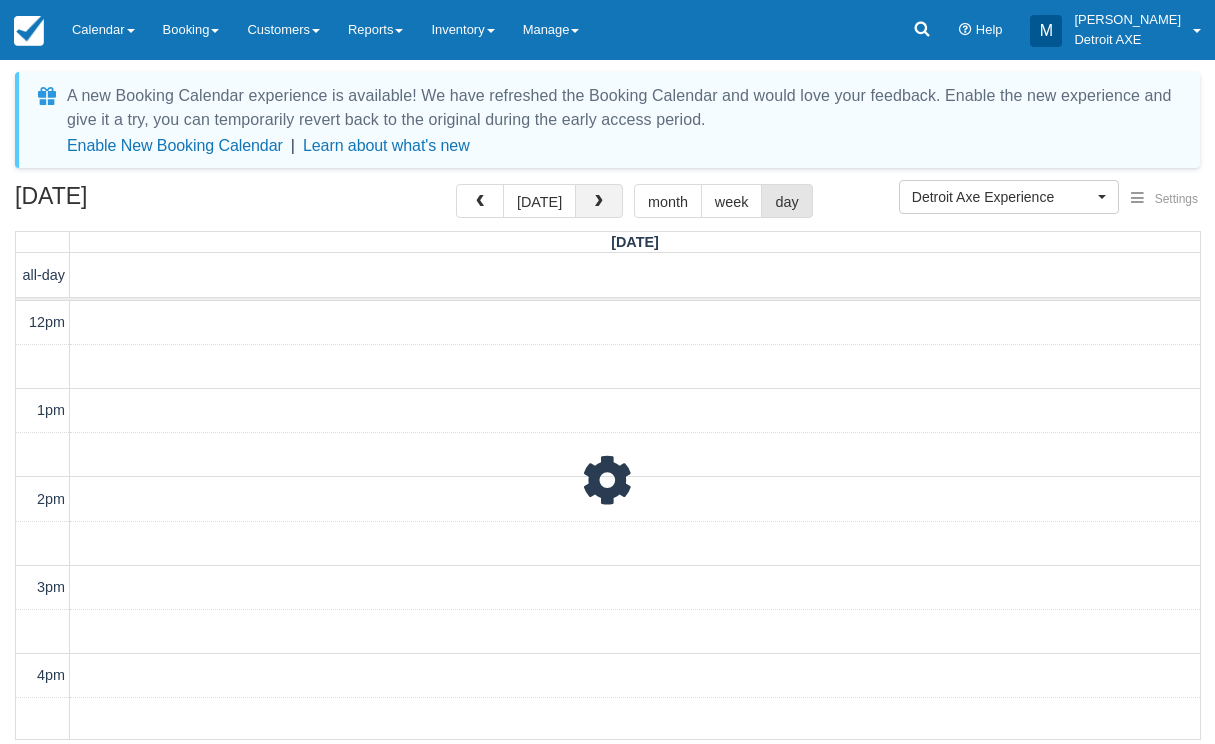 click at bounding box center (599, 202) 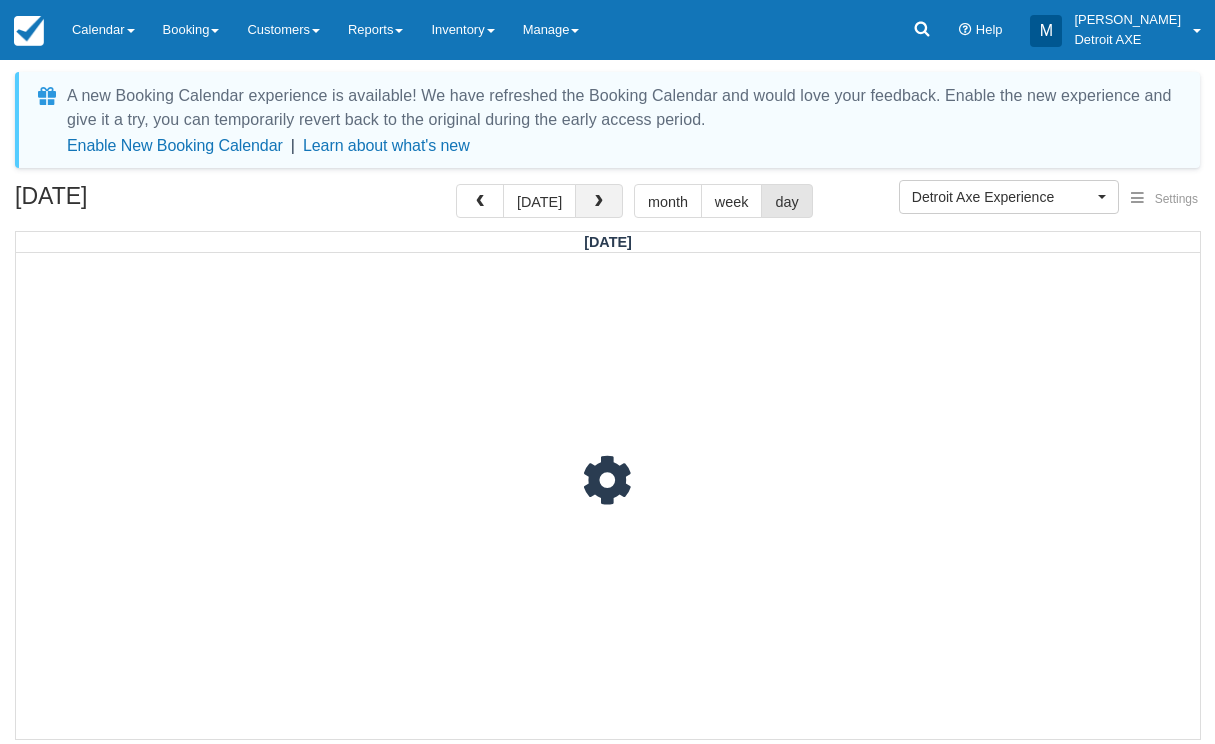 click at bounding box center [599, 202] 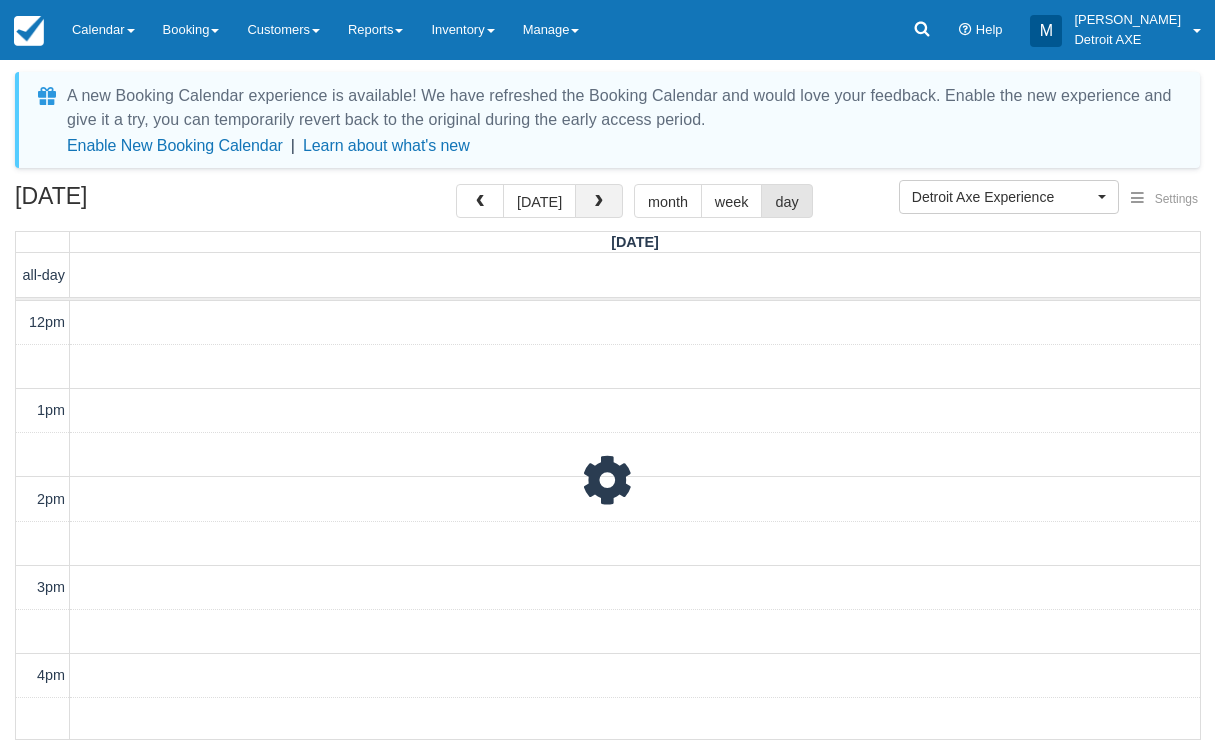 scroll, scrollTop: 576, scrollLeft: 0, axis: vertical 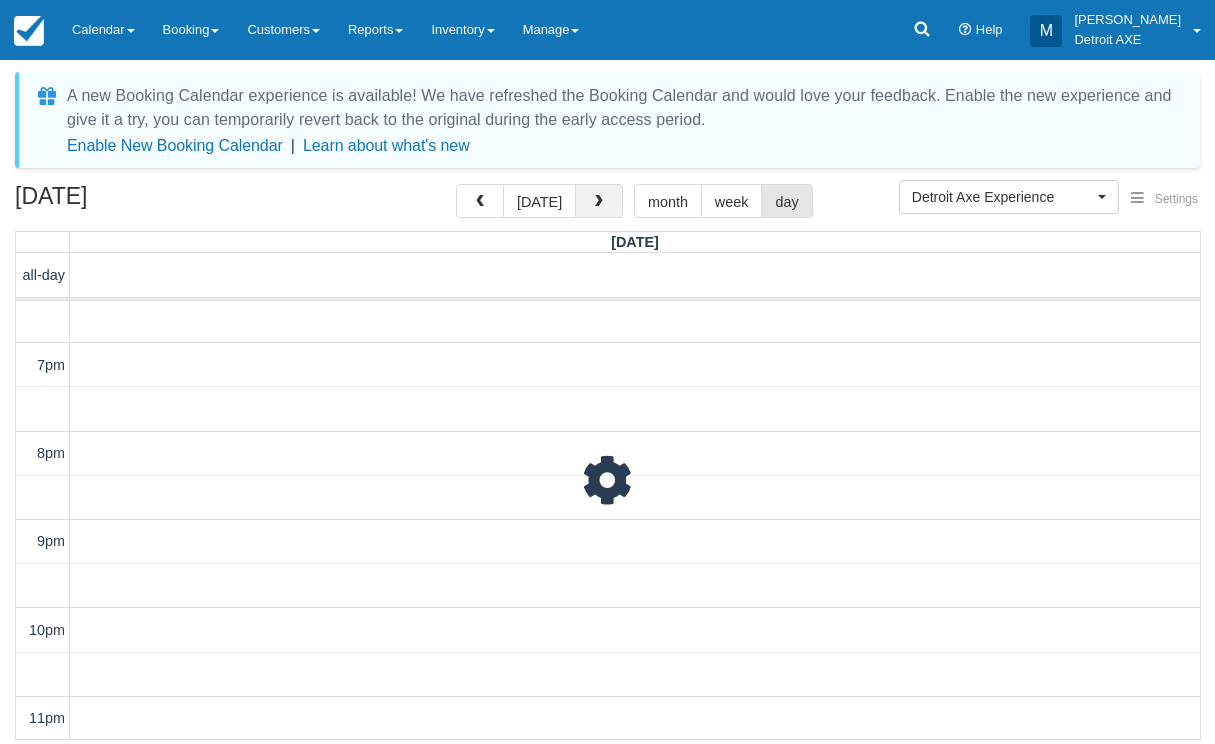 click at bounding box center (599, 202) 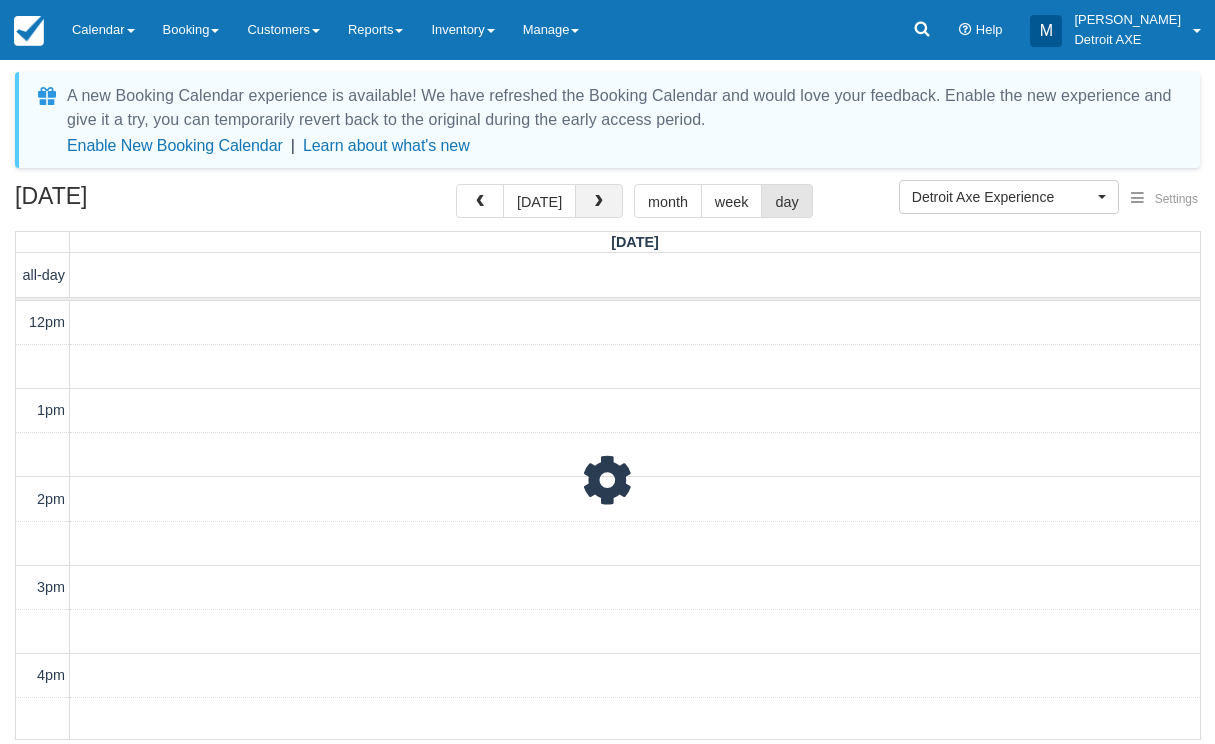 scroll, scrollTop: 576, scrollLeft: 0, axis: vertical 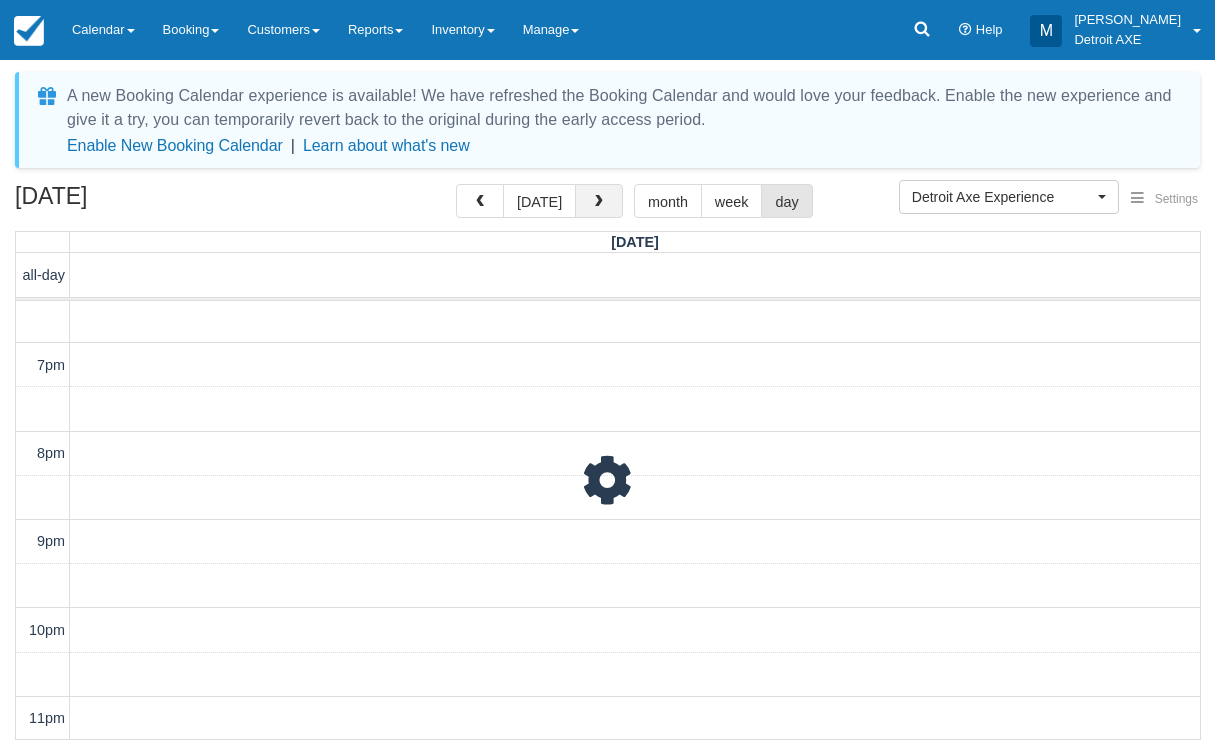 click at bounding box center [599, 202] 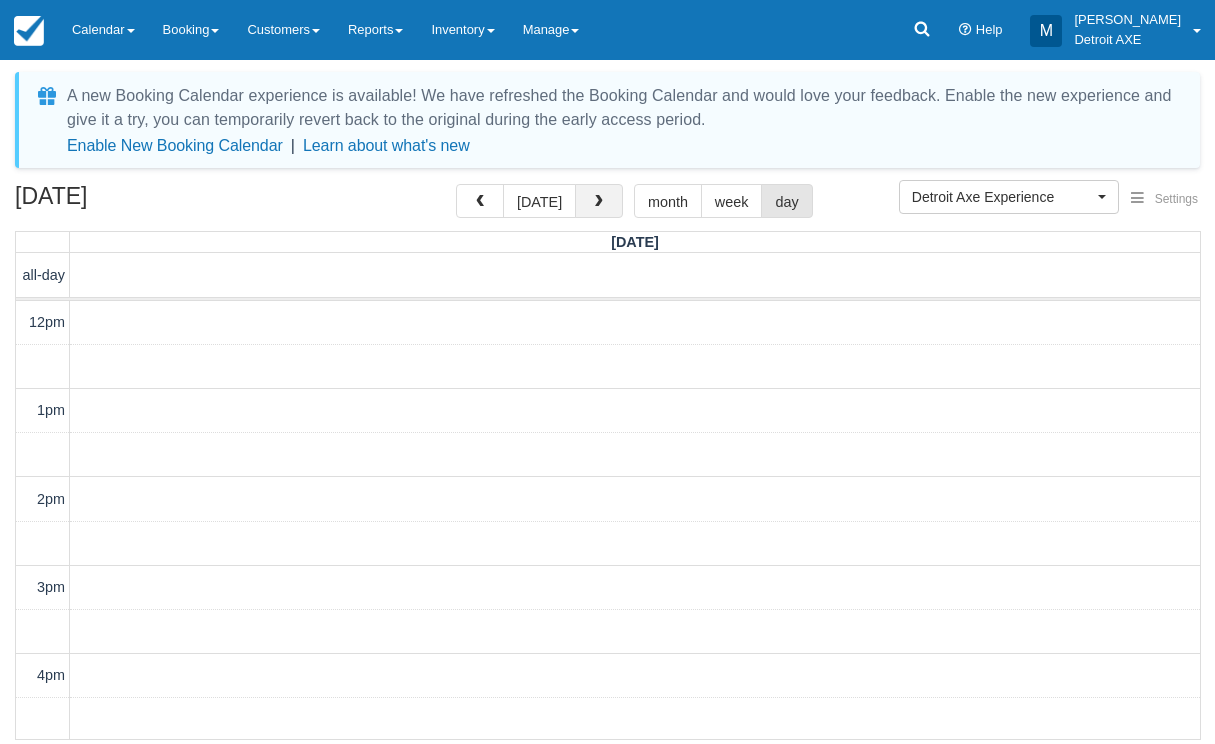 scroll, scrollTop: 576, scrollLeft: 0, axis: vertical 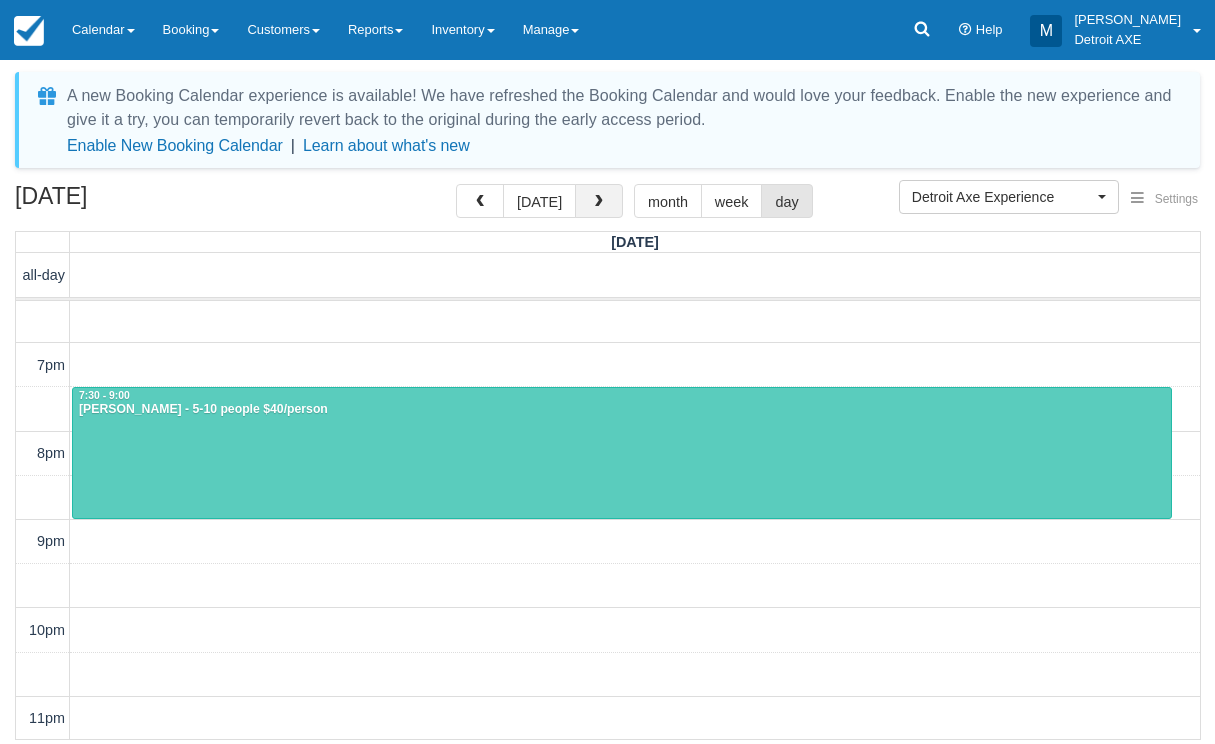 click at bounding box center [599, 202] 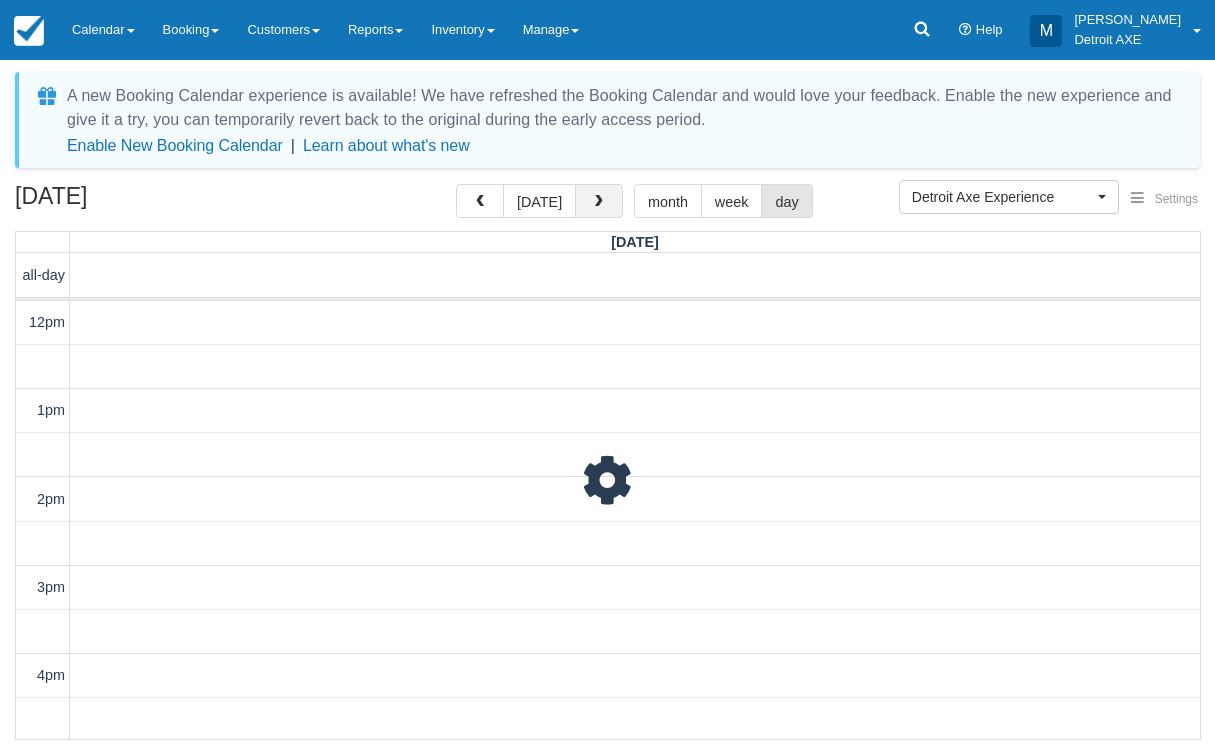 scroll, scrollTop: 576, scrollLeft: 0, axis: vertical 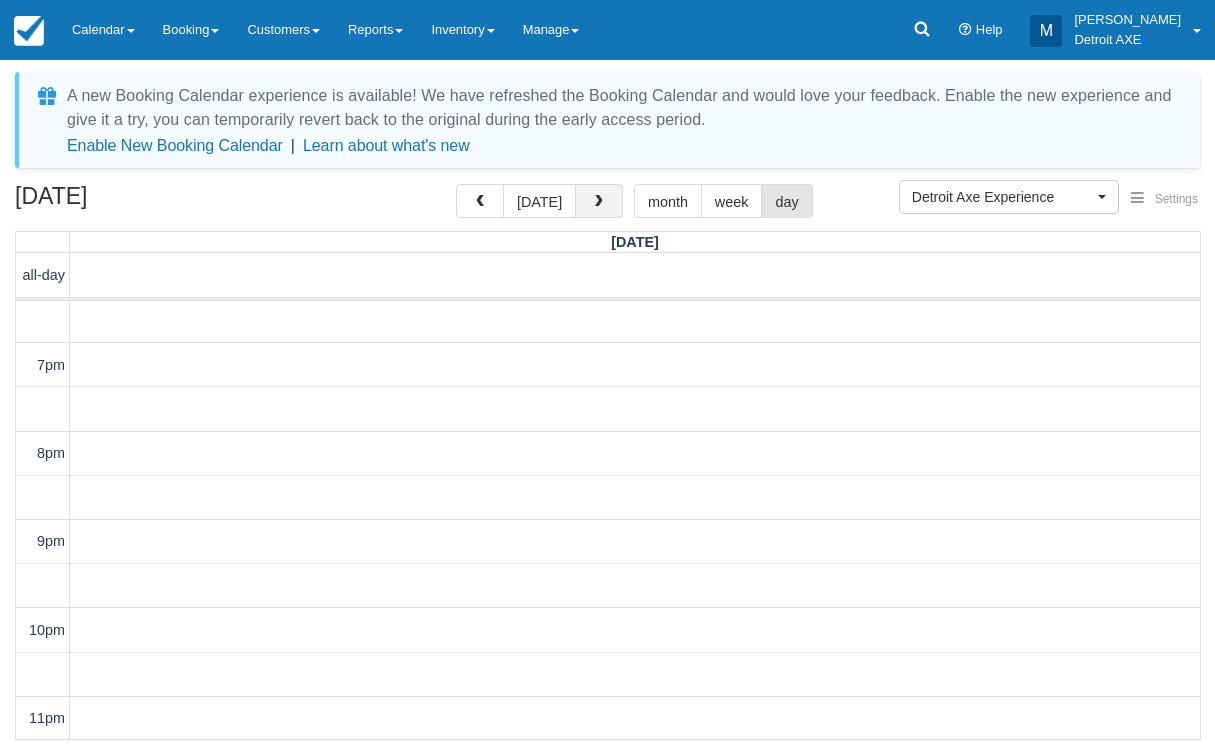 click at bounding box center (599, 202) 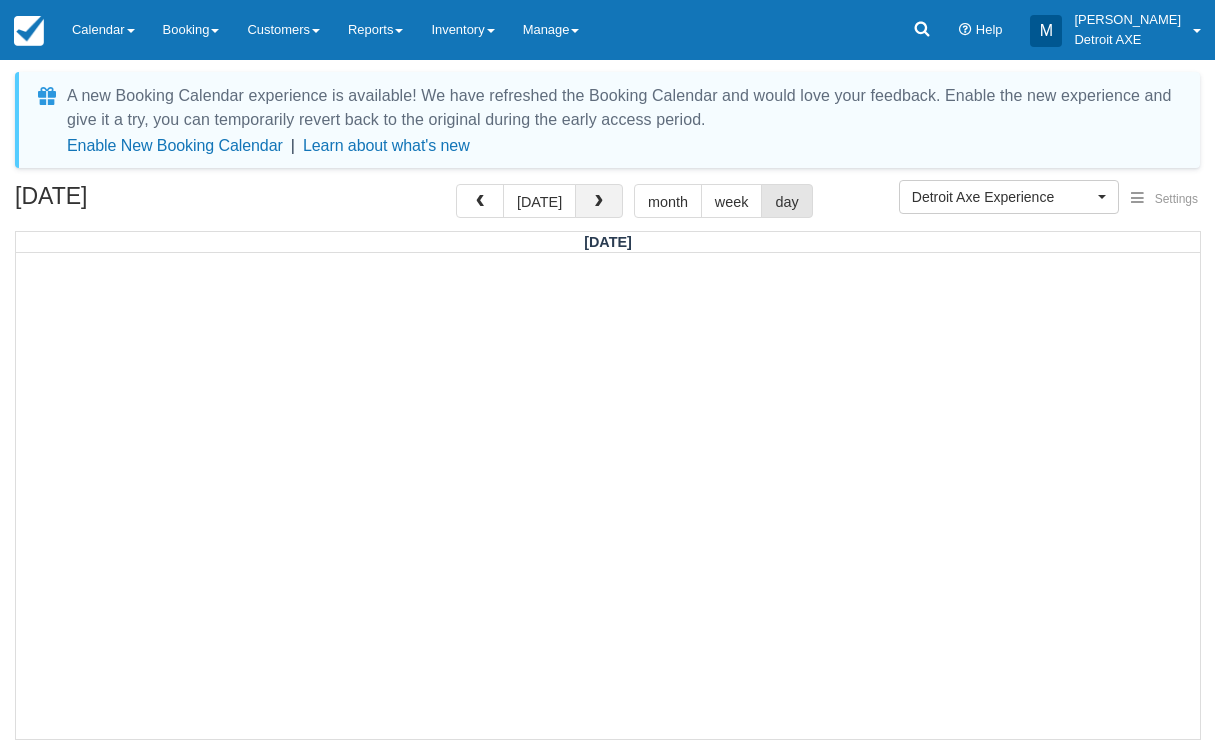 click at bounding box center [599, 202] 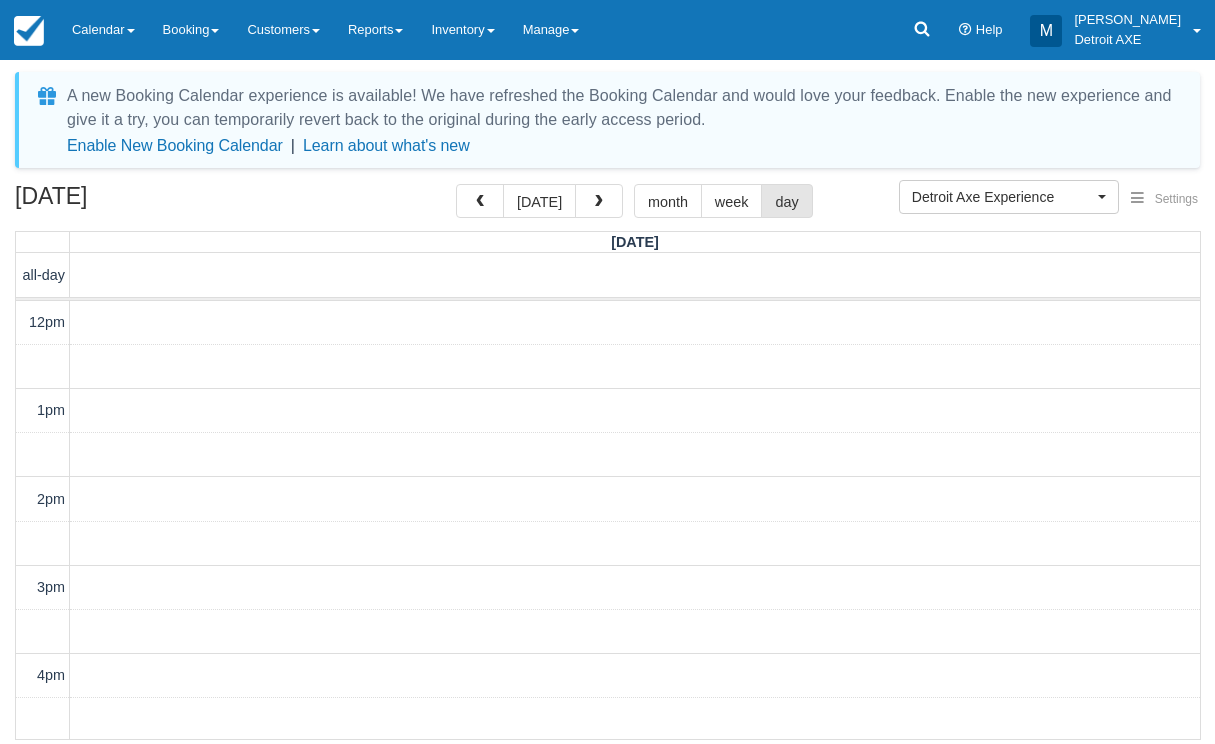 scroll, scrollTop: 0, scrollLeft: 0, axis: both 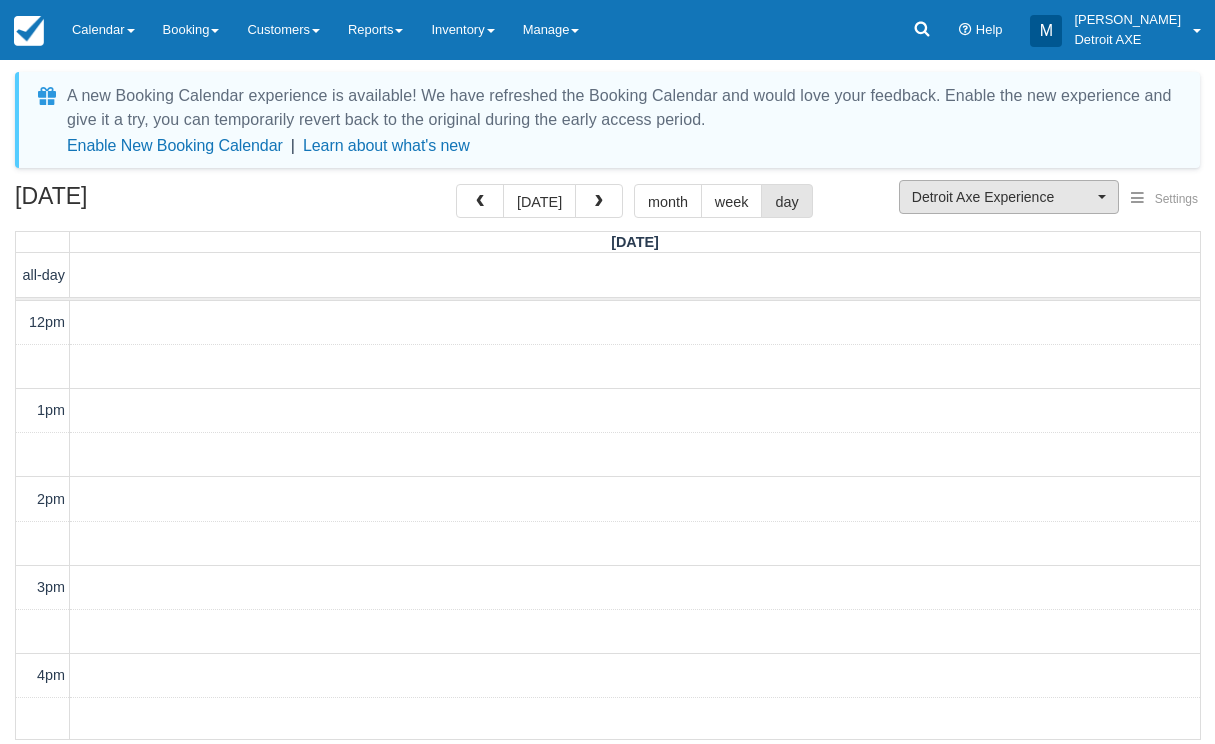 click on "Detroit Axe Experience" at bounding box center [1009, 197] 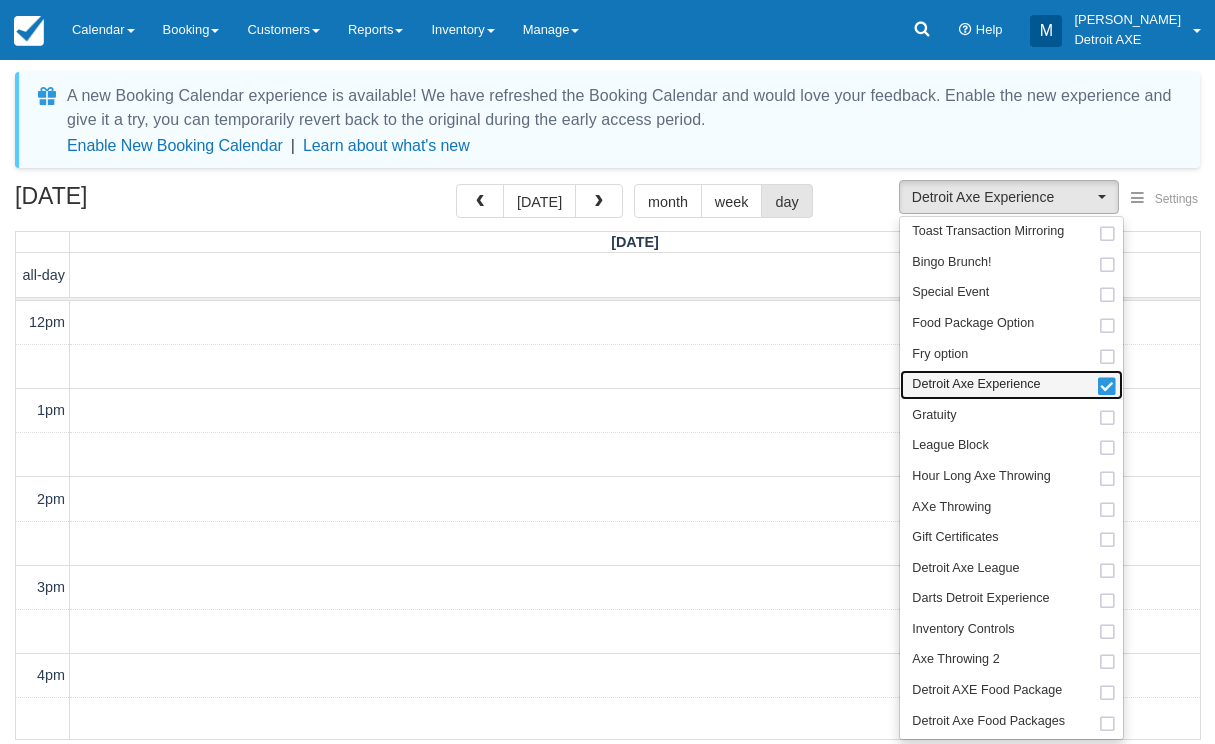 click on "Detroit Axe Experience" at bounding box center [1011, 385] 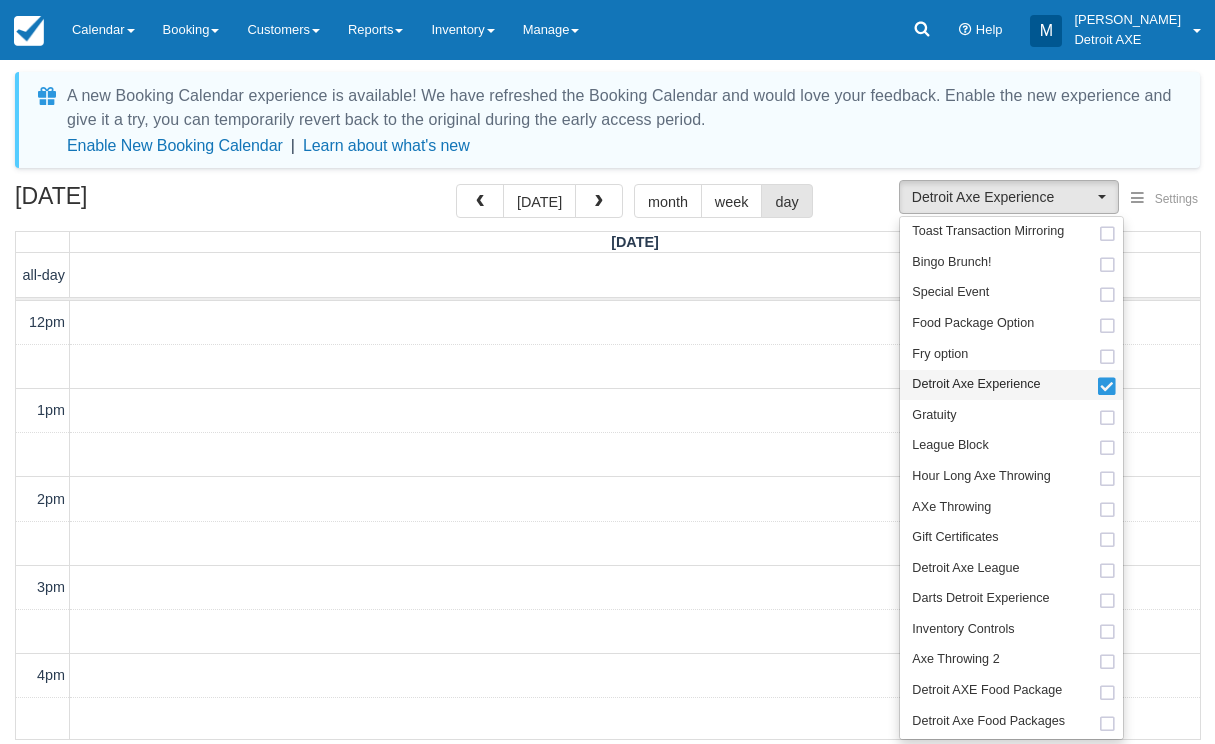 select 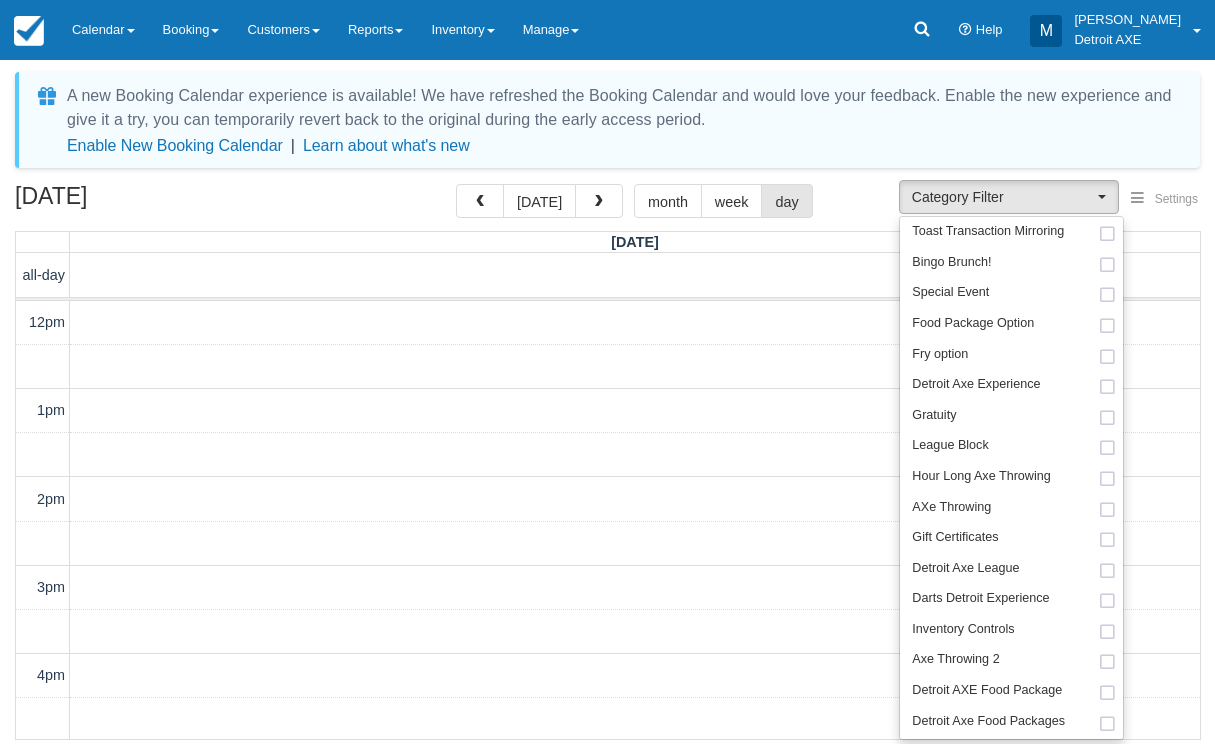 click on "July 29, 2025 today month week day" at bounding box center (607, 205) 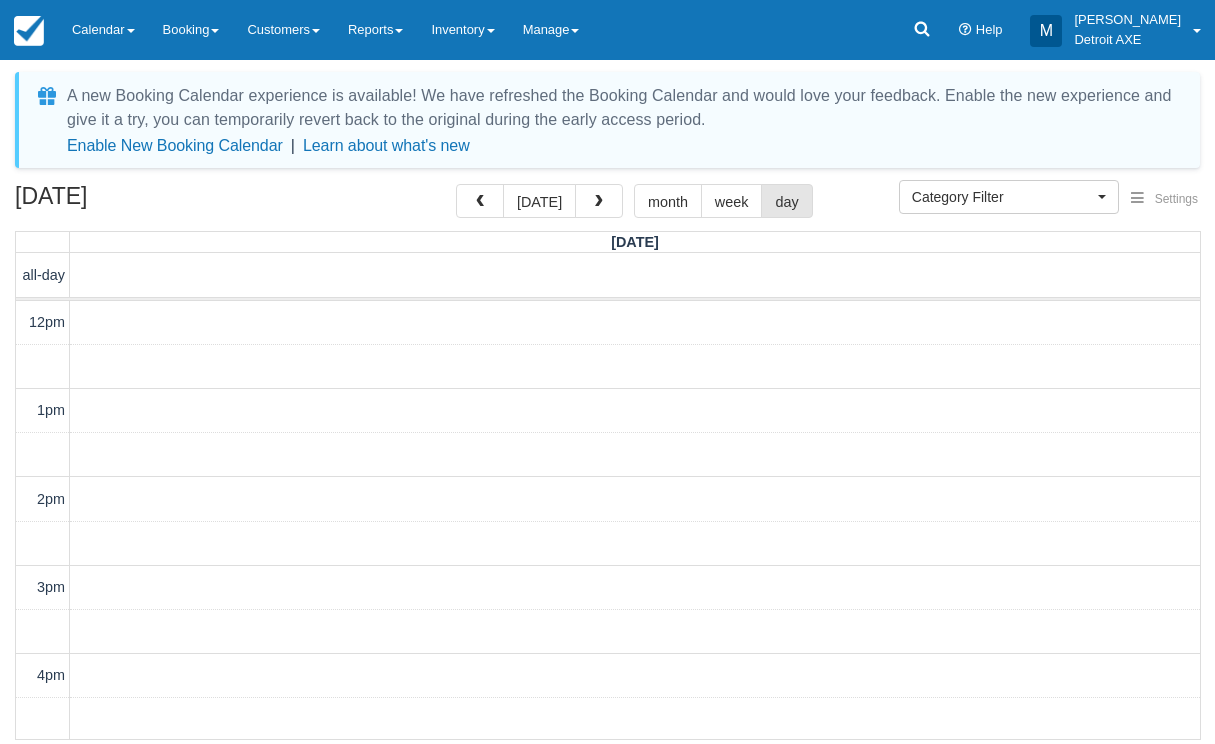 scroll, scrollTop: 0, scrollLeft: 0, axis: both 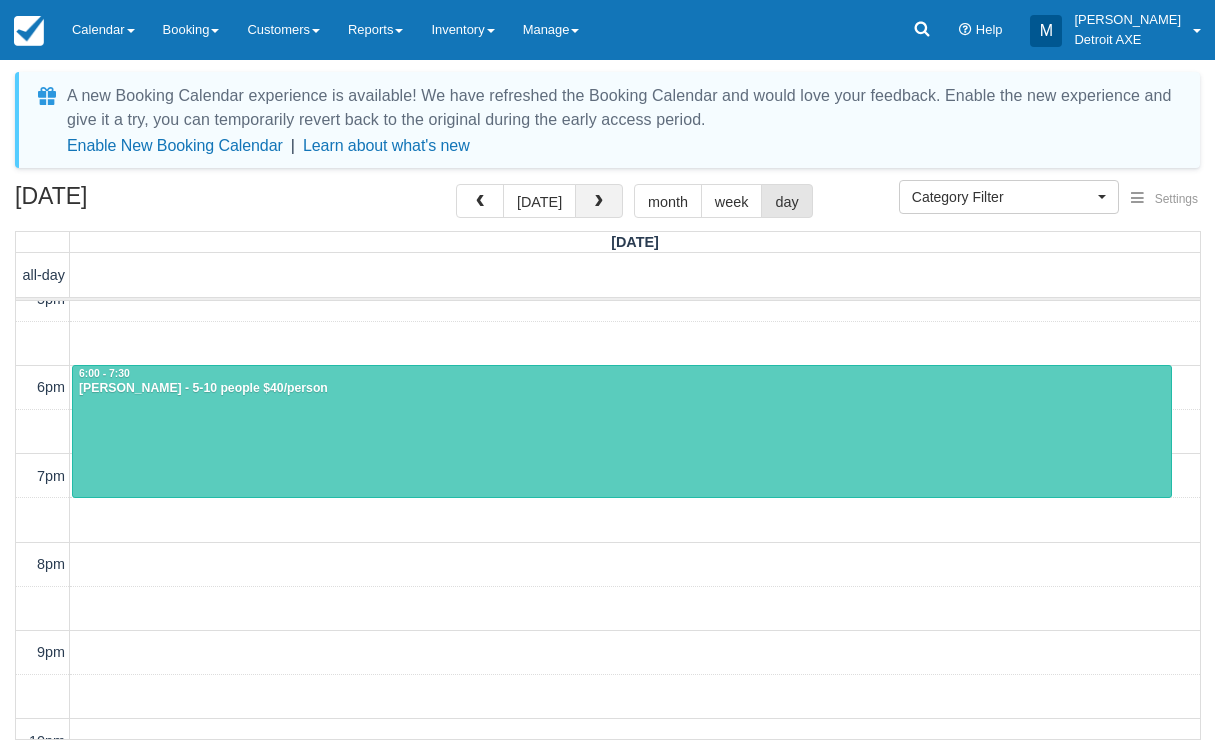 click at bounding box center [599, 202] 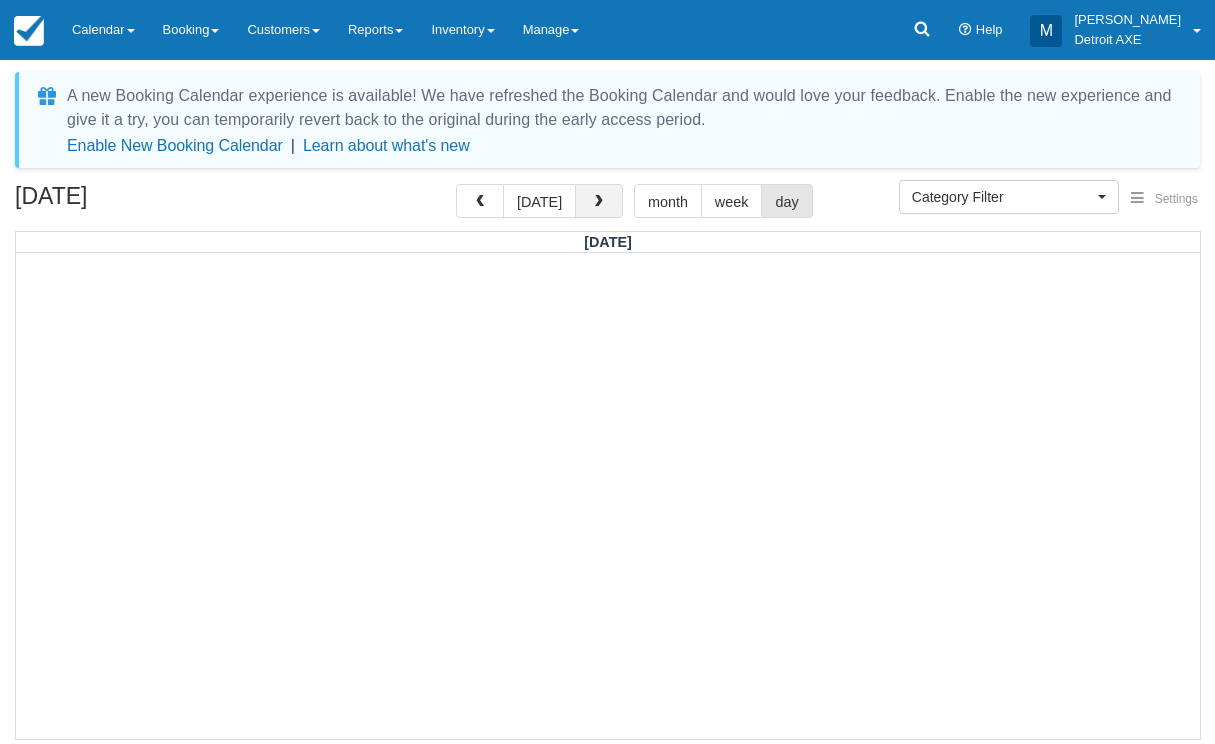 click at bounding box center [599, 202] 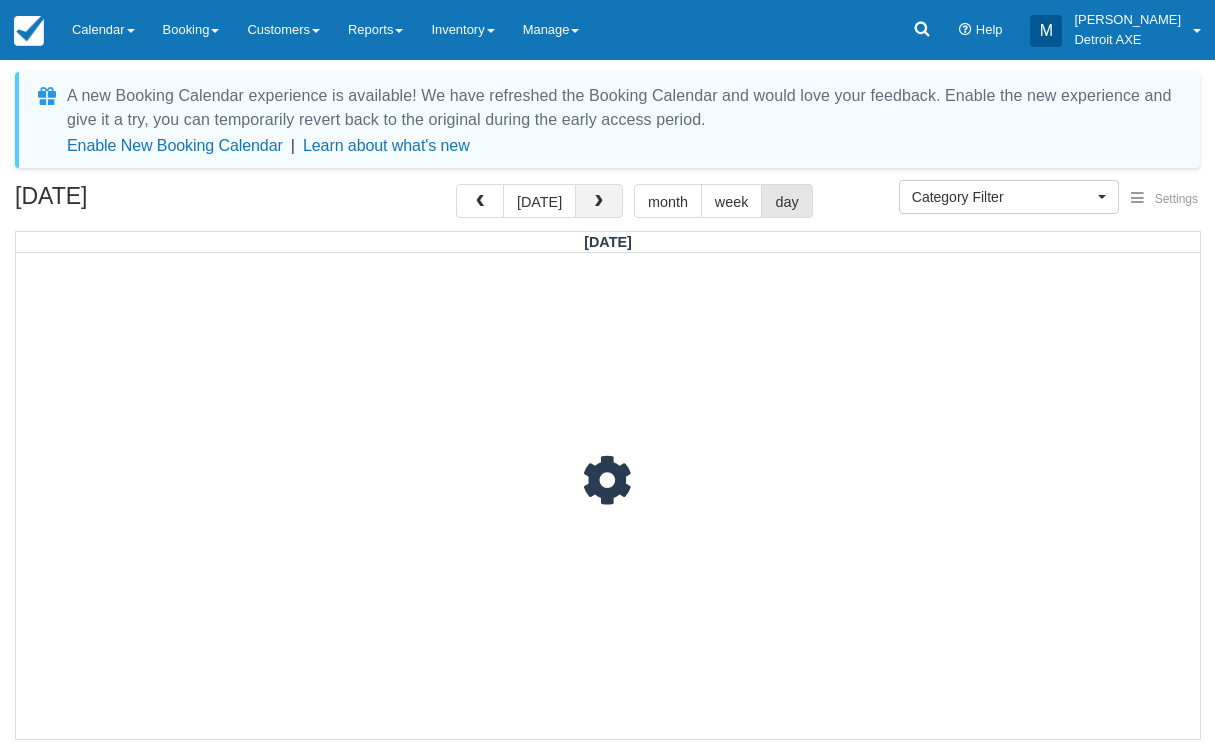 click at bounding box center [599, 202] 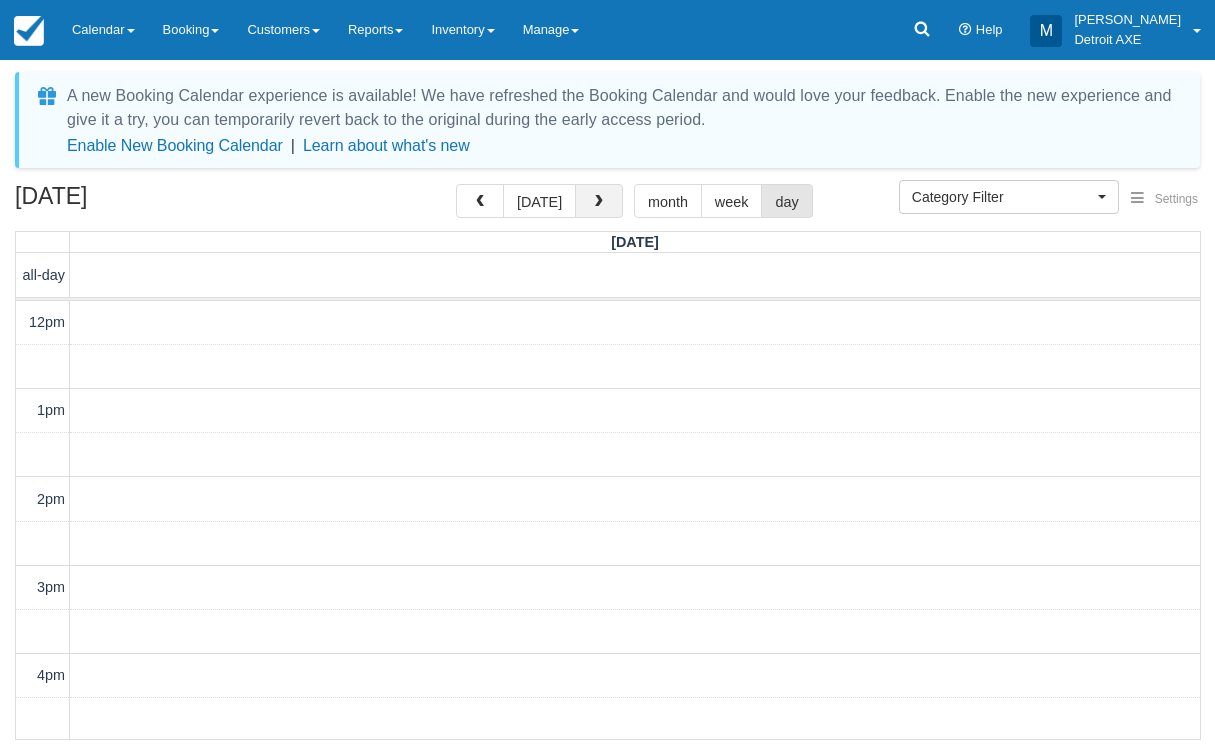 click at bounding box center (599, 202) 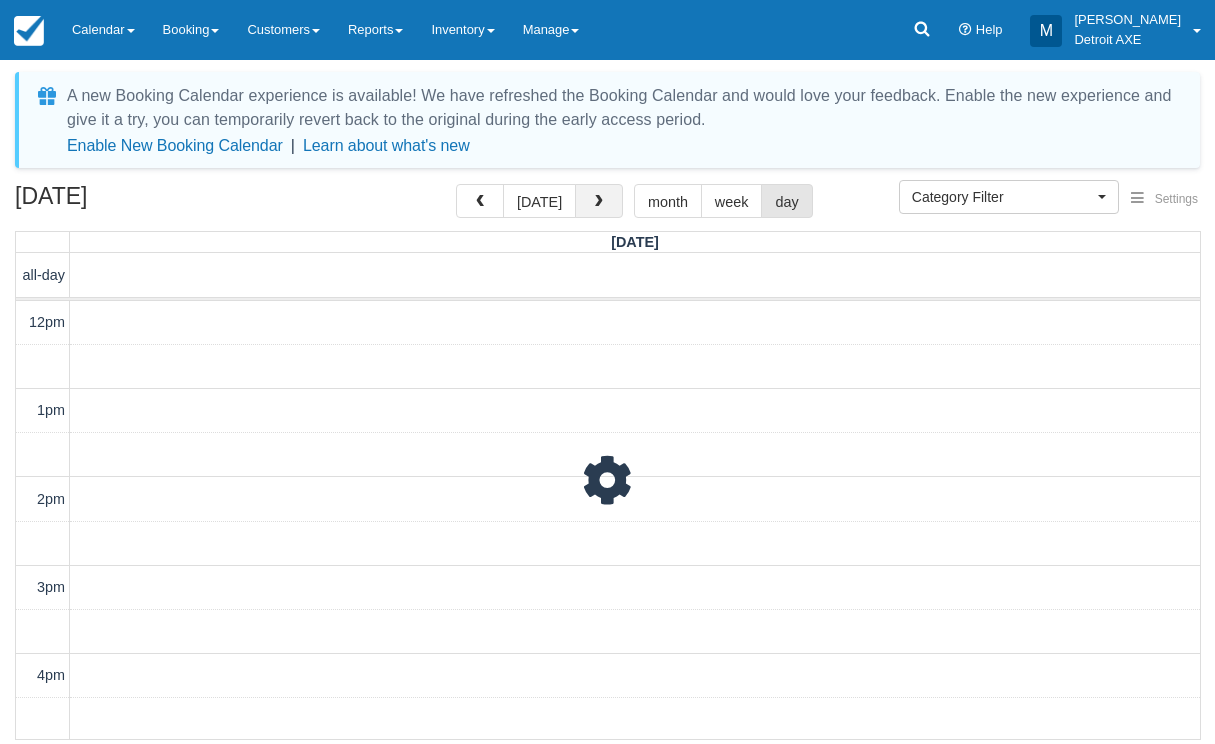 click at bounding box center (599, 202) 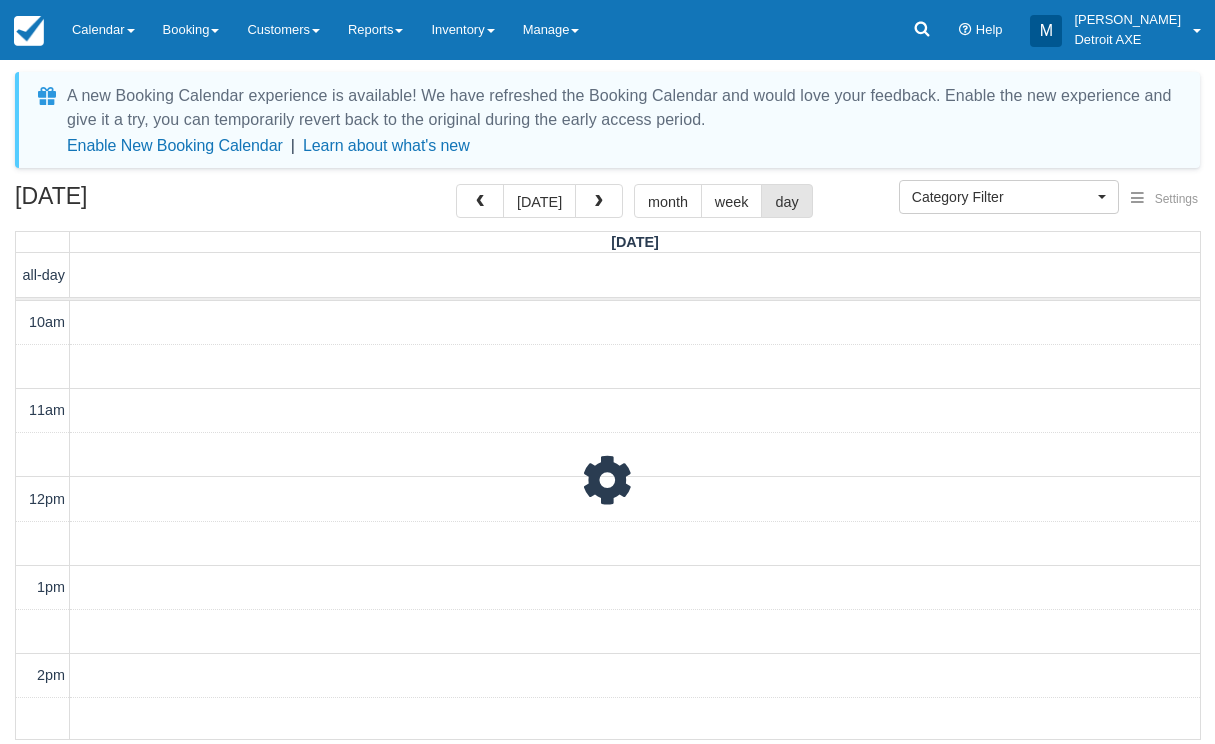 scroll, scrollTop: 753, scrollLeft: 0, axis: vertical 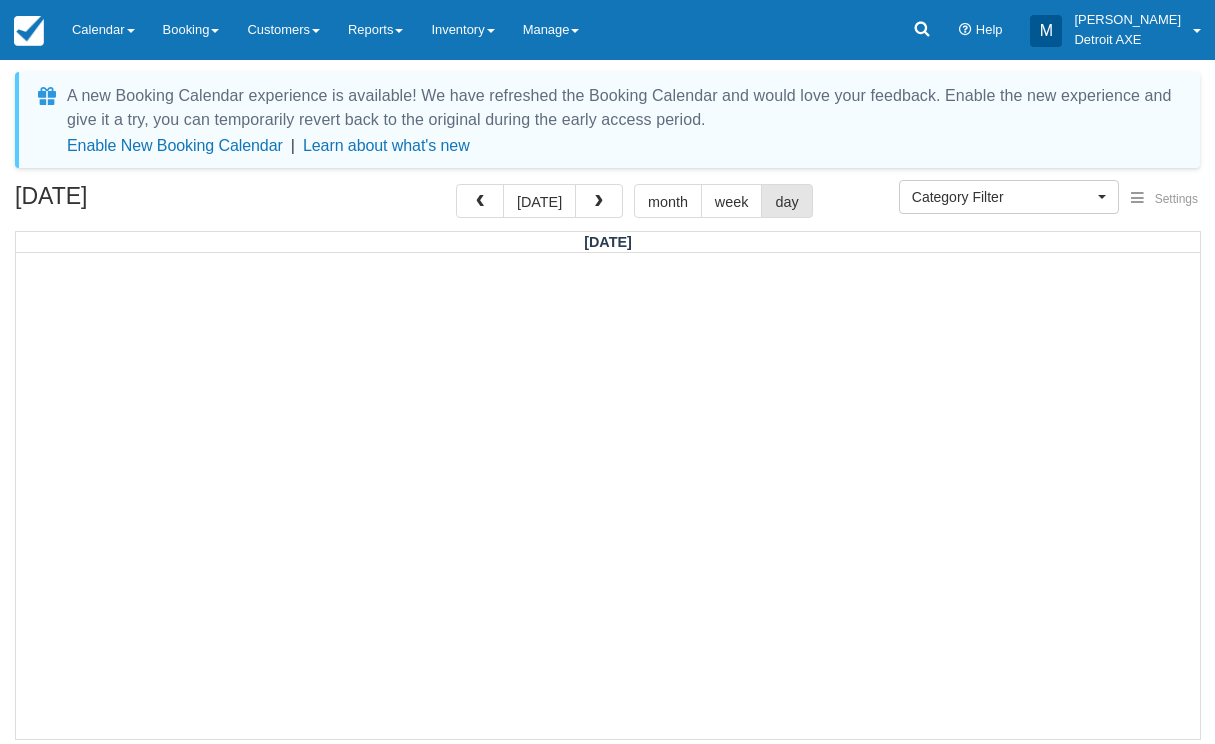 click at bounding box center (599, 202) 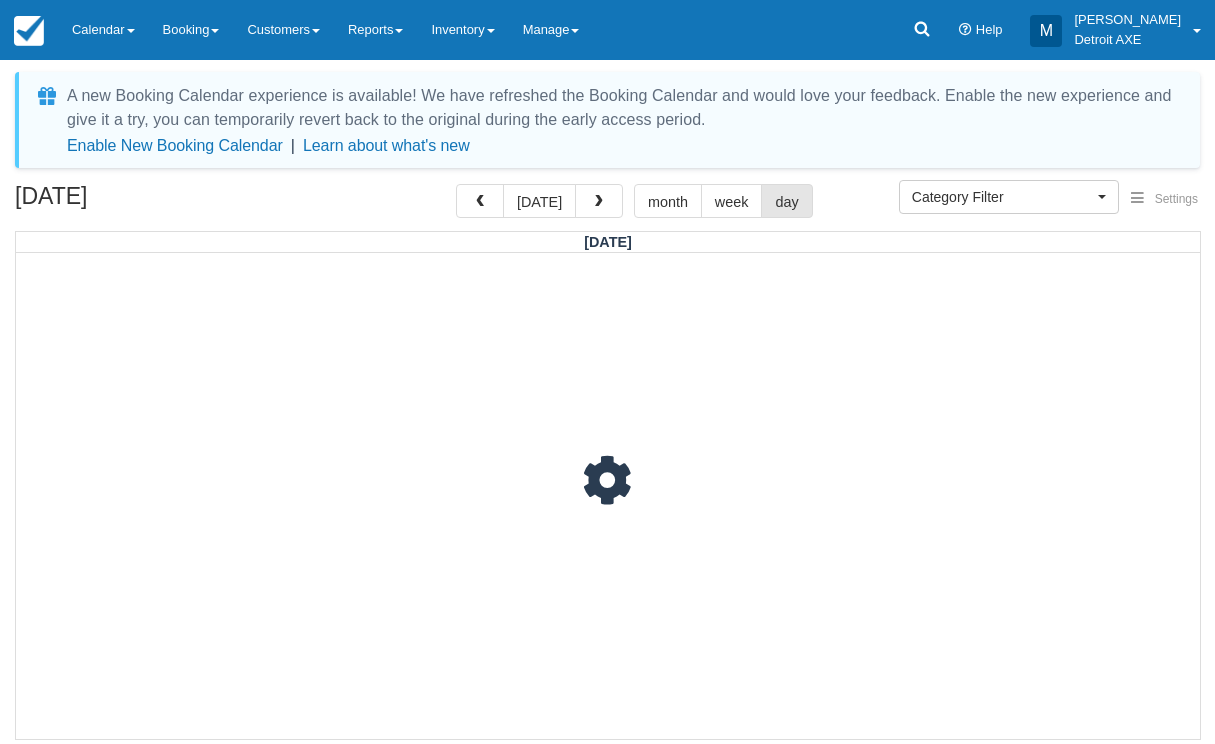 click at bounding box center [599, 202] 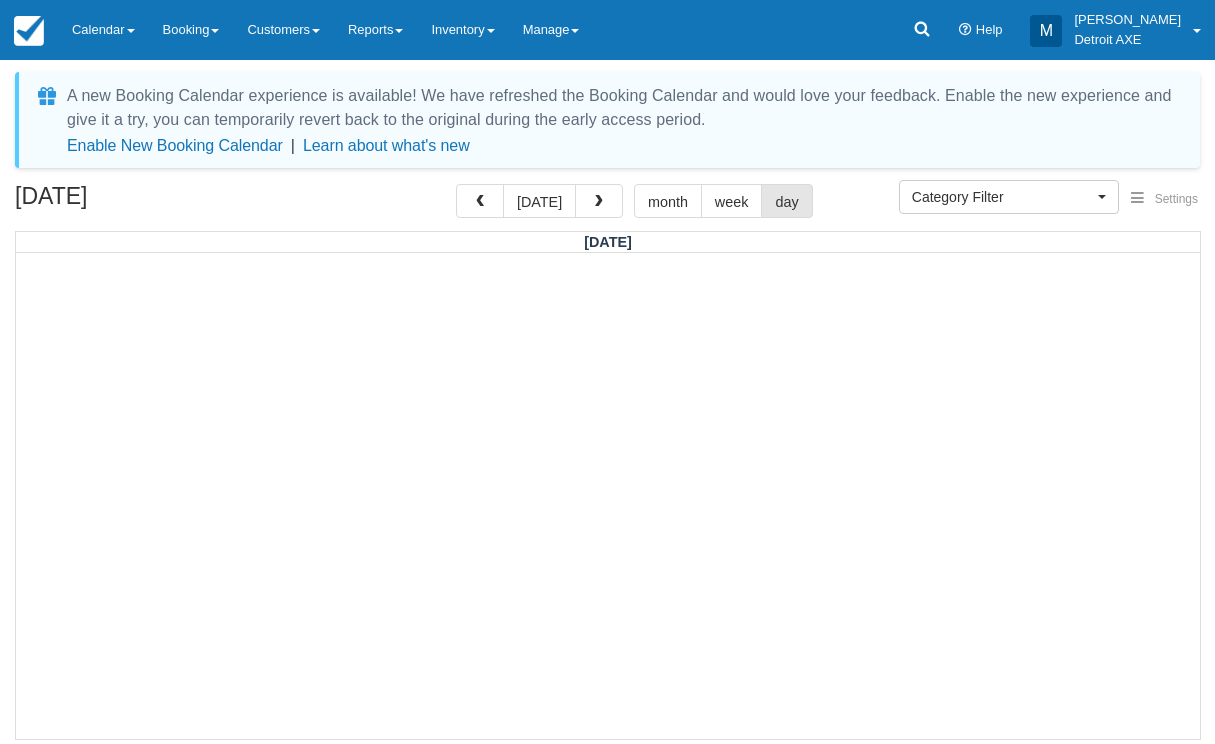 click at bounding box center [599, 202] 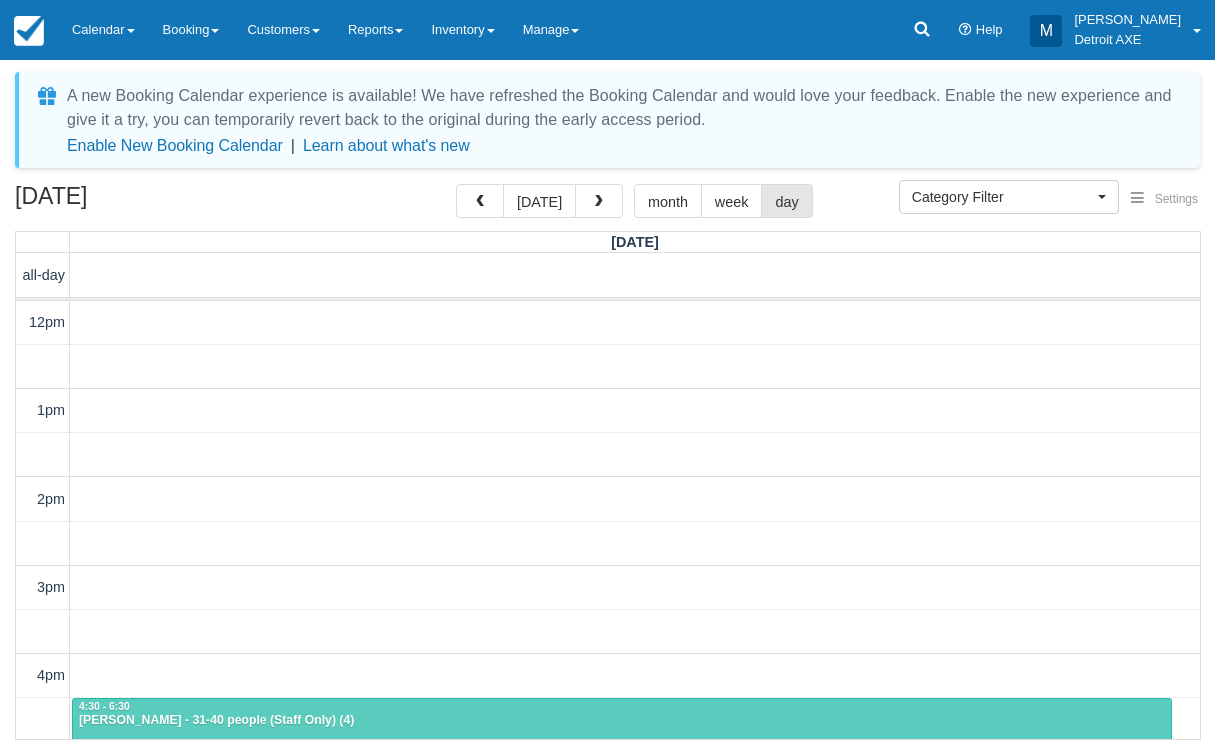 scroll, scrollTop: 576, scrollLeft: 0, axis: vertical 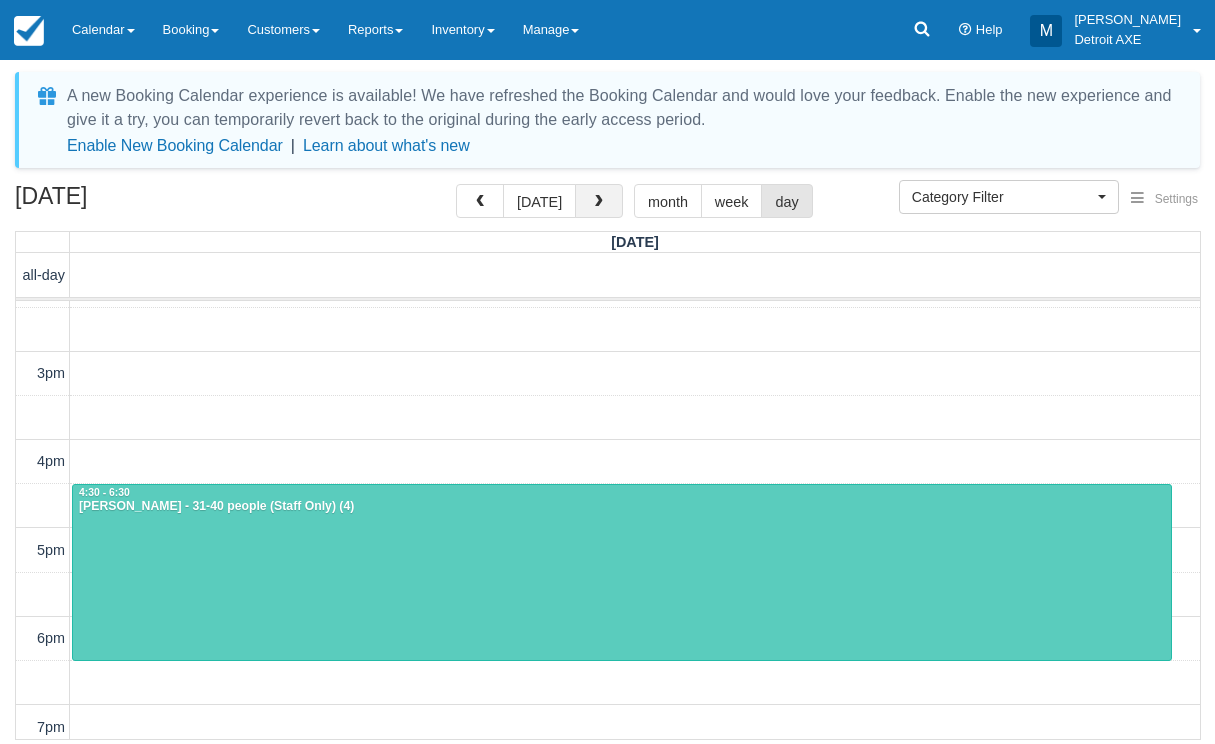 click at bounding box center [599, 202] 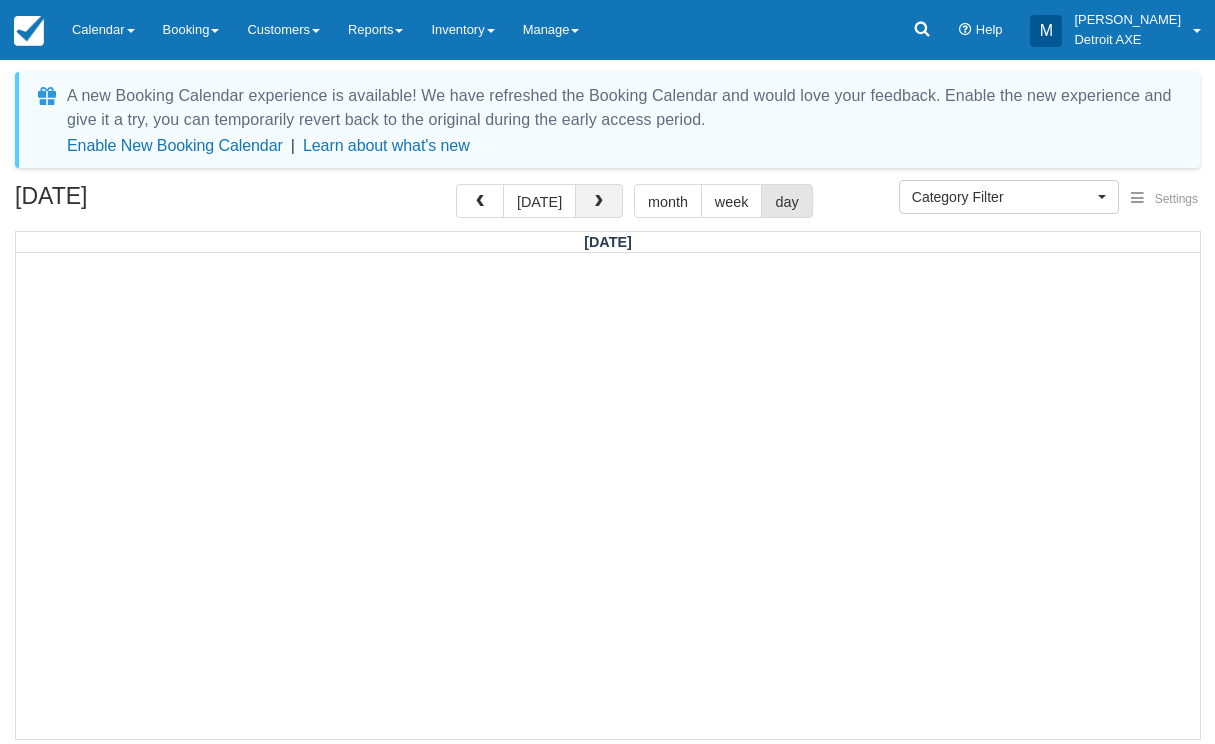 click at bounding box center [599, 202] 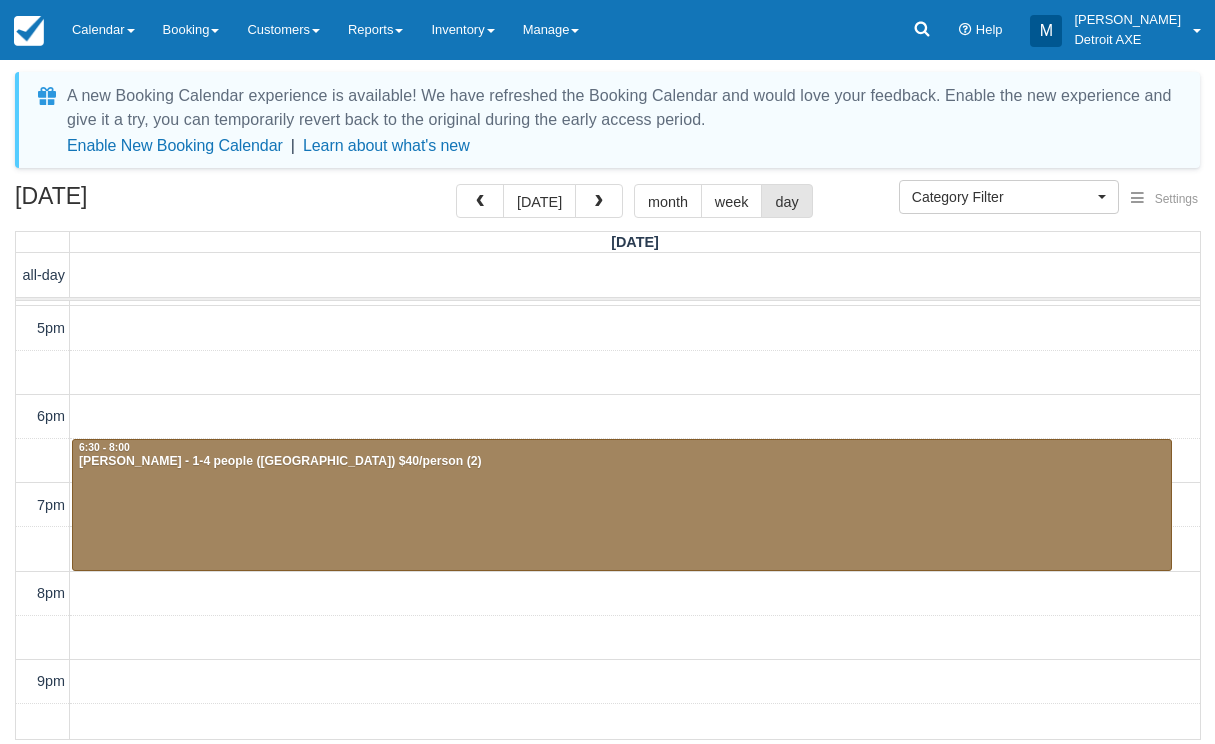 scroll 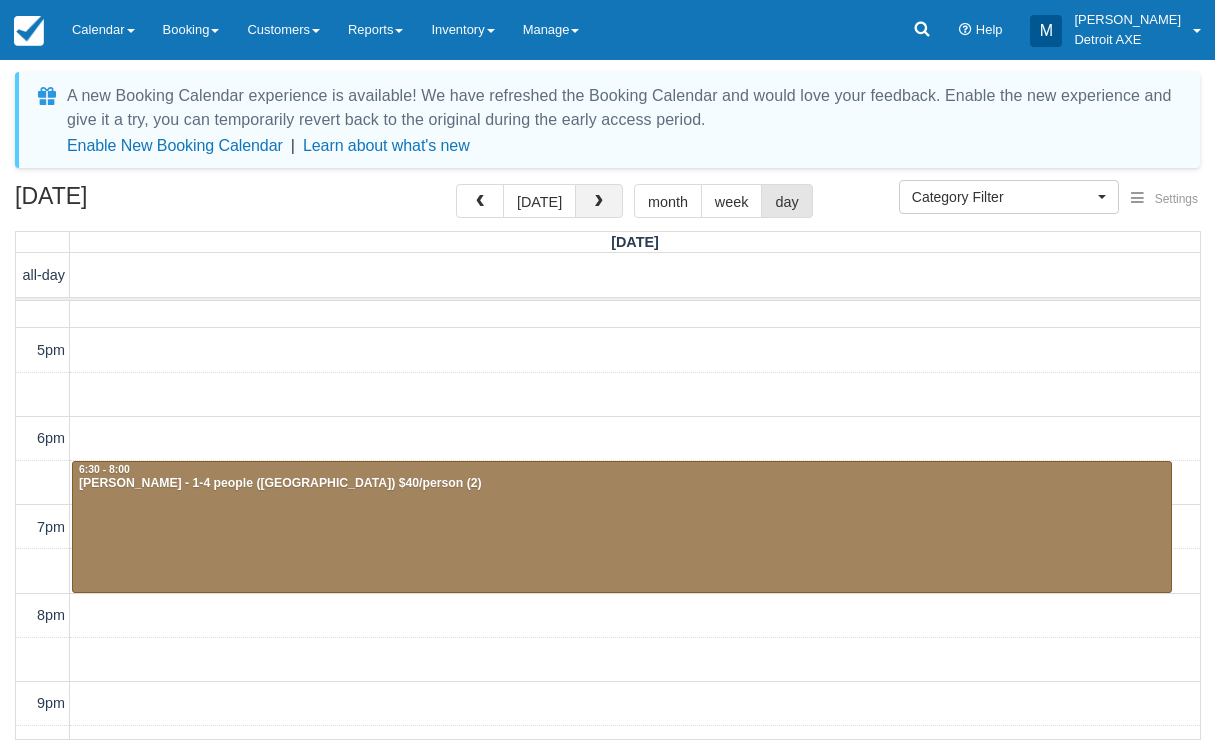 click at bounding box center [599, 202] 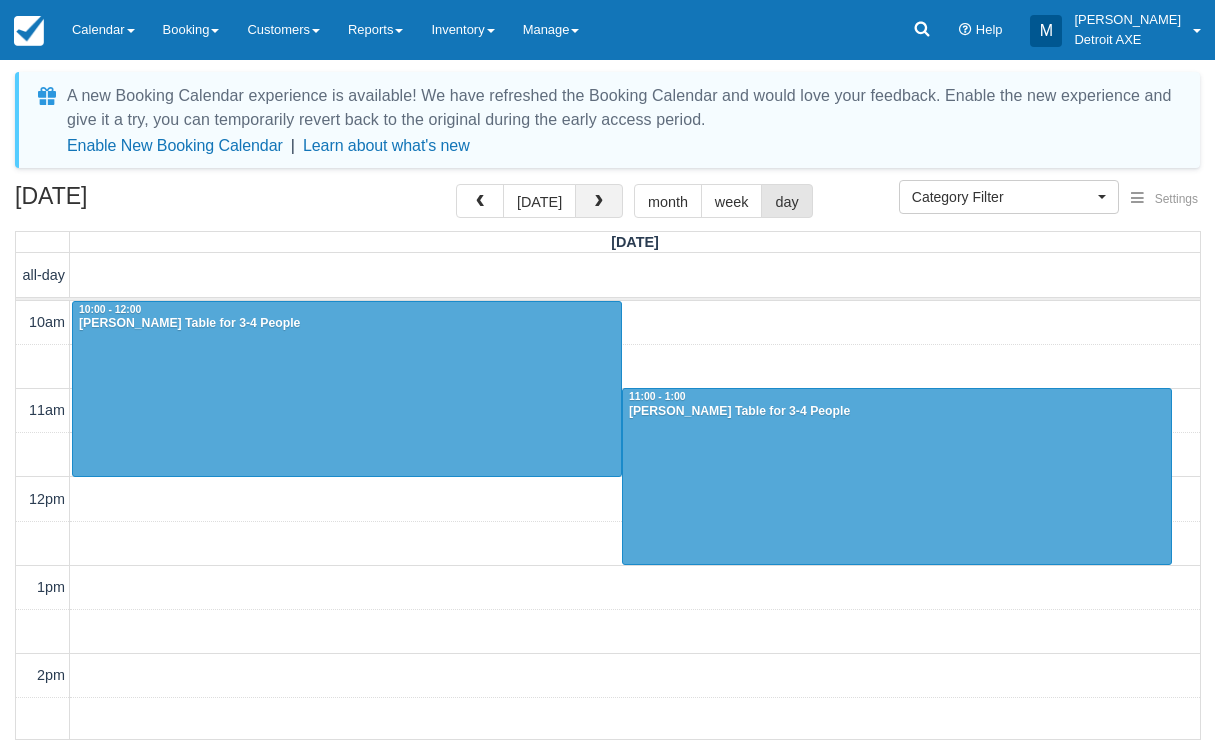 click at bounding box center (599, 201) 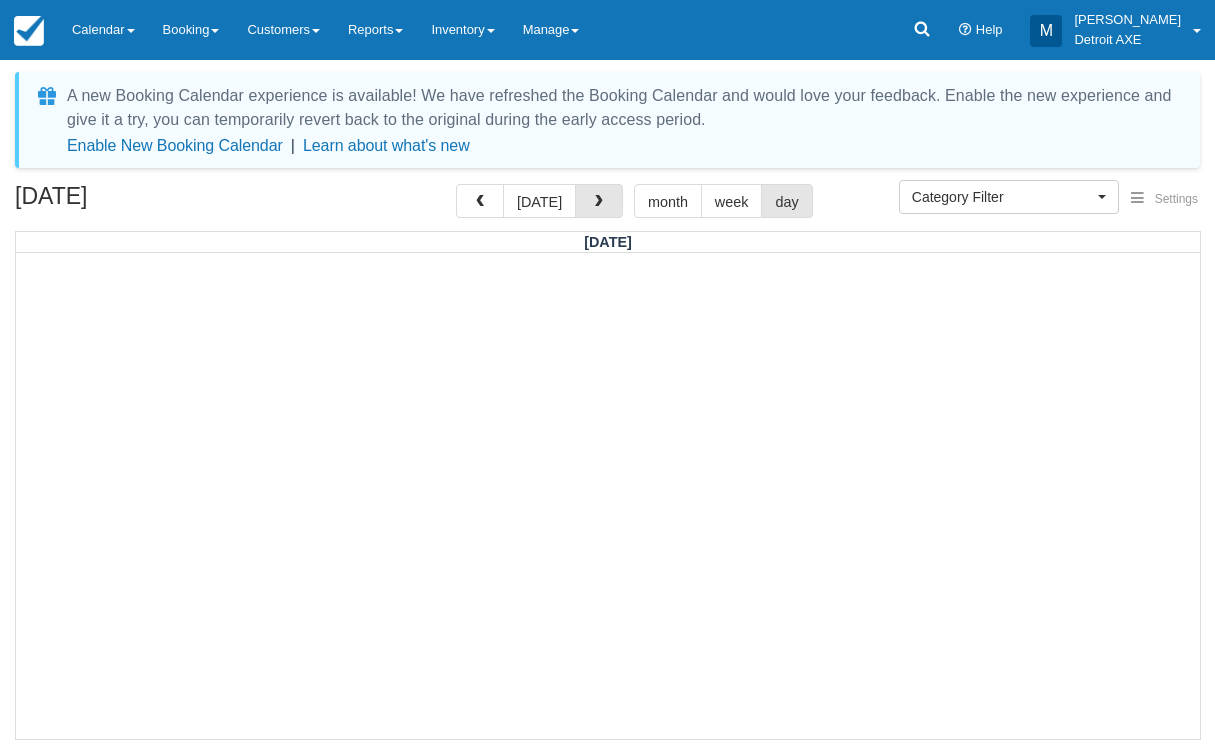 click at bounding box center (599, 201) 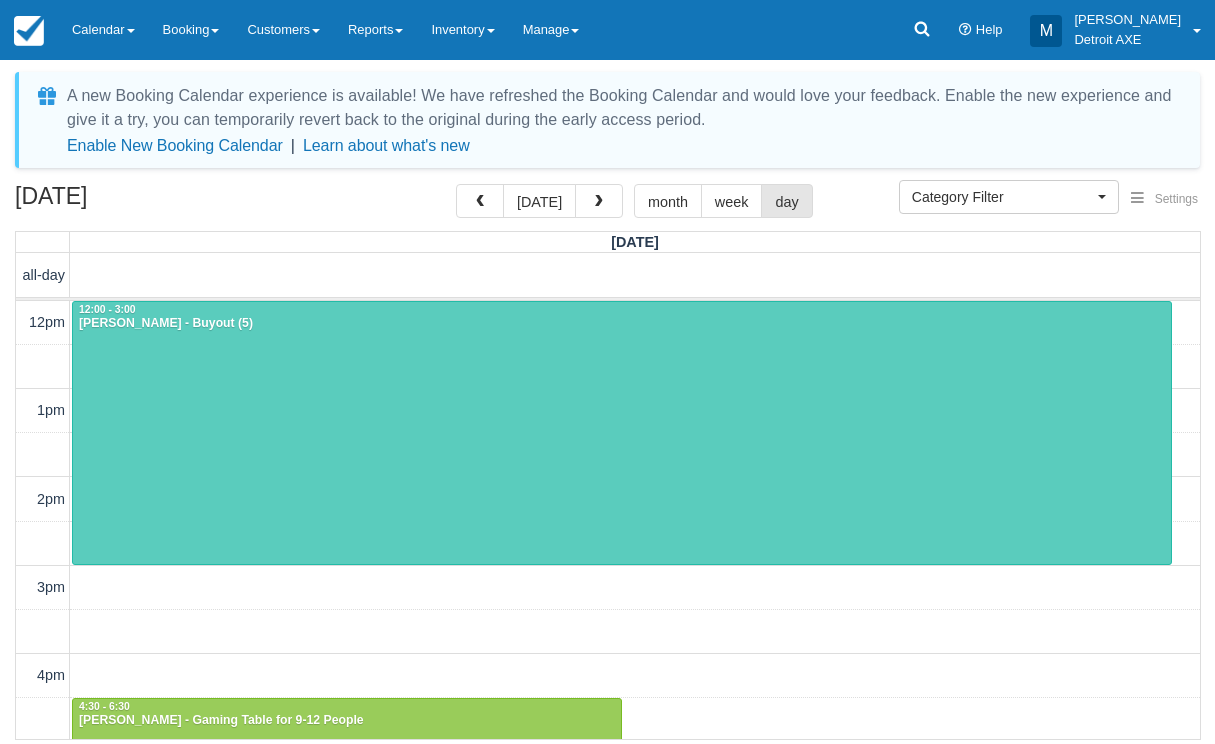 click at bounding box center [622, 433] 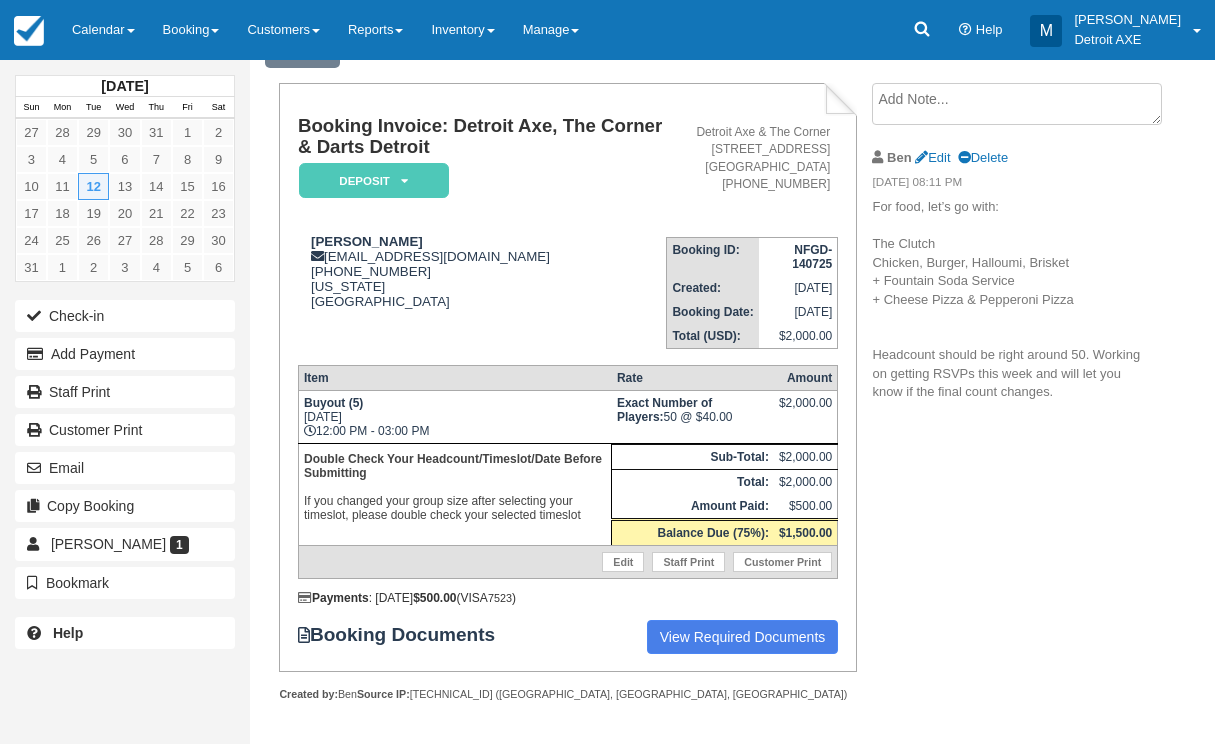 scroll, scrollTop: 99, scrollLeft: 0, axis: vertical 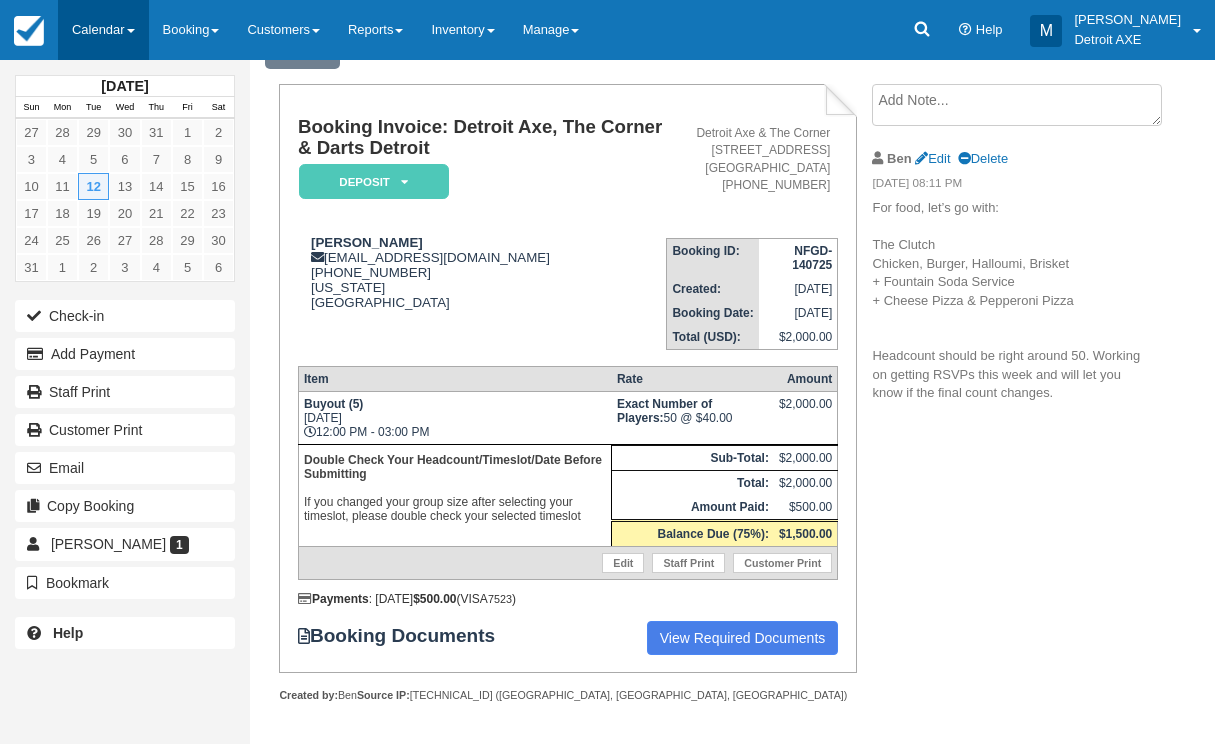 click on "Calendar" at bounding box center [103, 30] 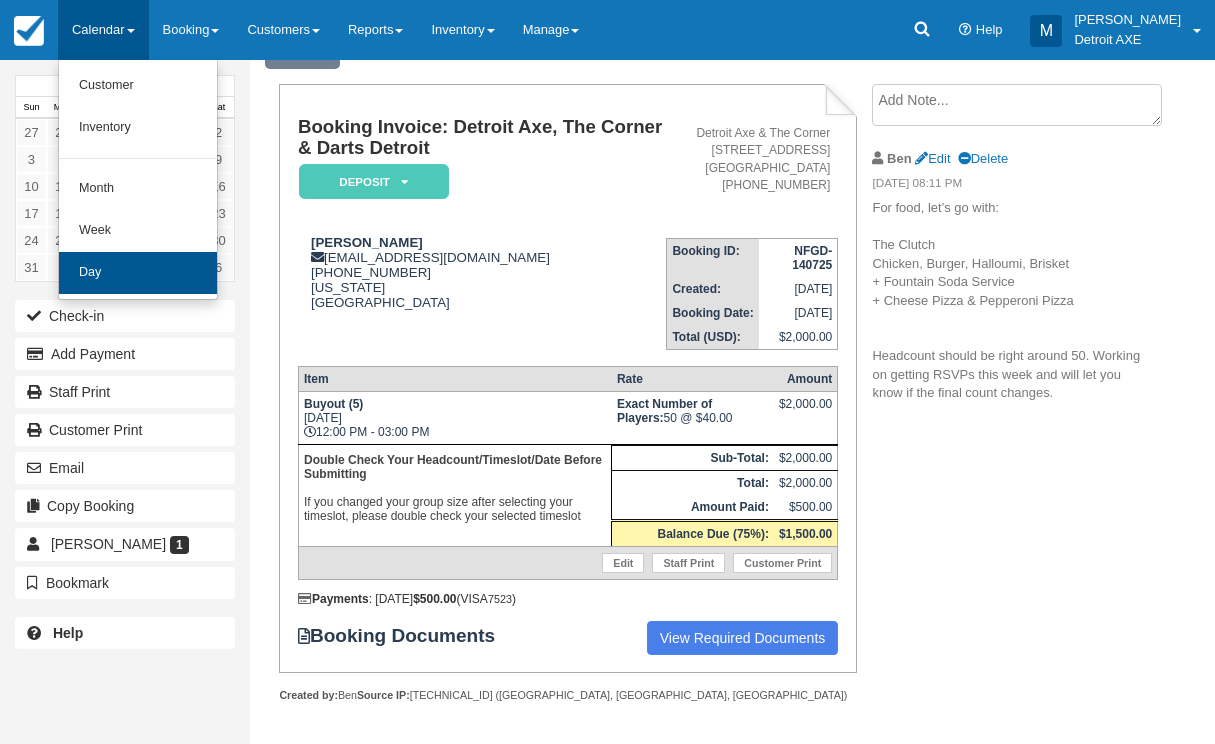 click on "Day" at bounding box center [138, 273] 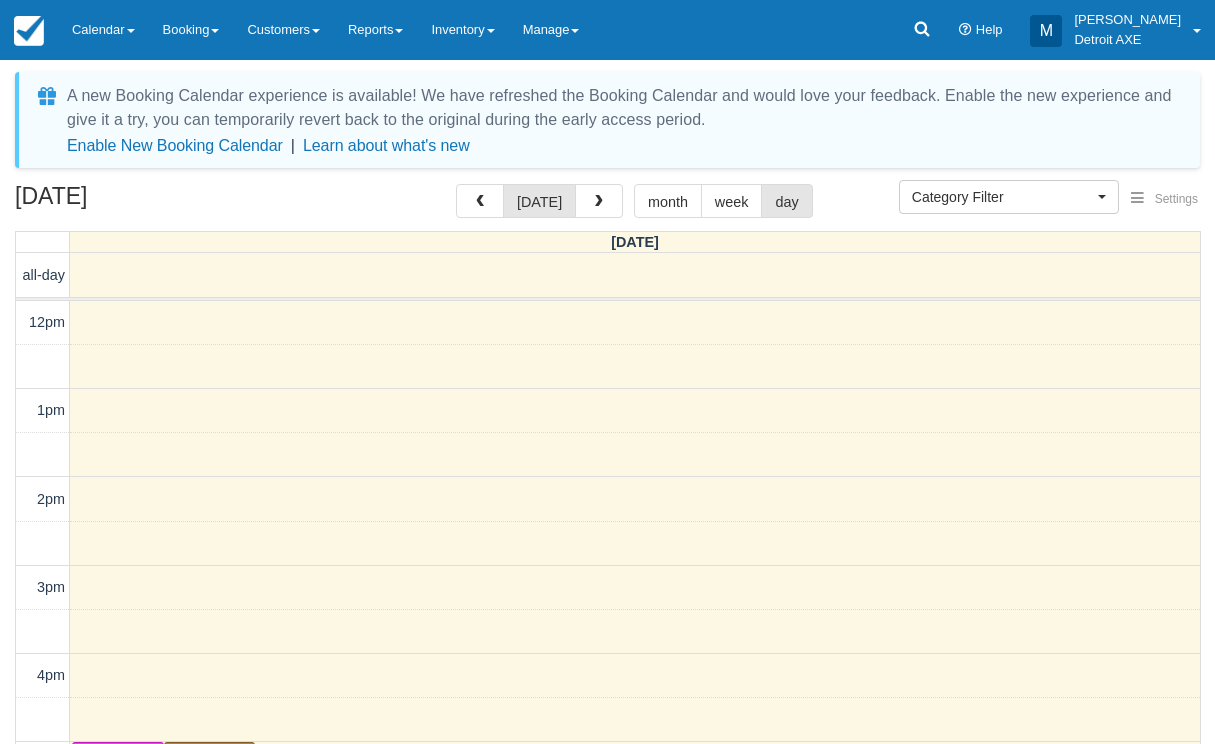 select 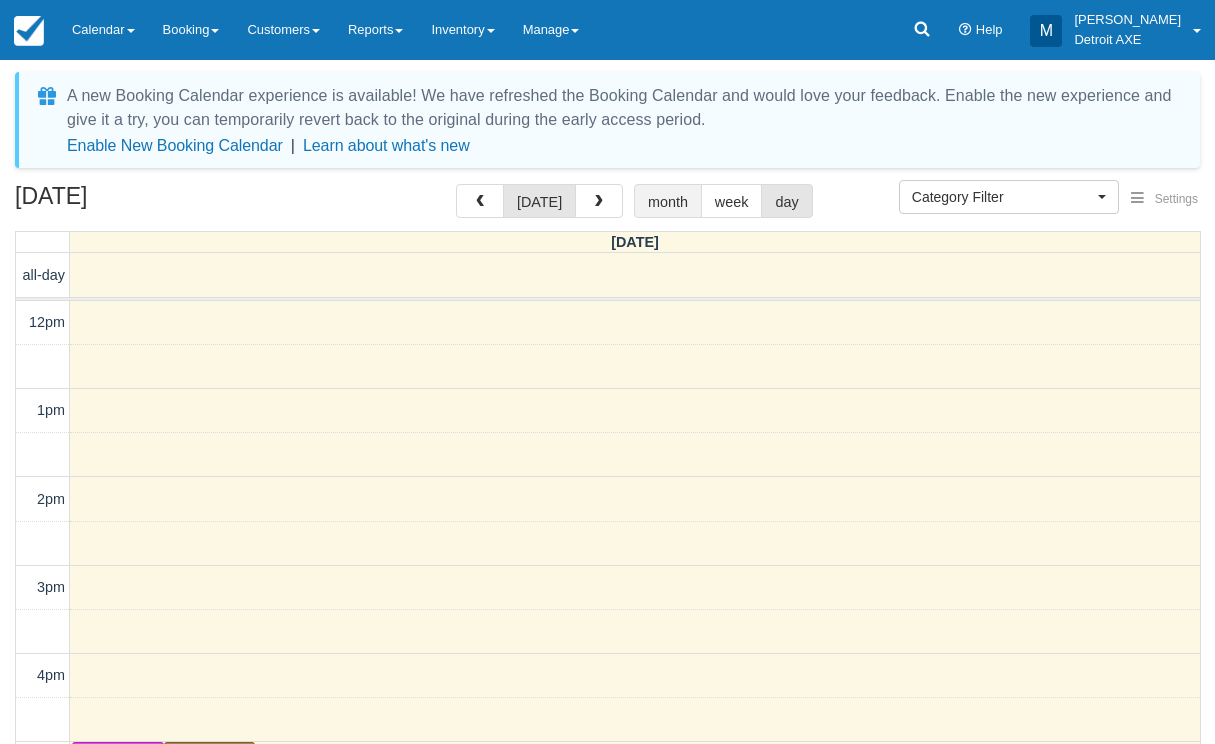 scroll, scrollTop: 468, scrollLeft: 0, axis: vertical 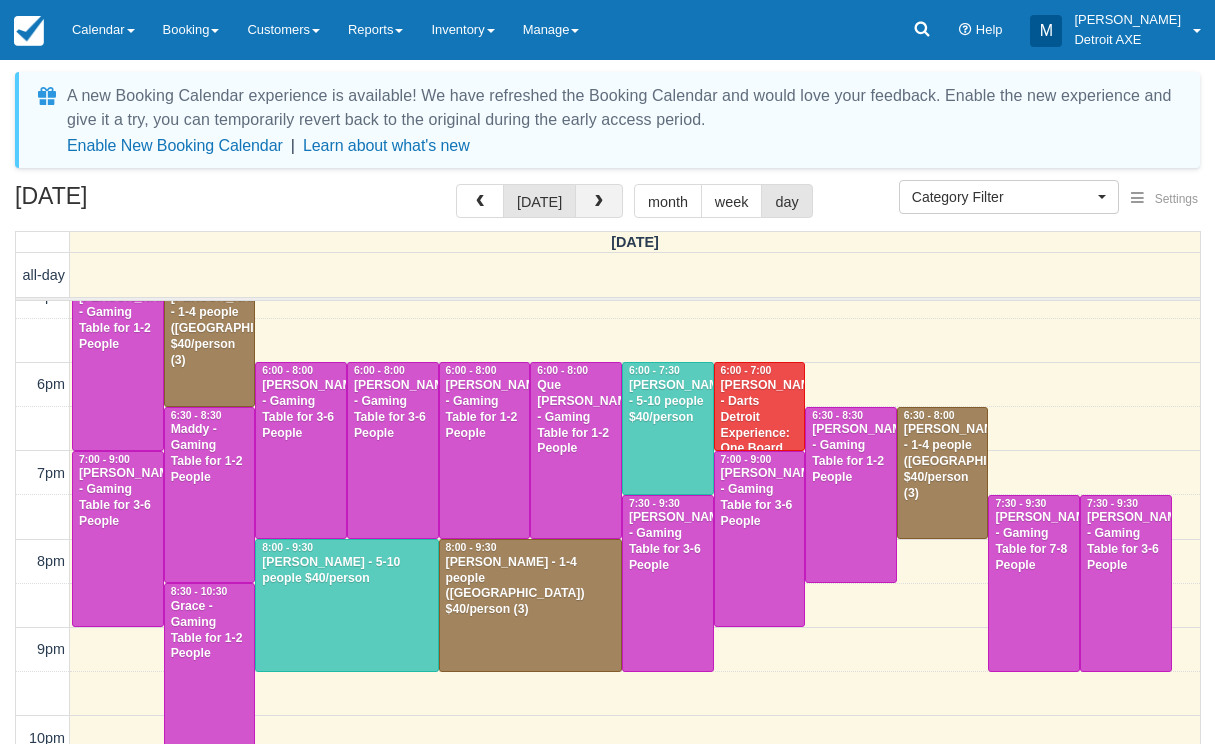 click at bounding box center [599, 201] 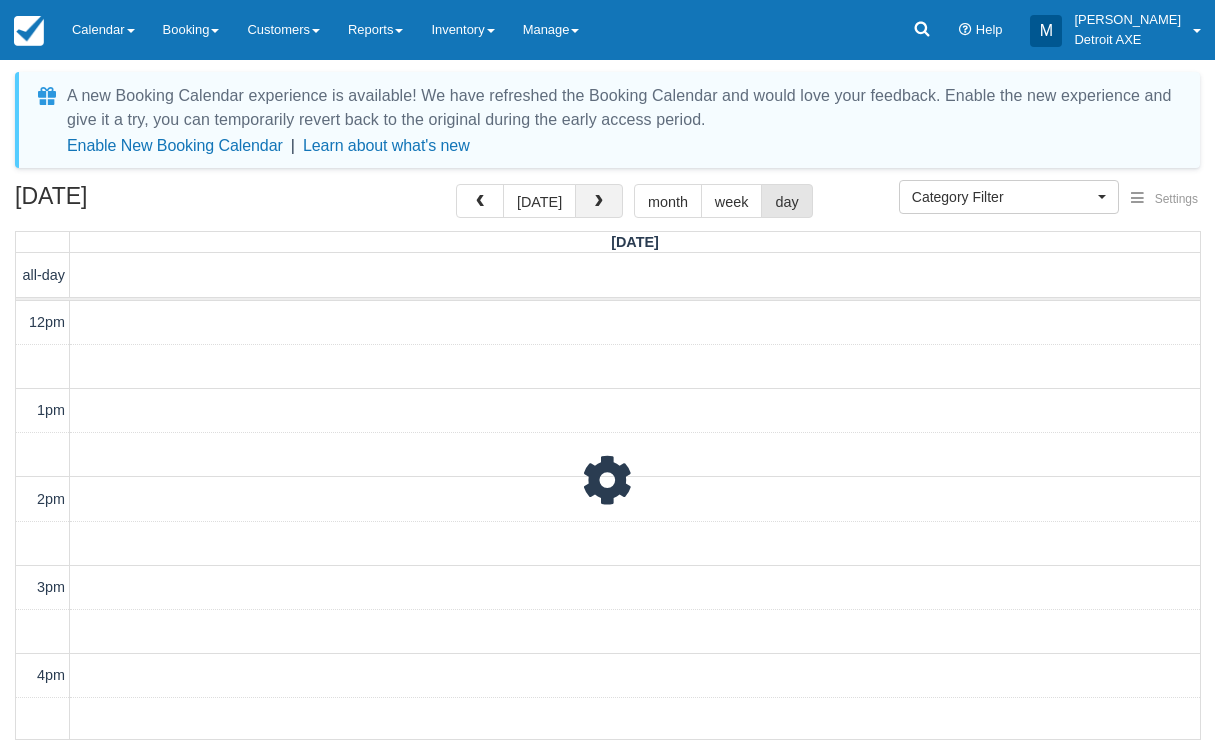 scroll, scrollTop: 0, scrollLeft: 0, axis: both 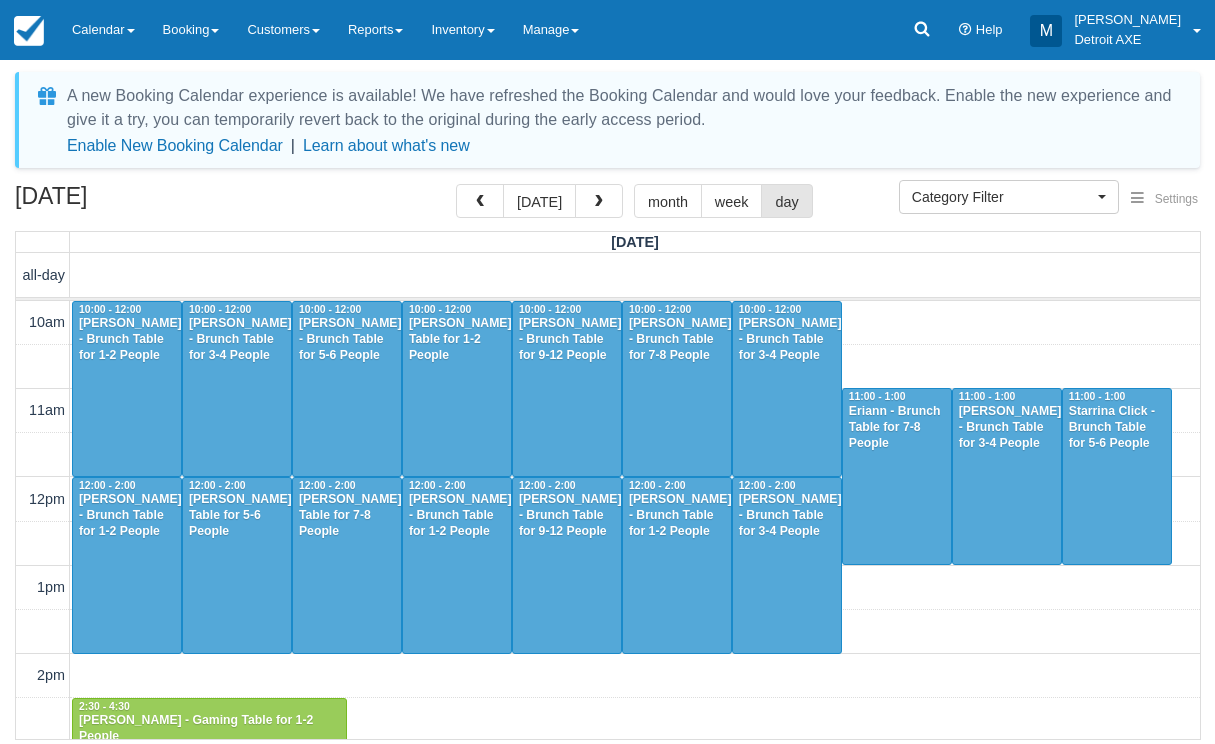 click at bounding box center (599, 201) 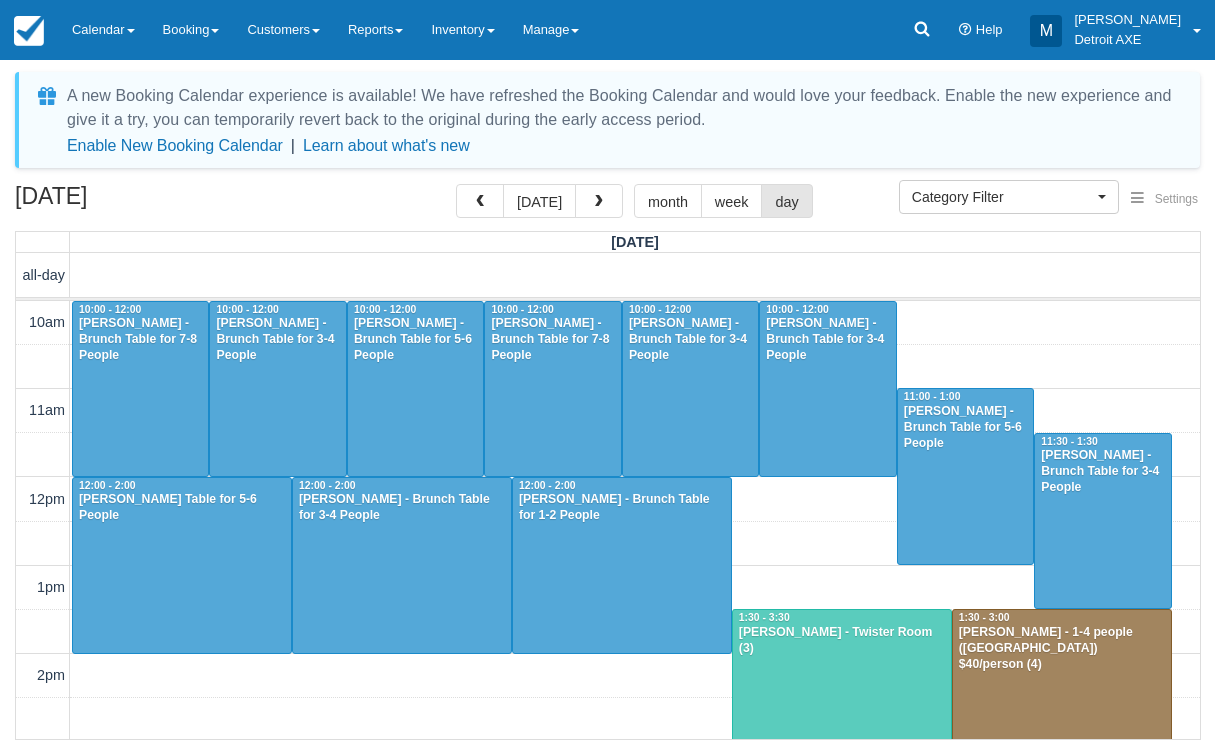 click at bounding box center [599, 201] 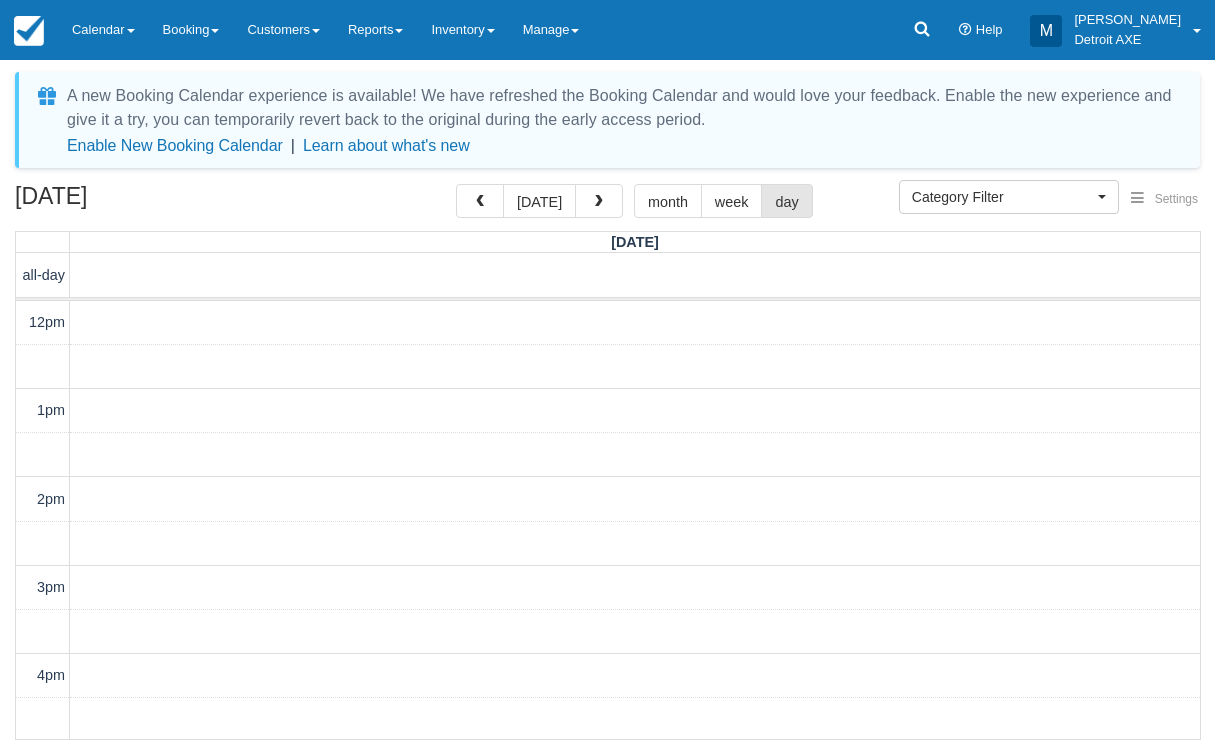scroll, scrollTop: 576, scrollLeft: 0, axis: vertical 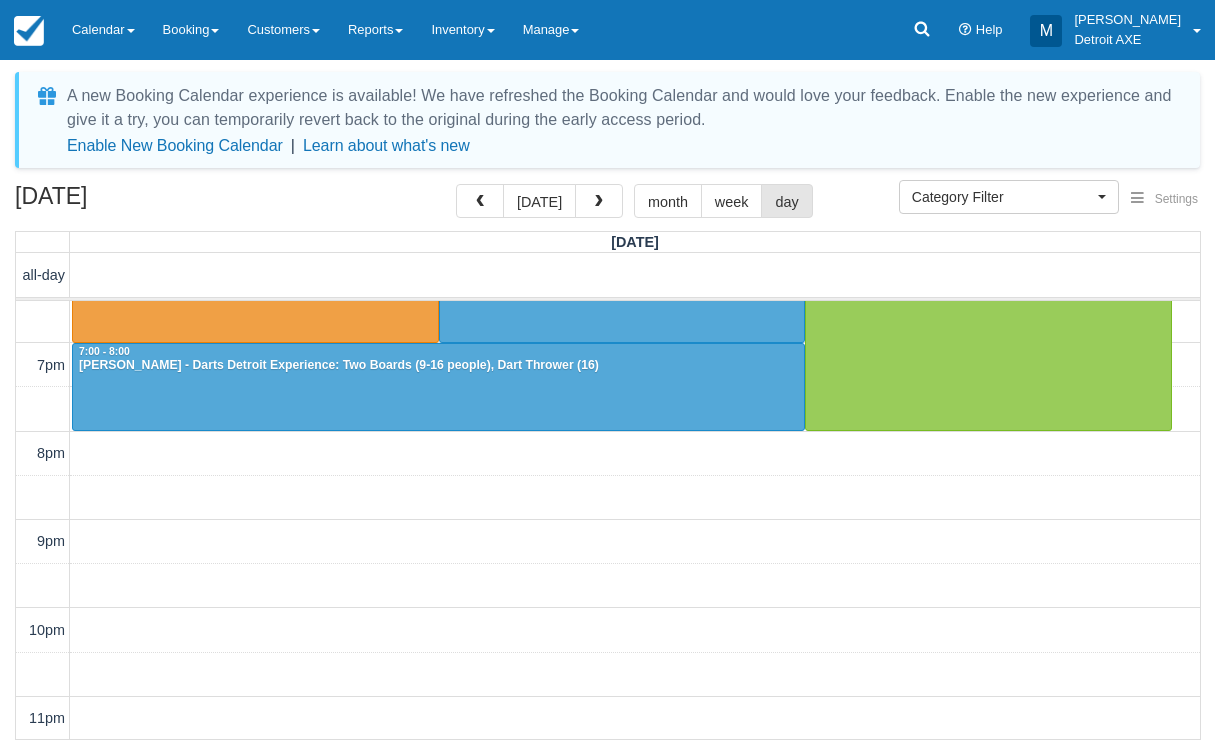 click at bounding box center (599, 201) 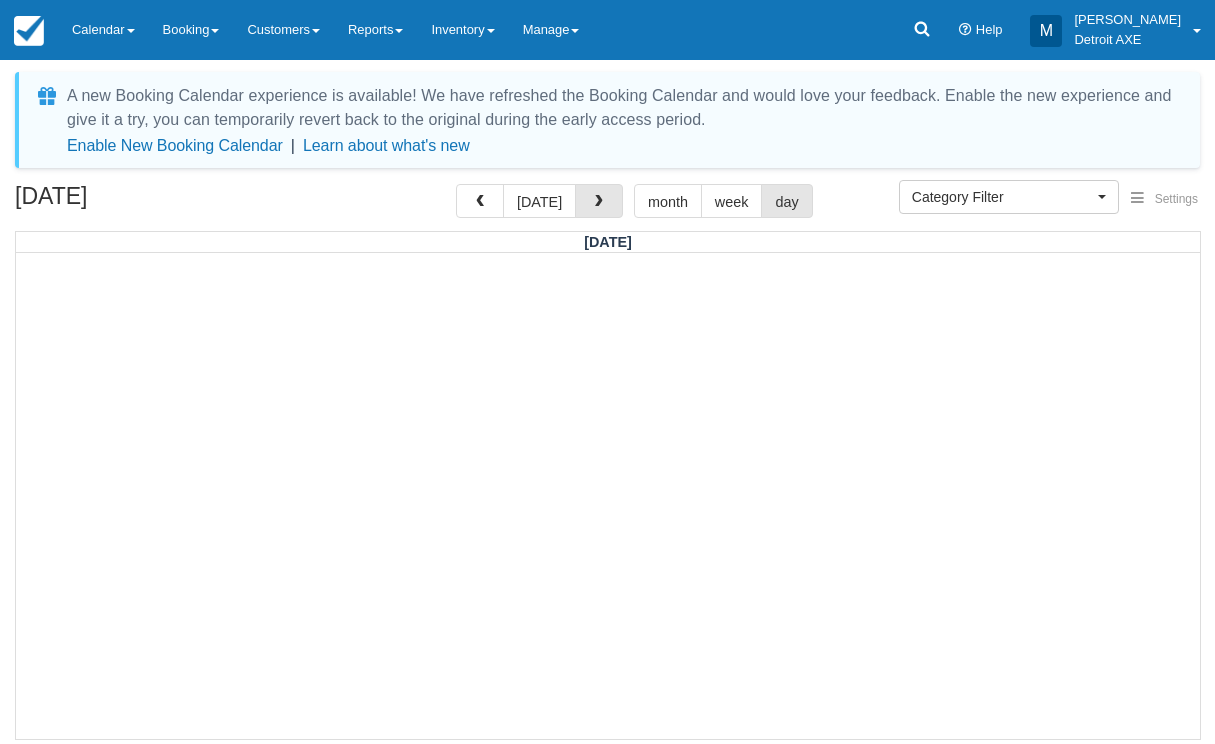 click at bounding box center [599, 201] 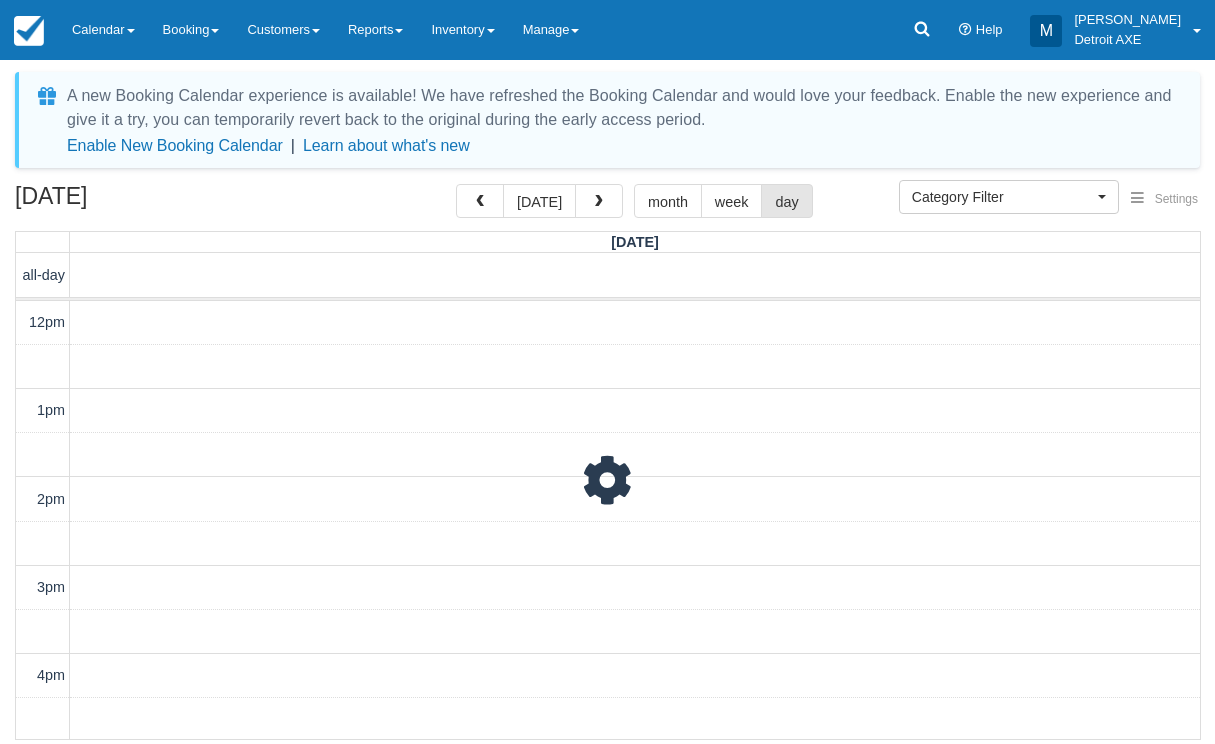 click at bounding box center [599, 201] 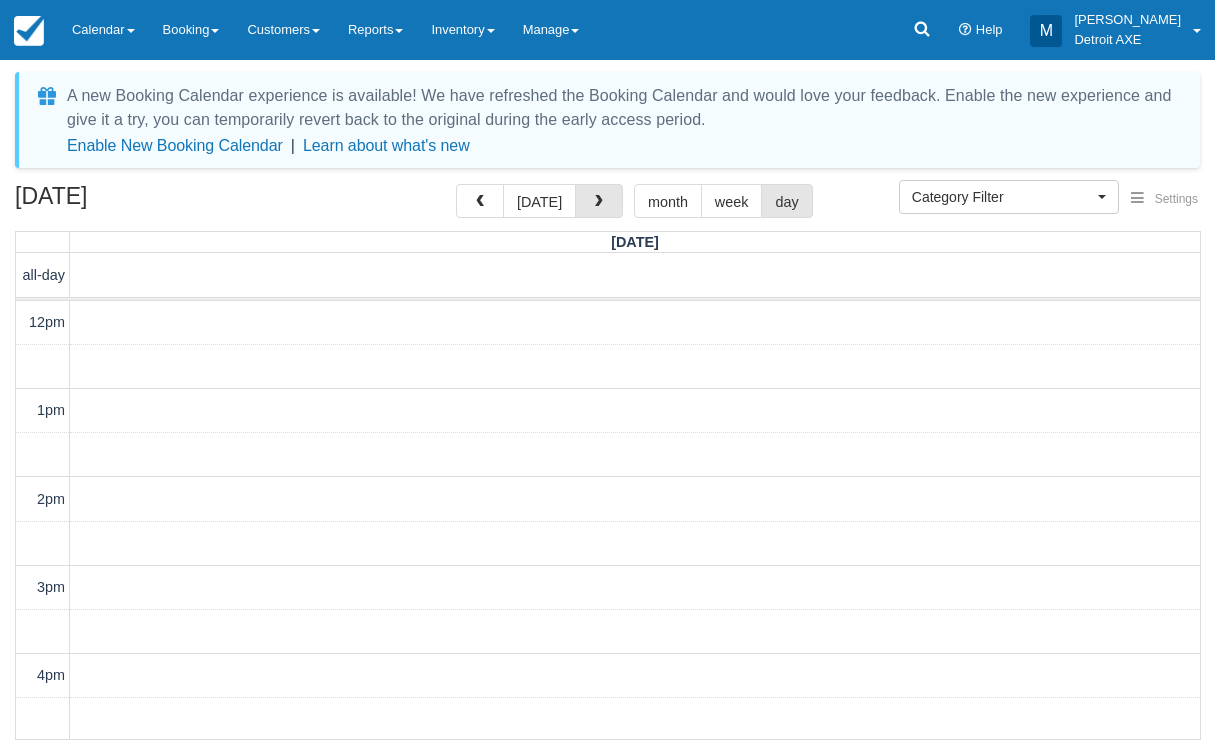 click at bounding box center [599, 201] 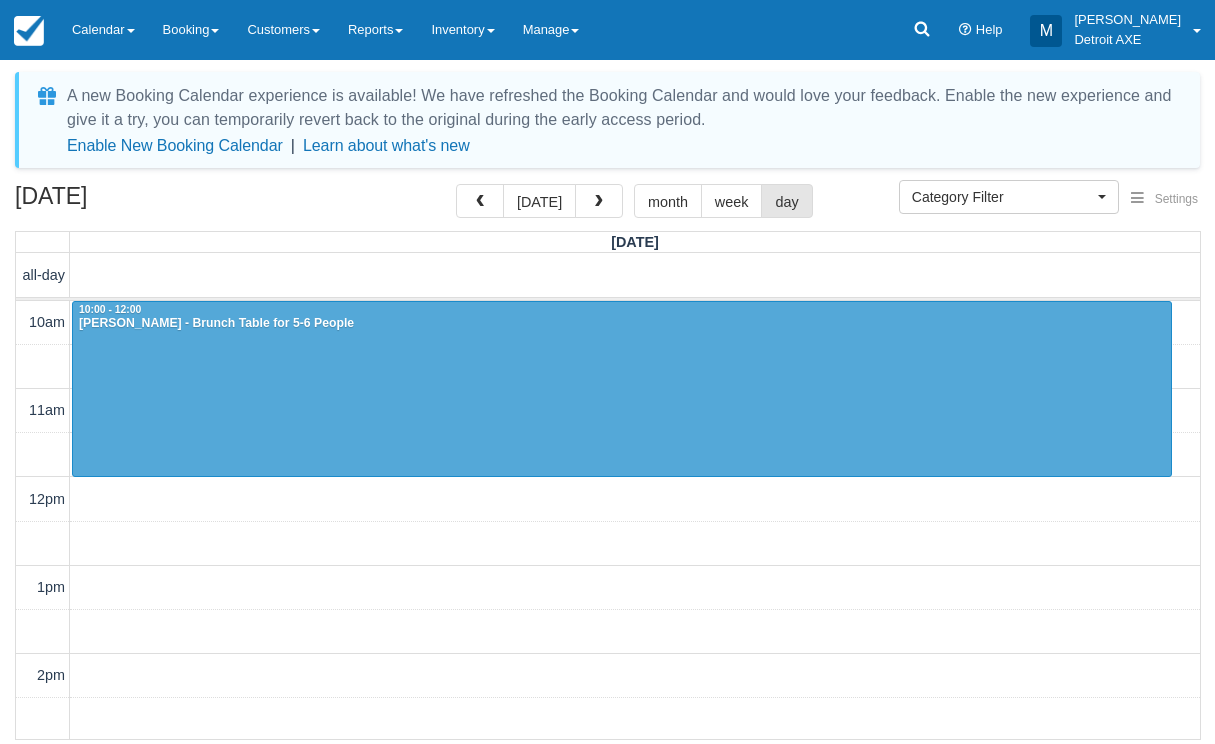 click at bounding box center (599, 201) 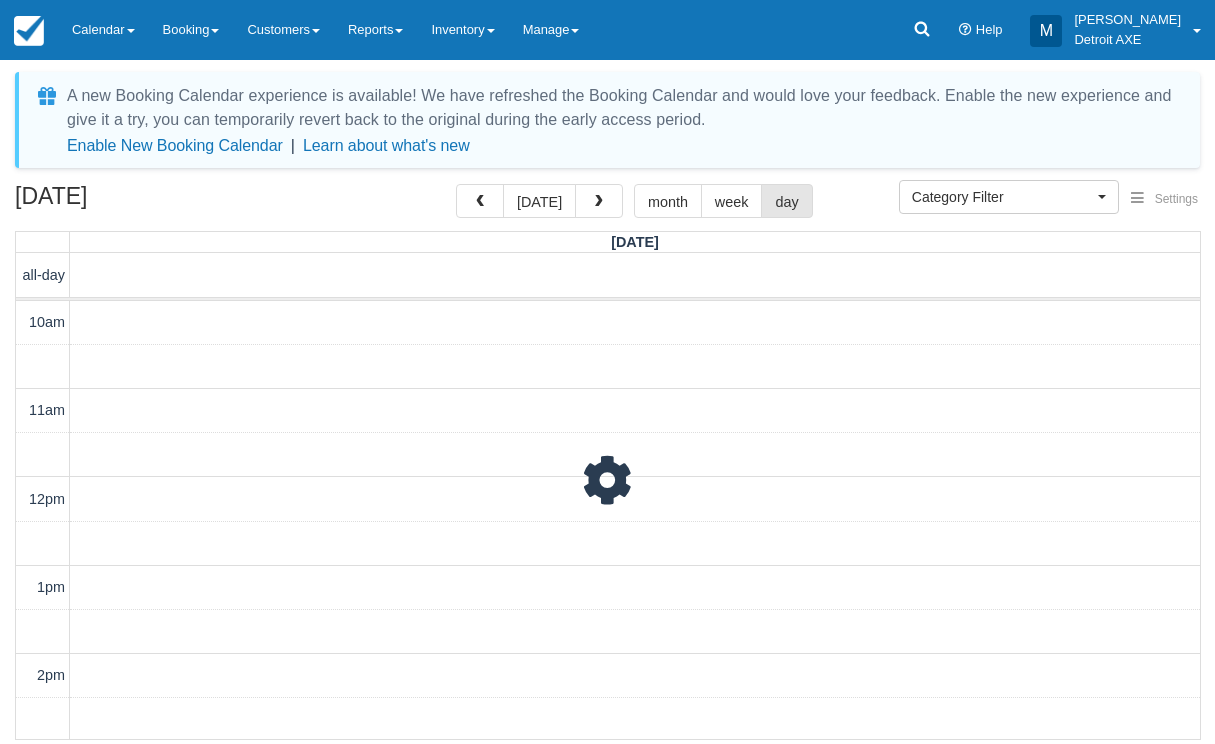 scroll, scrollTop: 0, scrollLeft: 0, axis: both 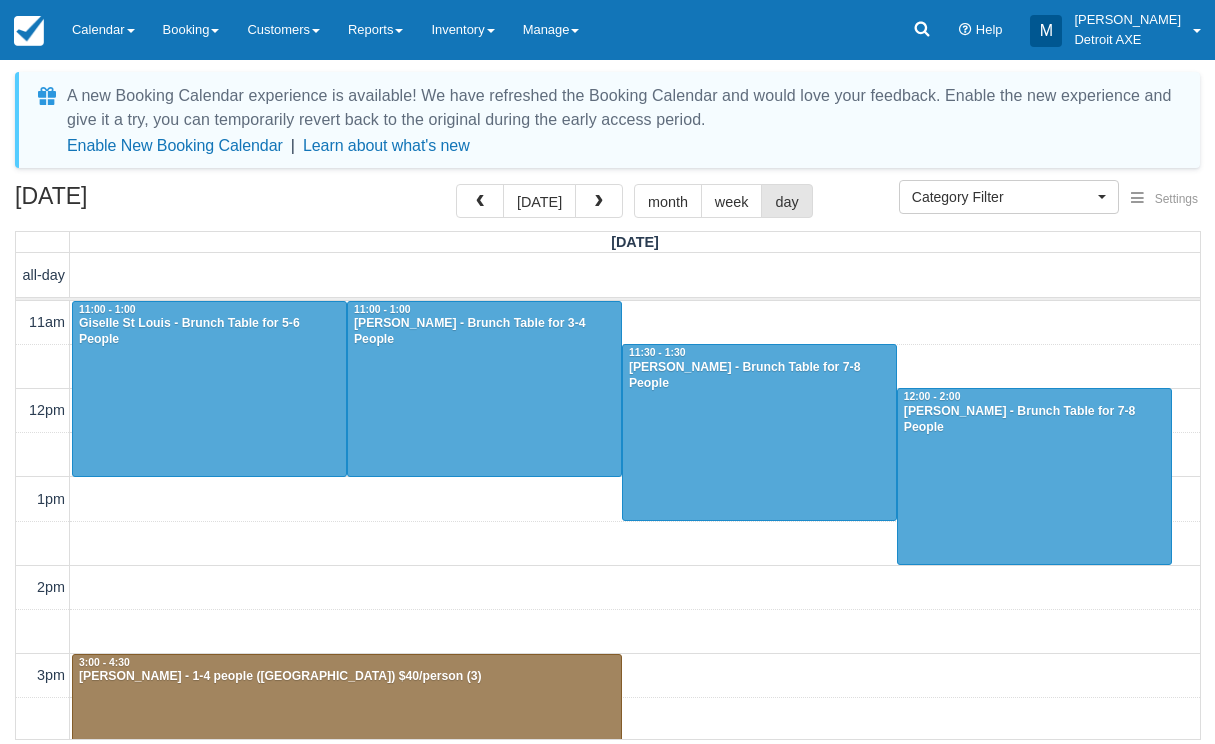 click at bounding box center (599, 201) 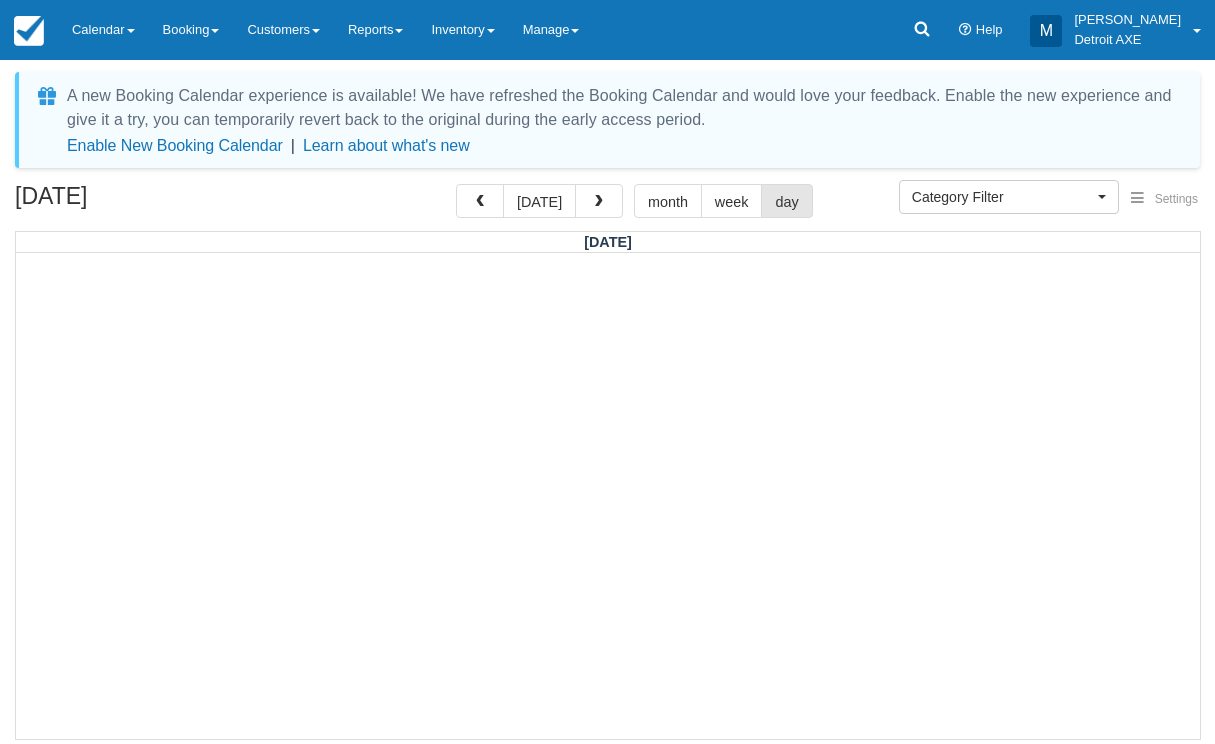 click at bounding box center [599, 201] 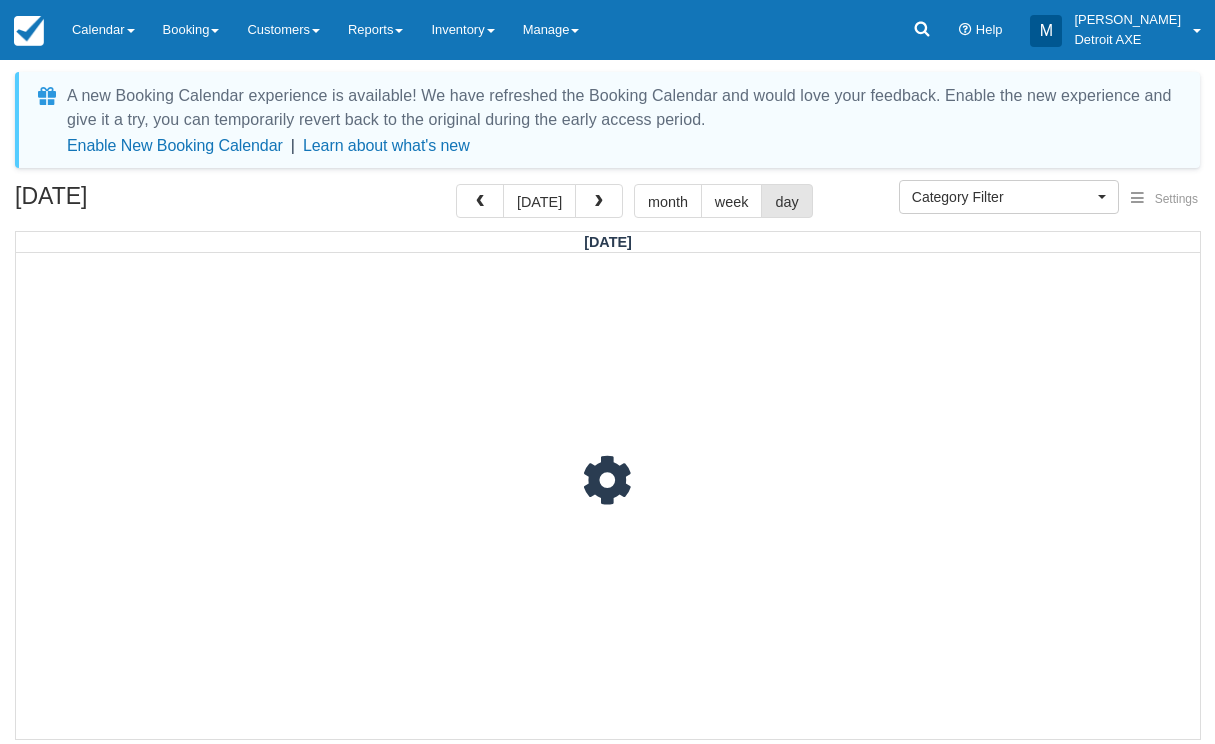 click at bounding box center (599, 201) 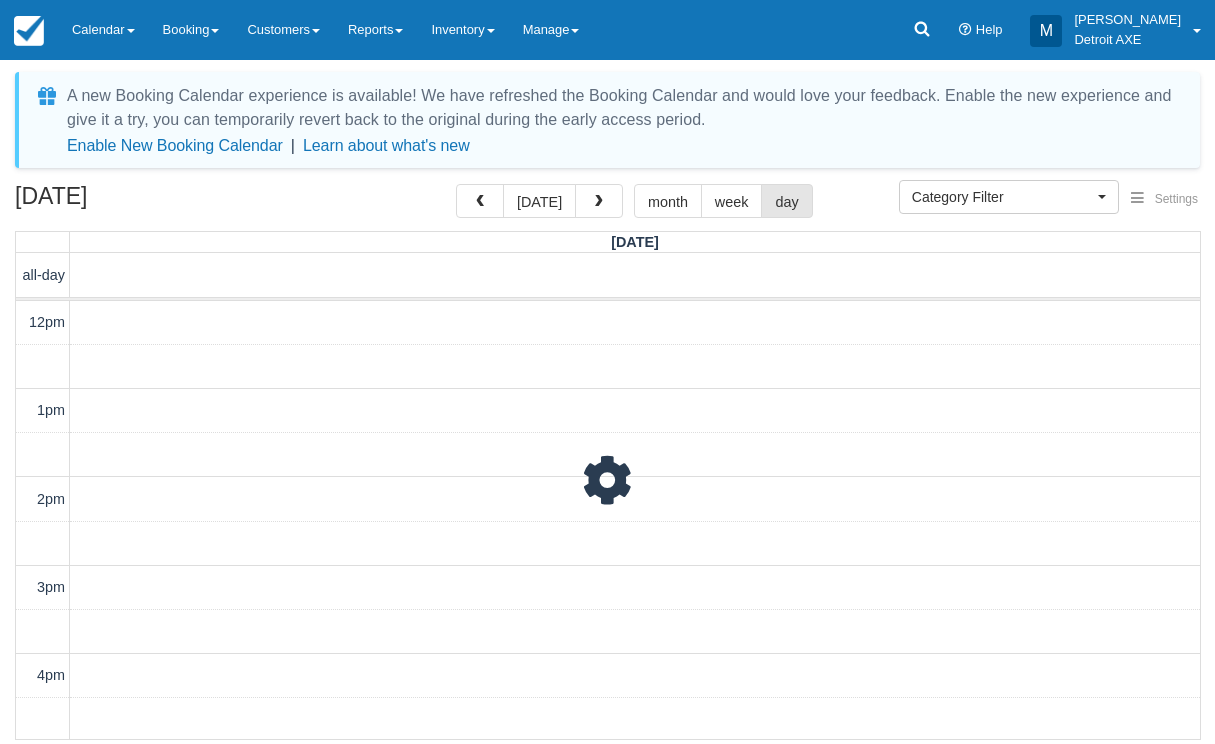 click at bounding box center (599, 201) 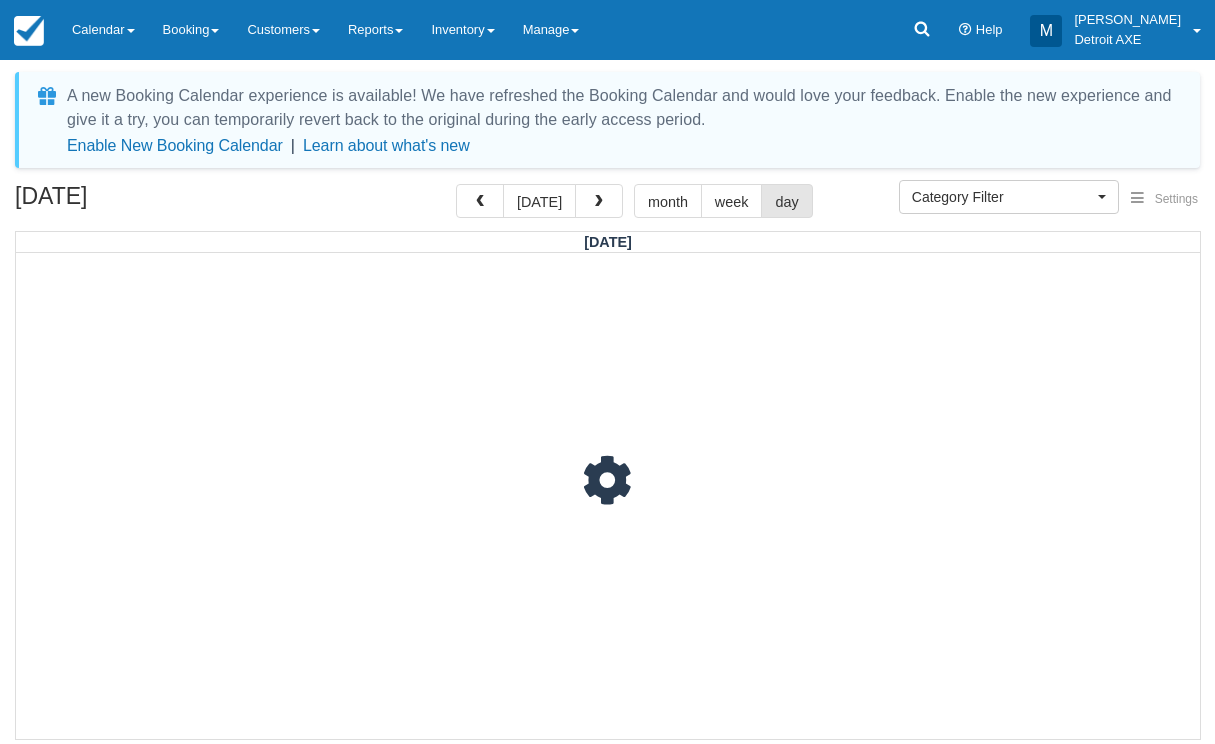 click at bounding box center (599, 201) 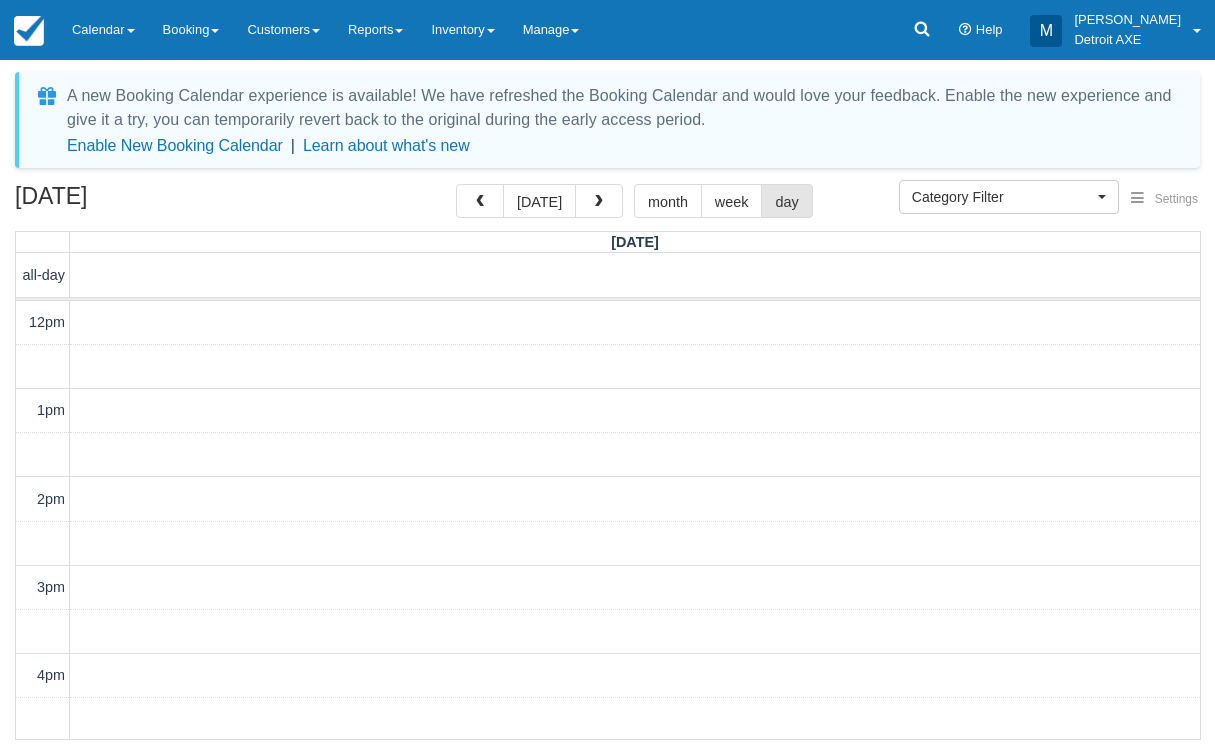 scroll, scrollTop: 576, scrollLeft: 0, axis: vertical 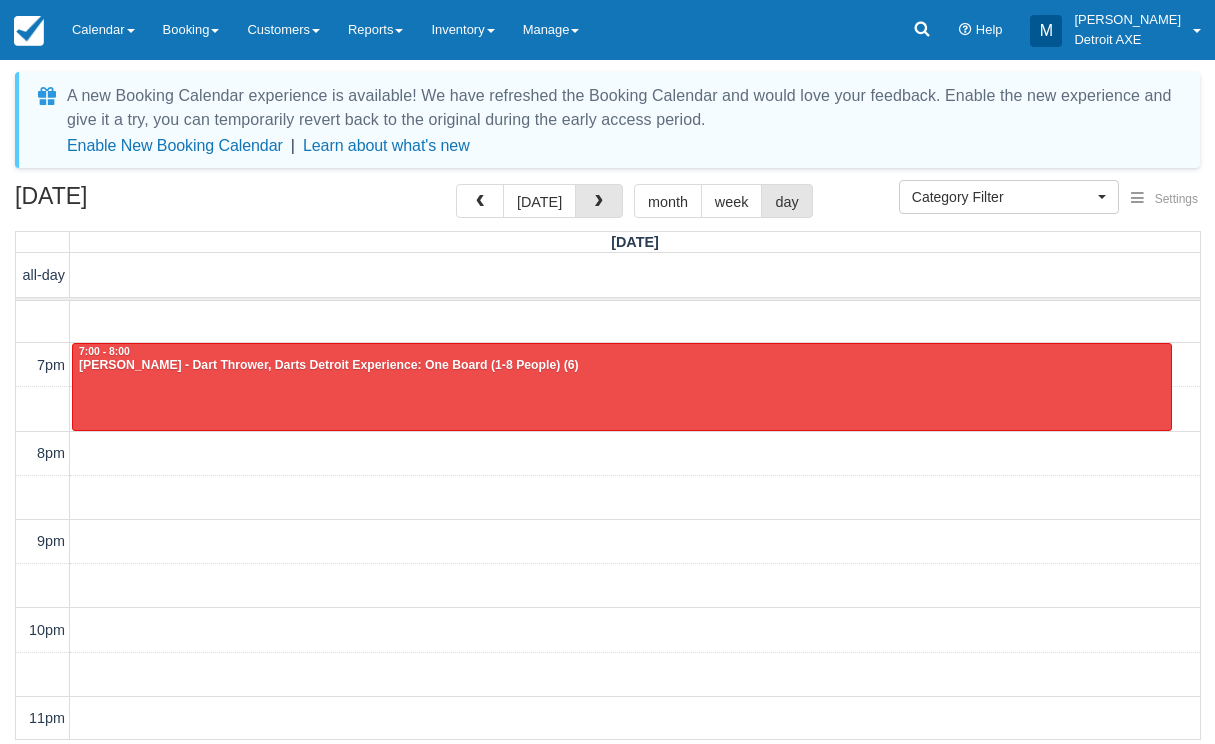click at bounding box center [599, 201] 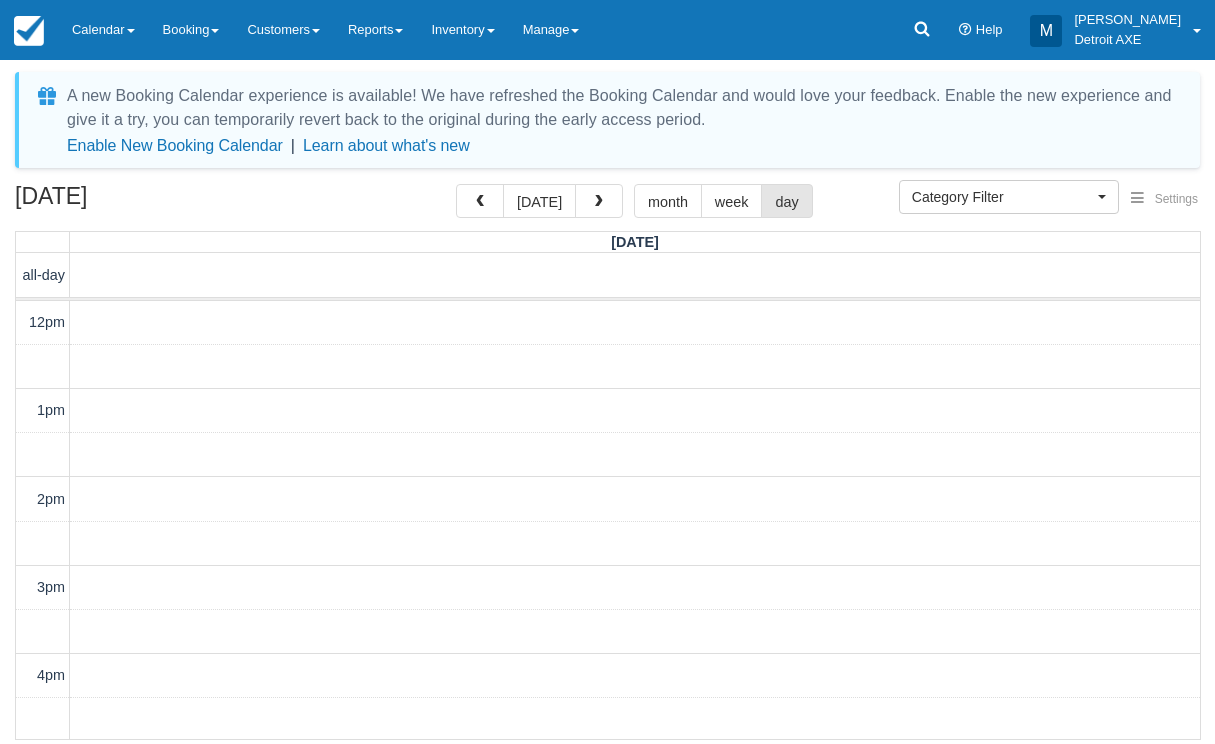 scroll, scrollTop: 576, scrollLeft: 0, axis: vertical 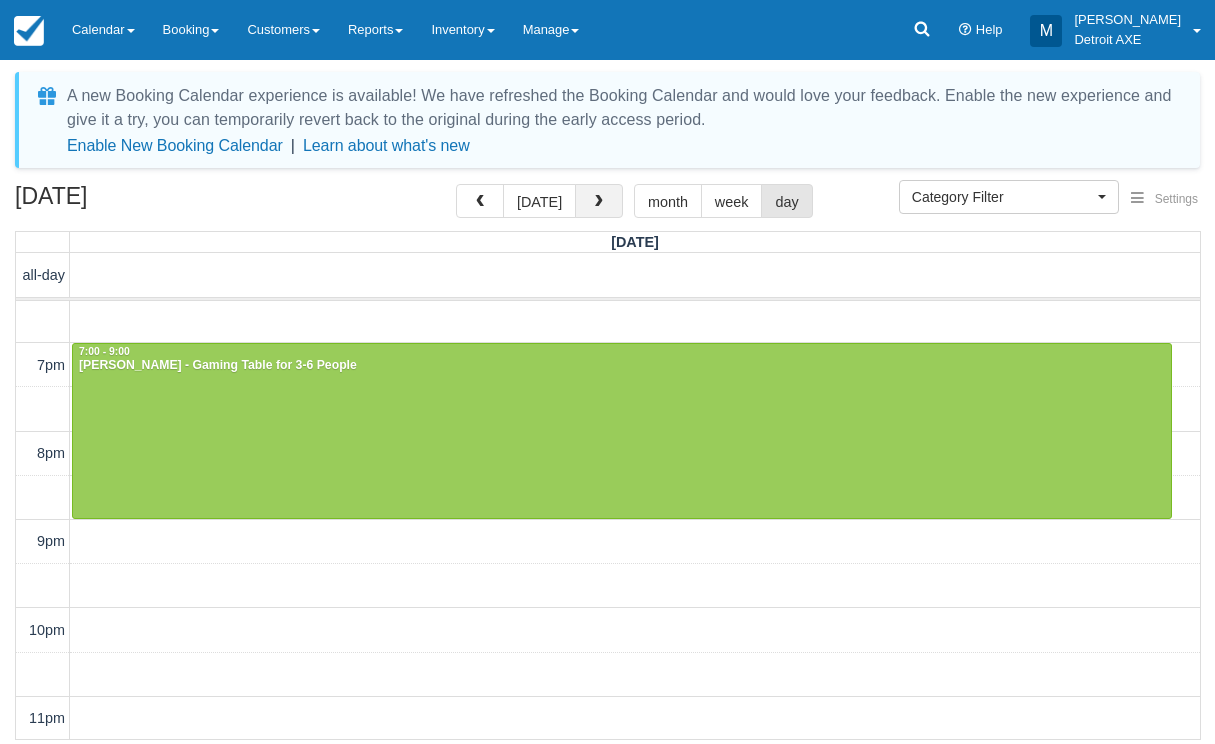 click at bounding box center (599, 201) 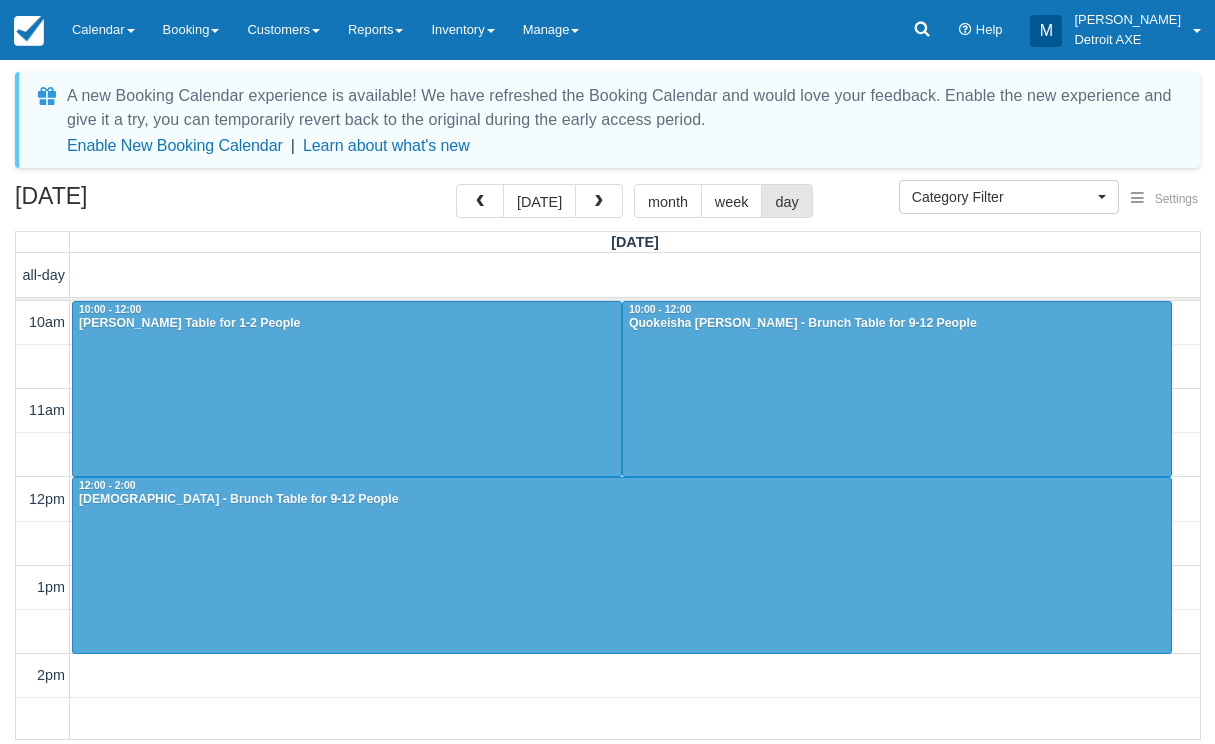 scroll, scrollTop: 576, scrollLeft: 0, axis: vertical 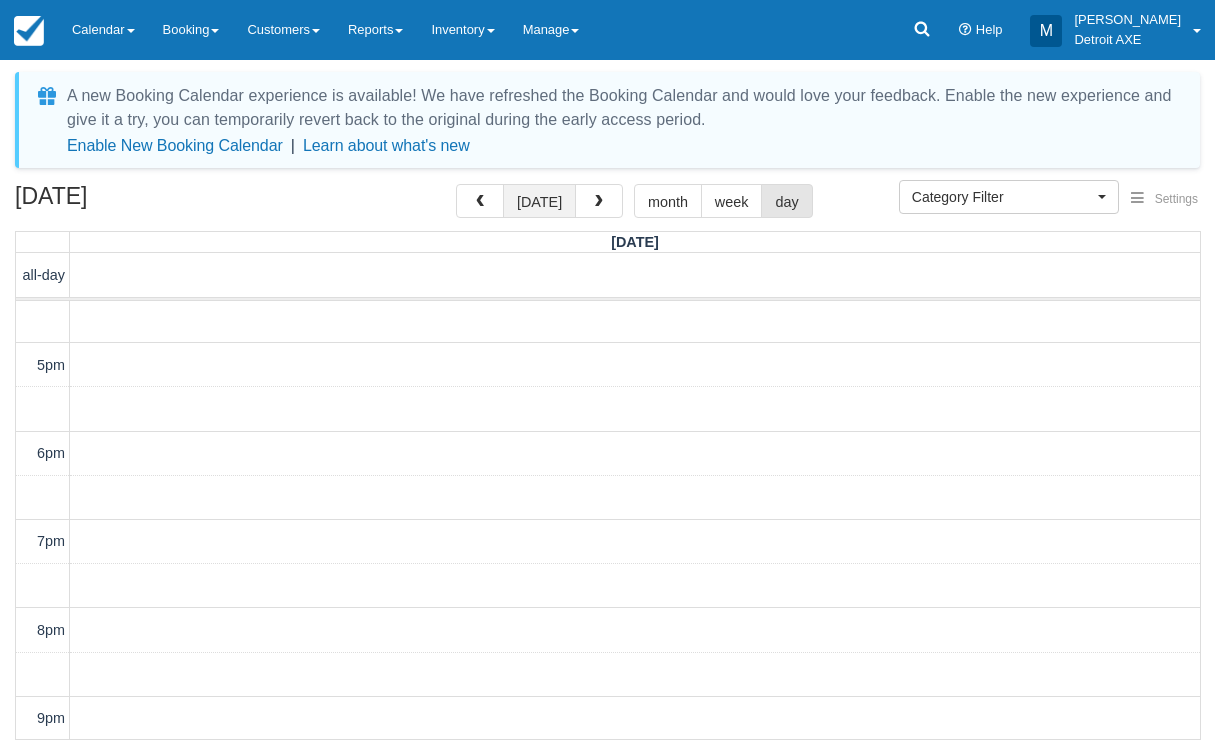 click on "[DATE]" at bounding box center (539, 201) 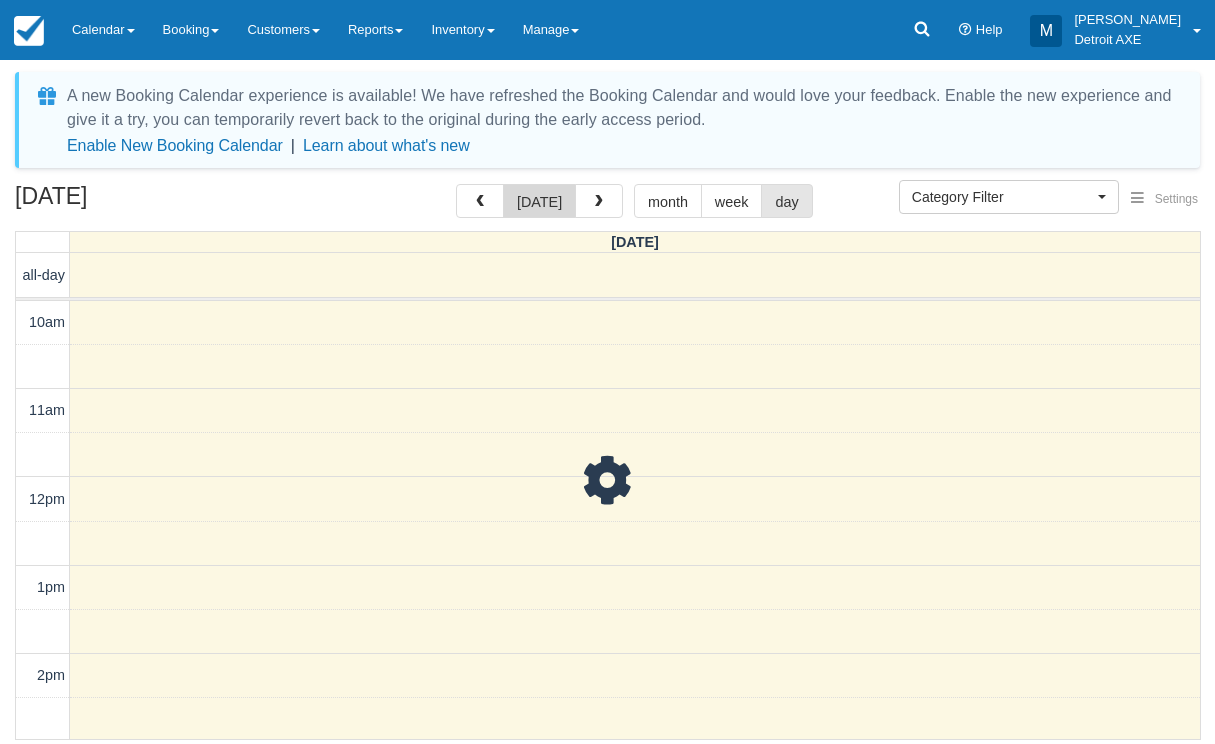 scroll, scrollTop: 0, scrollLeft: 0, axis: both 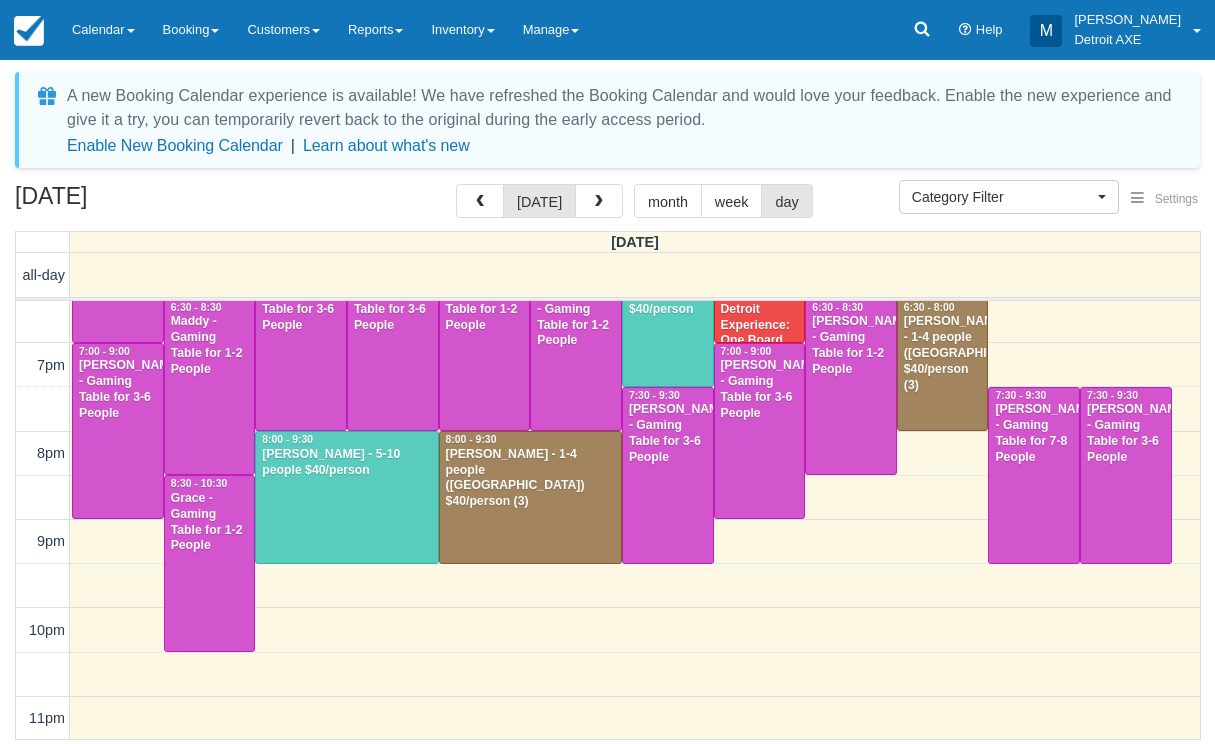 click at bounding box center (346, 497) 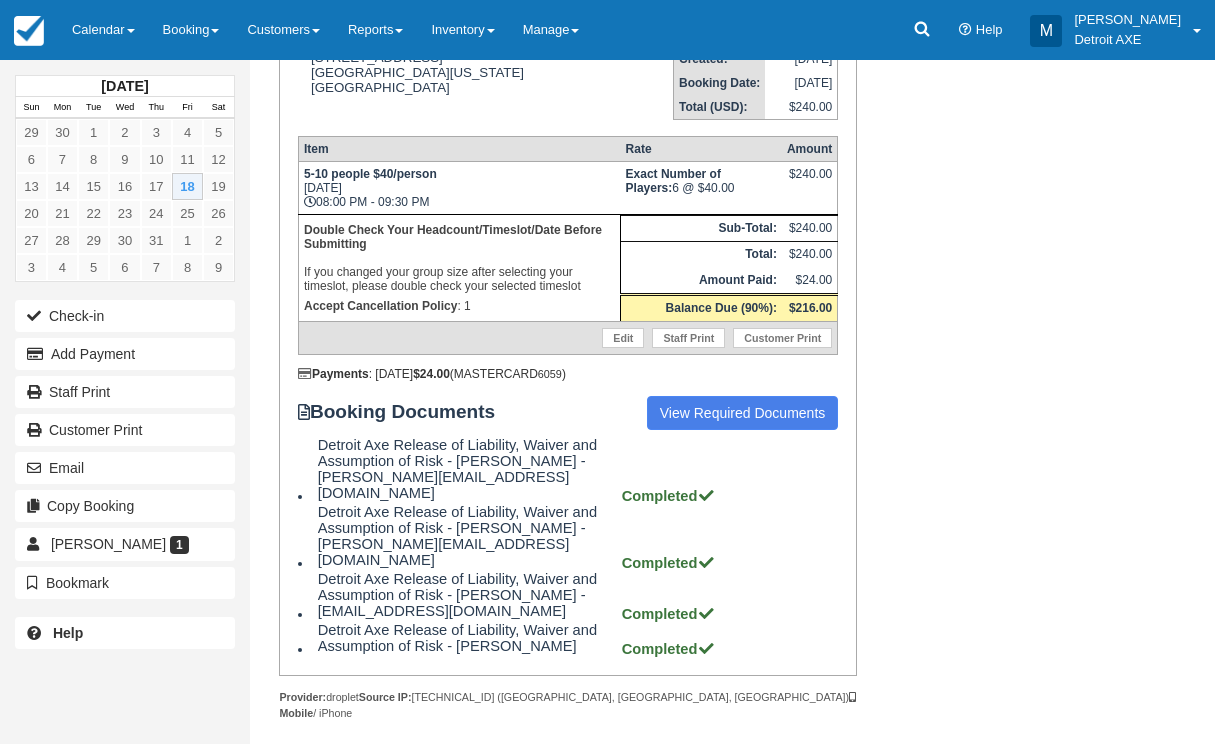 scroll, scrollTop: 326, scrollLeft: 0, axis: vertical 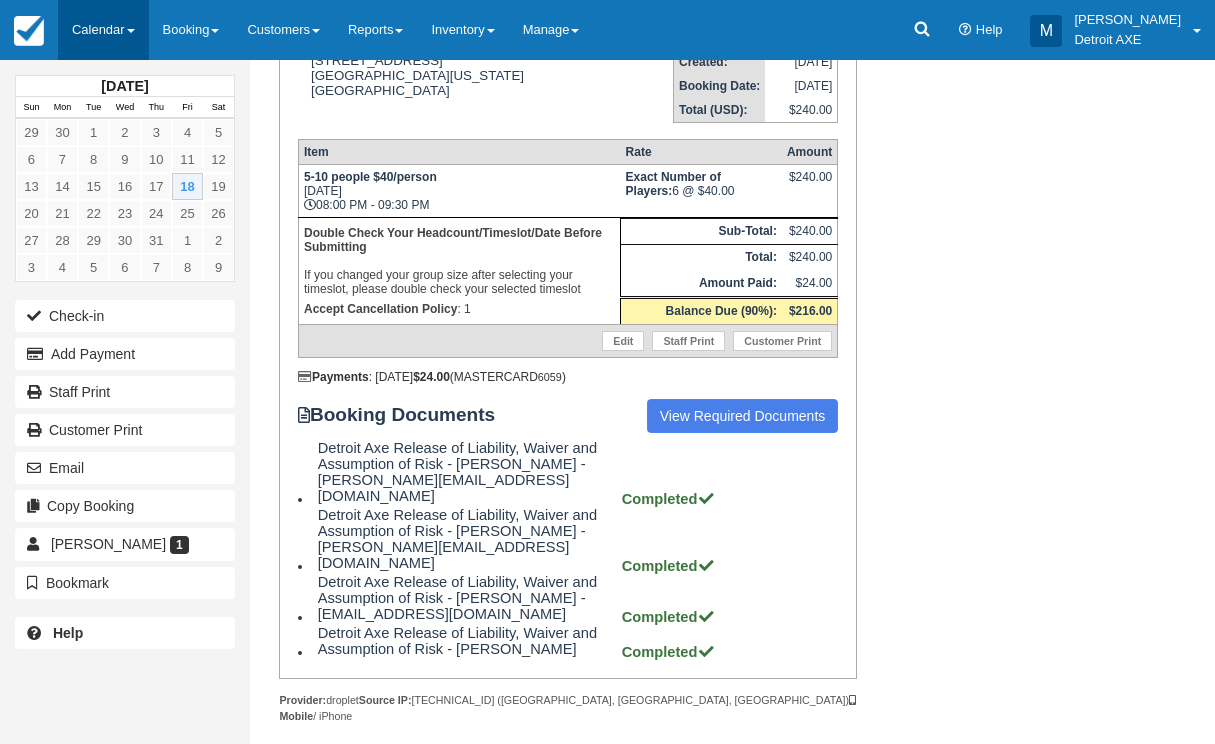 click on "Calendar" at bounding box center [103, 30] 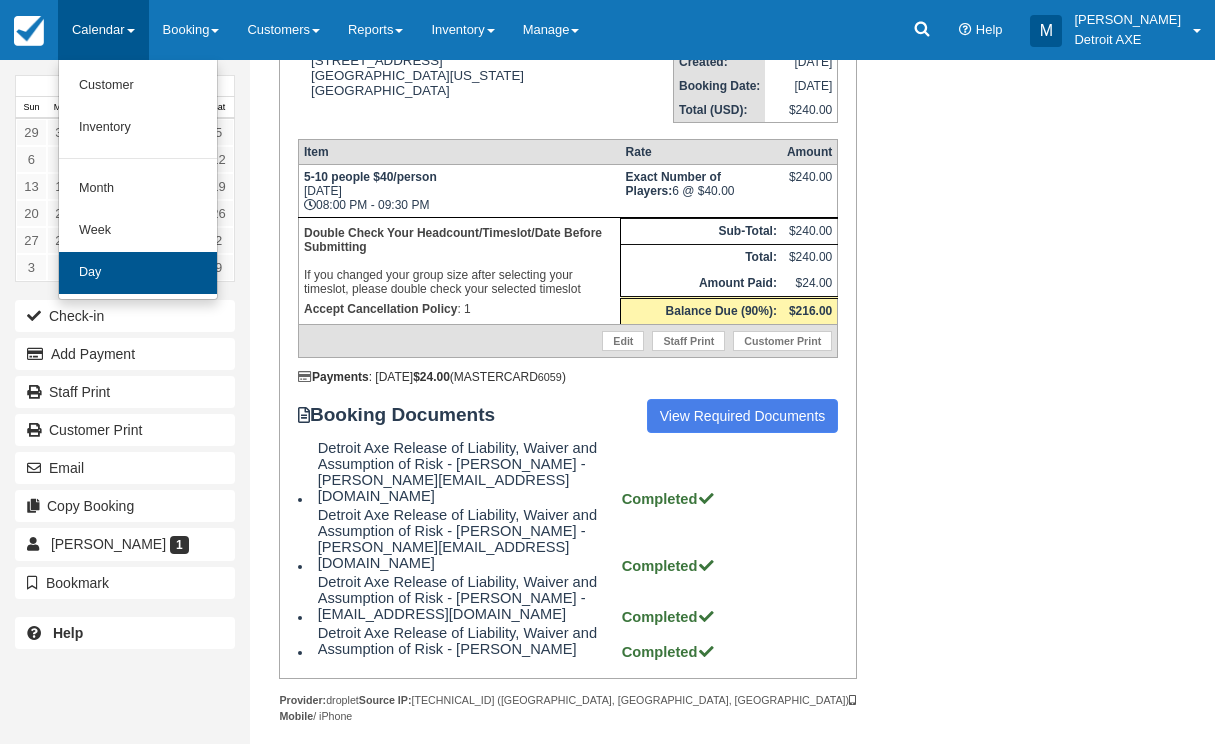 click on "Day" at bounding box center (138, 273) 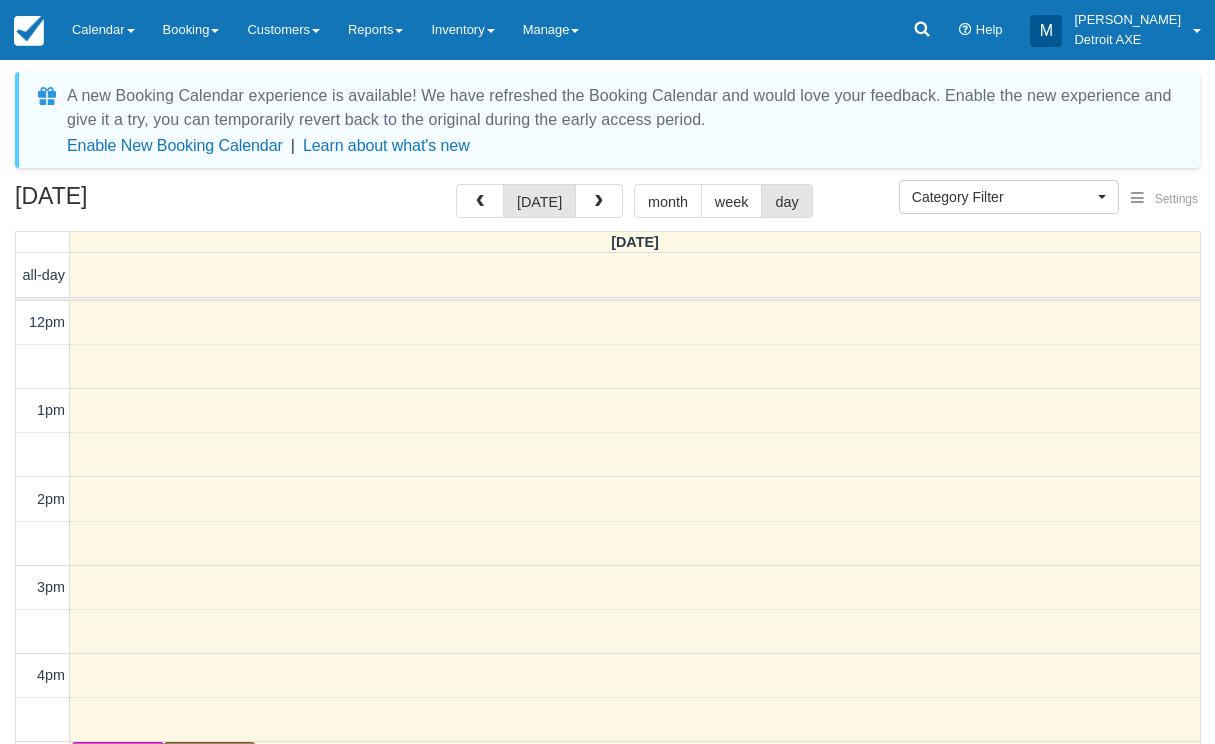 scroll, scrollTop: 0, scrollLeft: 0, axis: both 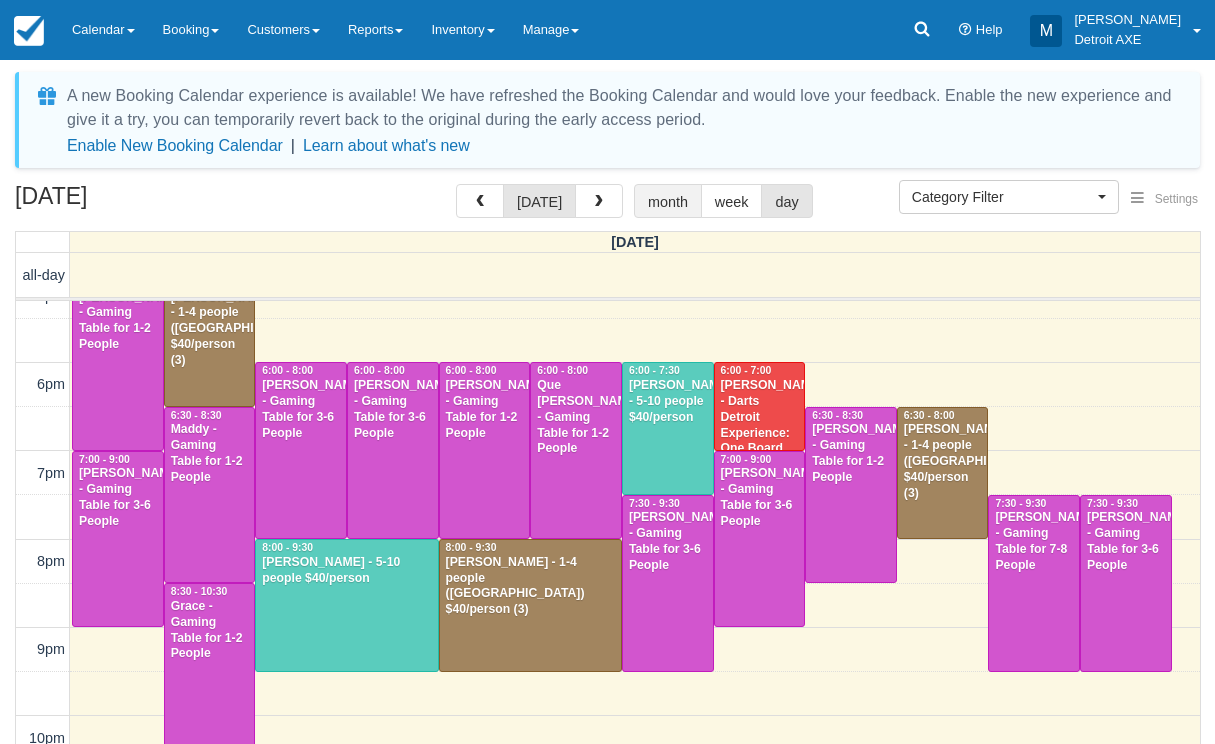 click on "month" at bounding box center [668, 201] 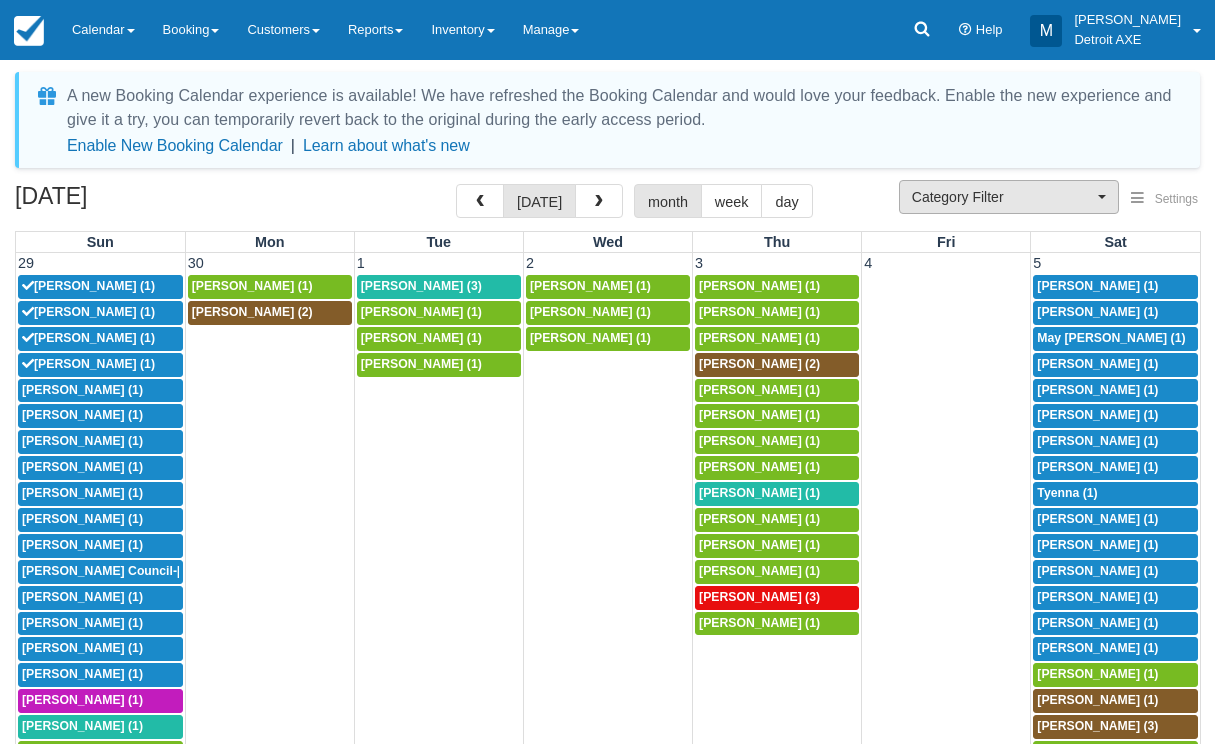 click on "Category Filter" at bounding box center [1009, 197] 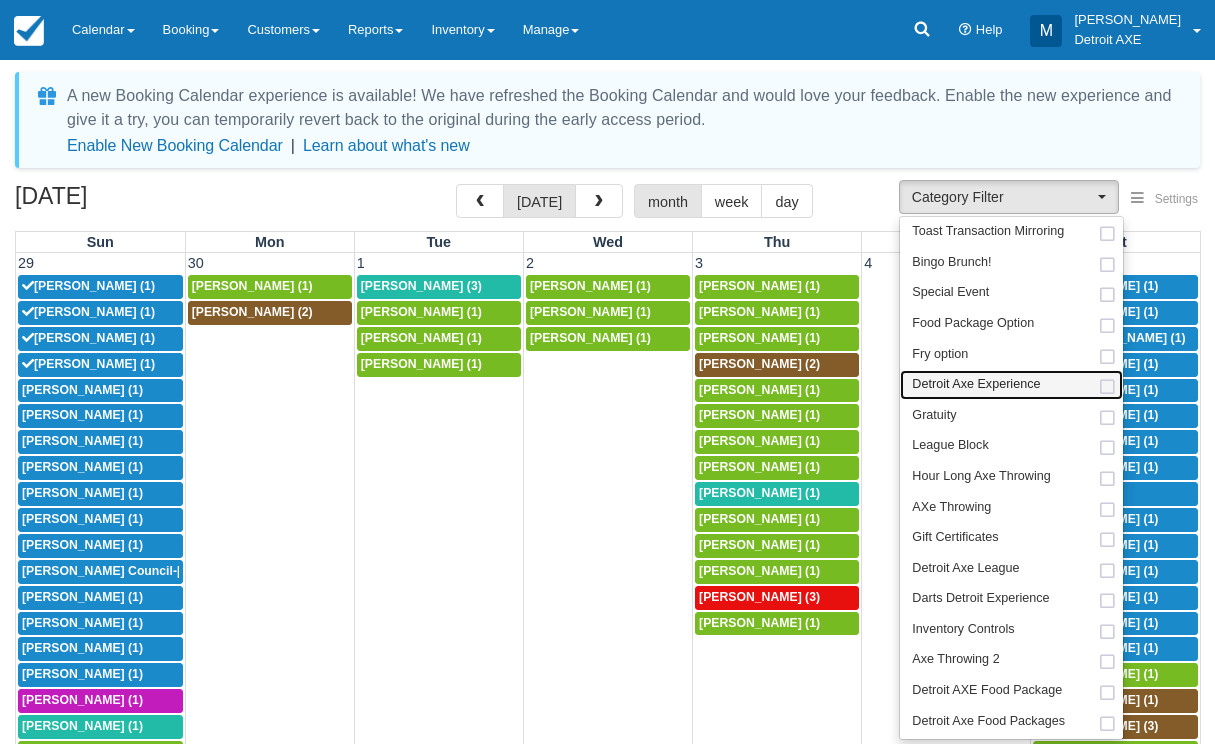 click on "Detroit Axe Experience" at bounding box center [976, 385] 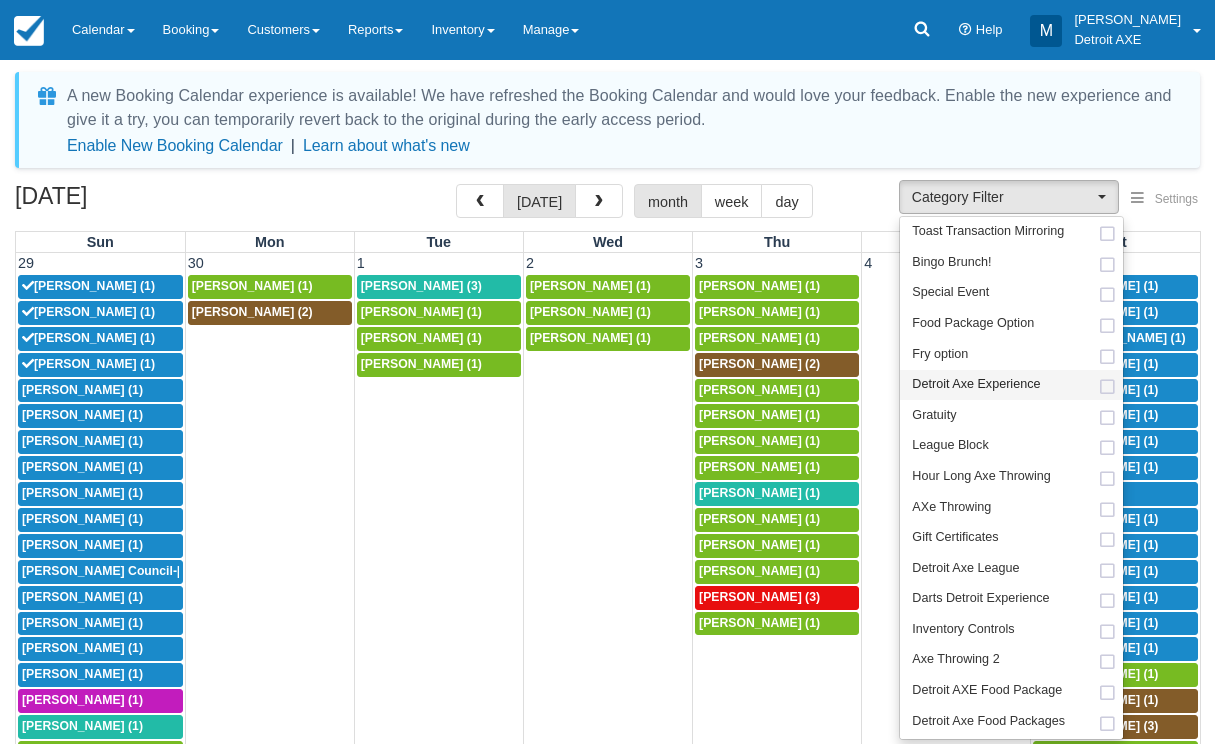 select on "14" 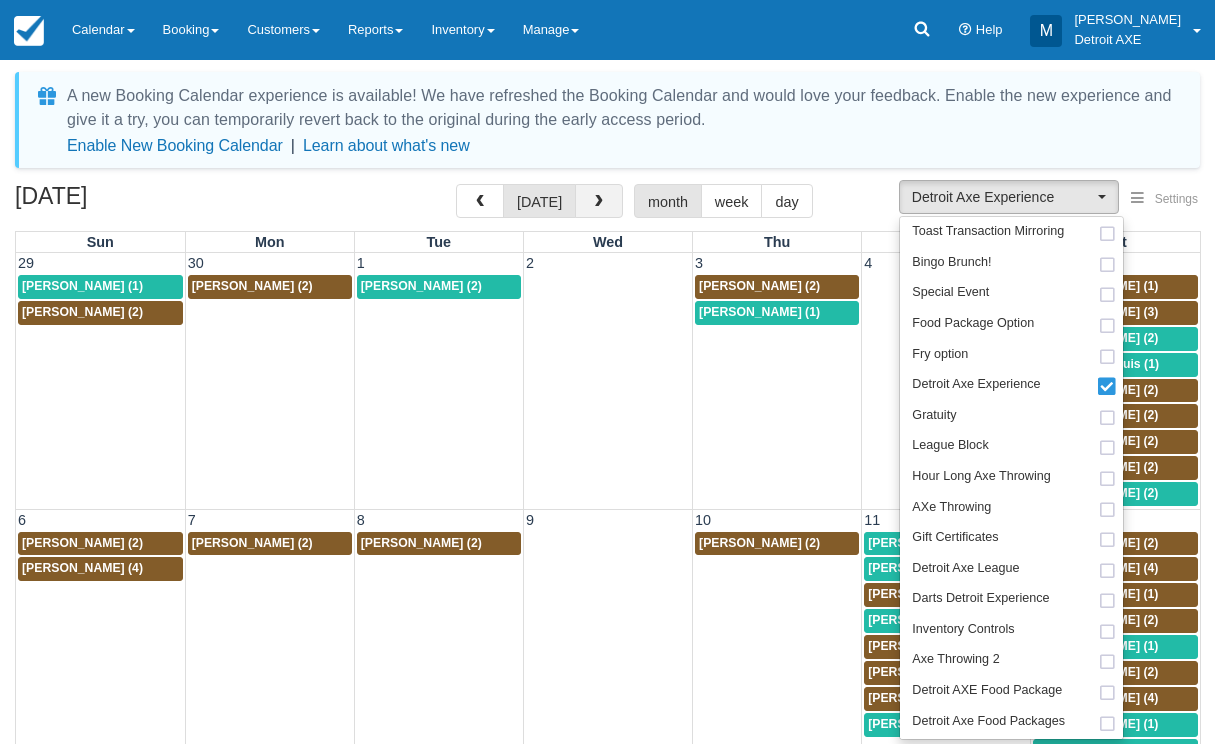 click at bounding box center [599, 202] 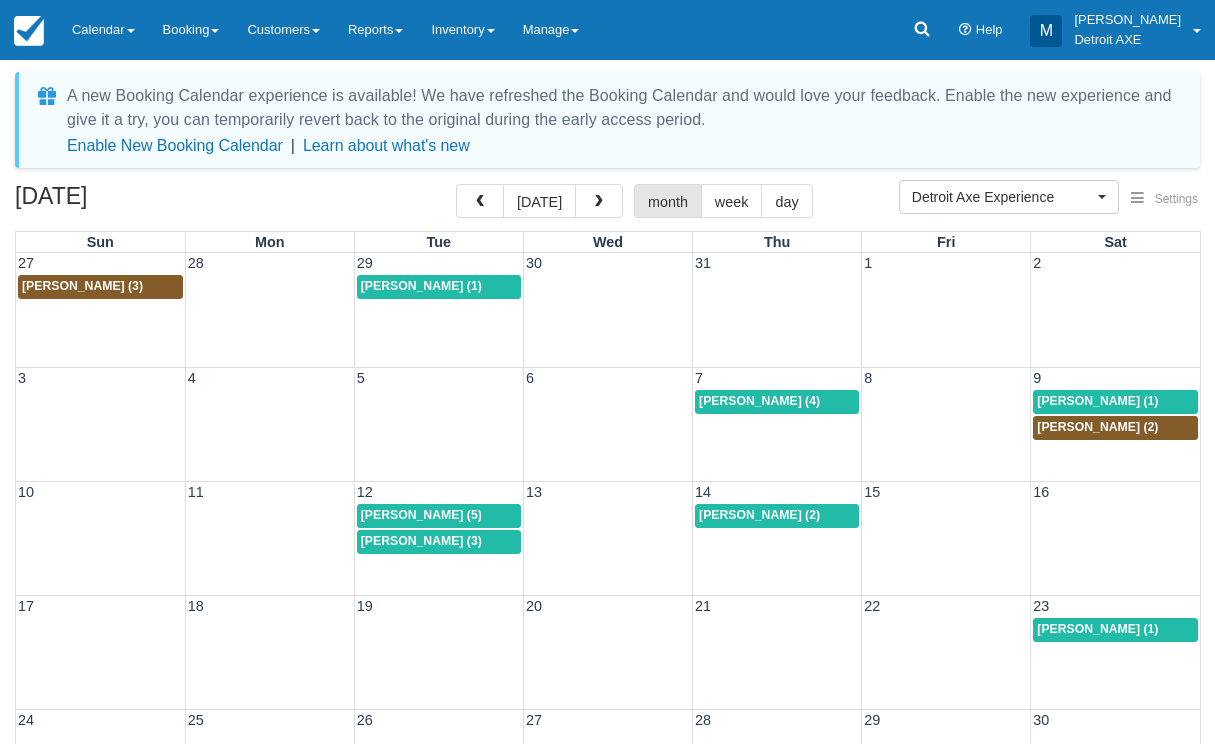 click on "10 11 12 13 14 15 16 12p   [PERSON_NAME] (5) 6:30p   [PERSON_NAME] (2) 6p   [PERSON_NAME] (3)" at bounding box center [608, 538] 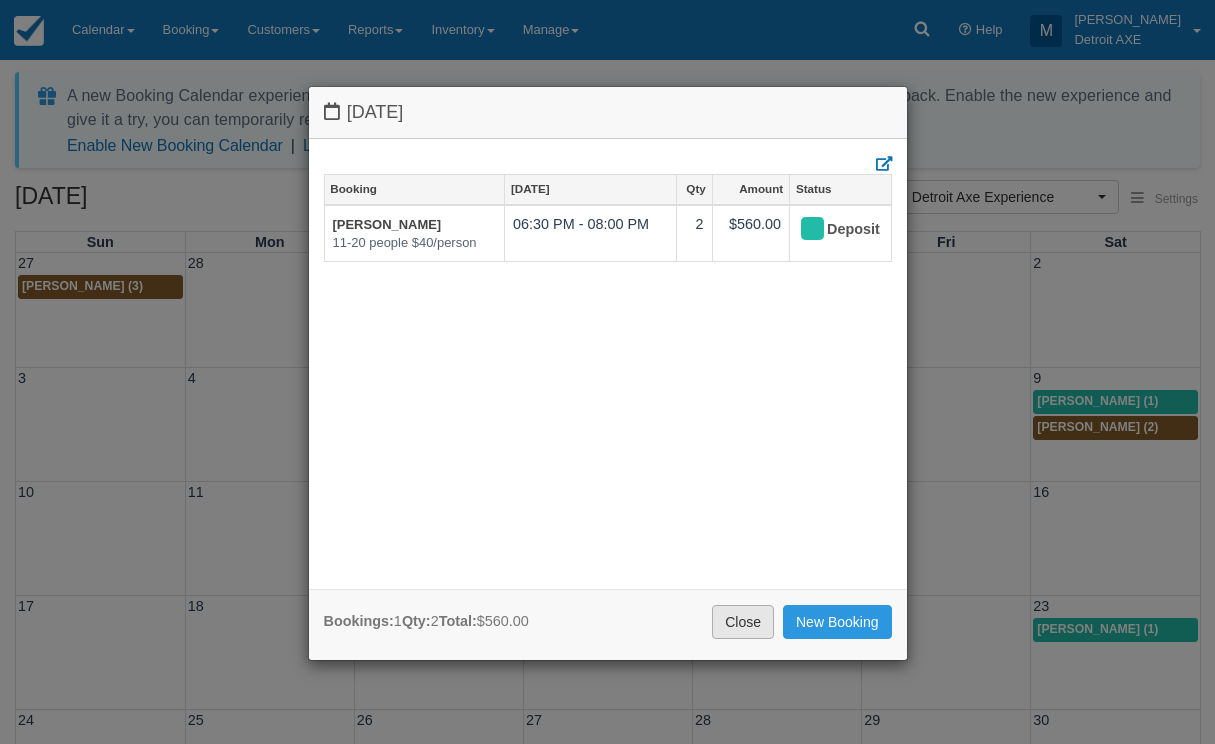 click on "Close" at bounding box center (743, 622) 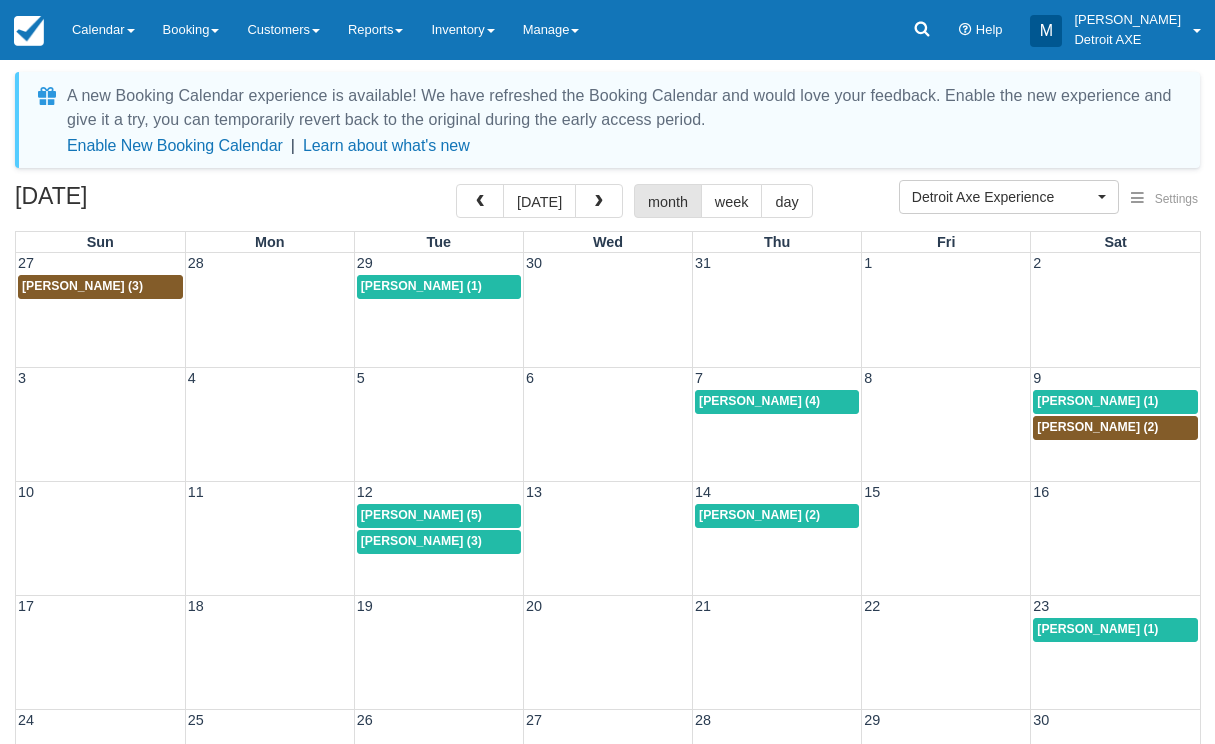 click on "[PERSON_NAME] (1)" at bounding box center (1097, 629) 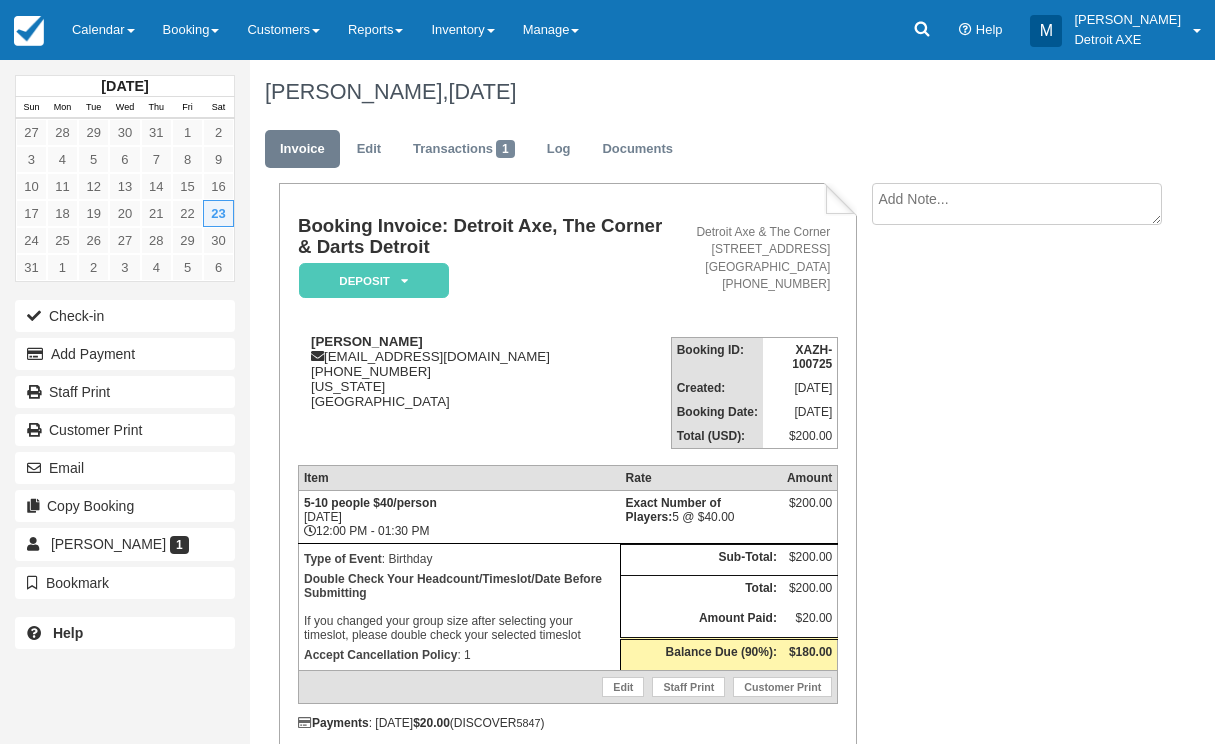 scroll, scrollTop: 0, scrollLeft: 0, axis: both 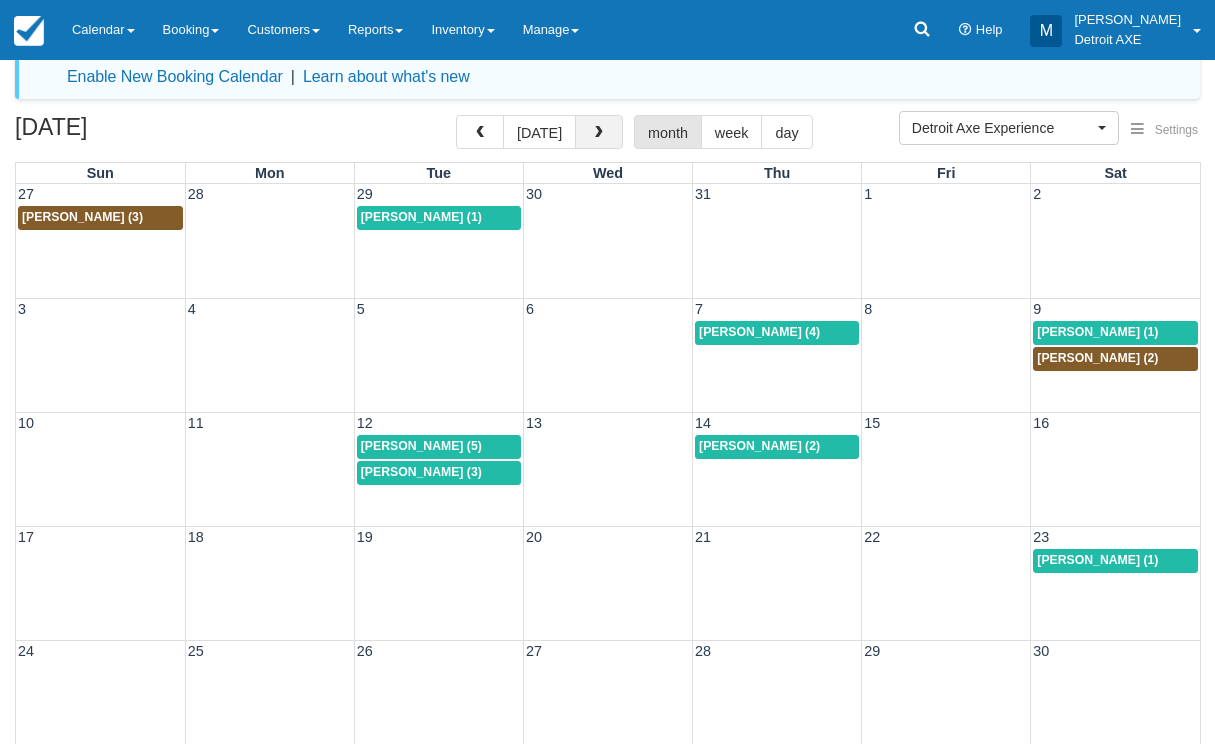 click at bounding box center (599, 132) 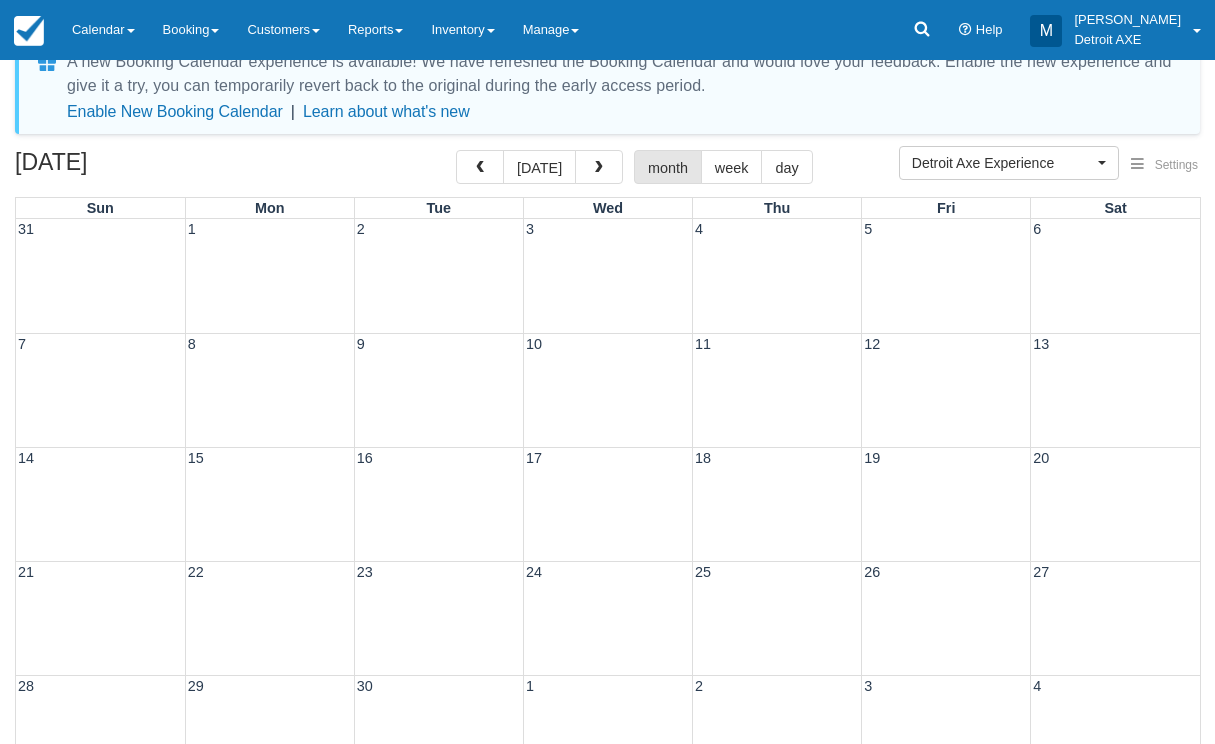 scroll, scrollTop: 32, scrollLeft: 0, axis: vertical 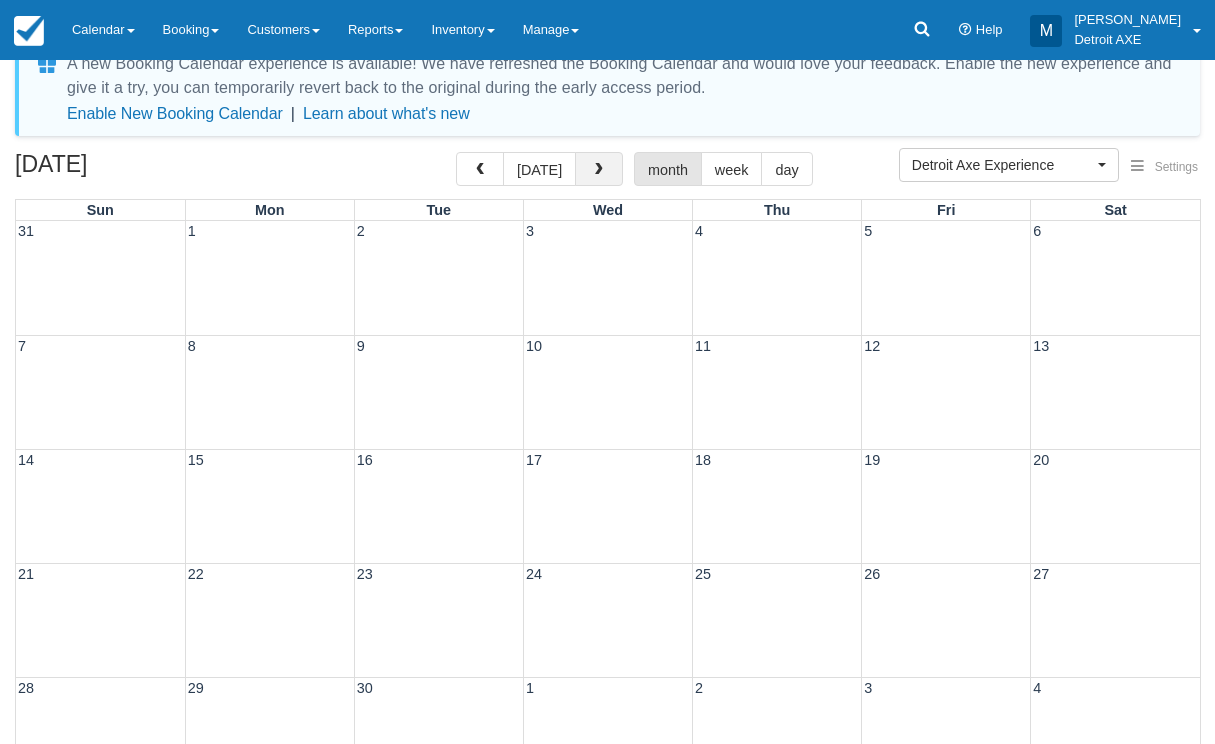 click at bounding box center (599, 169) 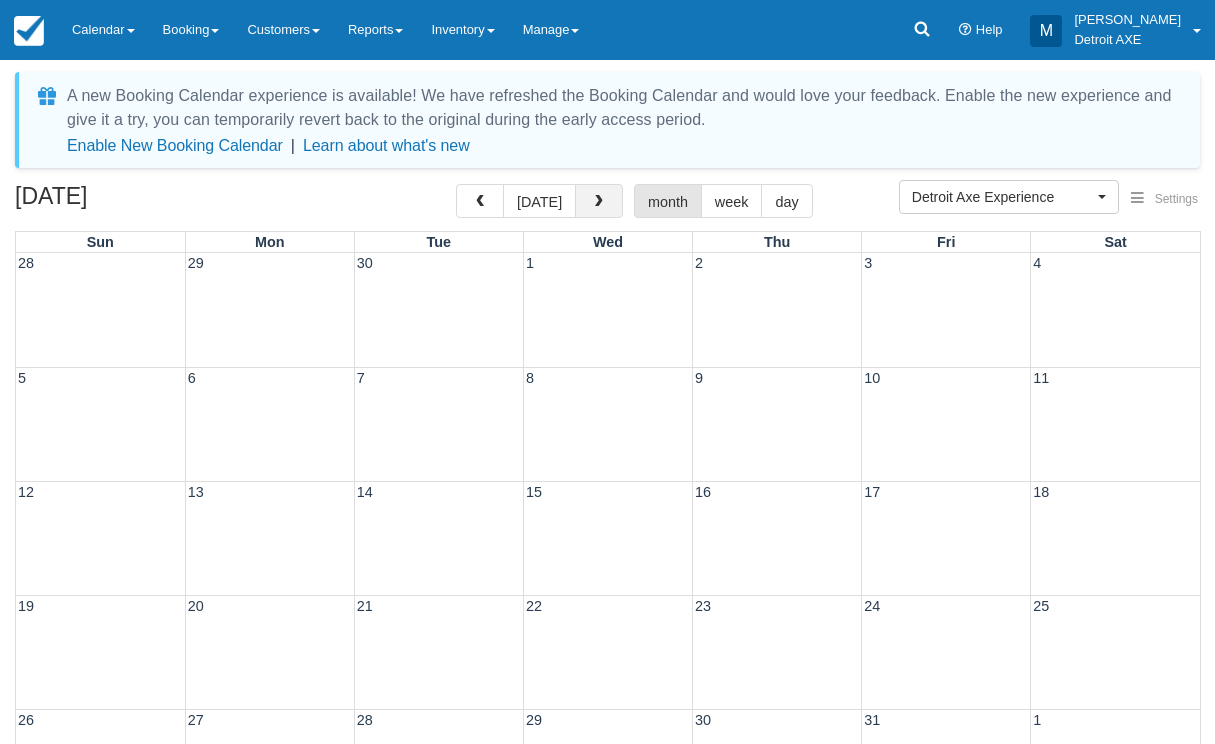 scroll, scrollTop: 0, scrollLeft: 0, axis: both 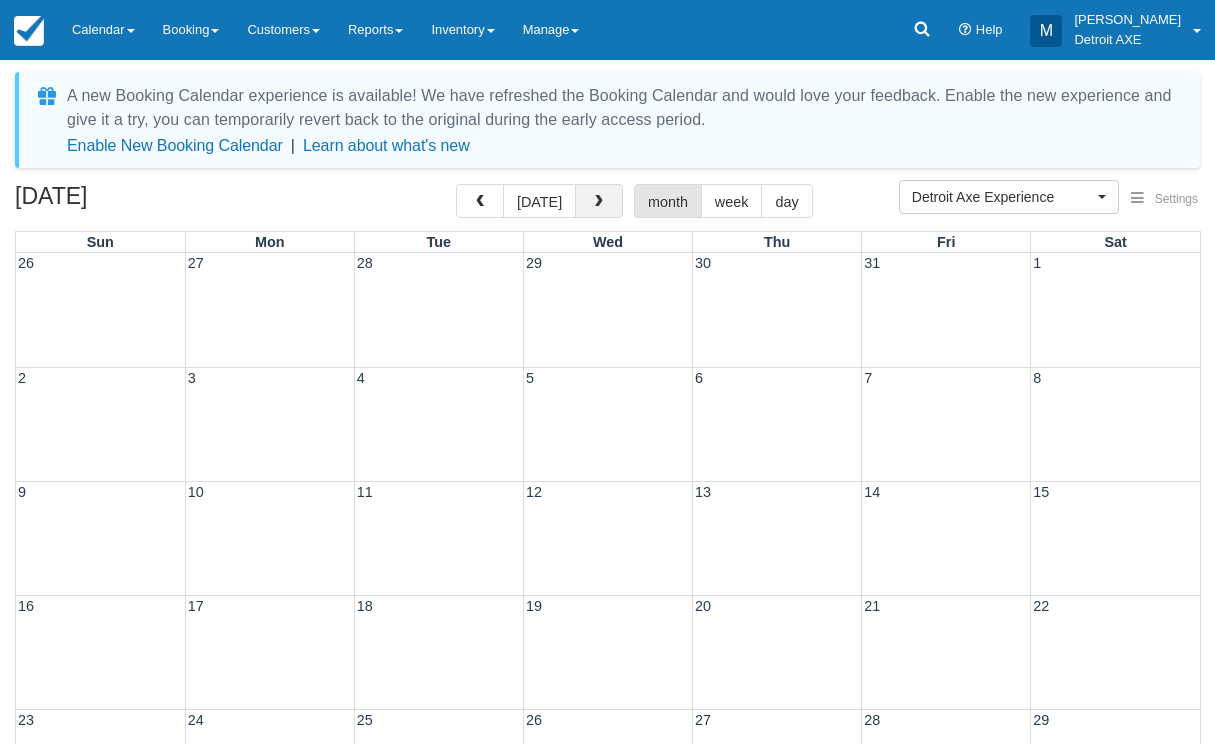 click at bounding box center (599, 201) 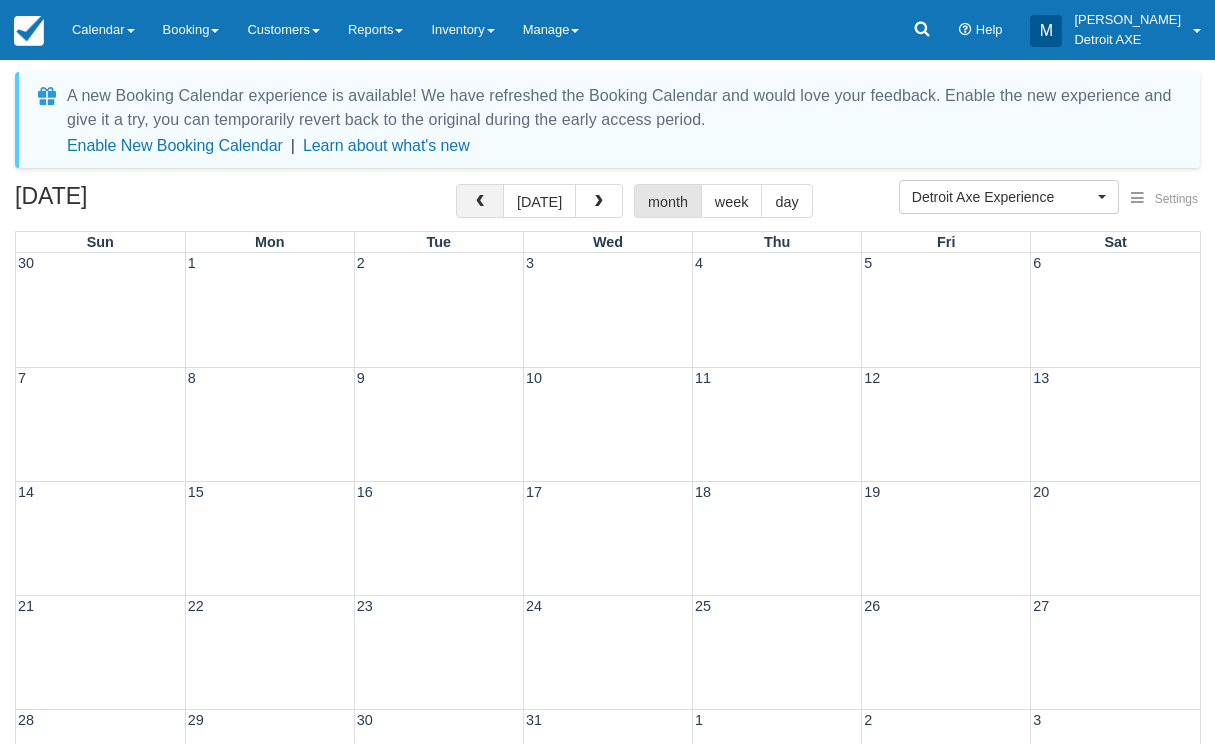 click at bounding box center [480, 202] 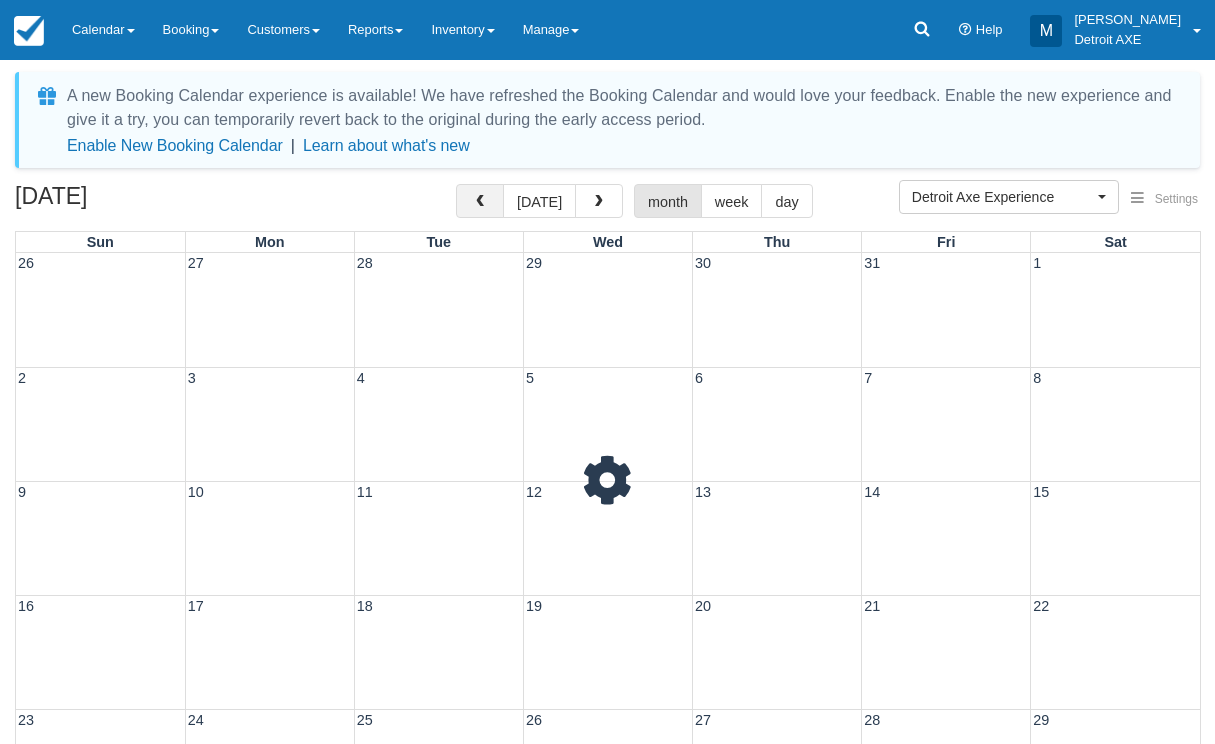 click at bounding box center (480, 202) 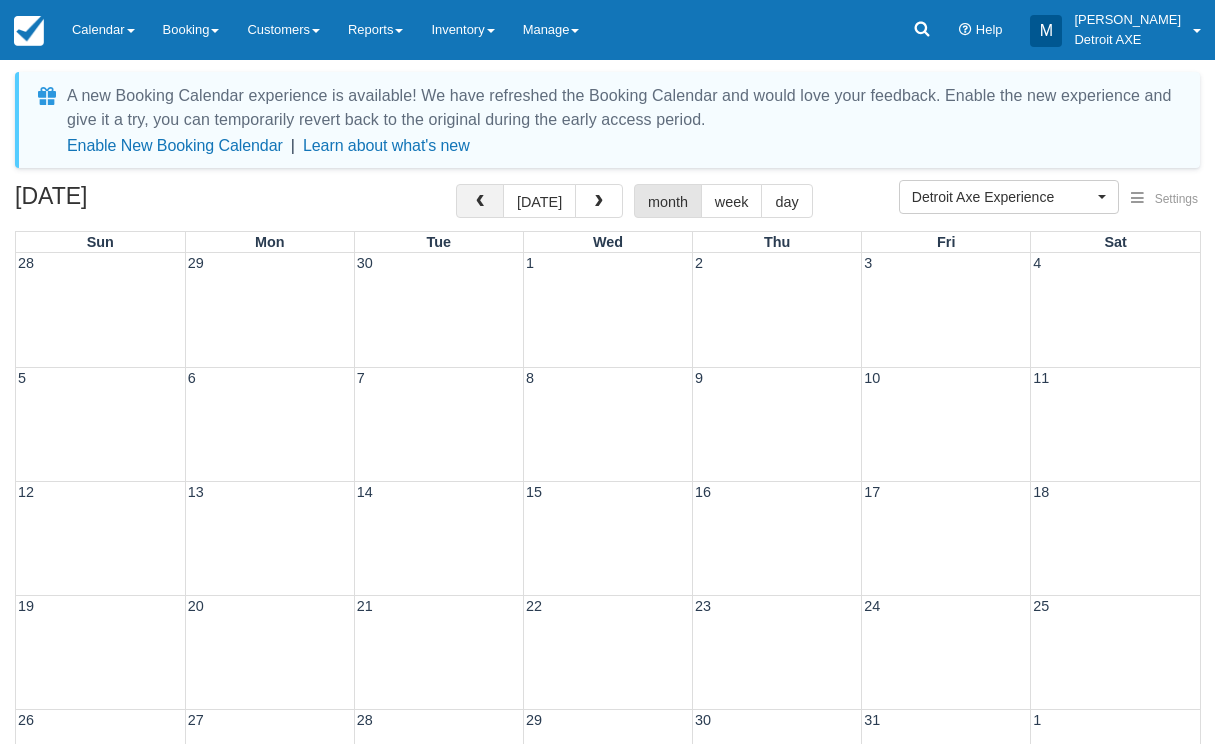 click at bounding box center (480, 202) 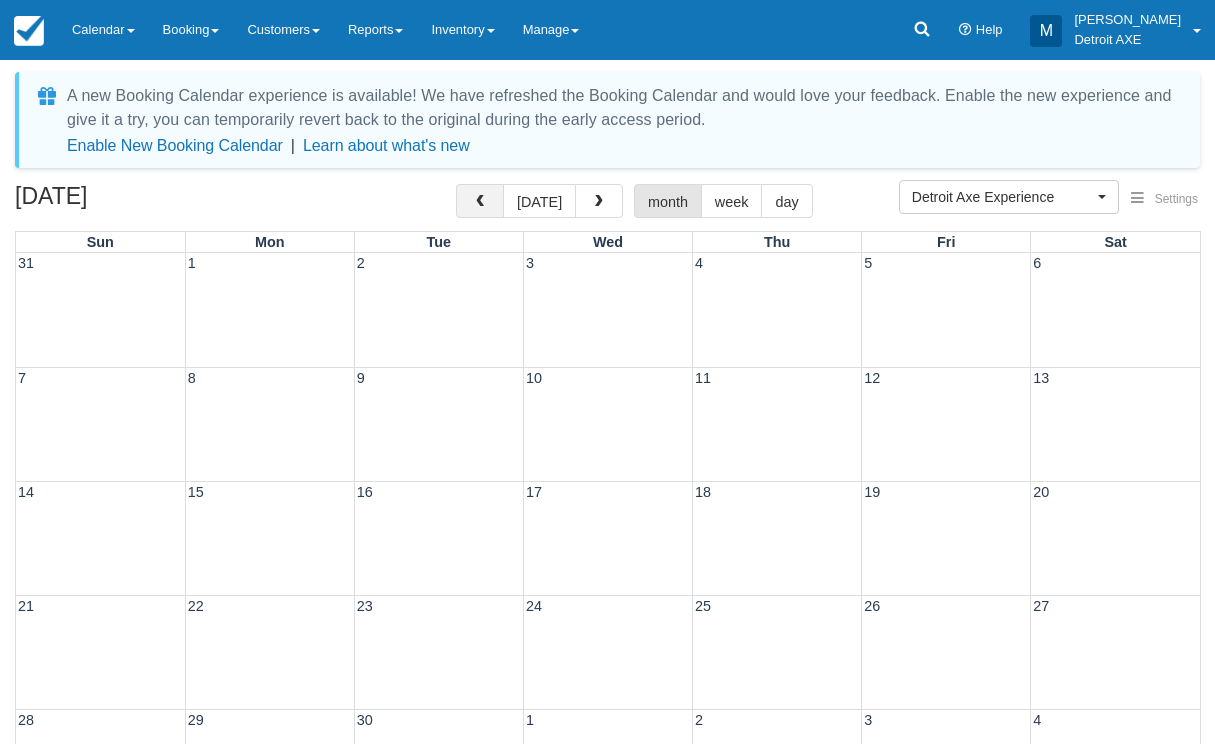 click at bounding box center (480, 202) 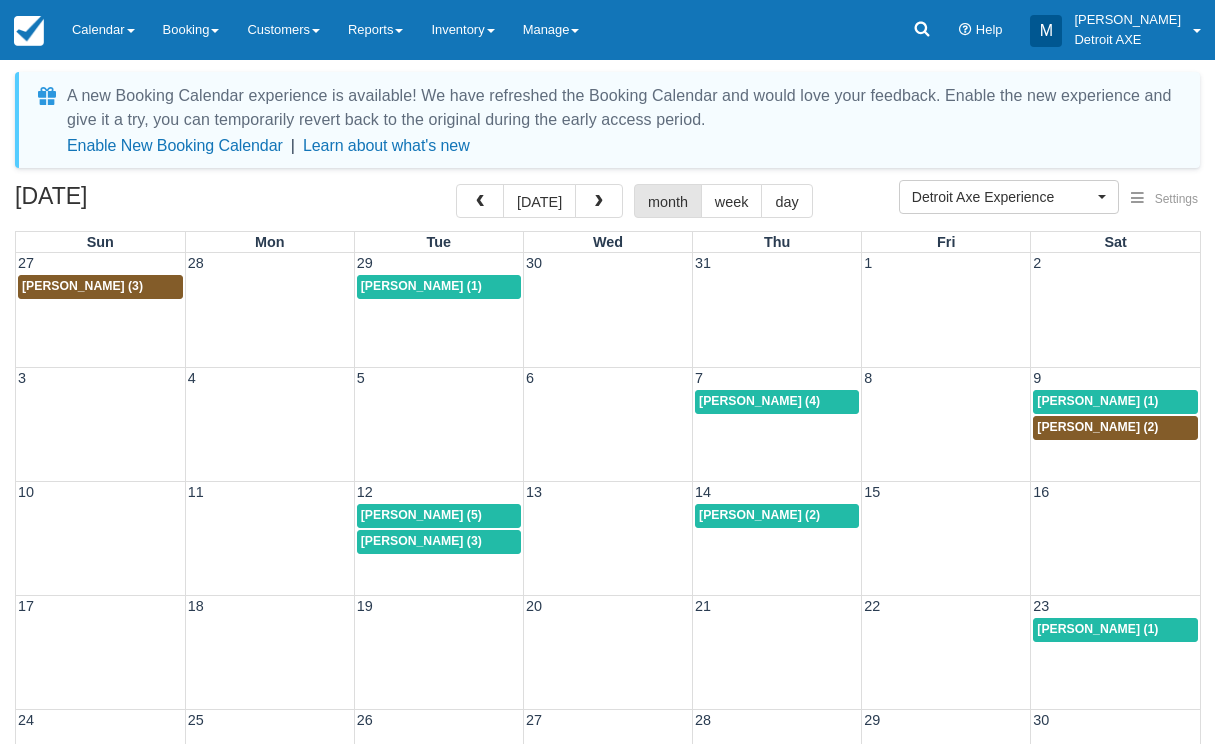 click on "10 11 12 13 14 15 16 12p   [PERSON_NAME] (5) 6:30p   [PERSON_NAME] (2) 6p   [PERSON_NAME] (3)" at bounding box center (608, 538) 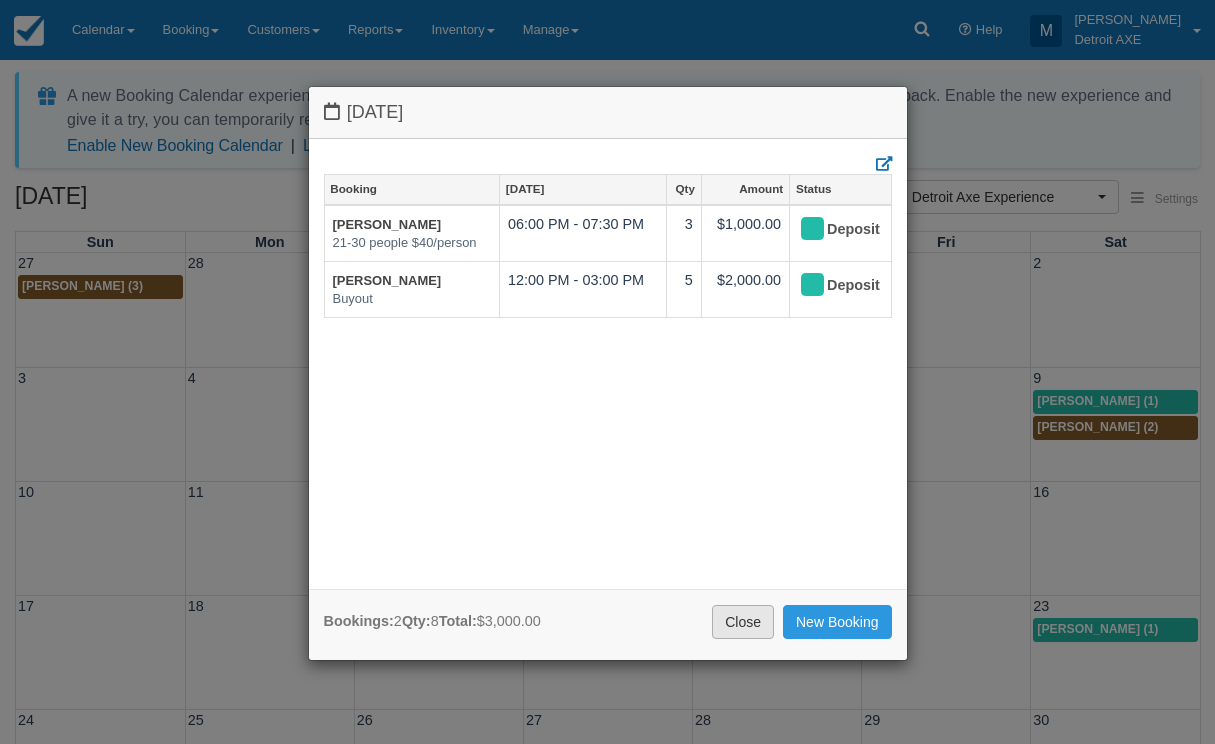 click on "Close" at bounding box center (743, 622) 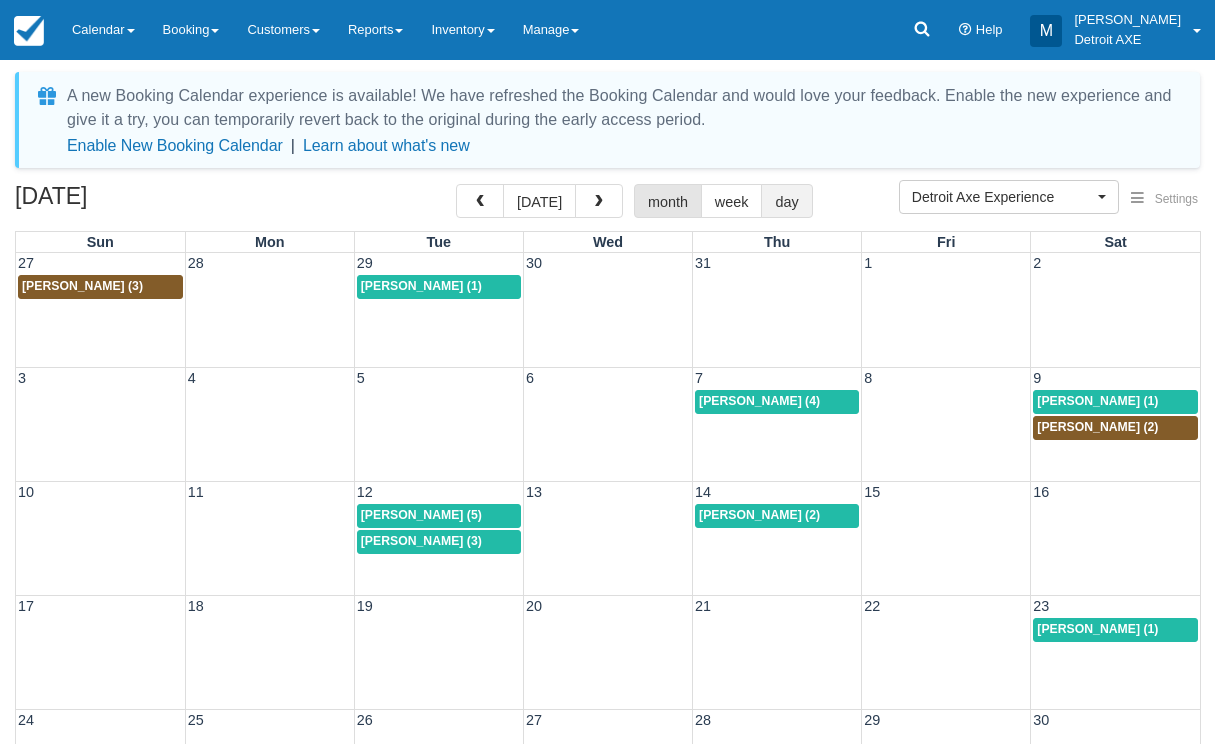 click on "day" at bounding box center (786, 201) 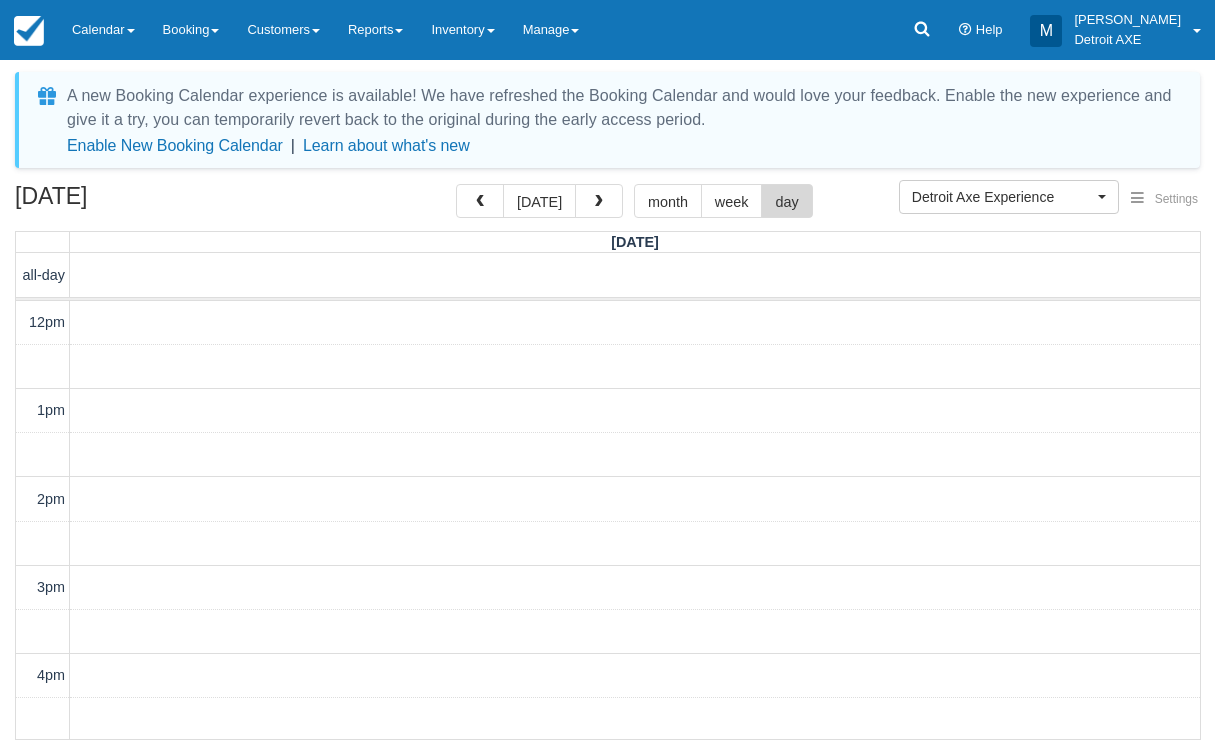 scroll, scrollTop: 576, scrollLeft: 0, axis: vertical 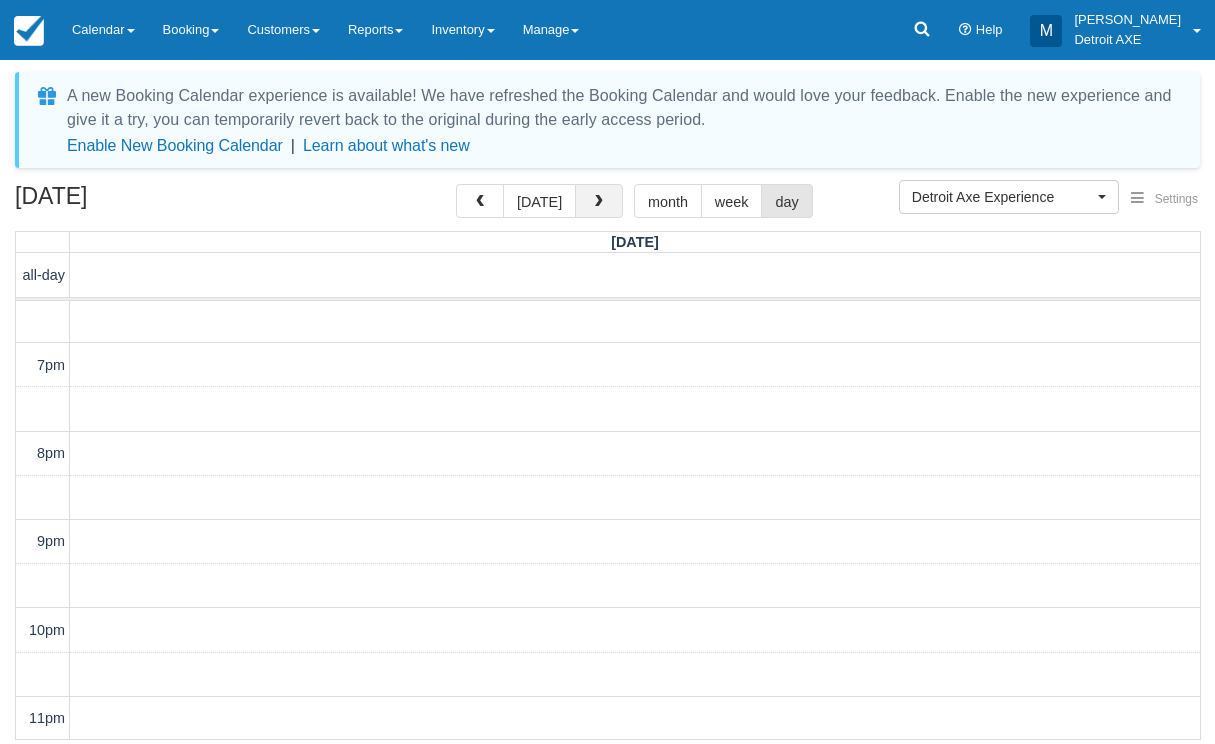 click at bounding box center [599, 201] 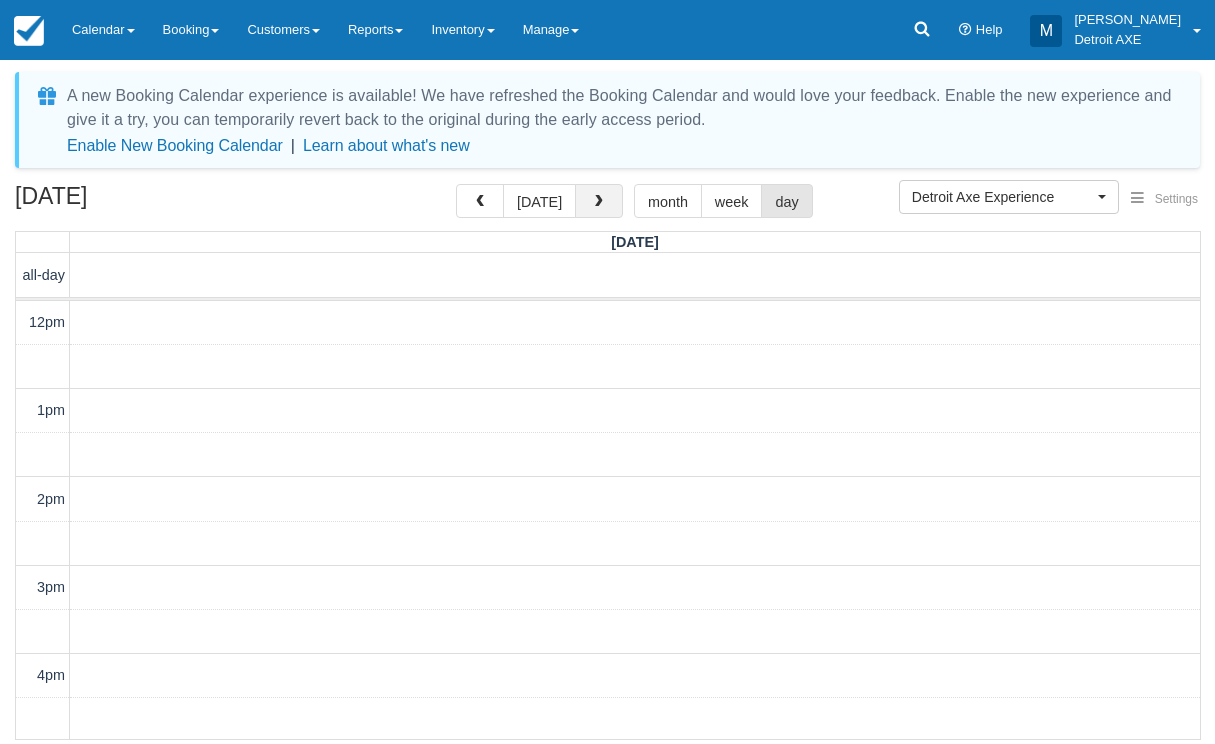 scroll, scrollTop: 576, scrollLeft: 0, axis: vertical 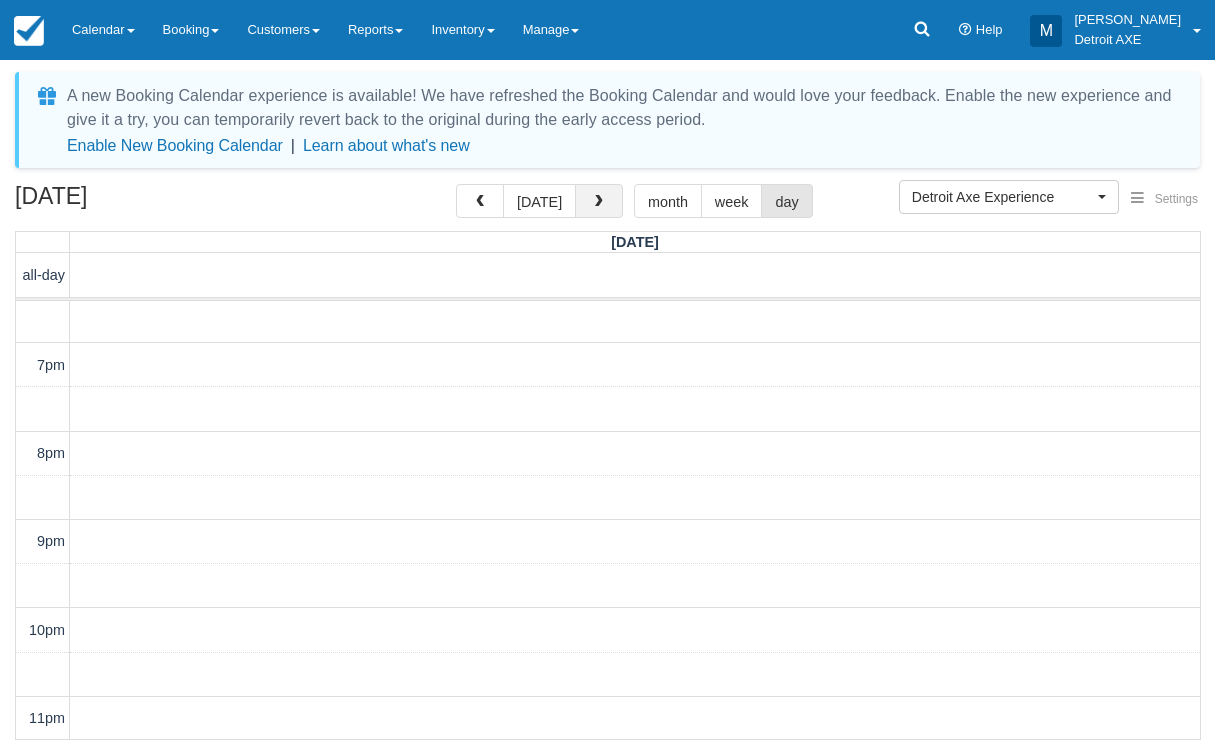click at bounding box center (599, 201) 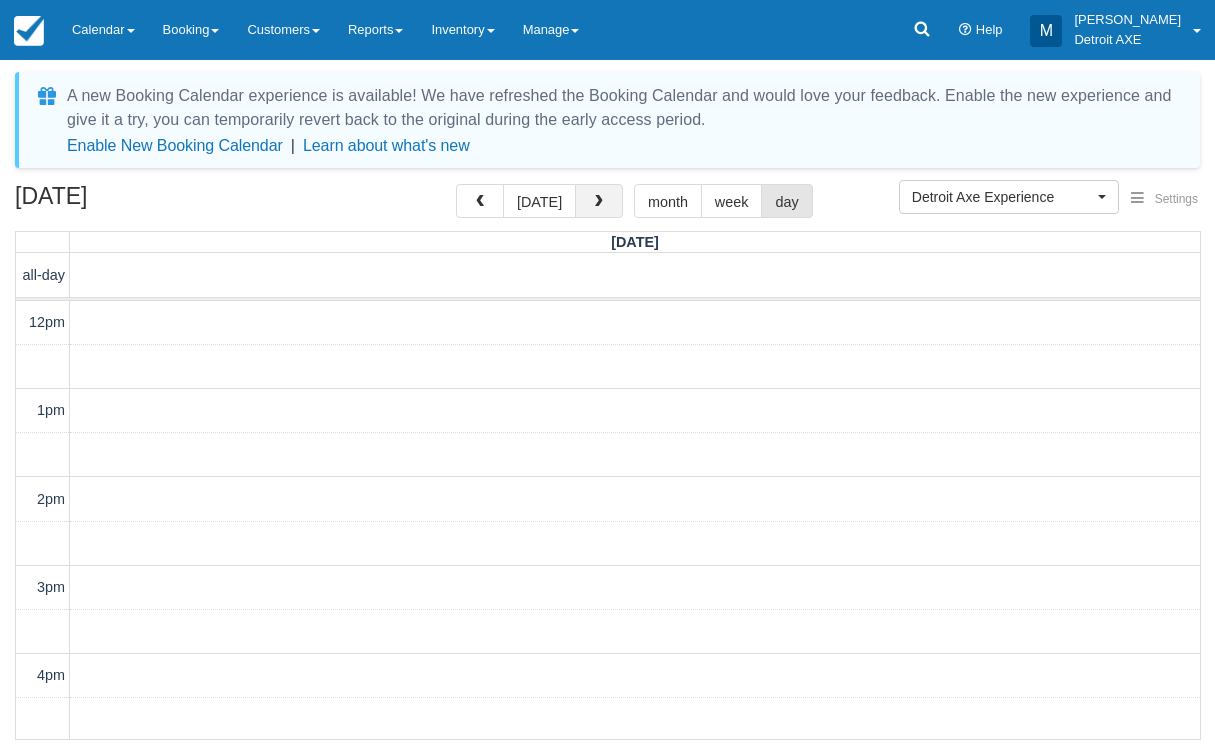 scroll, scrollTop: 576, scrollLeft: 0, axis: vertical 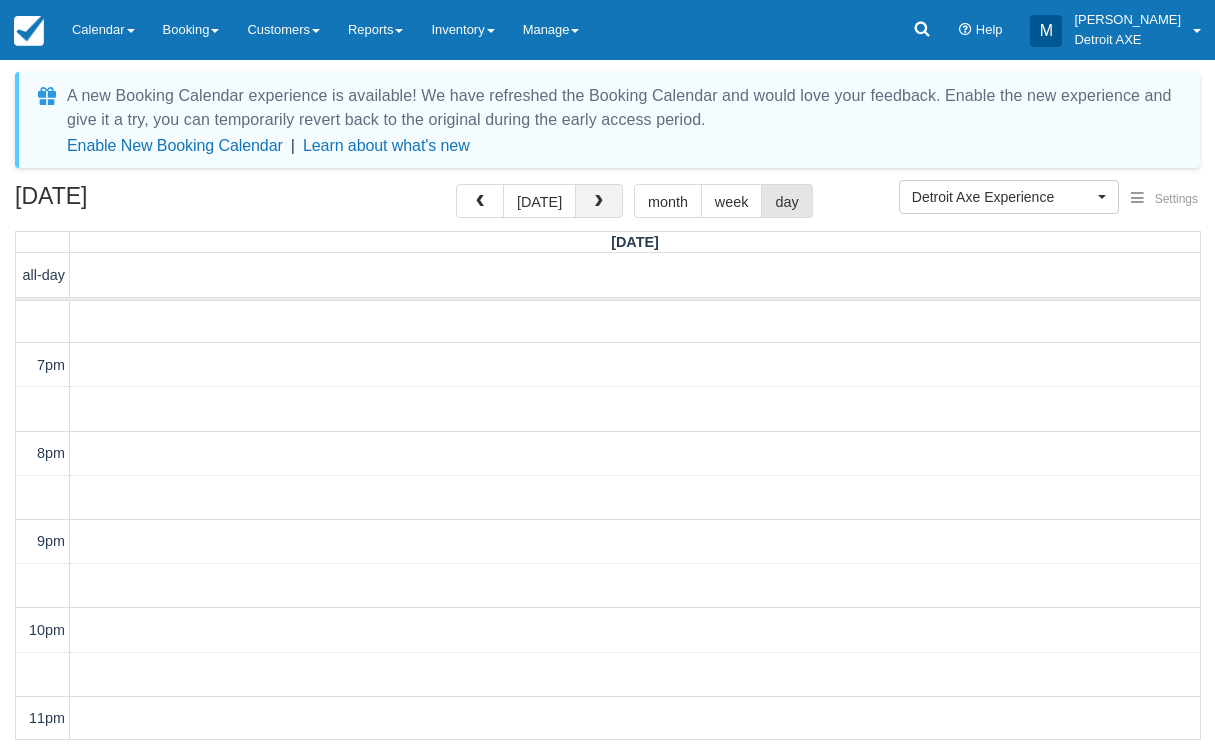 click at bounding box center (599, 201) 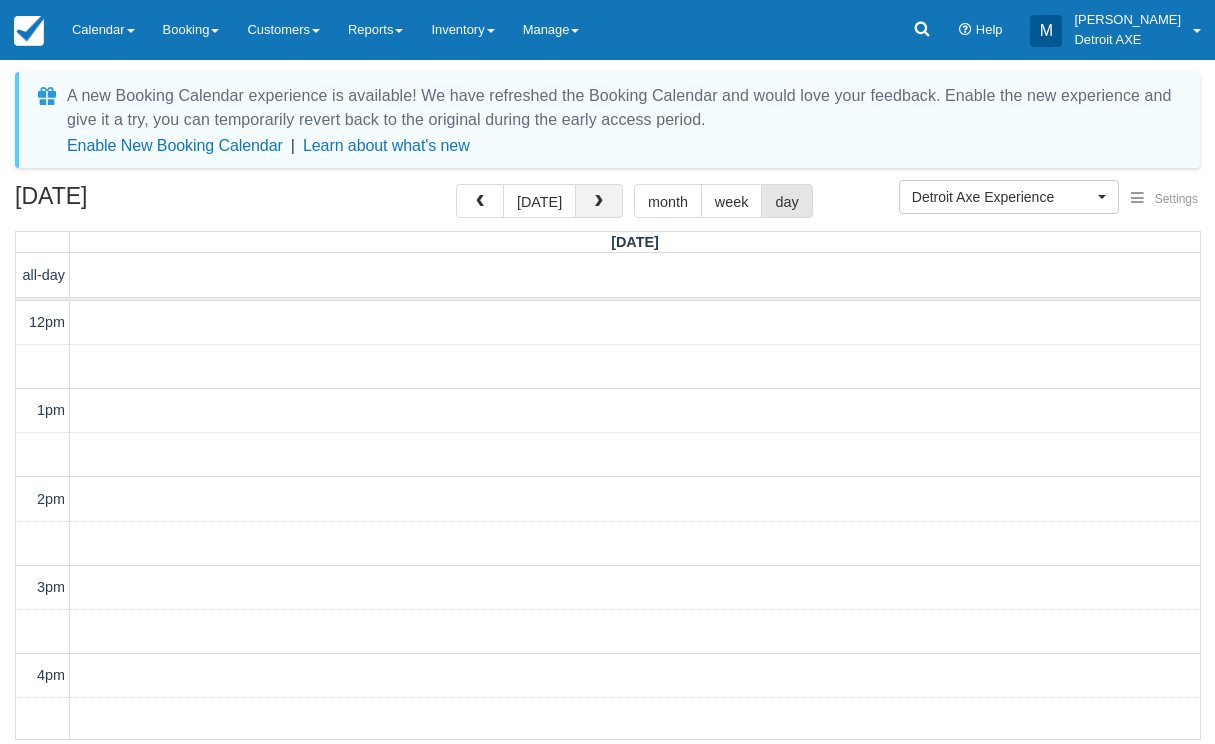 scroll, scrollTop: 576, scrollLeft: 0, axis: vertical 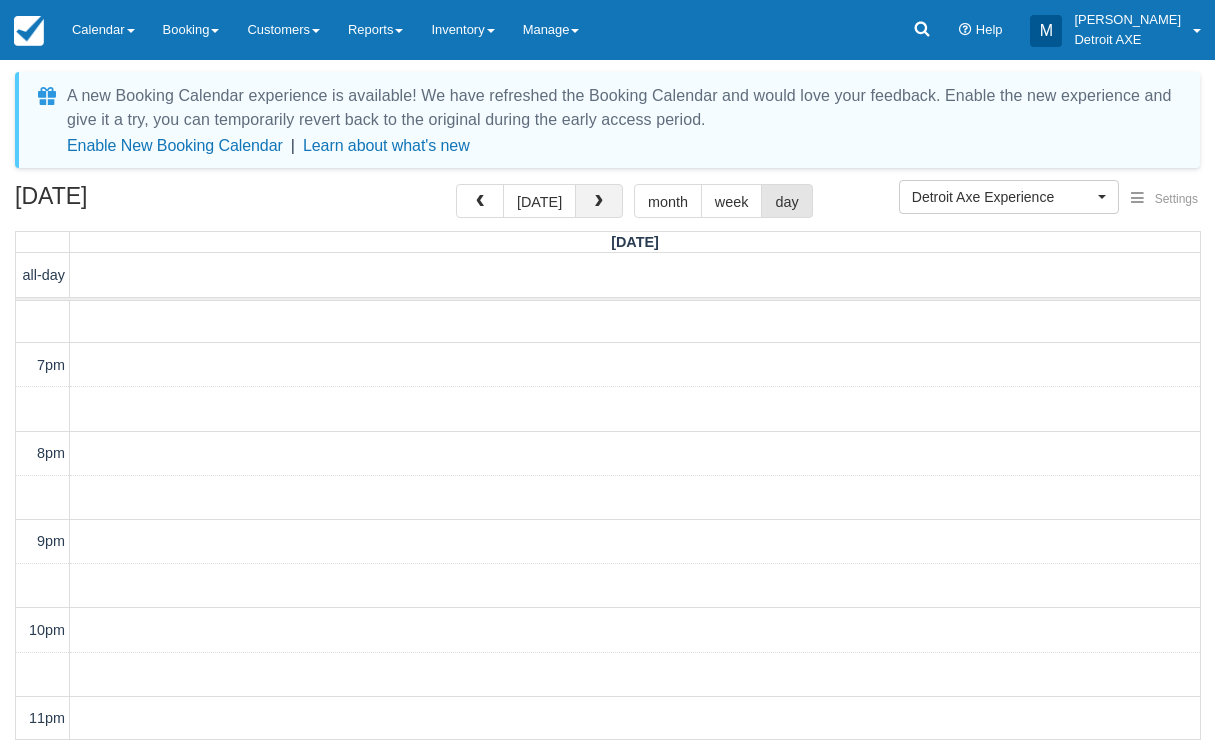 click at bounding box center [599, 201] 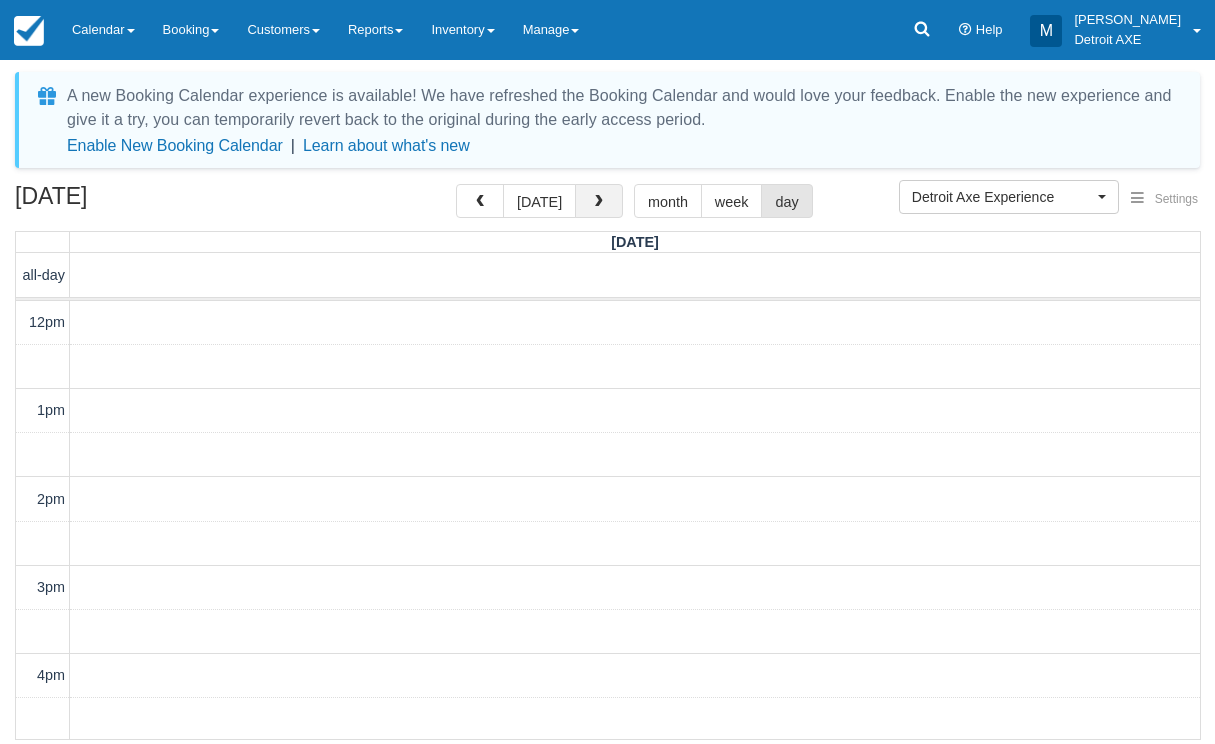 scroll, scrollTop: 576, scrollLeft: 0, axis: vertical 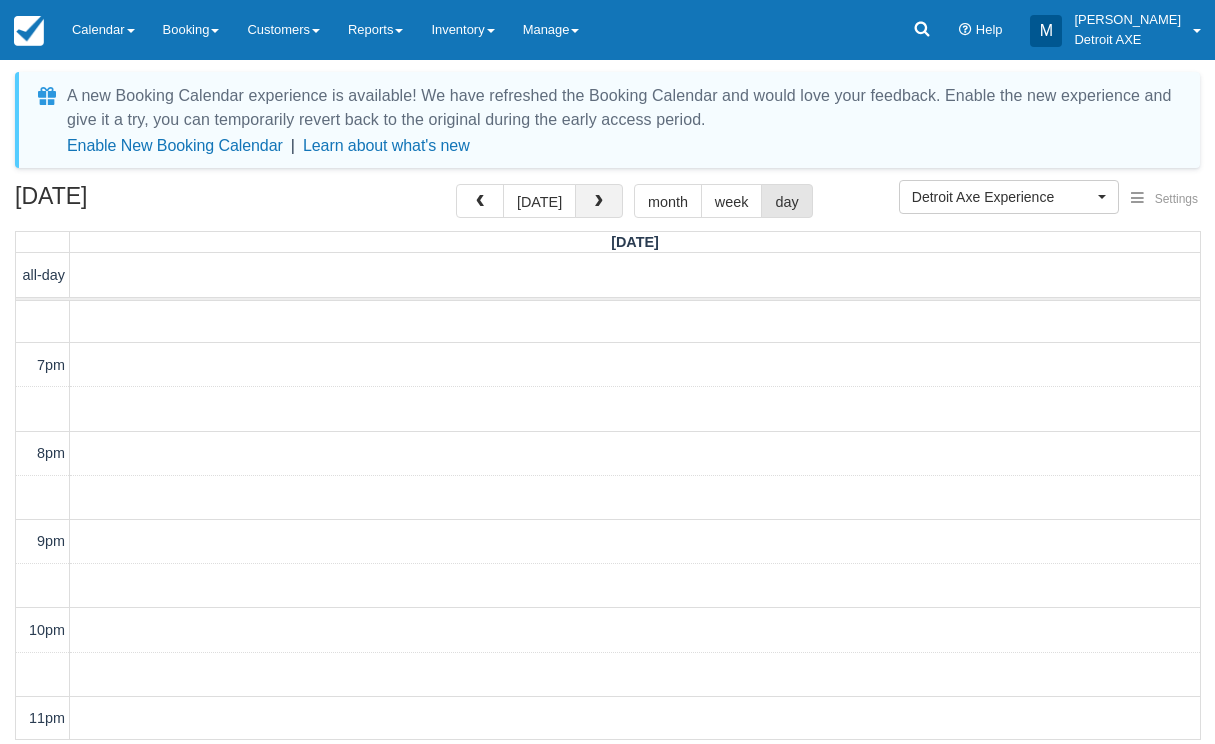 click at bounding box center (599, 201) 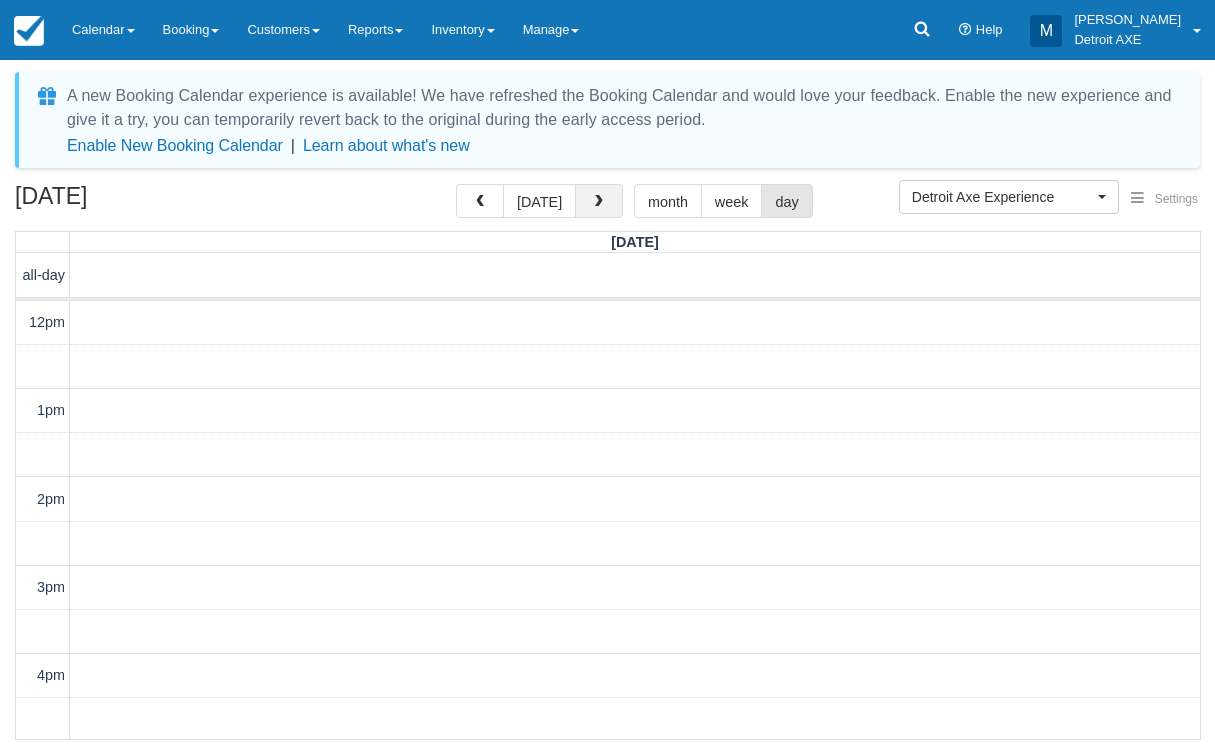 click at bounding box center (599, 201) 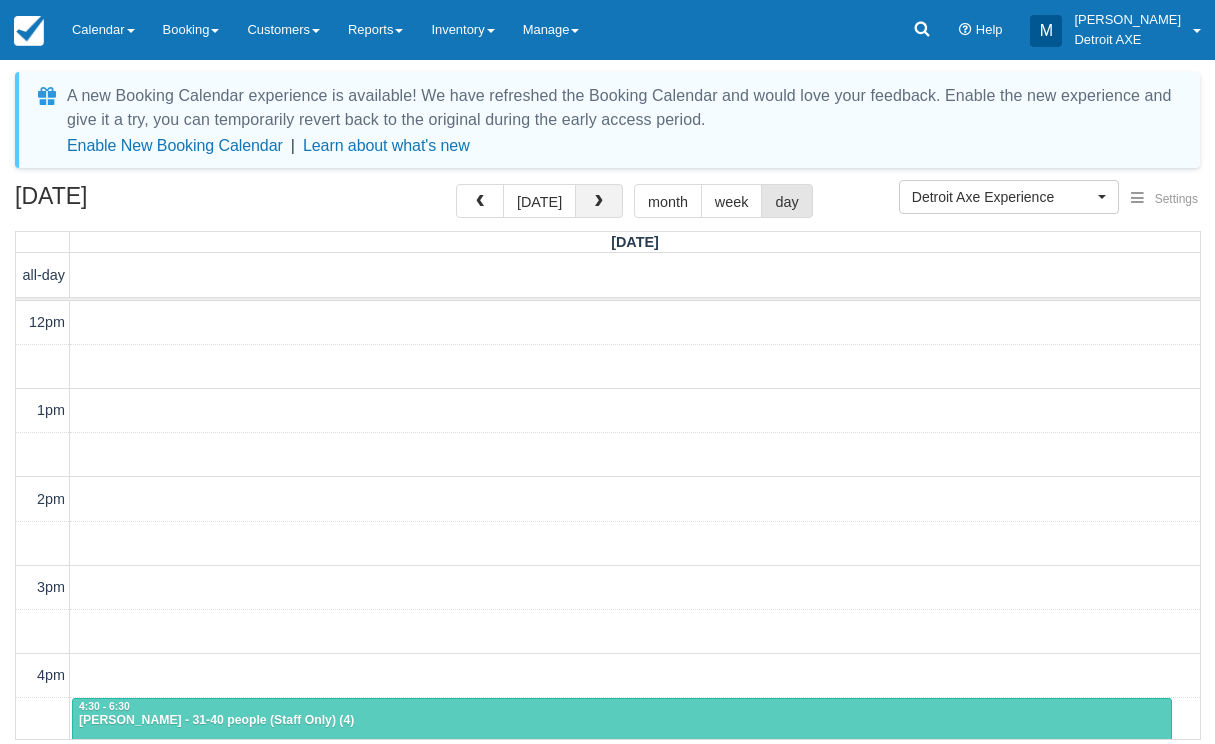 click at bounding box center (599, 201) 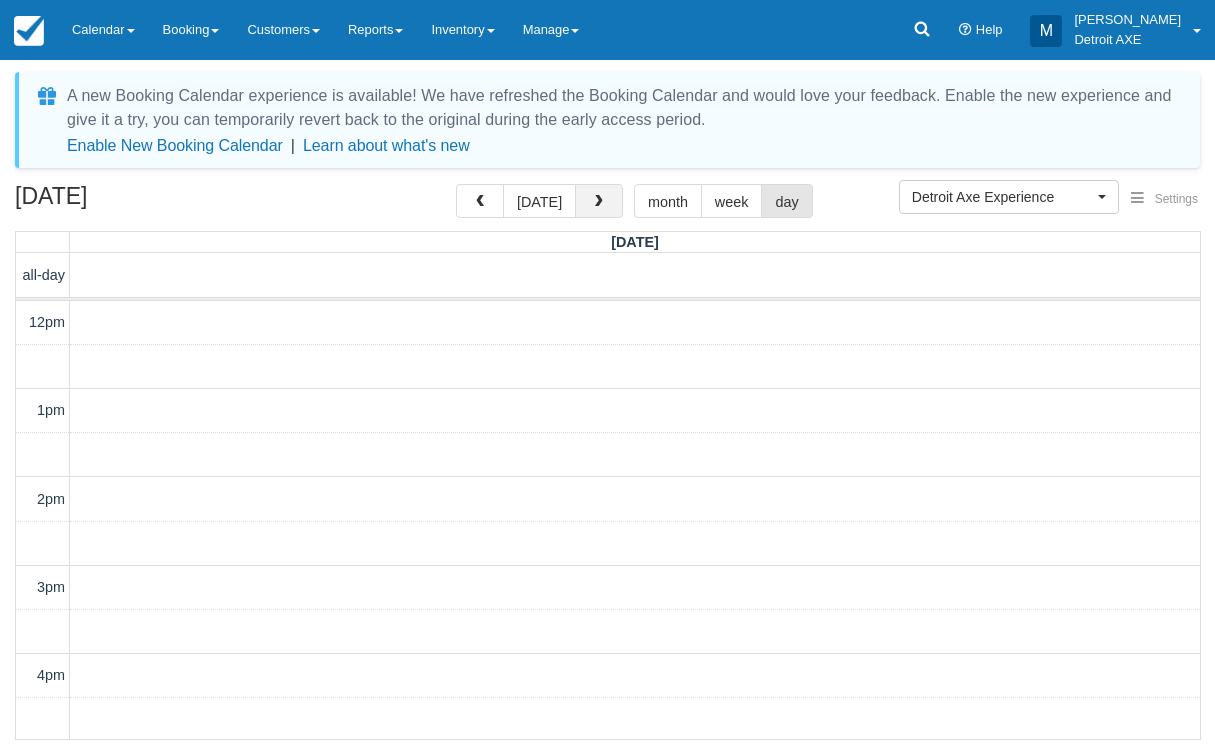 scroll, scrollTop: 576, scrollLeft: 0, axis: vertical 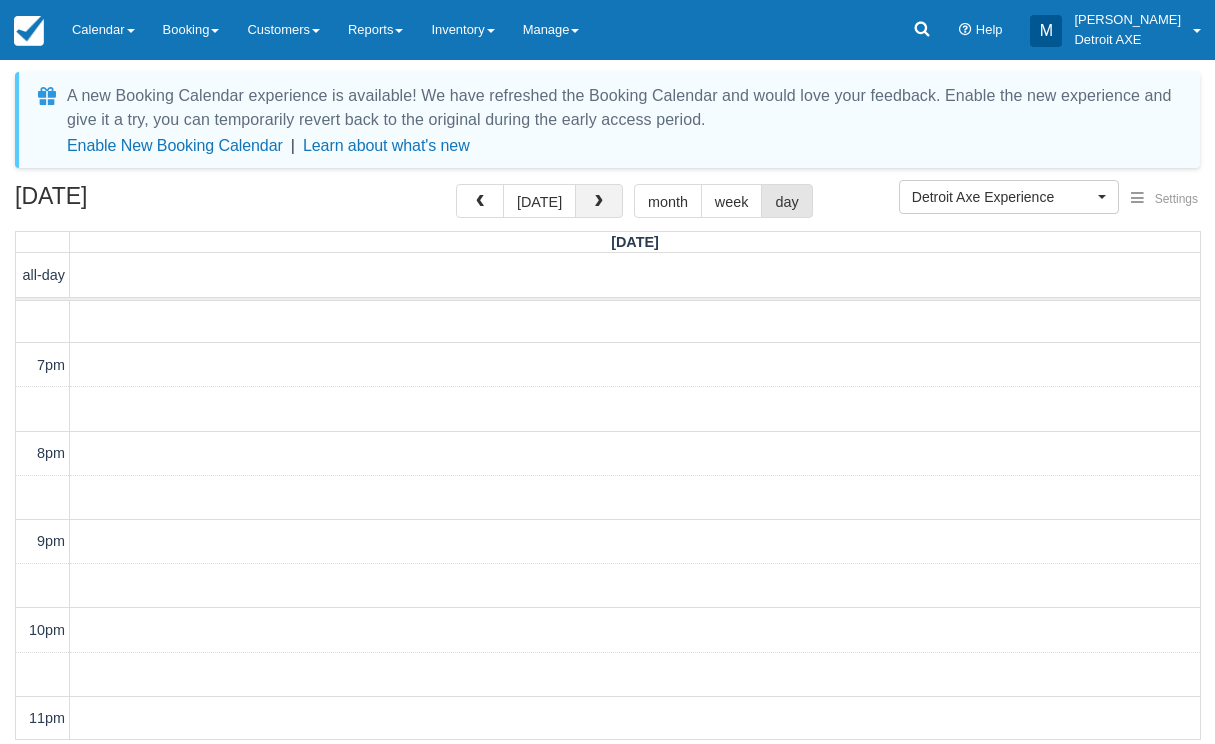 click at bounding box center [599, 201] 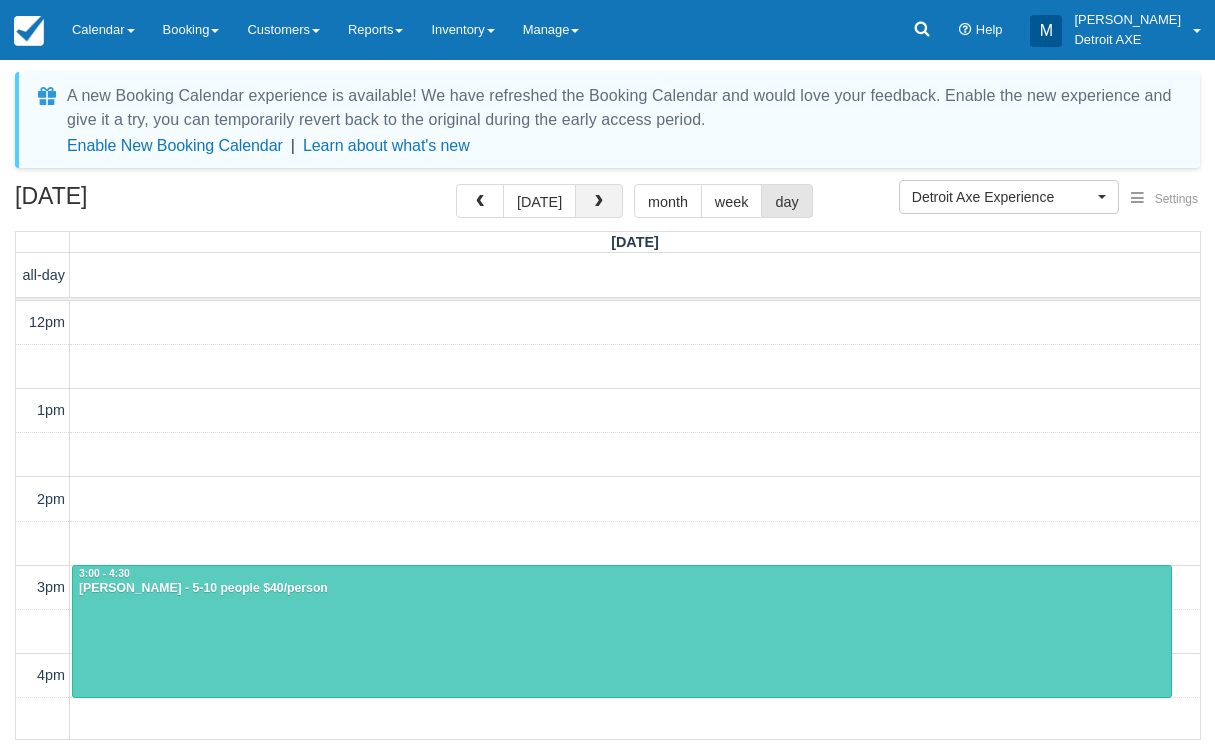 click at bounding box center (599, 201) 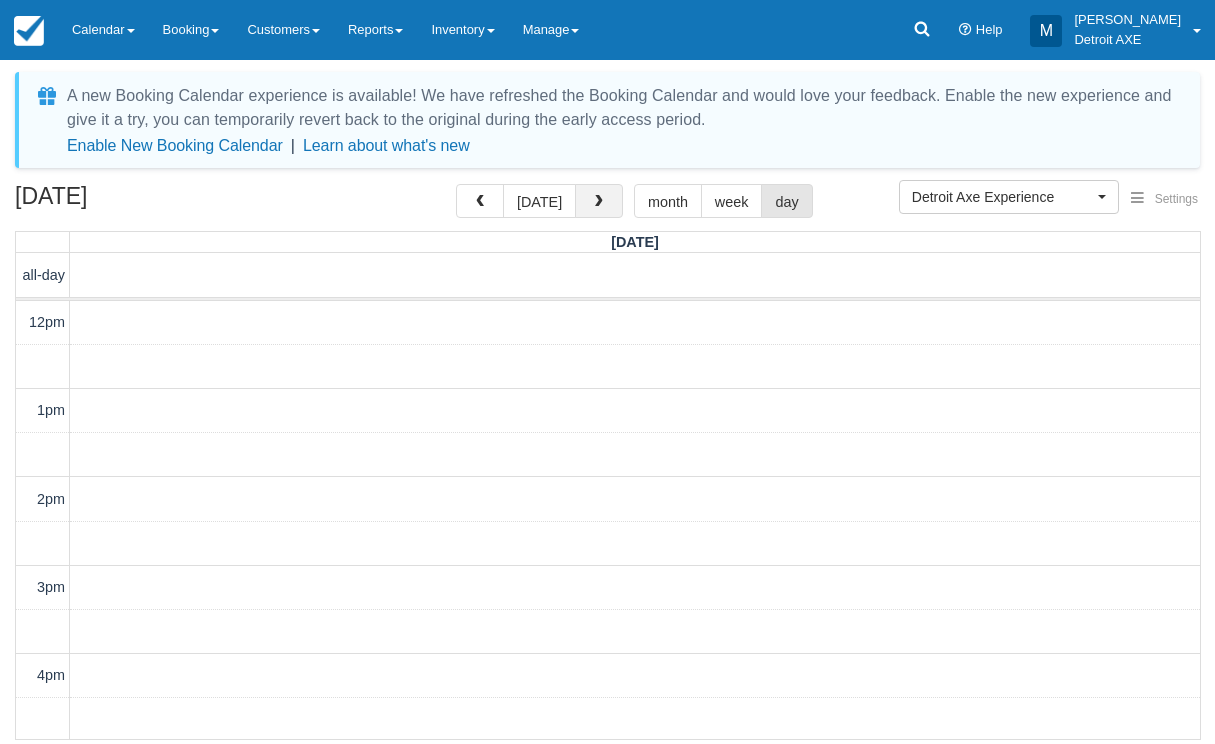 scroll, scrollTop: 576, scrollLeft: 0, axis: vertical 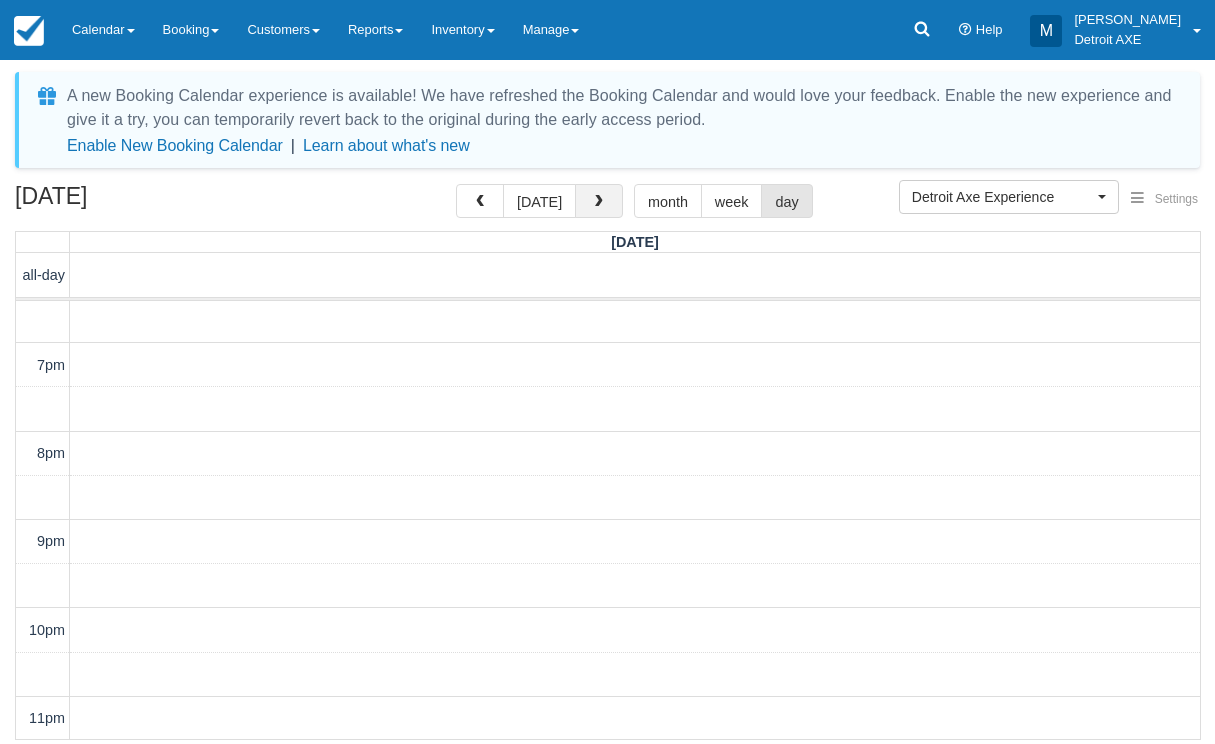 click at bounding box center (599, 201) 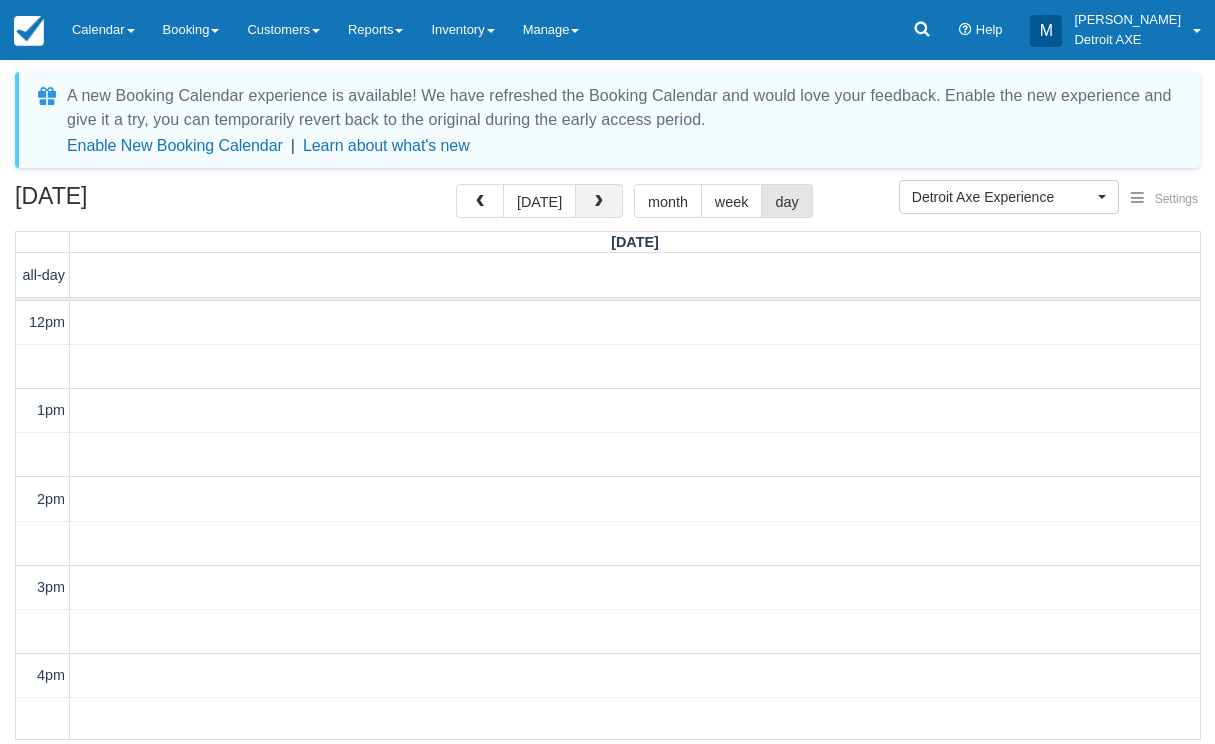 scroll, scrollTop: 576, scrollLeft: 0, axis: vertical 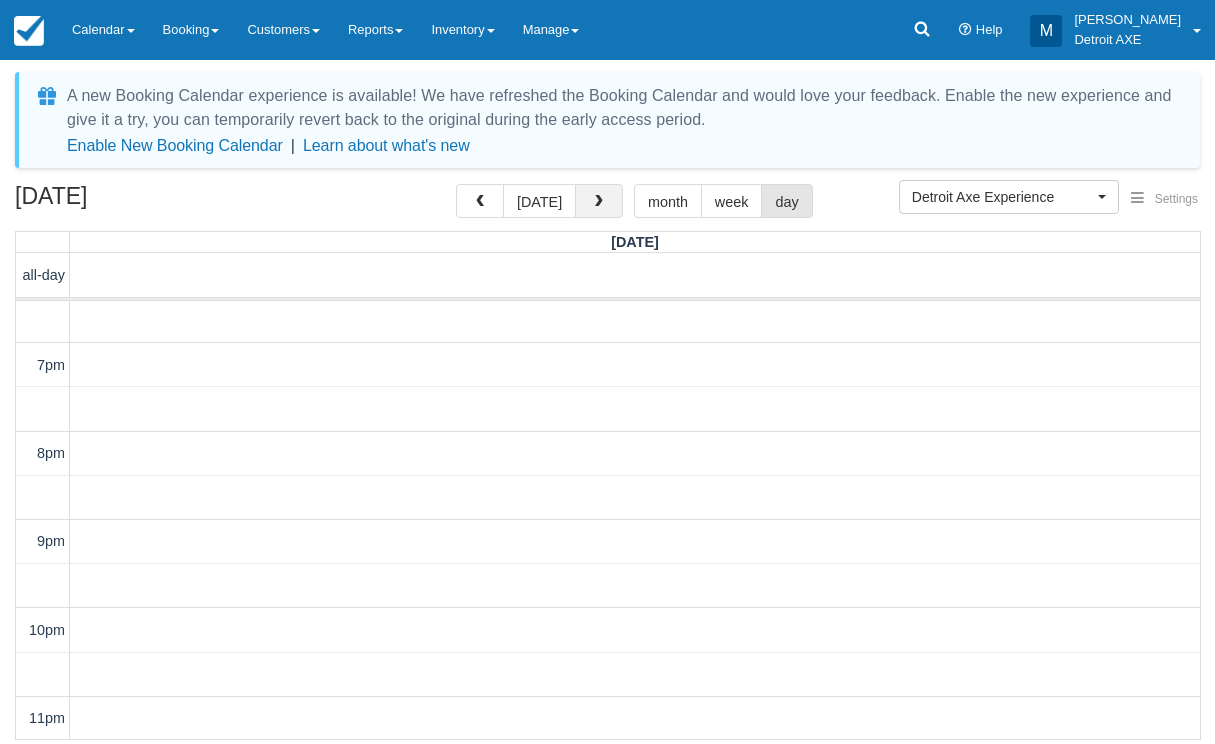 click at bounding box center (599, 201) 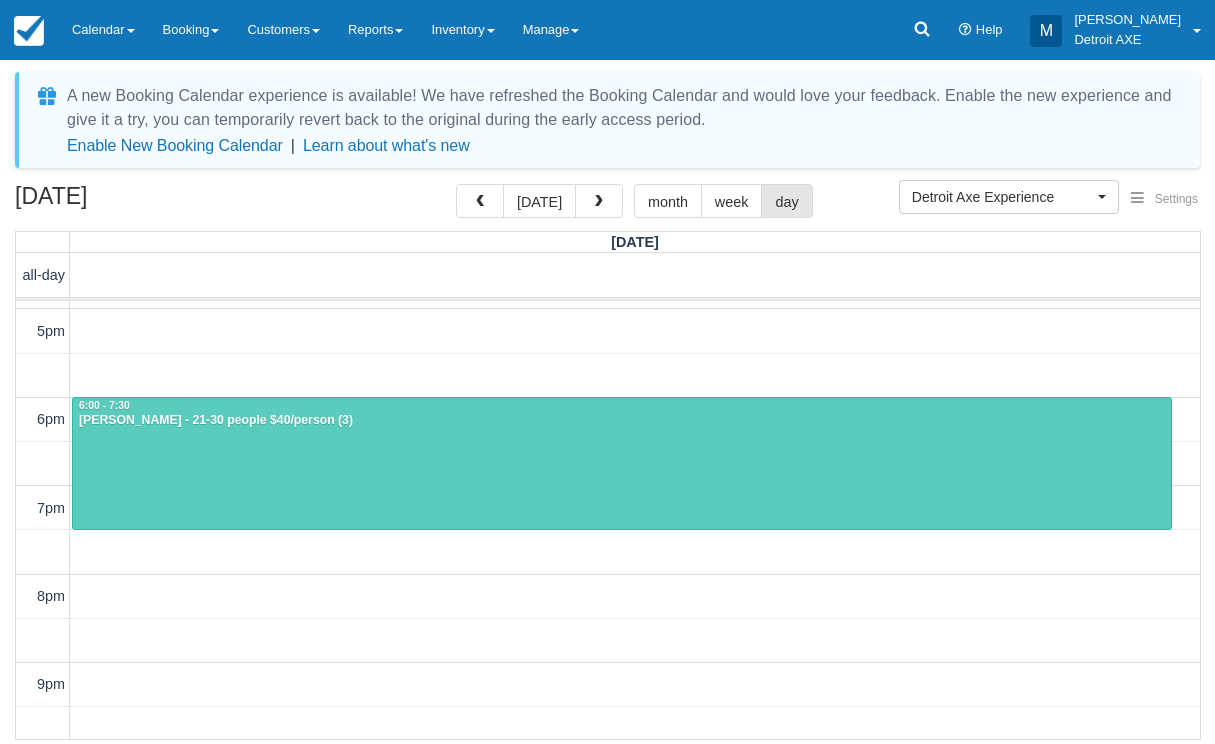 scroll, scrollTop: 434, scrollLeft: 0, axis: vertical 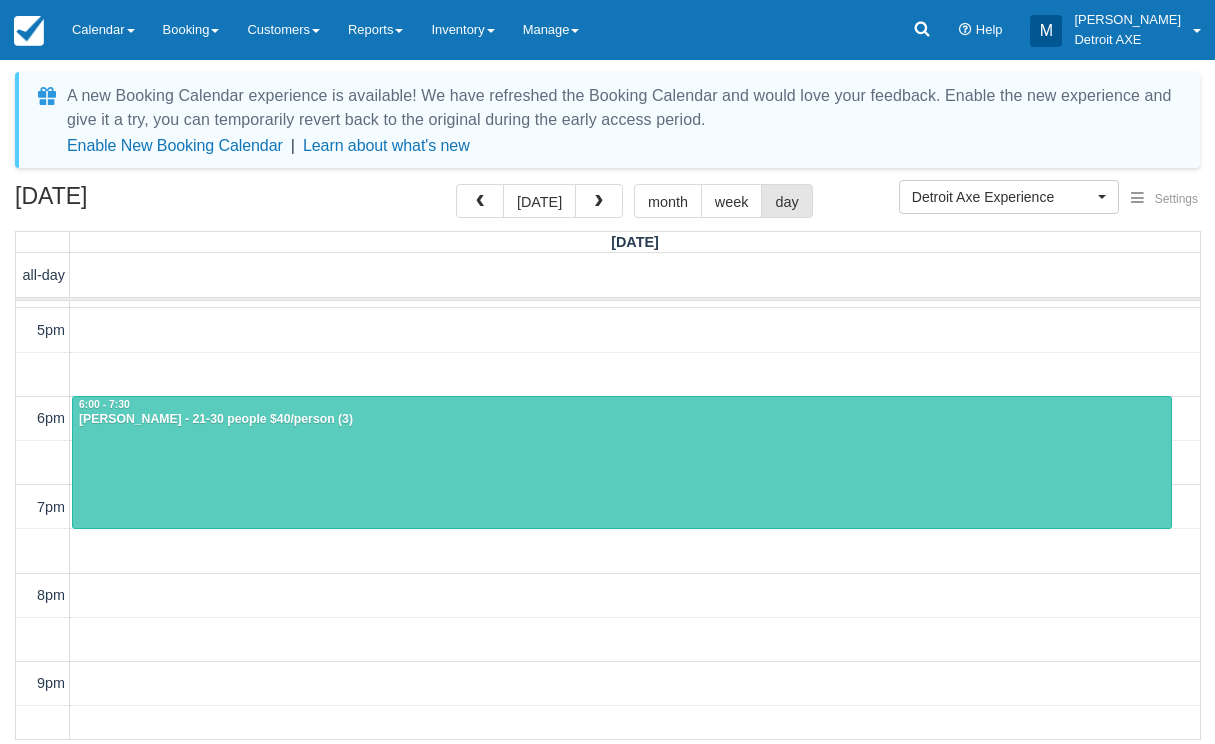 click at bounding box center [622, 462] 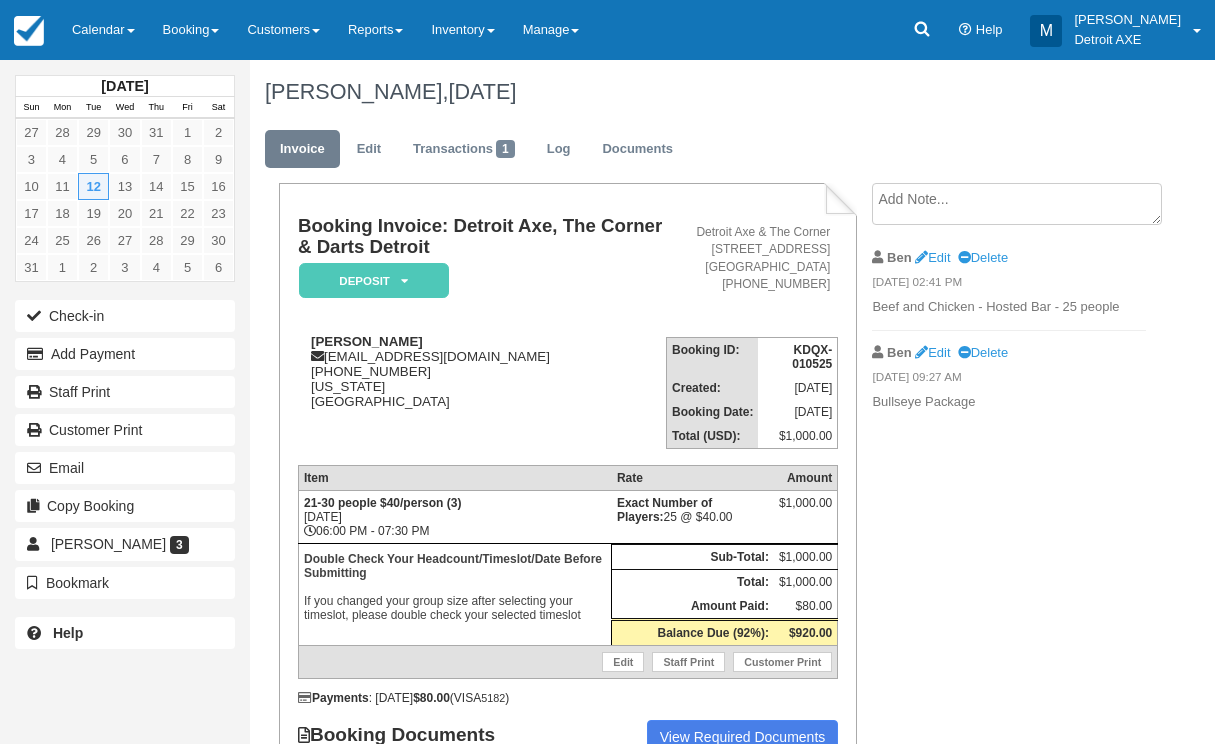 scroll, scrollTop: 0, scrollLeft: 0, axis: both 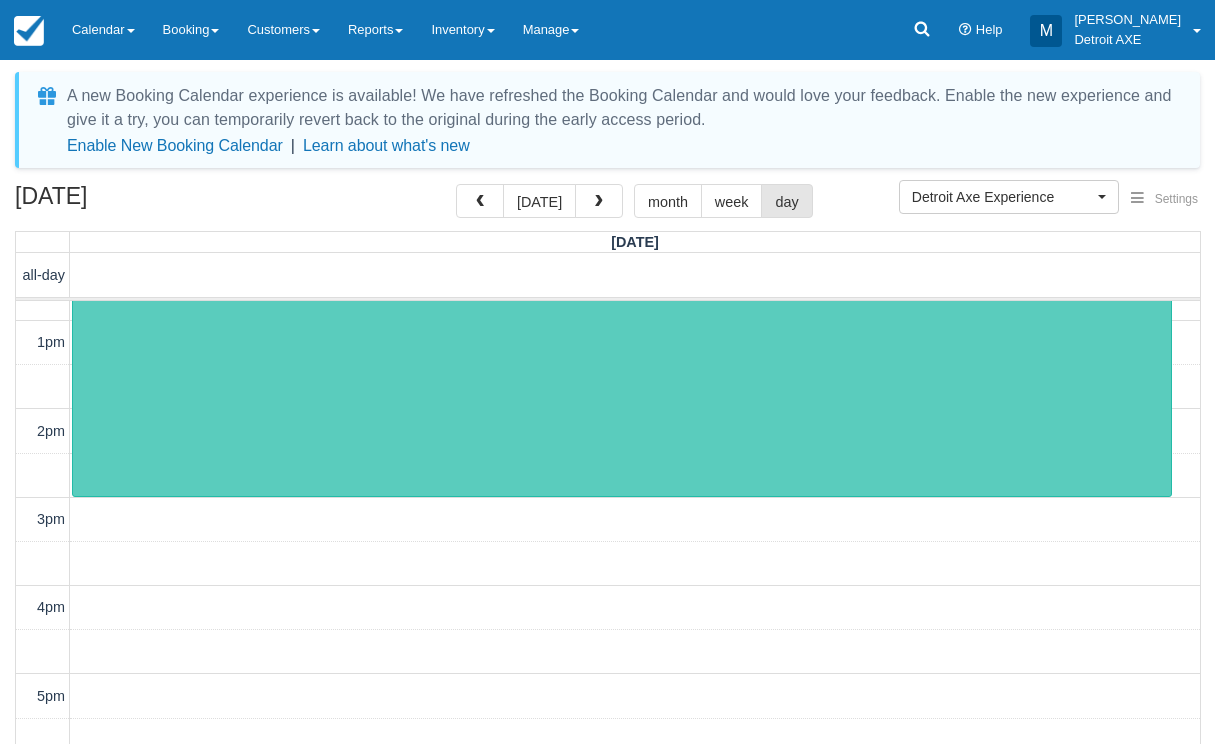 click at bounding box center (622, 365) 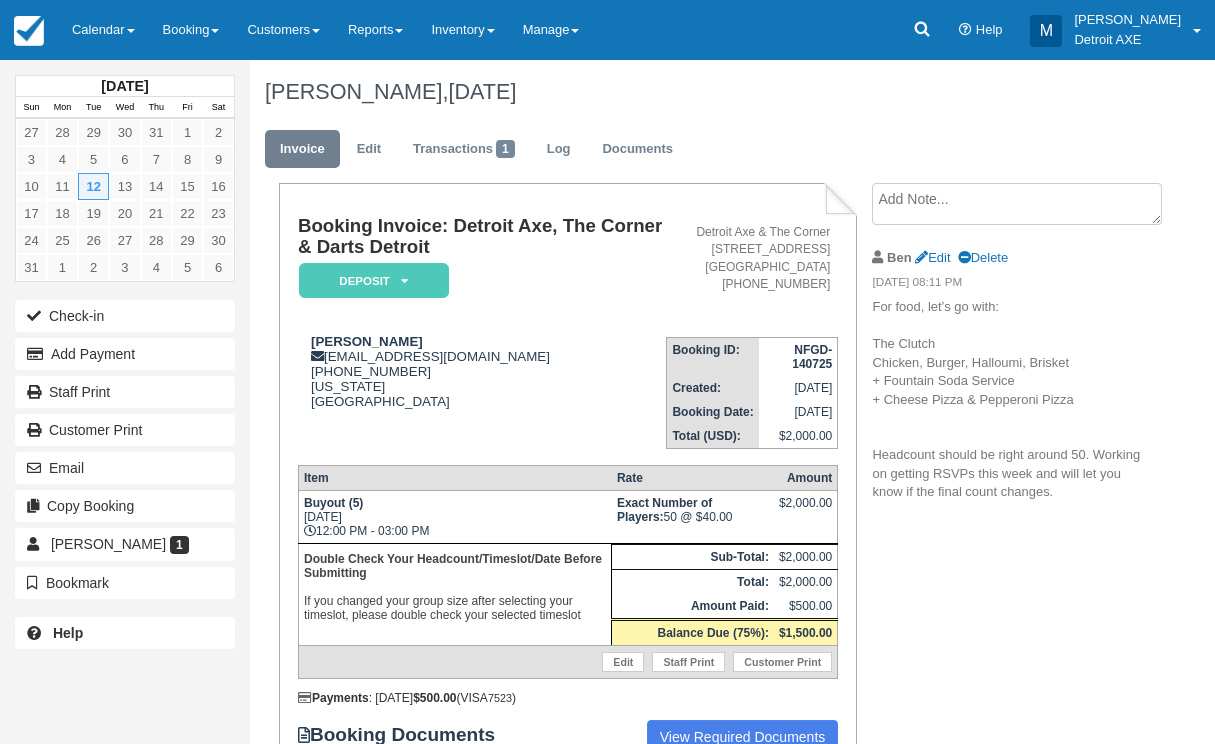 scroll, scrollTop: 0, scrollLeft: 0, axis: both 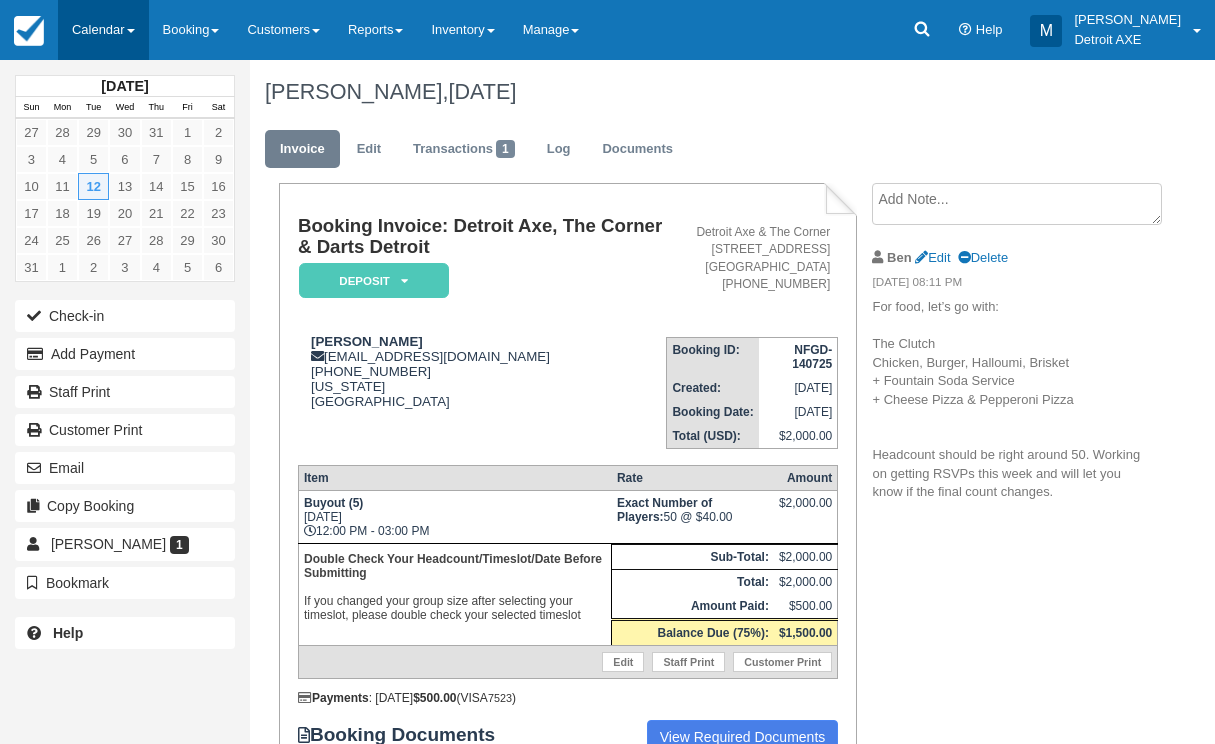 click on "Calendar" at bounding box center [103, 30] 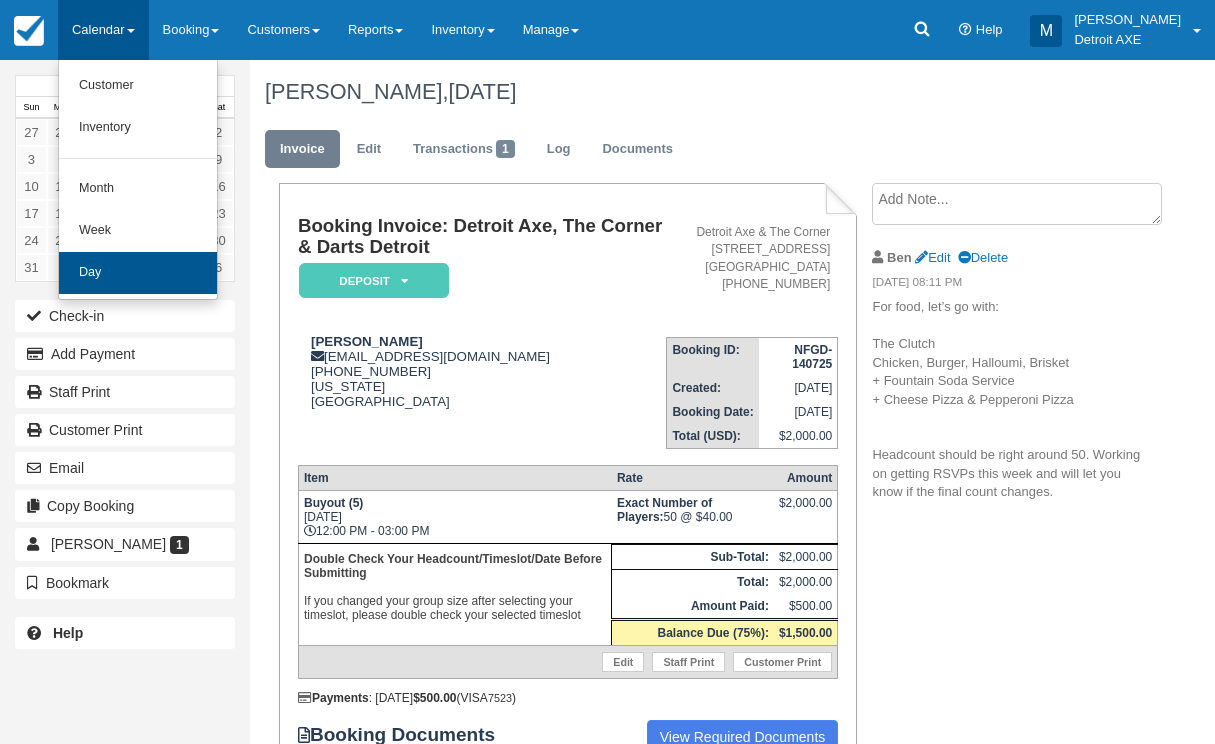 click on "Day" at bounding box center (138, 273) 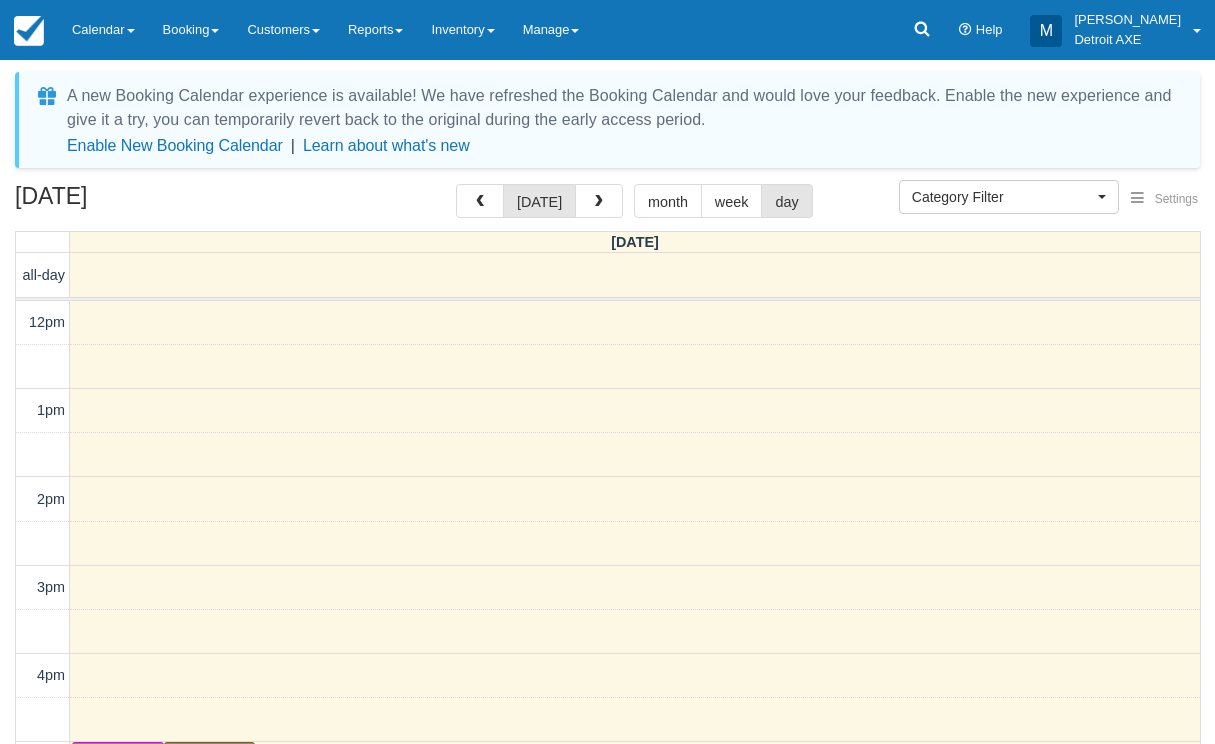 select 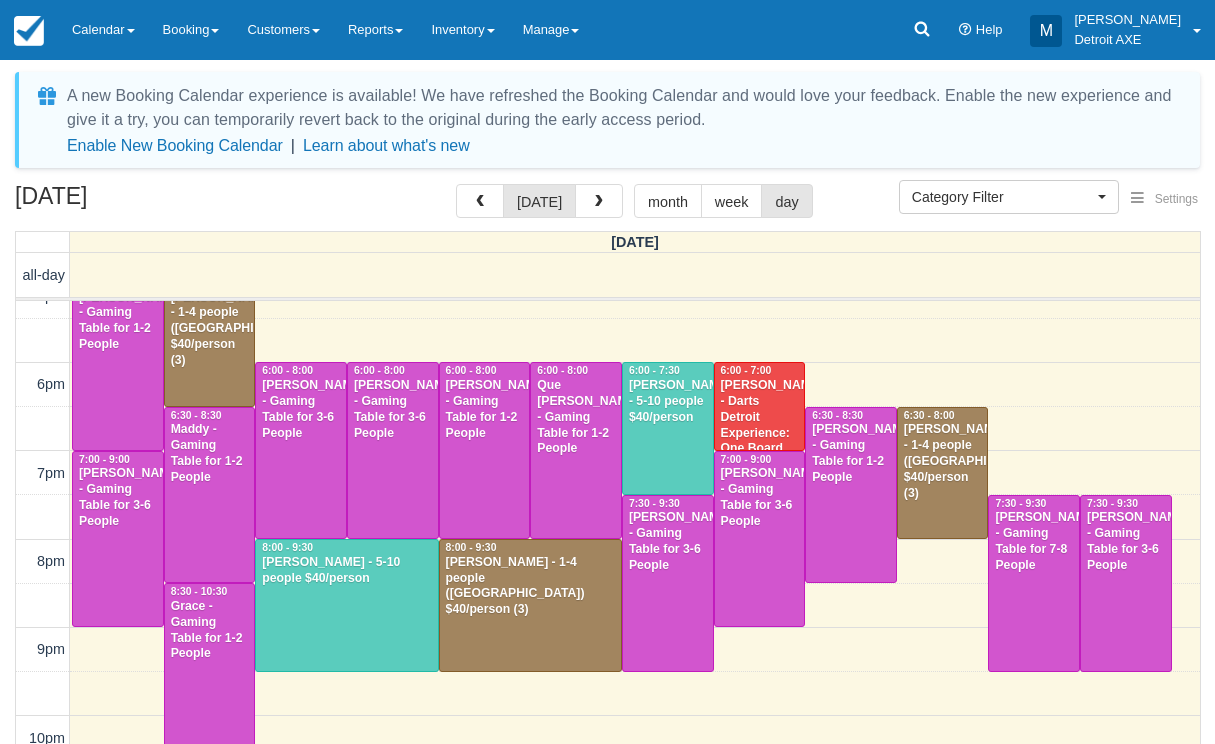 click at bounding box center (346, 605) 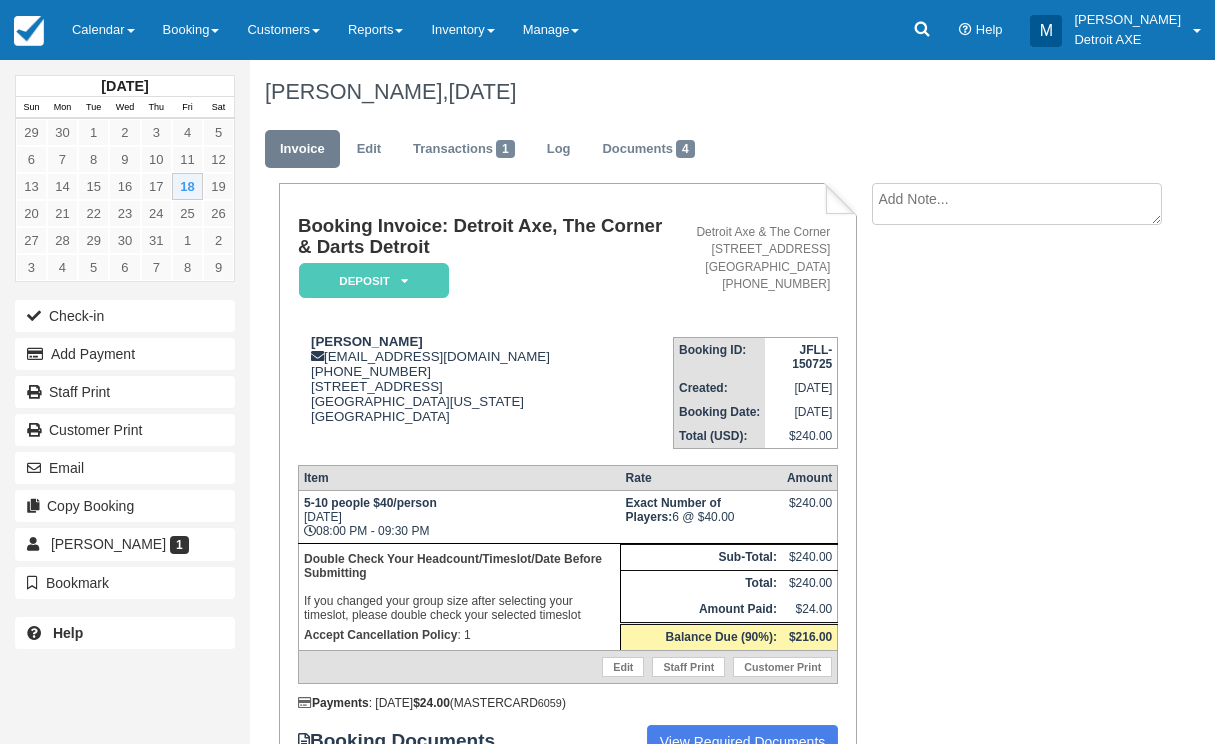 scroll, scrollTop: 0, scrollLeft: 0, axis: both 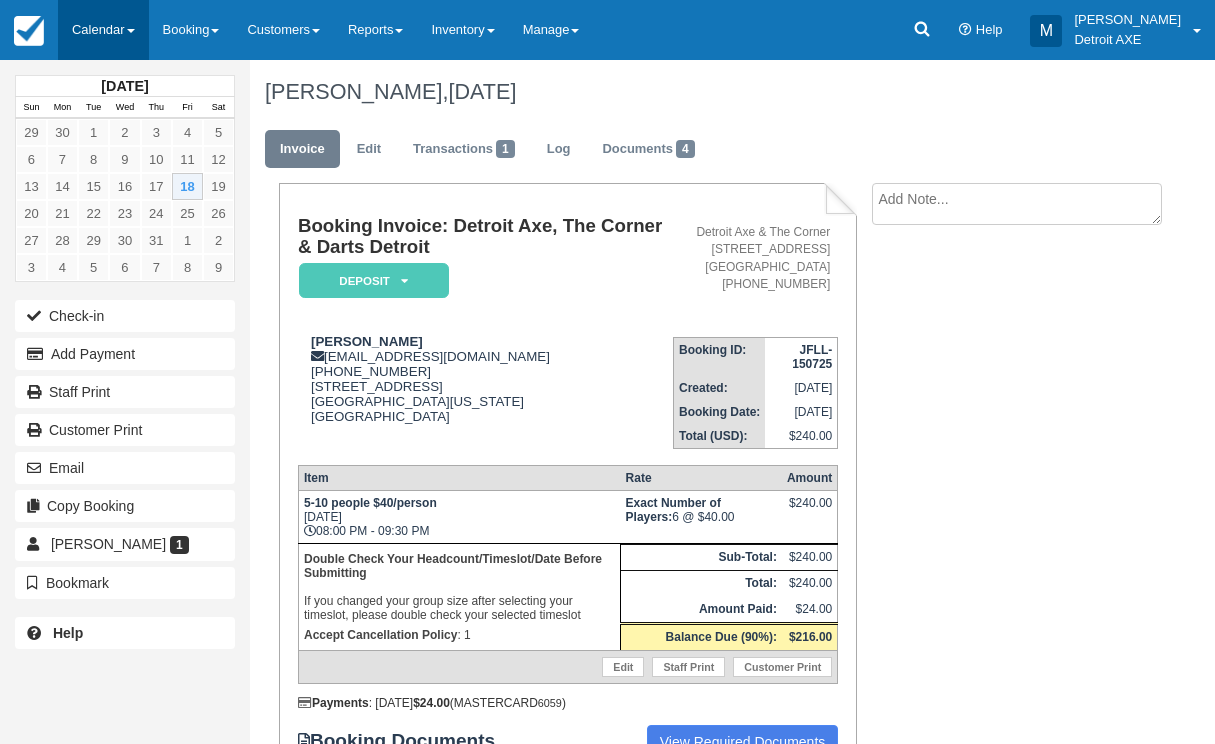click on "Calendar" at bounding box center (103, 30) 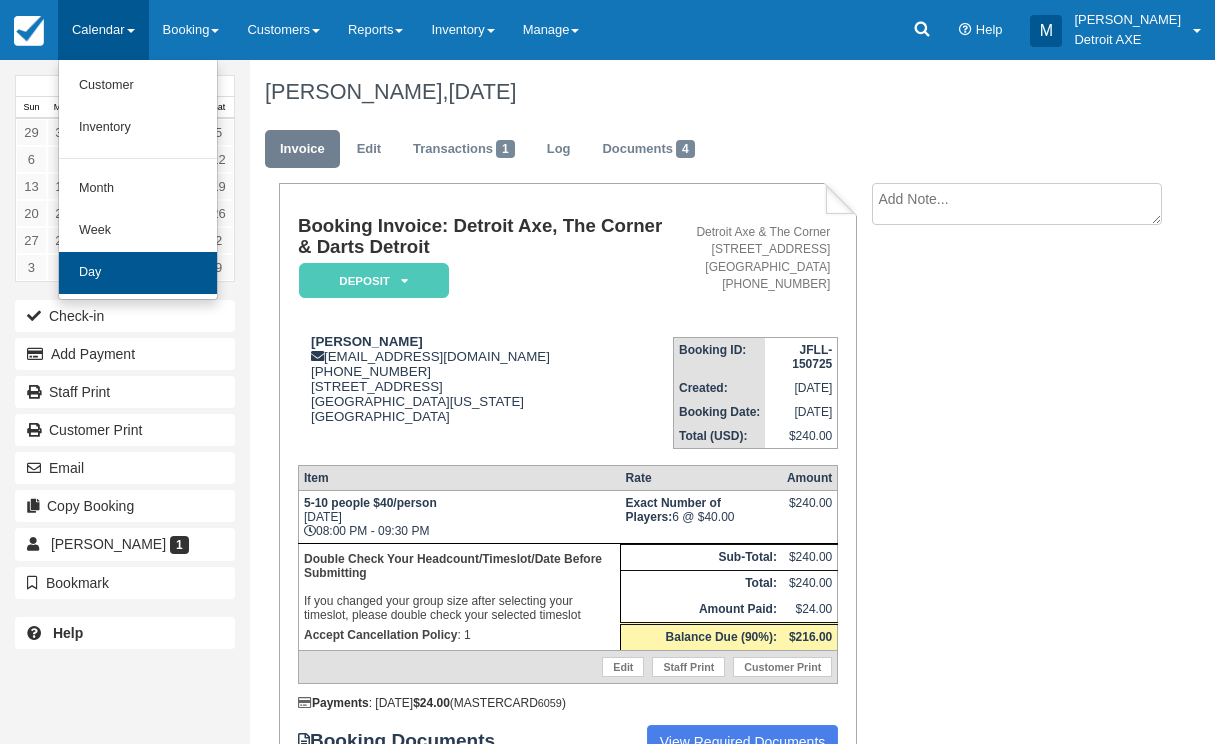 click on "Day" at bounding box center (138, 273) 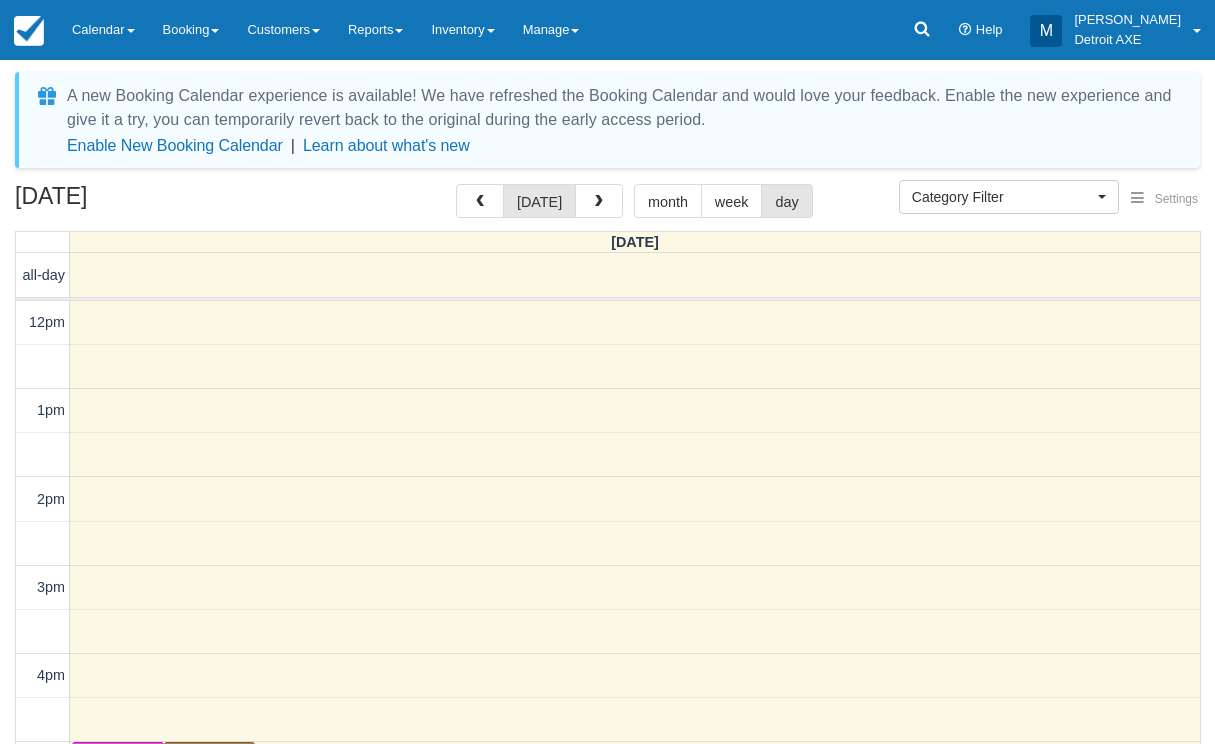 select 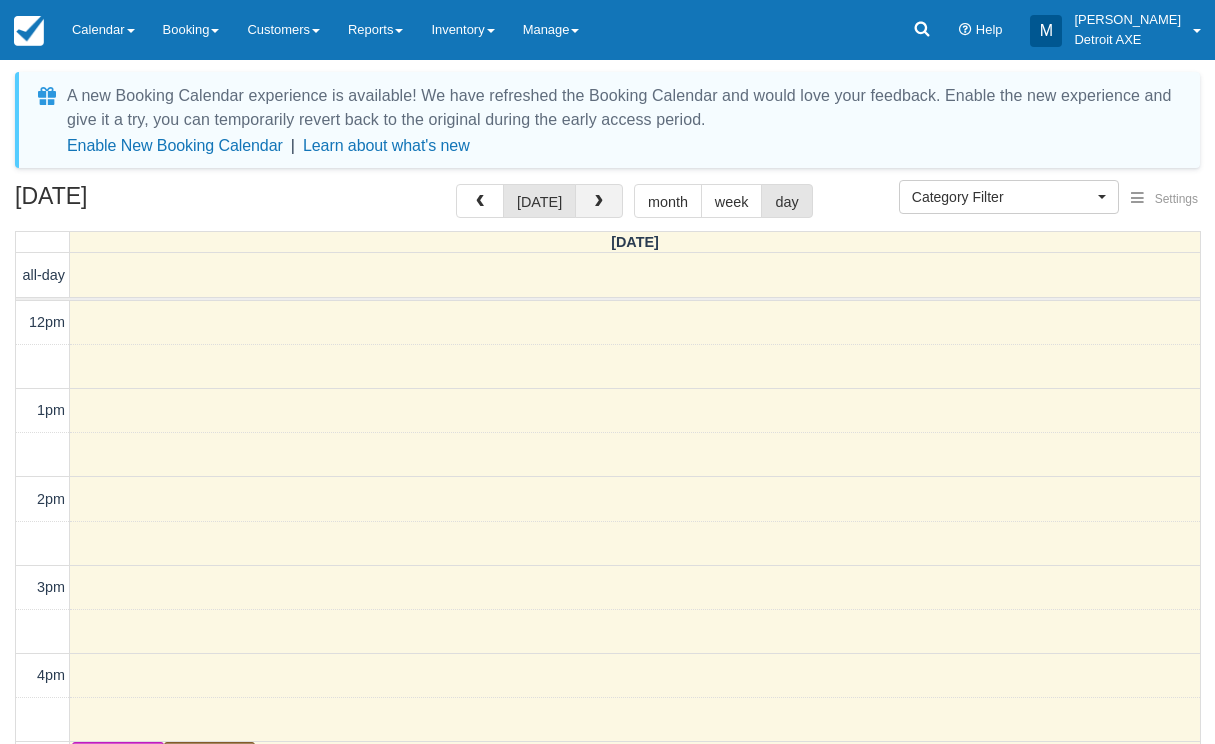 scroll, scrollTop: 0, scrollLeft: 0, axis: both 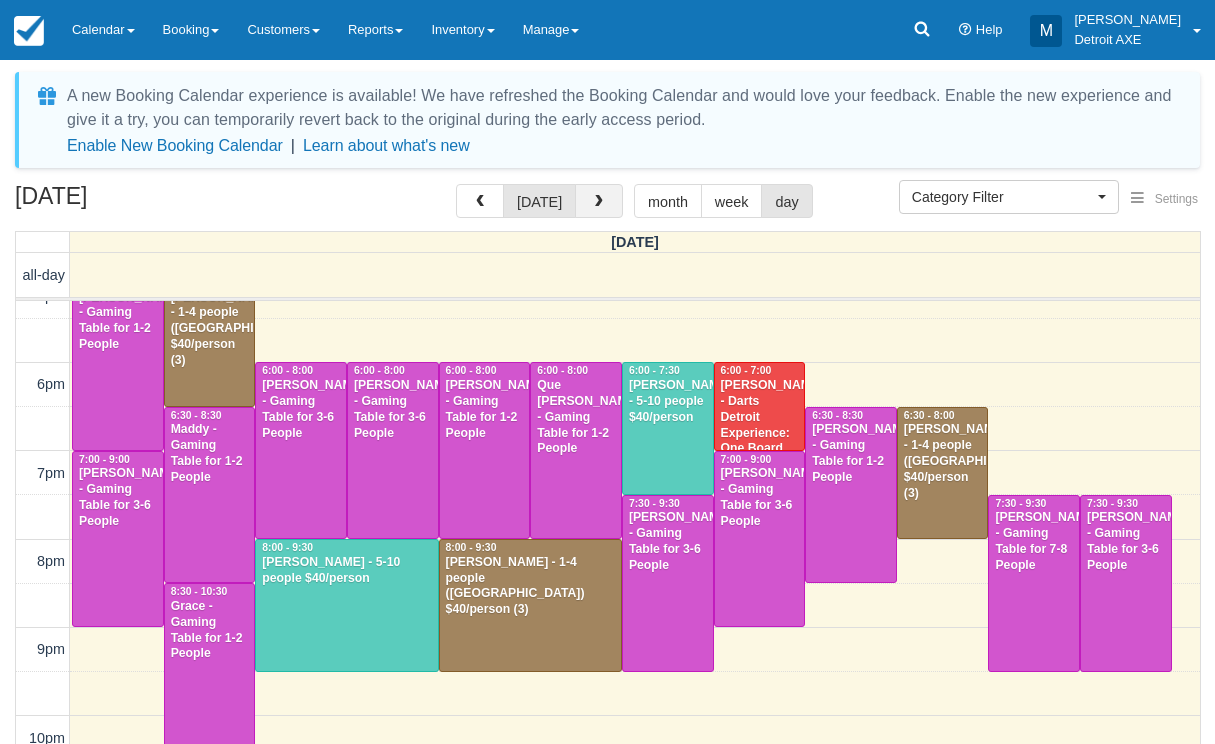 click at bounding box center [599, 202] 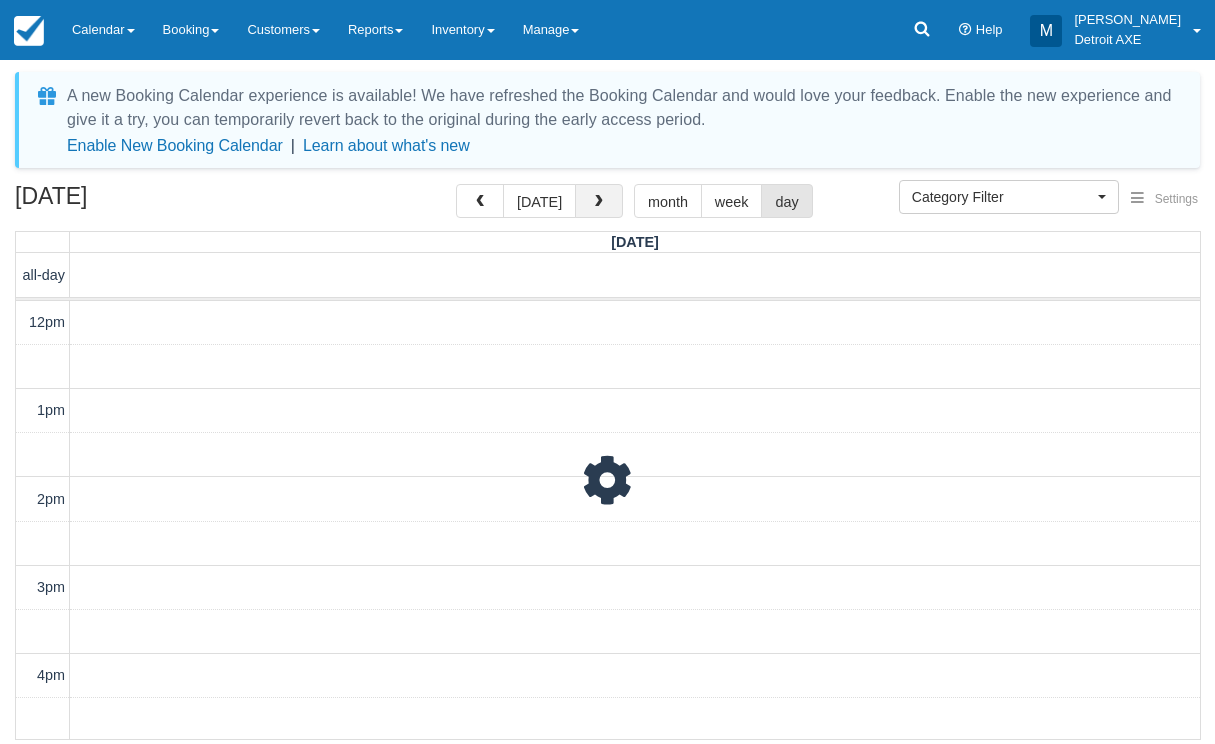 scroll, scrollTop: 0, scrollLeft: 0, axis: both 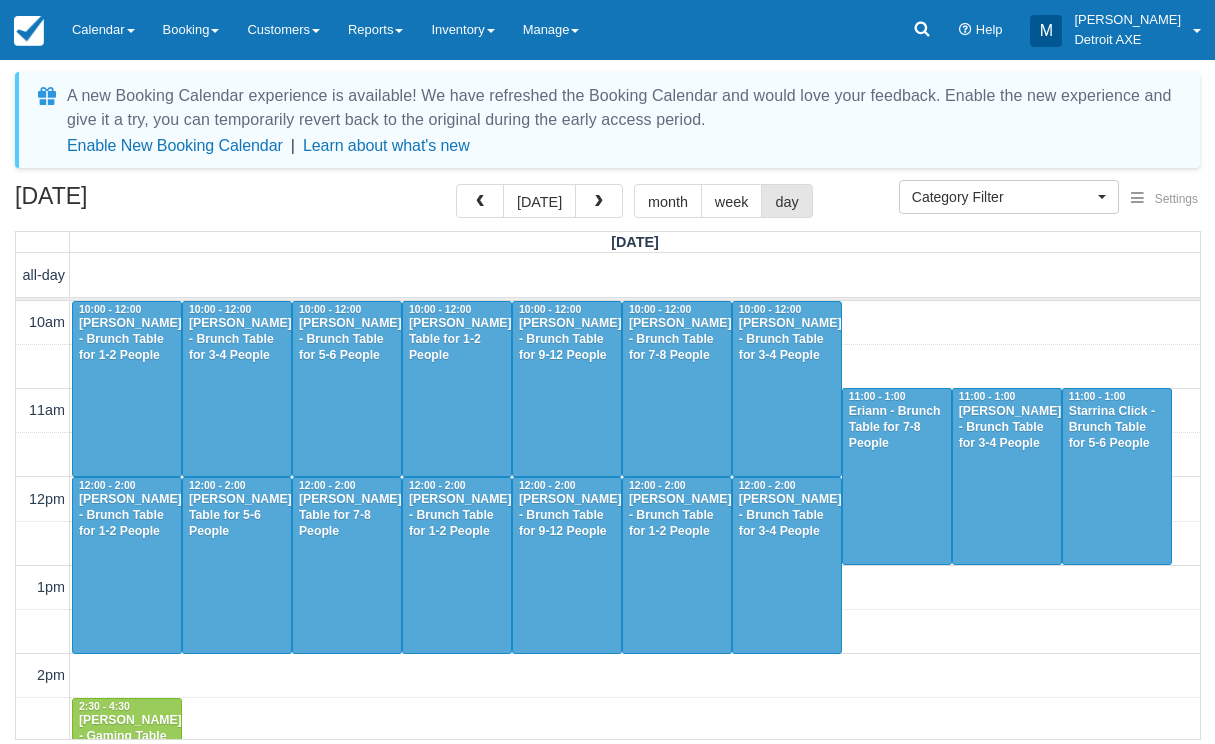 click on "Jessica Gonzalez - Brunch Table for 3-4 People" at bounding box center (1007, 428) 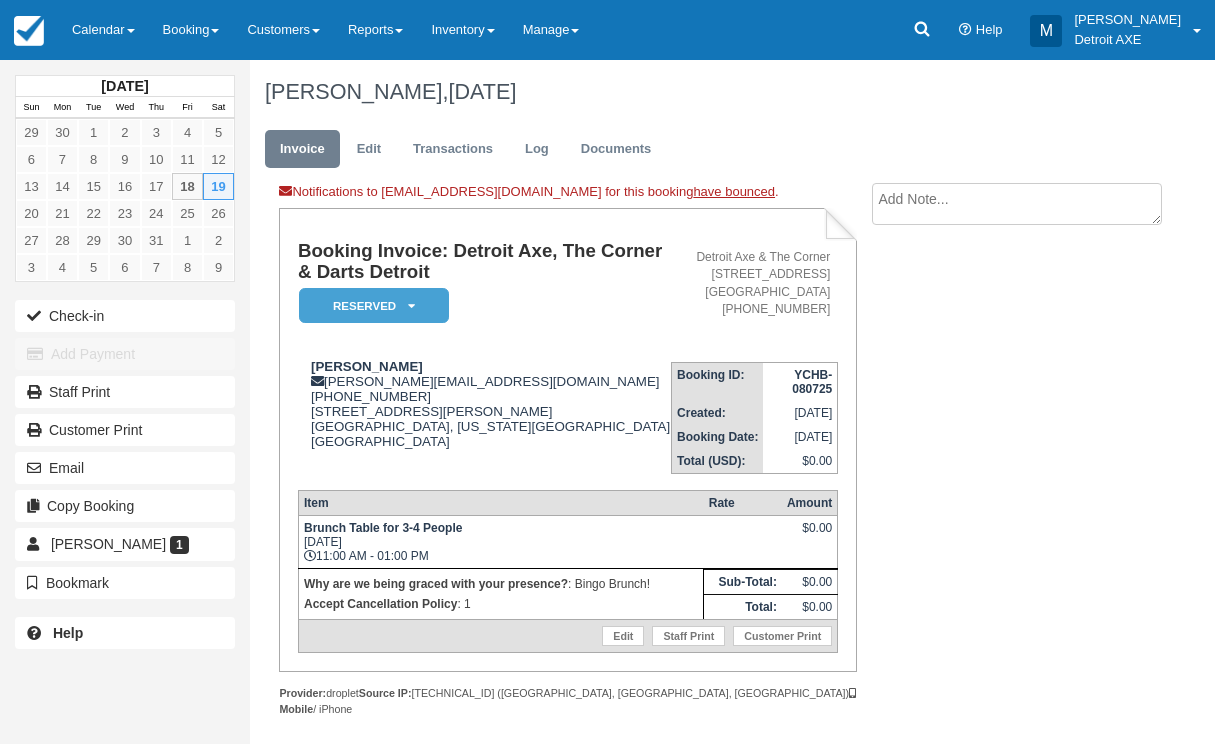 scroll, scrollTop: 0, scrollLeft: 0, axis: both 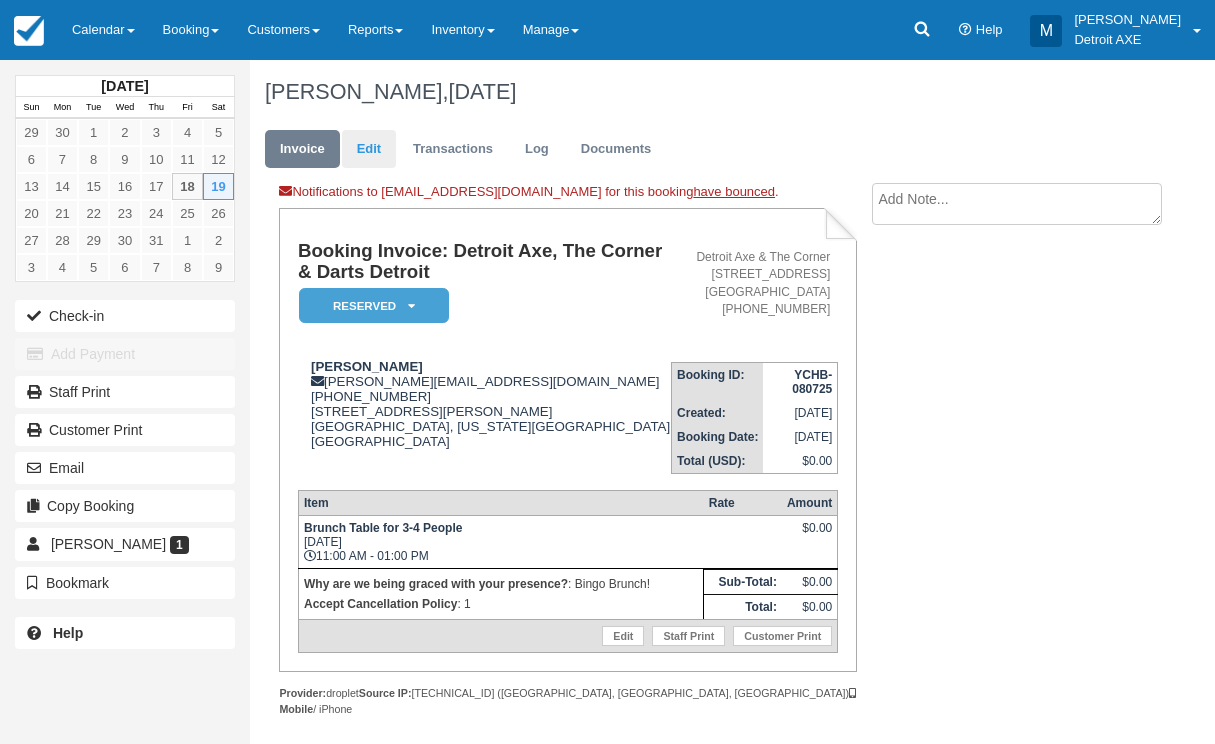 click on "Edit" at bounding box center [369, 149] 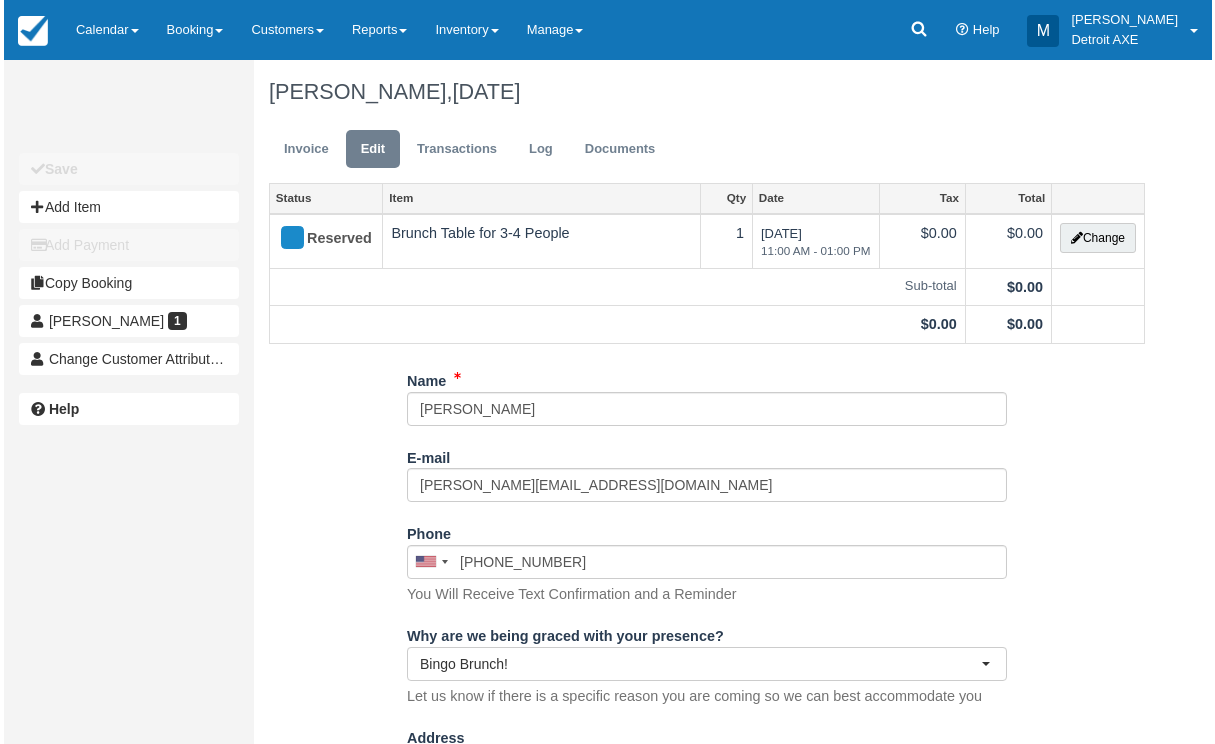 scroll, scrollTop: 0, scrollLeft: 0, axis: both 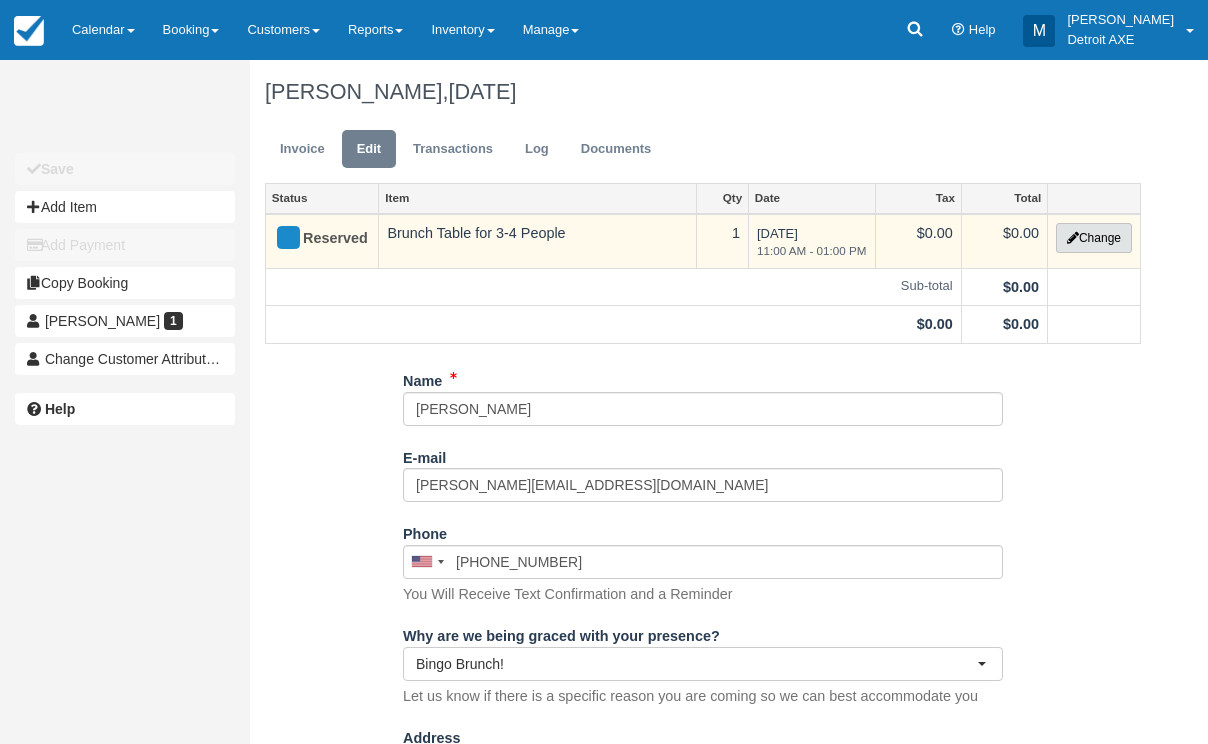 click on "Change" at bounding box center [1094, 238] 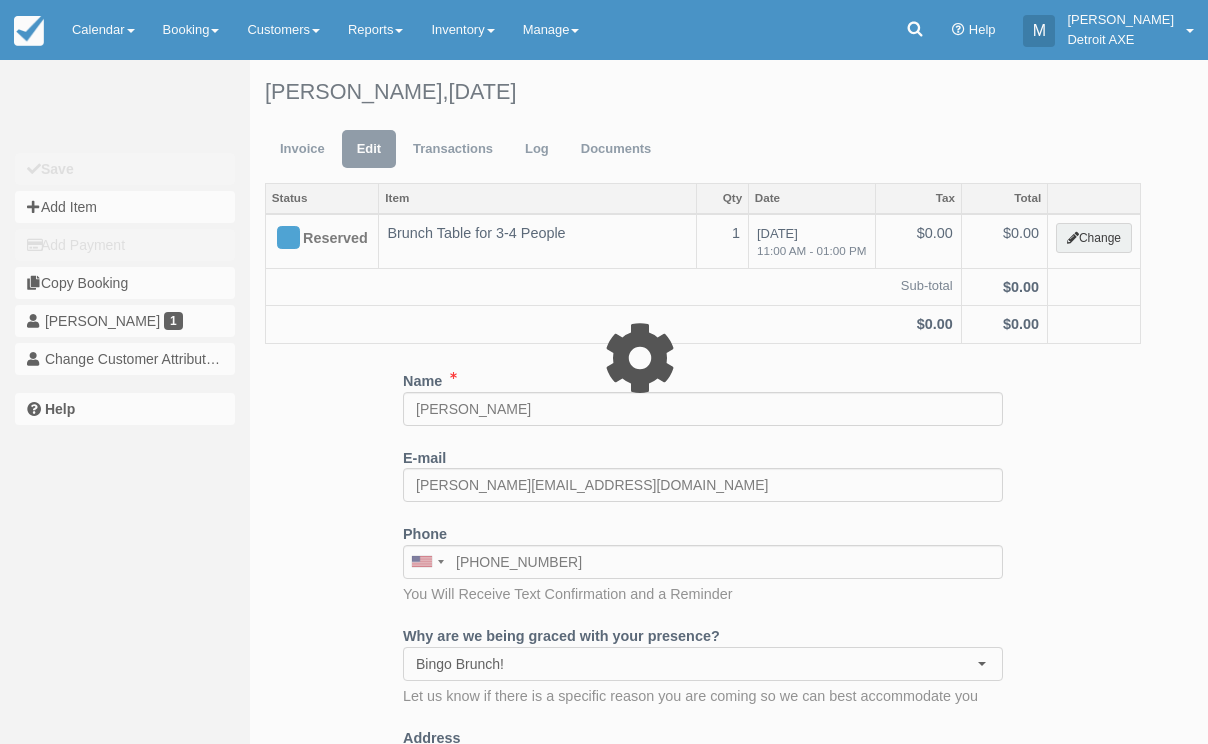 select on "6" 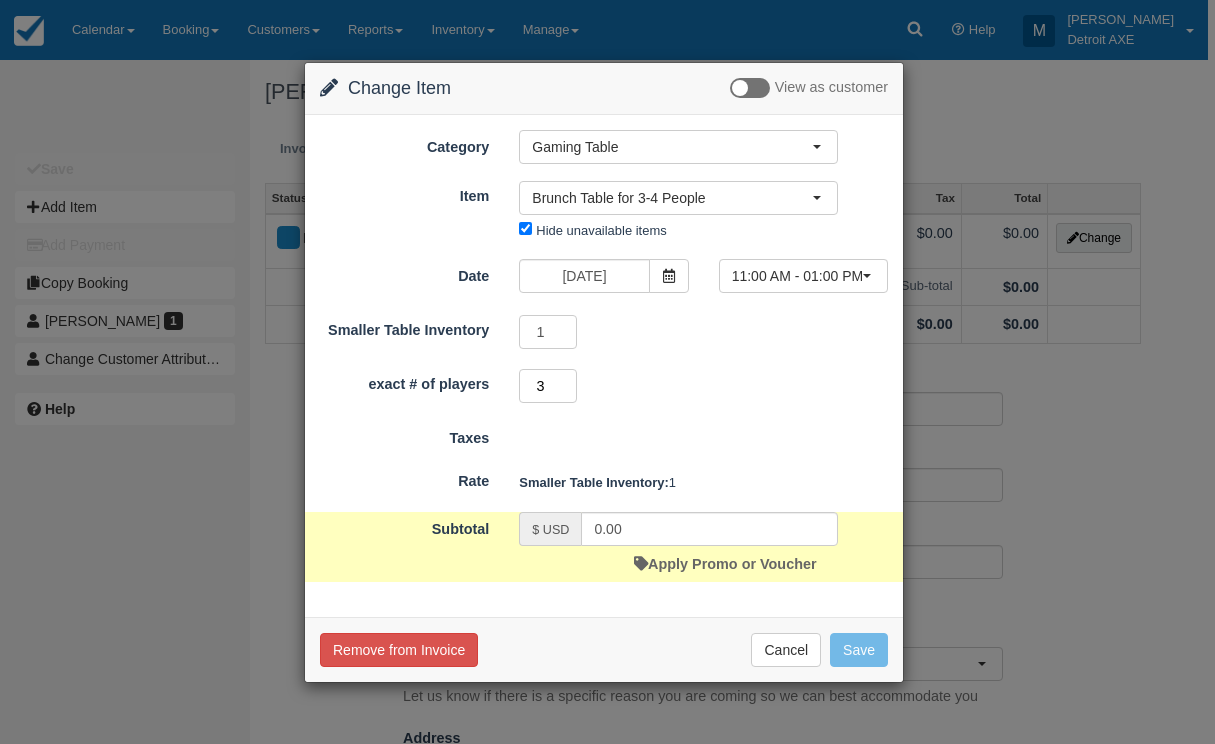type on "4" 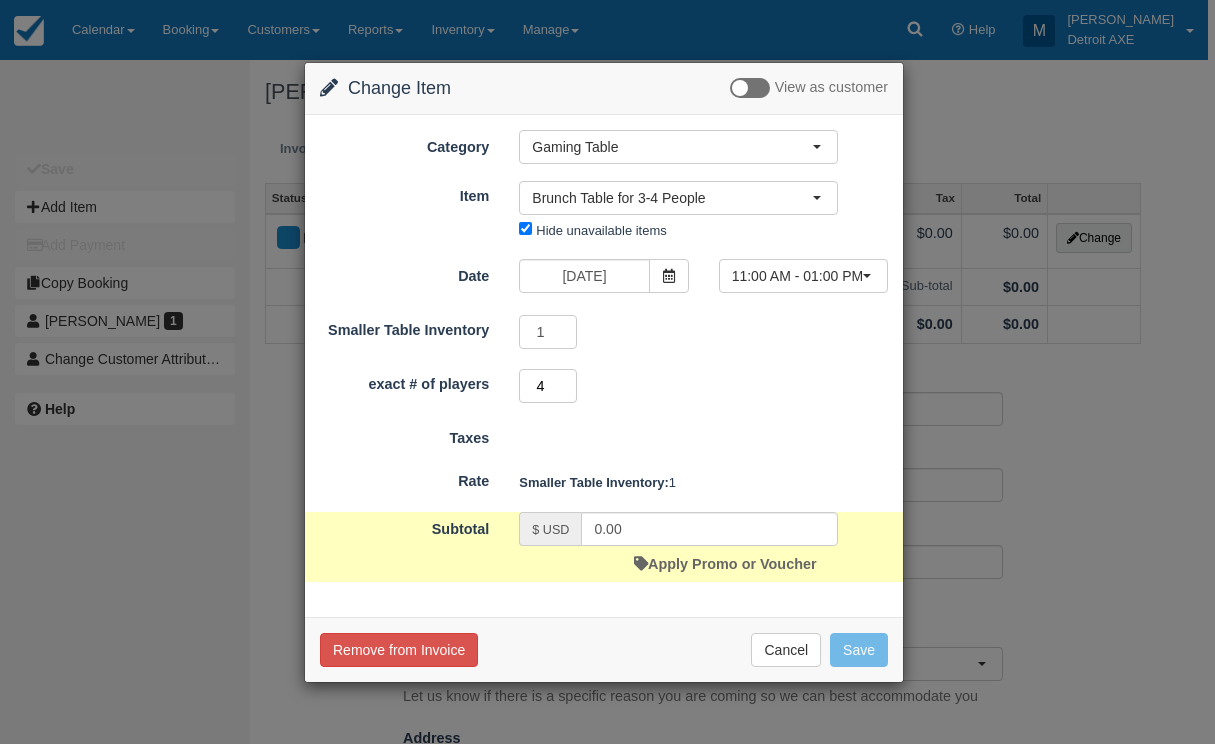 click on "4" at bounding box center (548, 386) 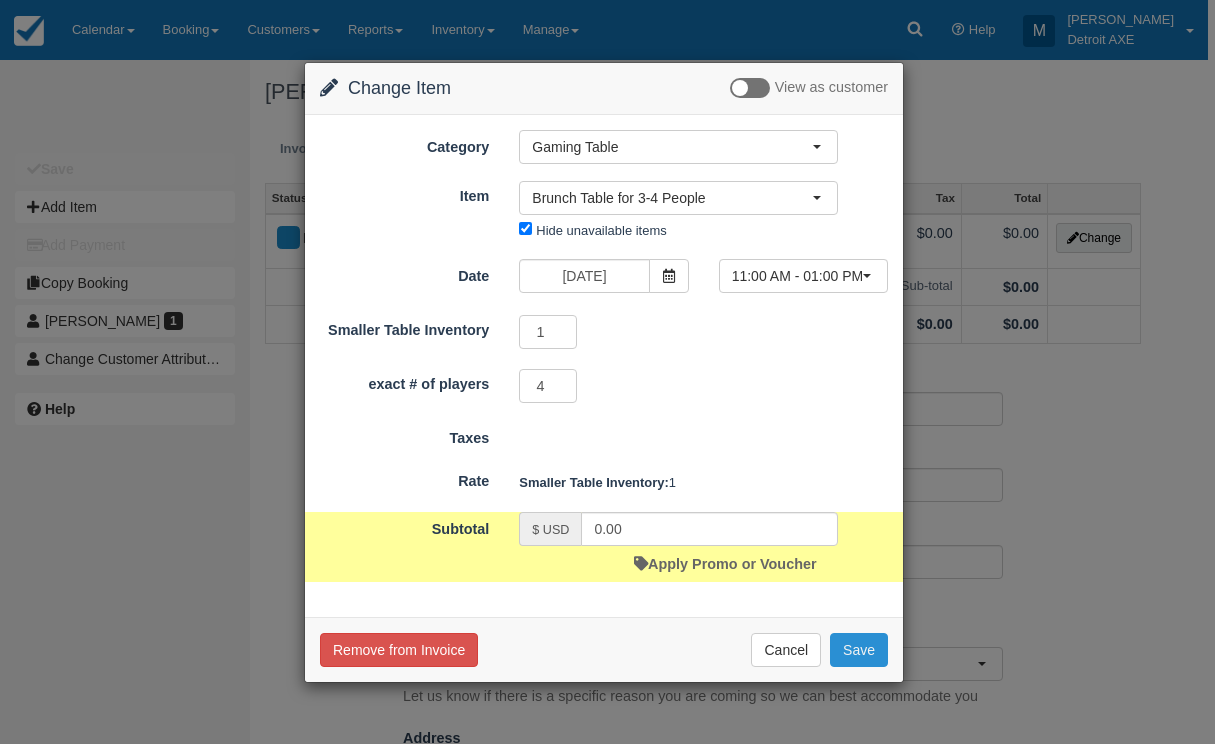 click on "Save" at bounding box center (859, 650) 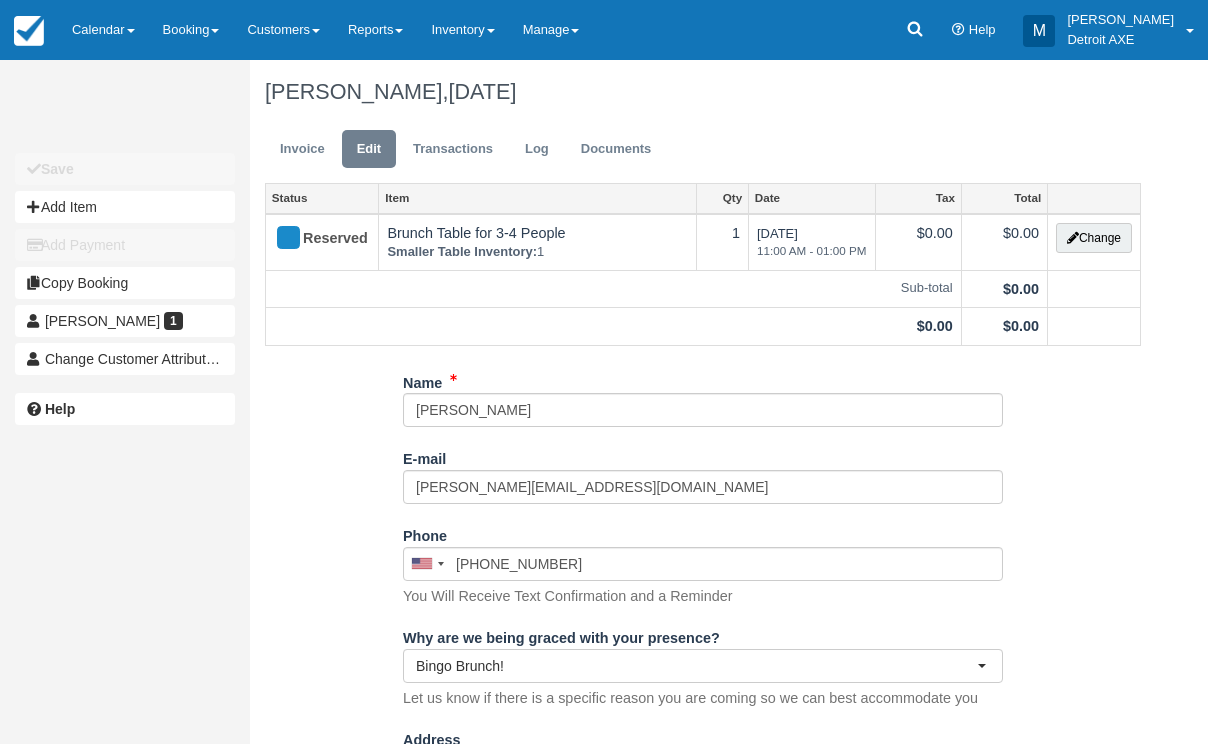 scroll, scrollTop: 0, scrollLeft: 0, axis: both 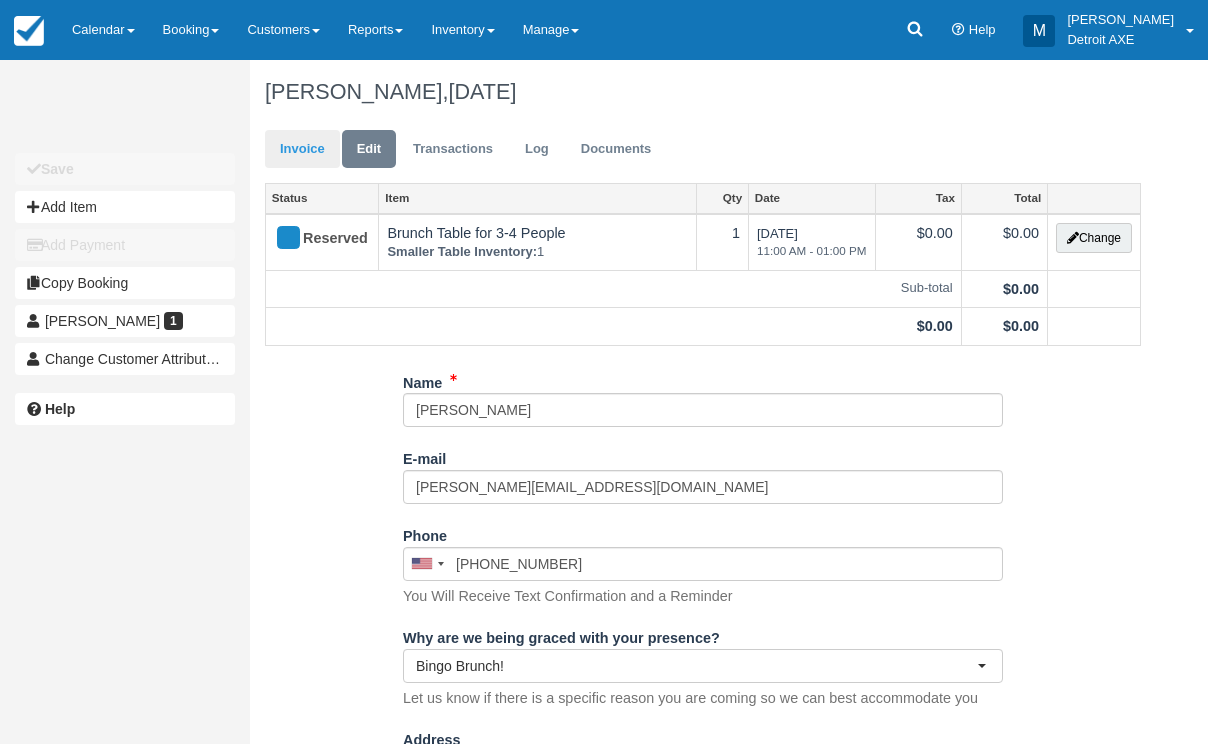 click on "Invoice" at bounding box center (302, 149) 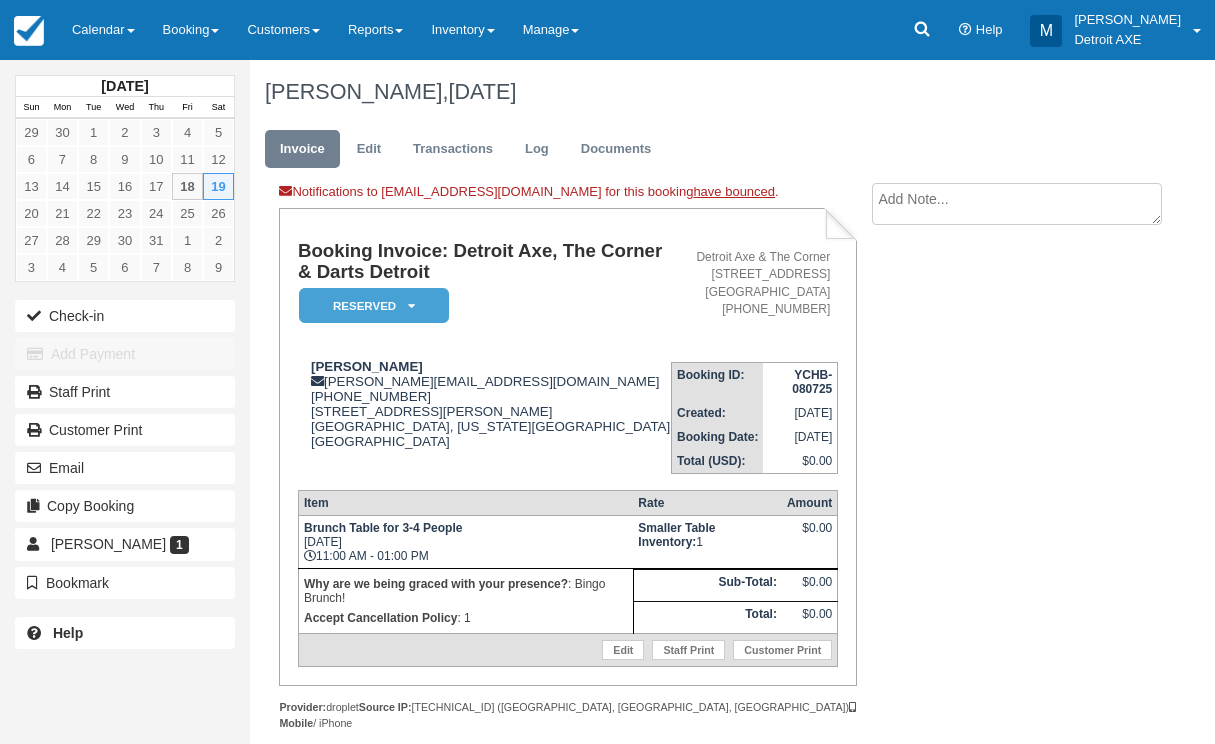 scroll, scrollTop: 0, scrollLeft: 0, axis: both 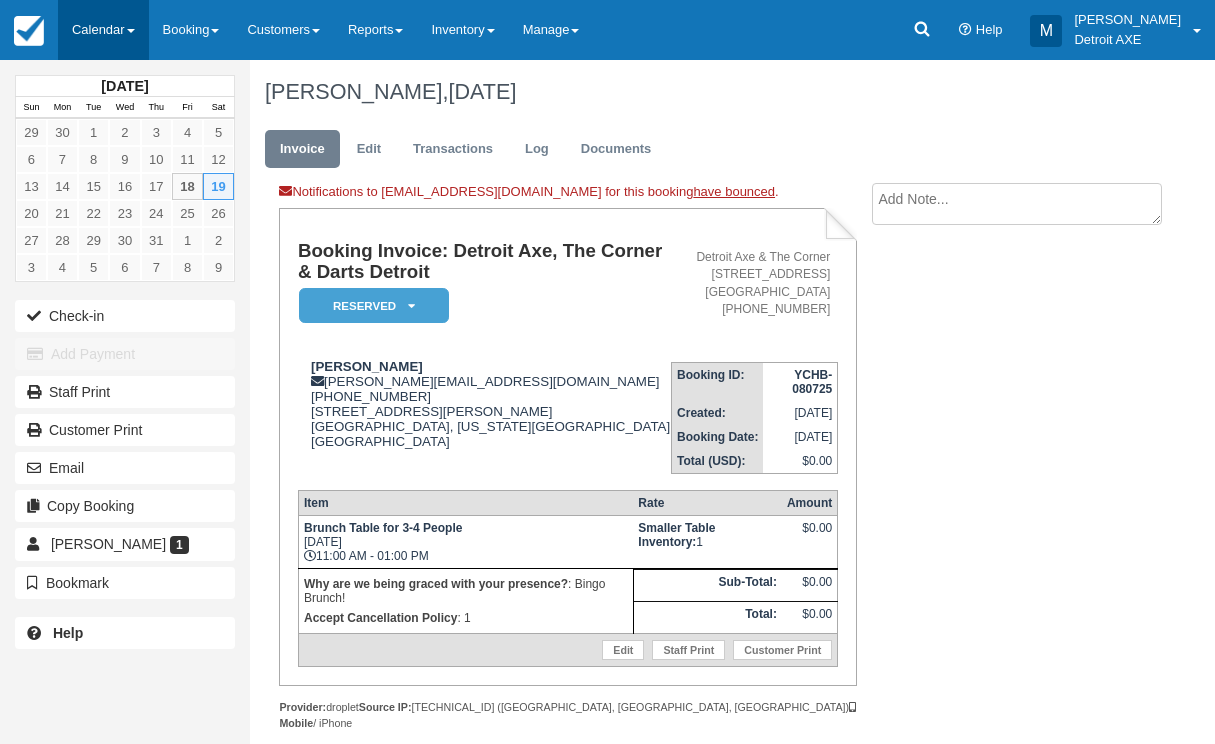 click on "Calendar" at bounding box center [103, 30] 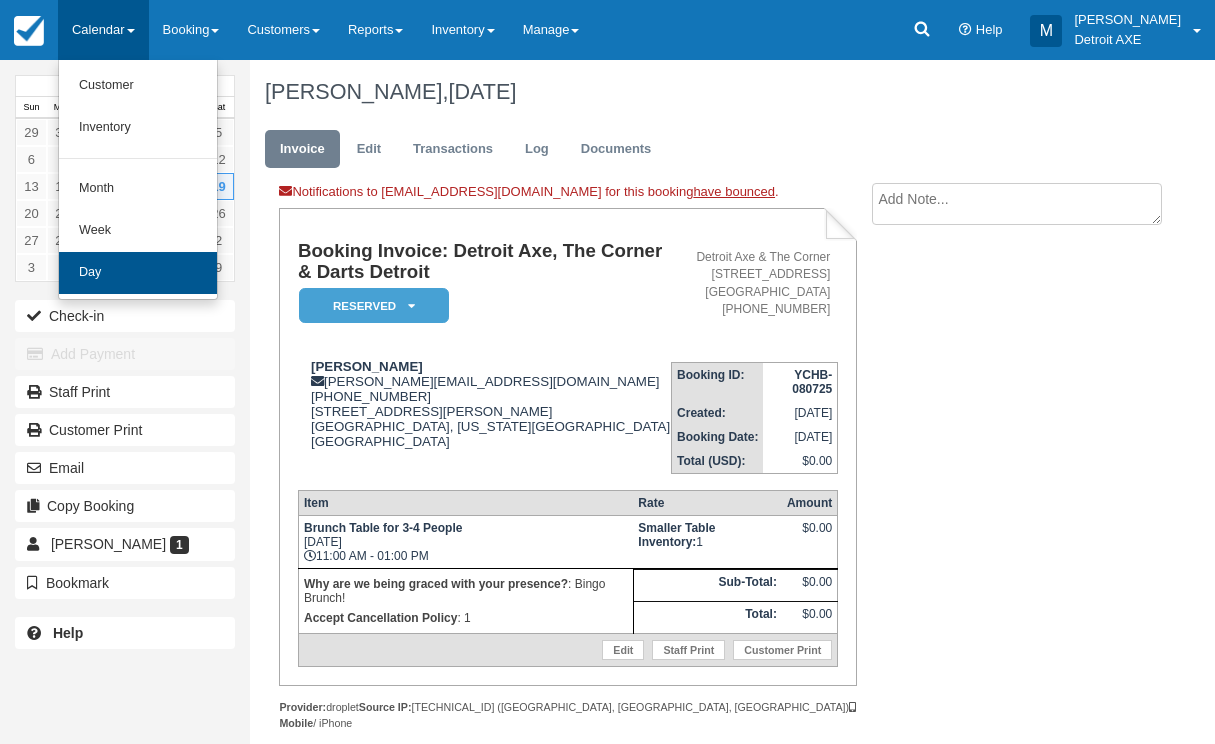 click on "Day" at bounding box center [138, 273] 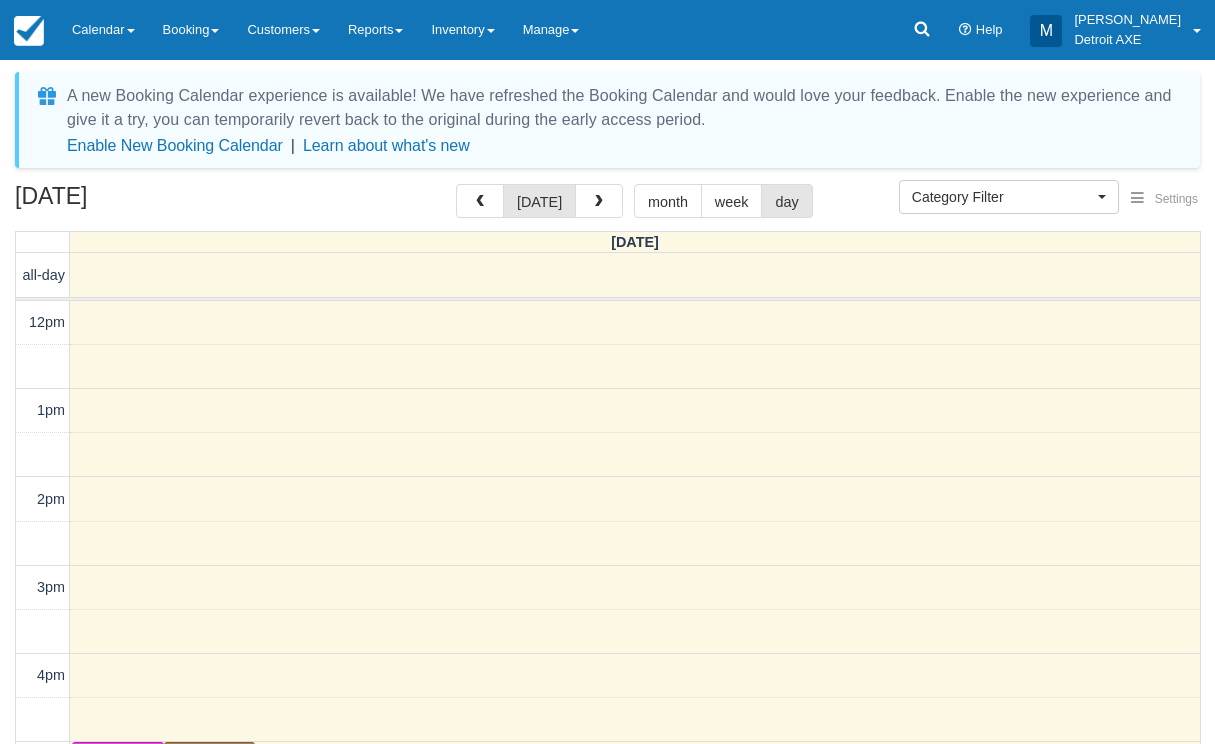 select 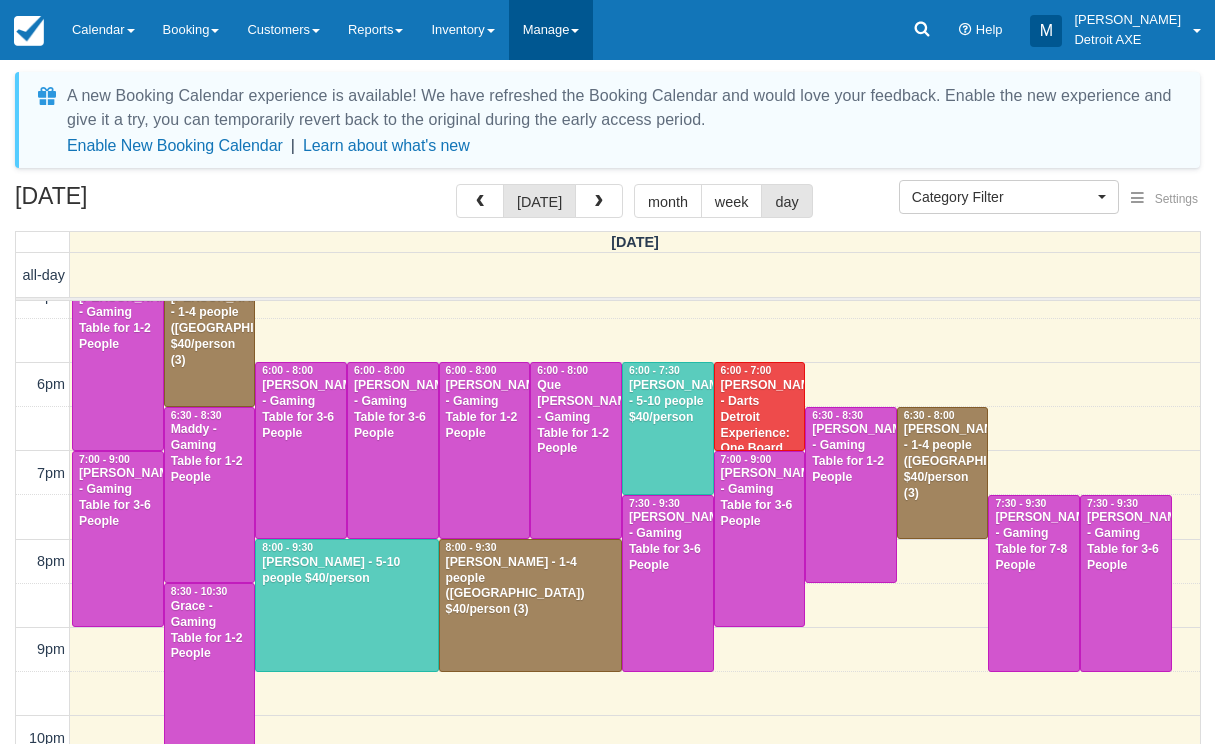 click on "Manage" at bounding box center (551, 30) 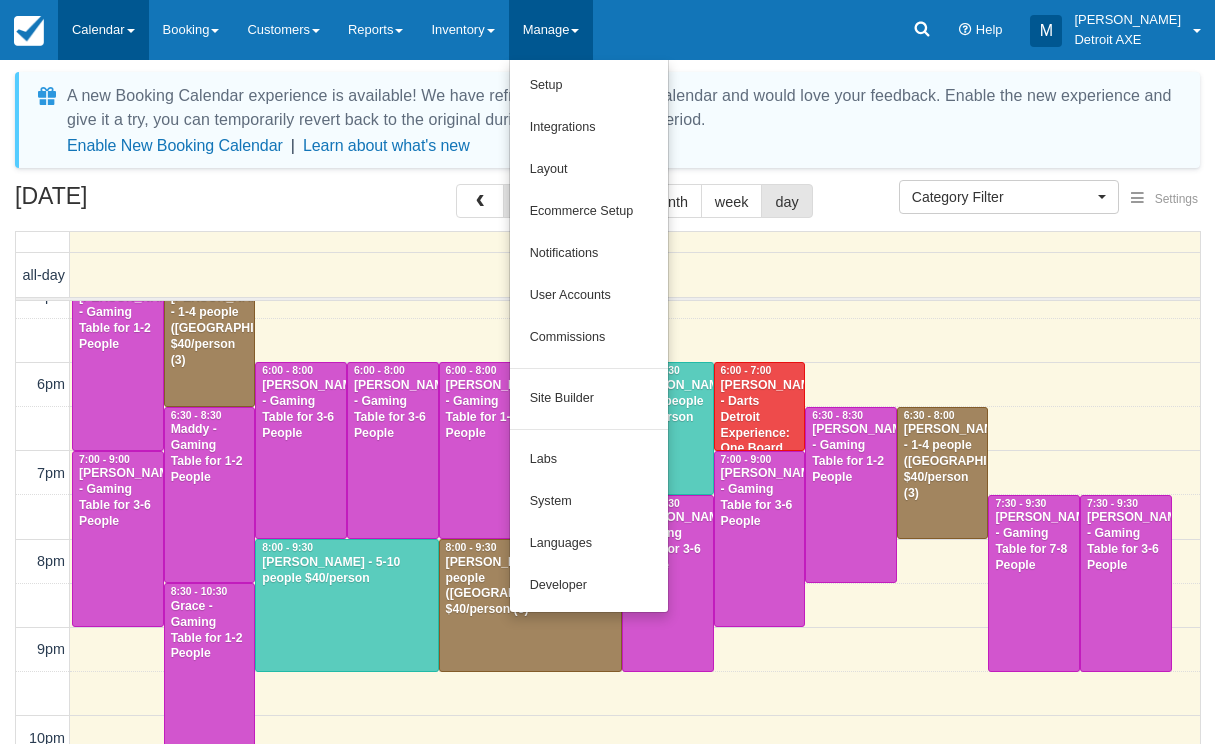 click on "Calendar" at bounding box center [103, 30] 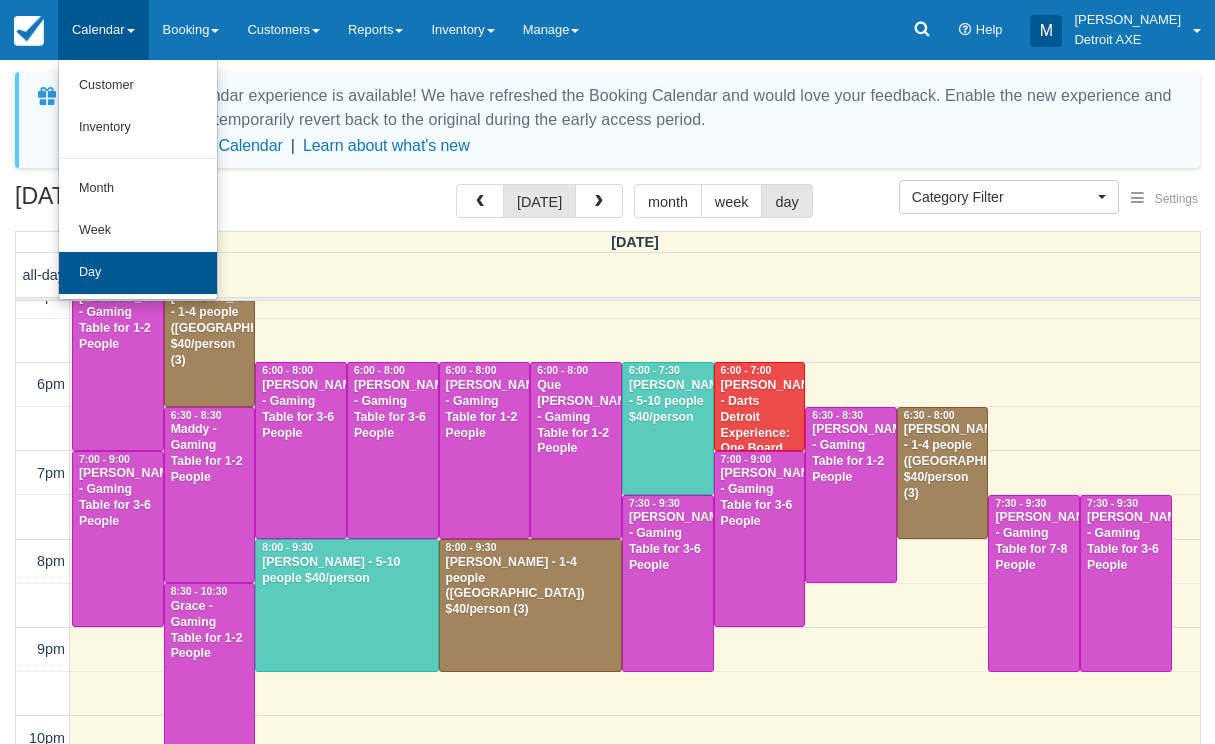 click on "Day" at bounding box center (138, 273) 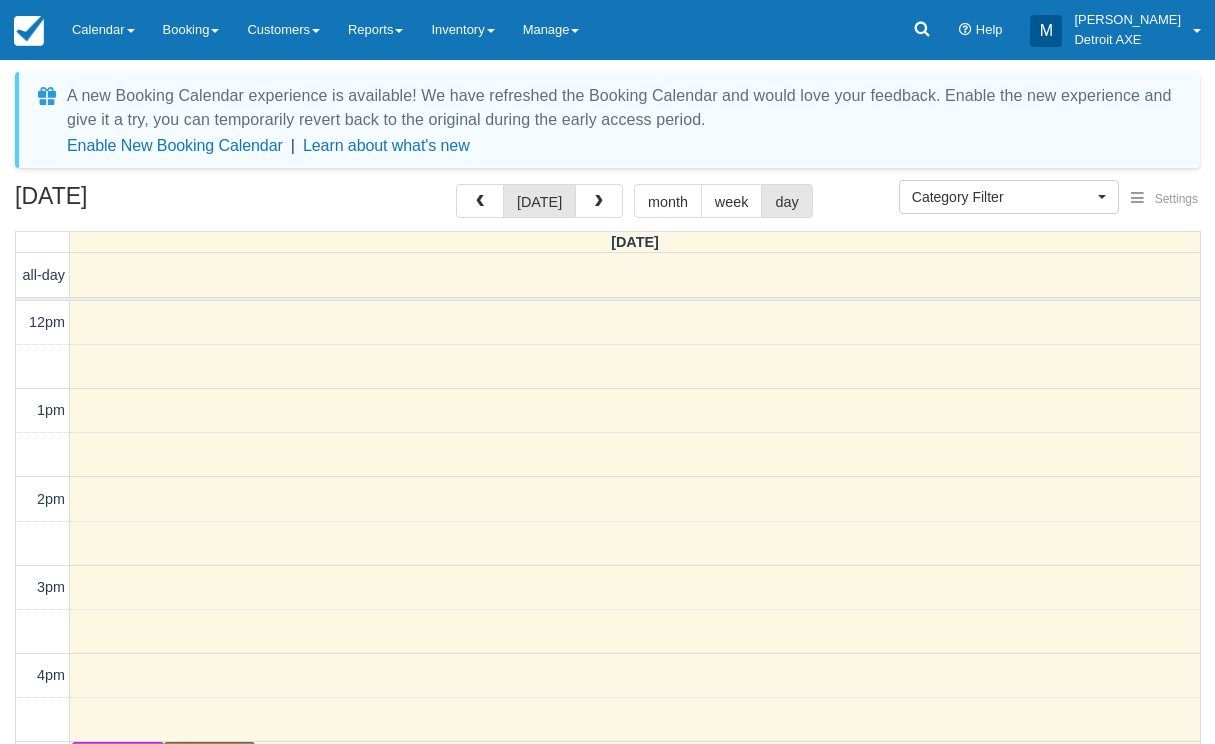 select 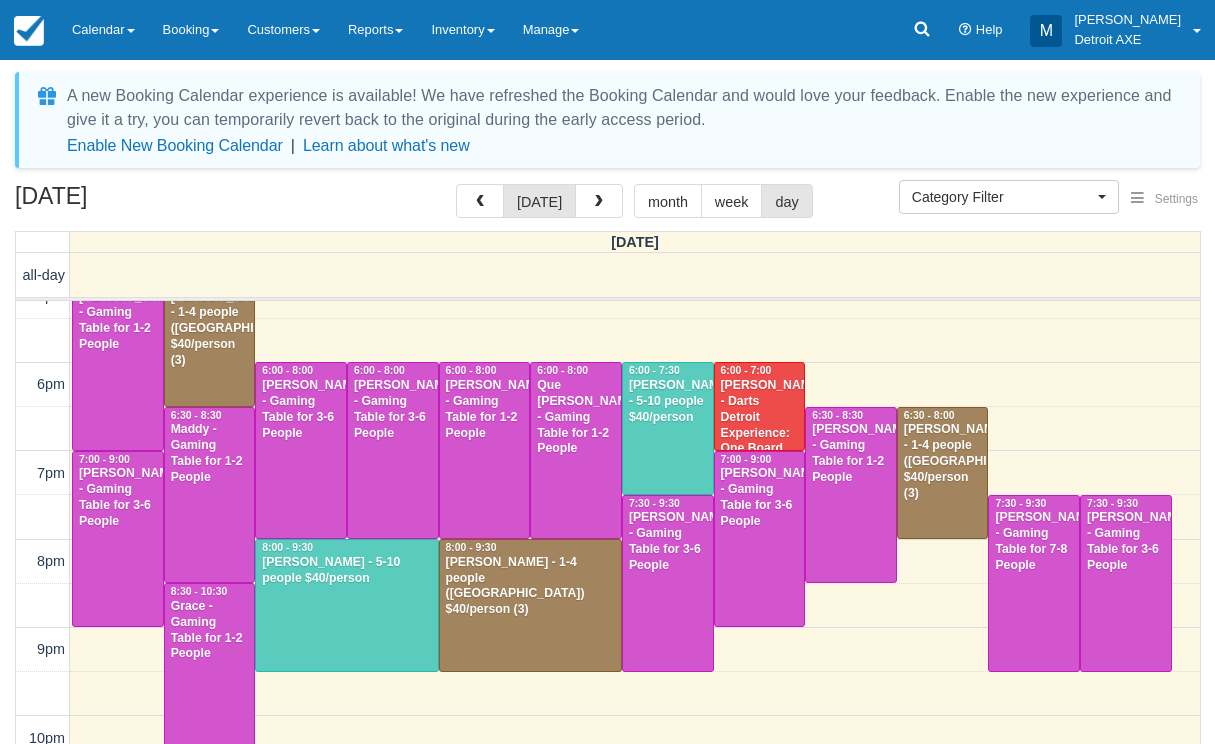 click on "Lauren Leonard - Gaming Table for 3-6 People" at bounding box center (1126, 542) 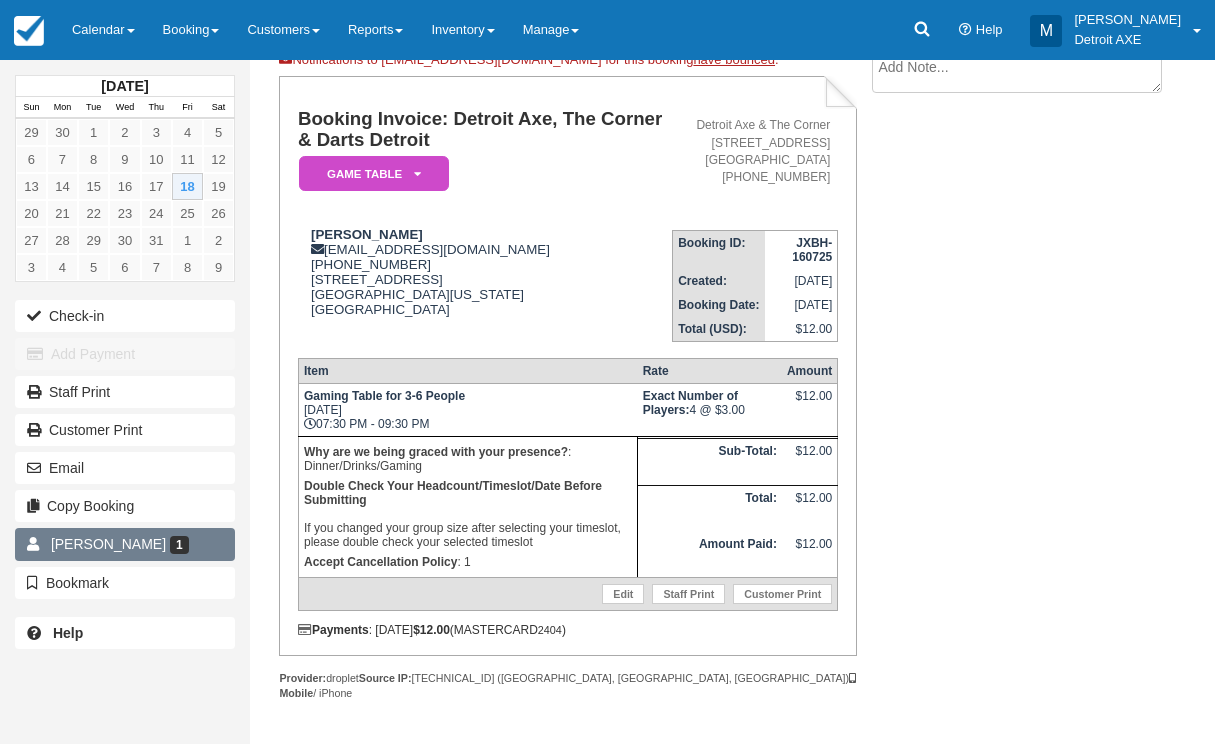 scroll, scrollTop: 131, scrollLeft: 0, axis: vertical 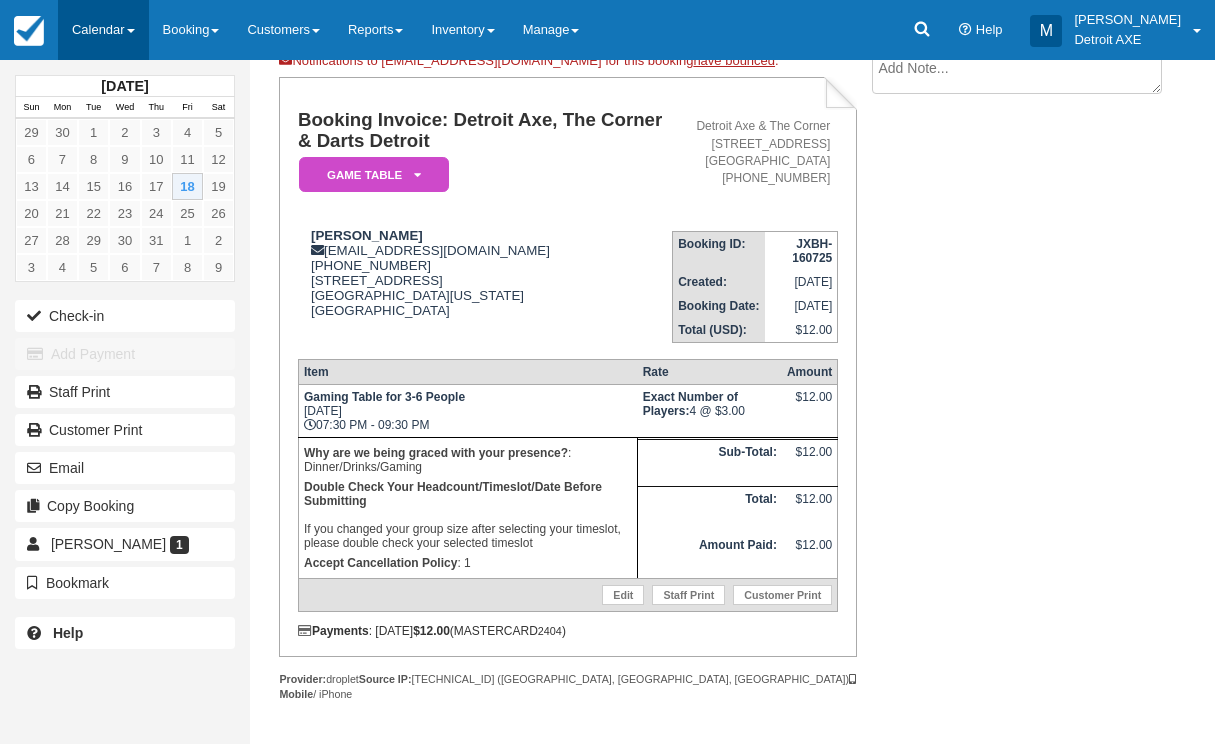 click on "Calendar" at bounding box center [103, 30] 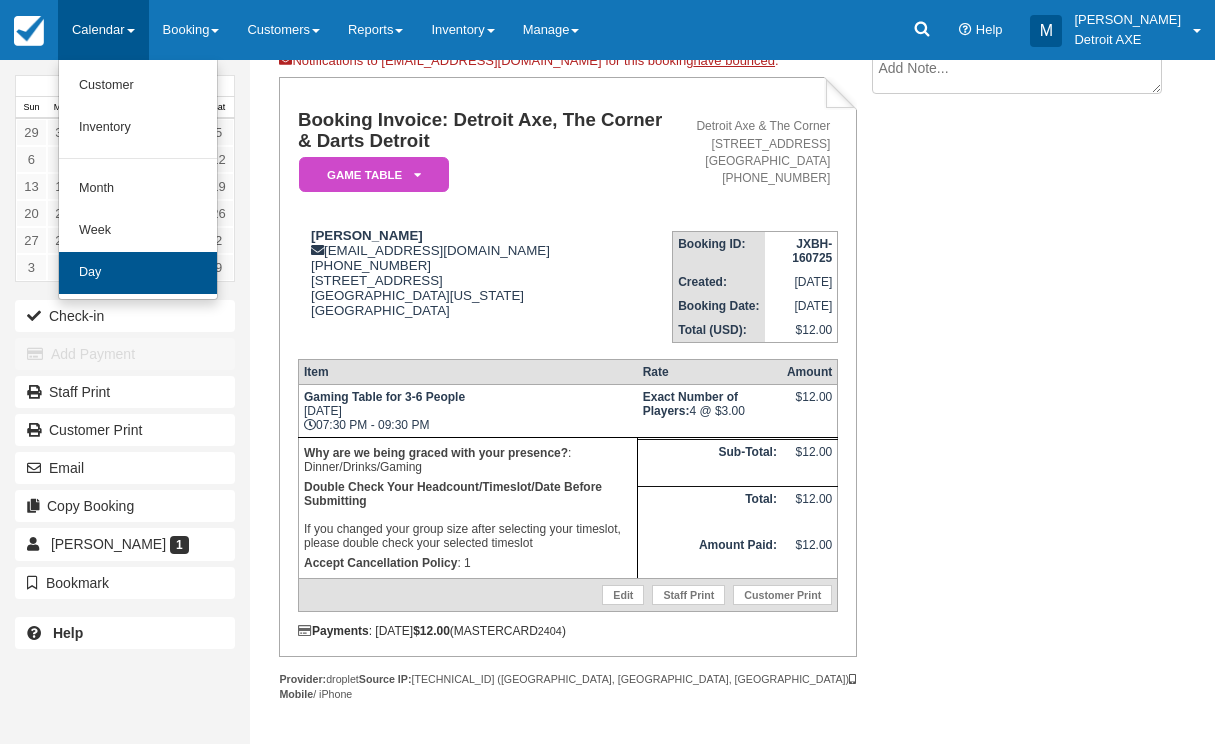 click on "Day" at bounding box center [138, 273] 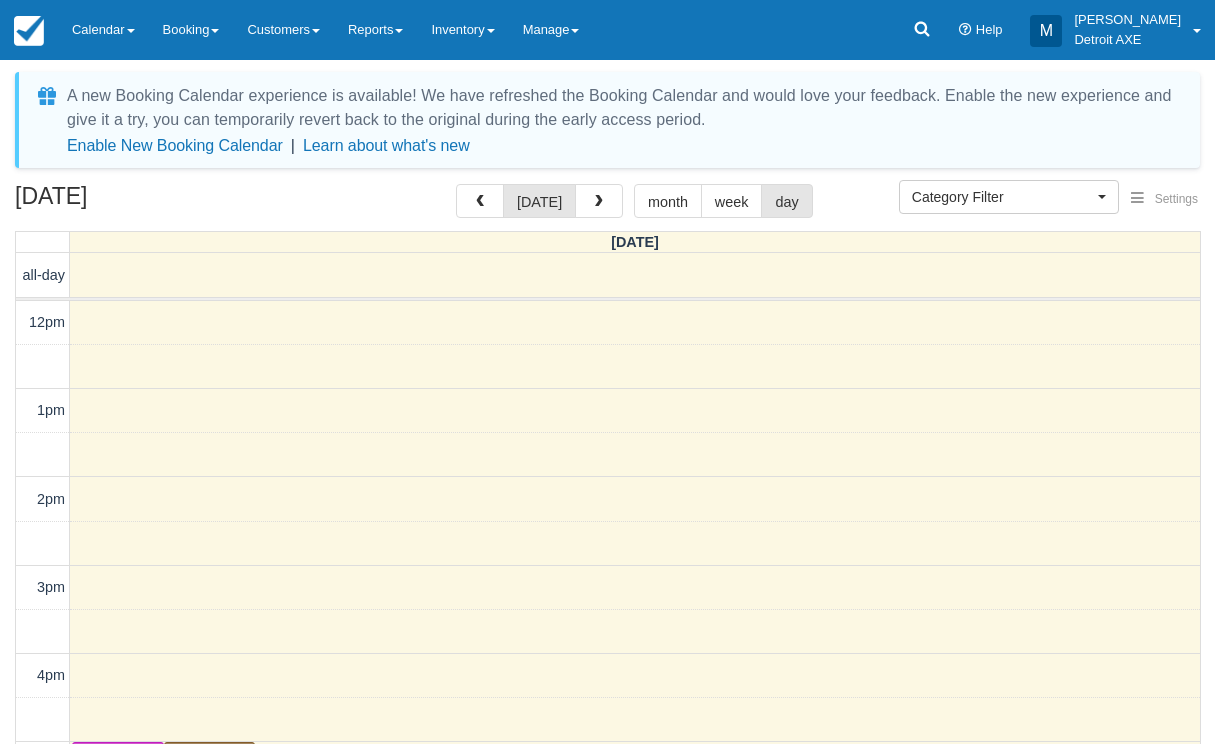 select 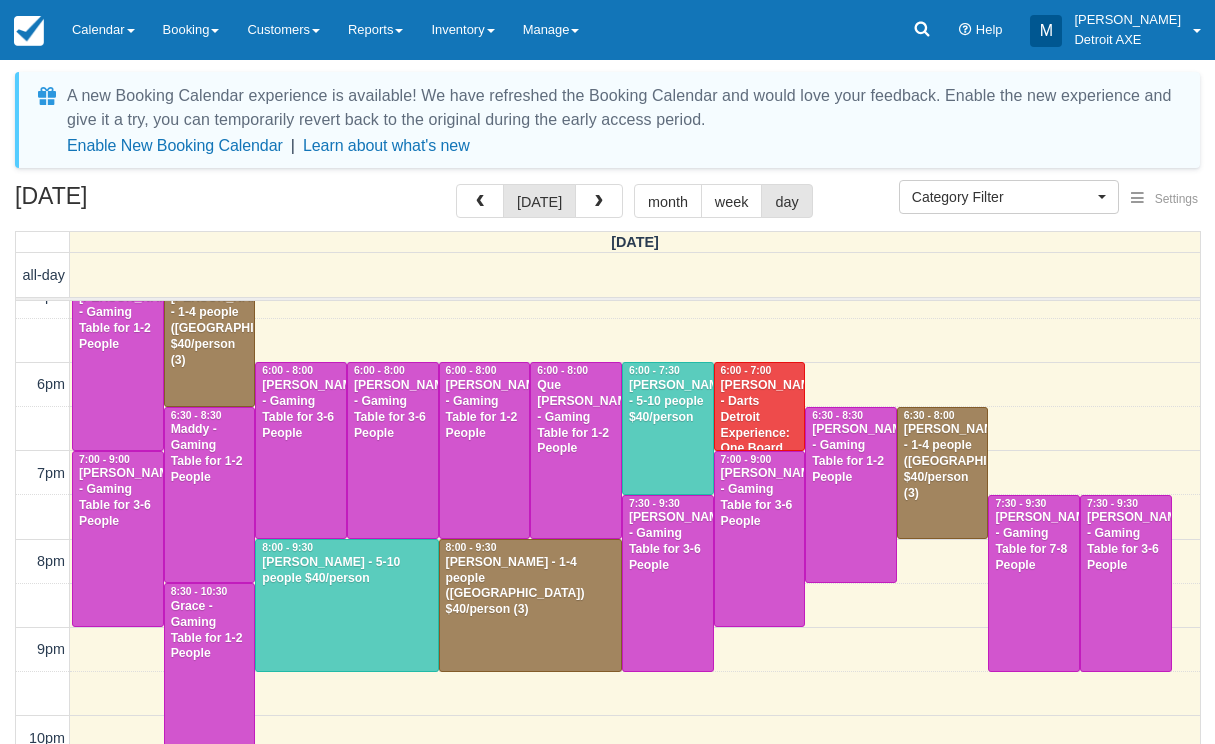 click on "July 18, 2025" at bounding box center [141, 202] 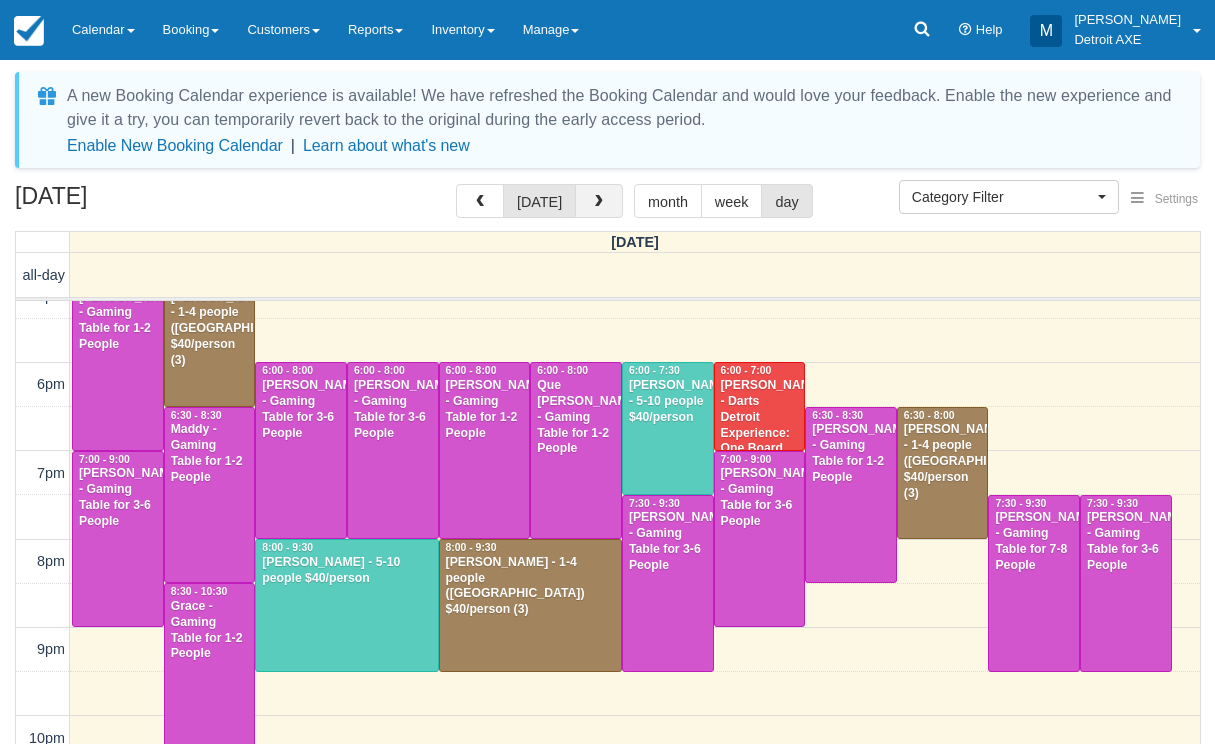 click at bounding box center (599, 202) 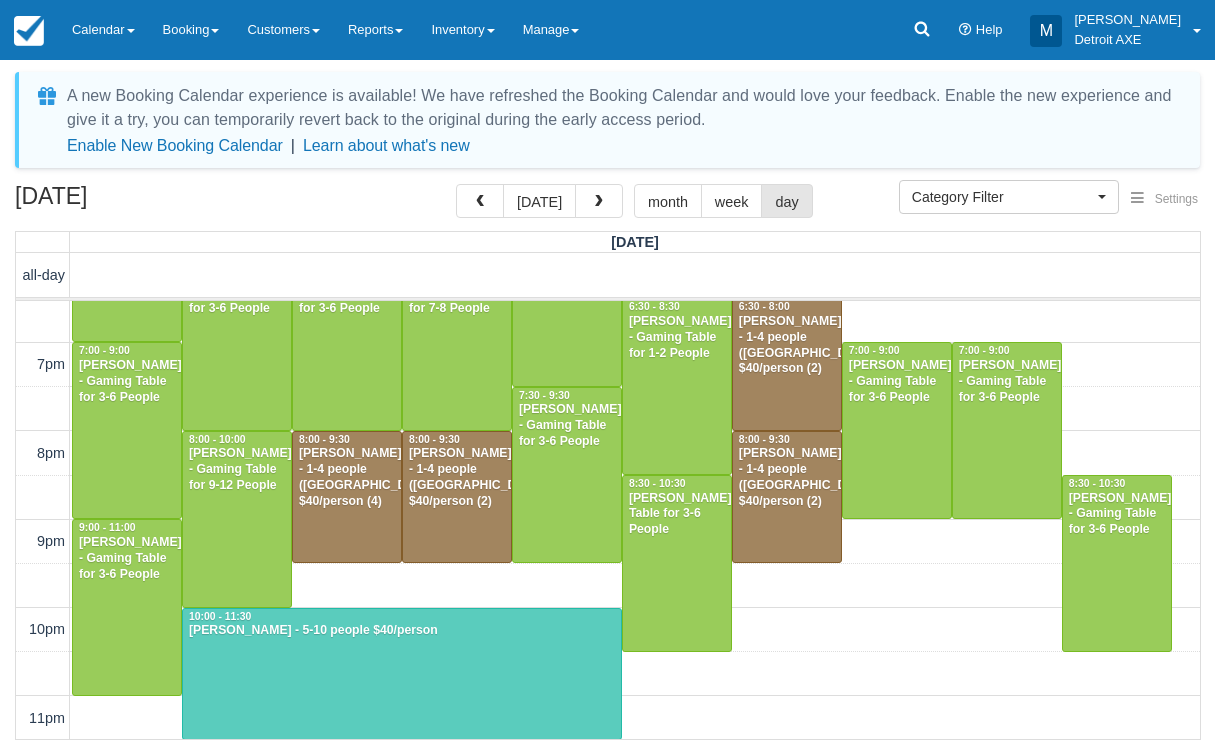scroll, scrollTop: 753, scrollLeft: 0, axis: vertical 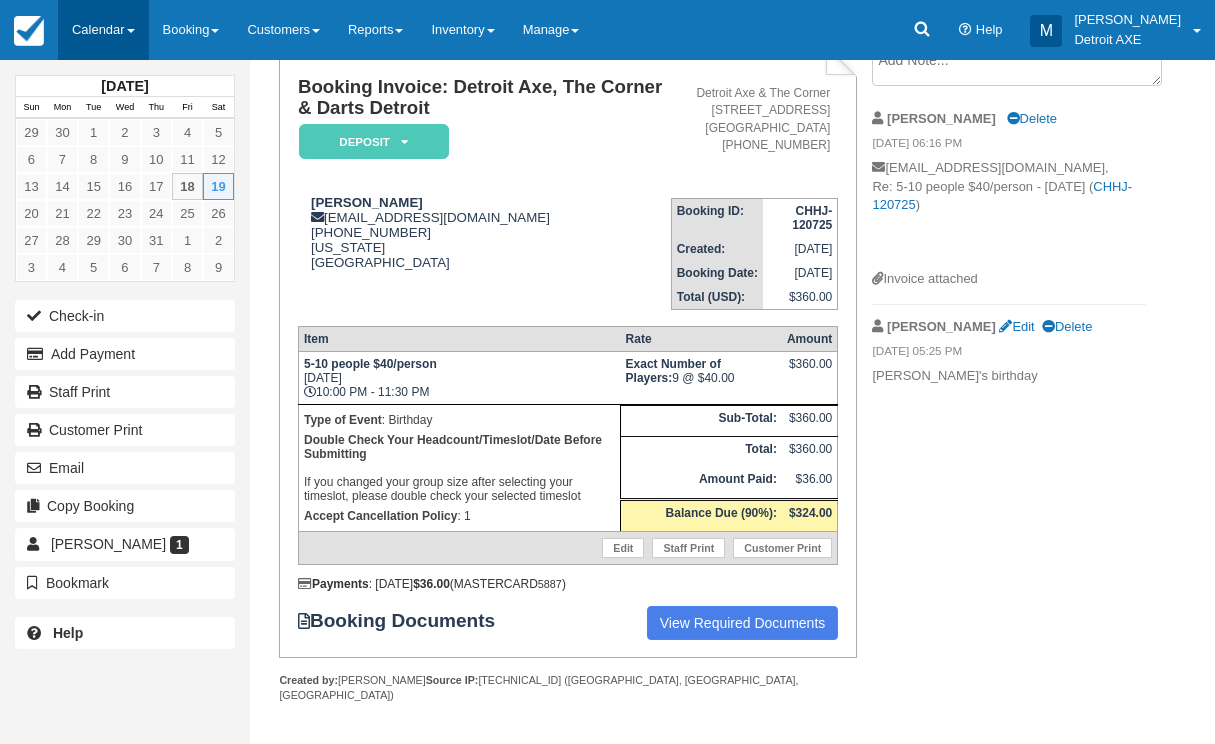 click on "Calendar" at bounding box center (103, 30) 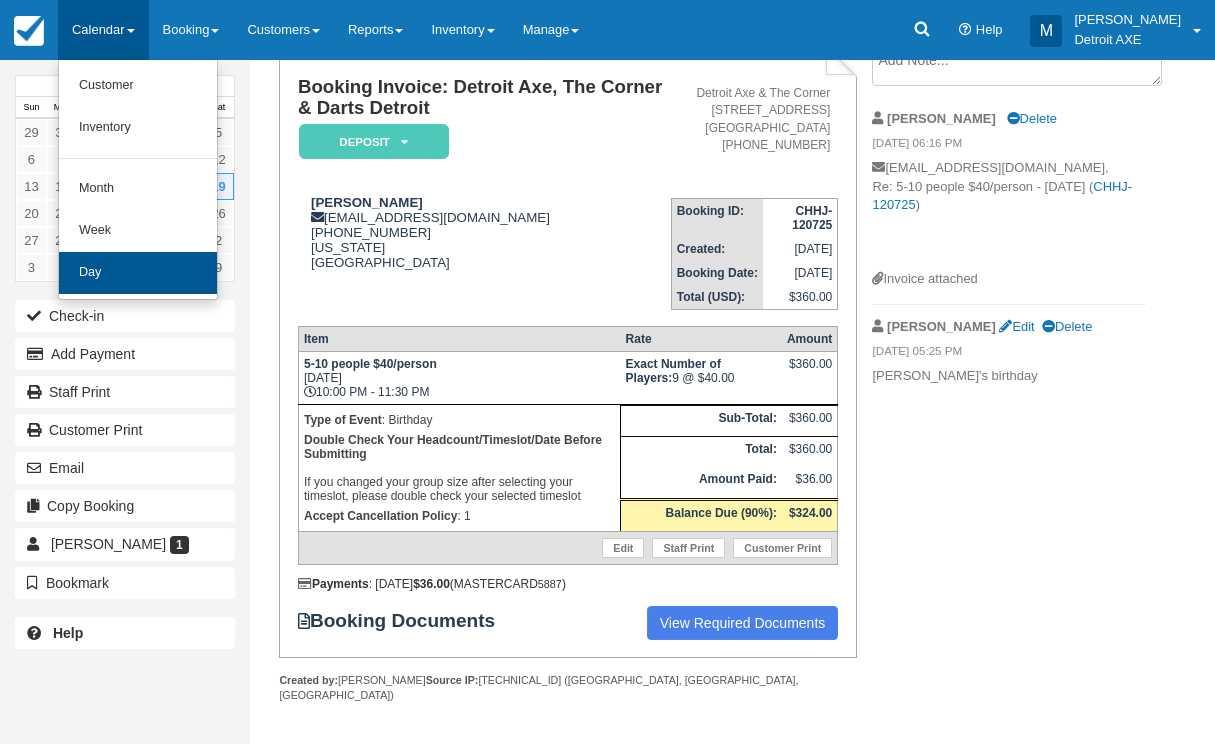 click on "Day" at bounding box center (138, 273) 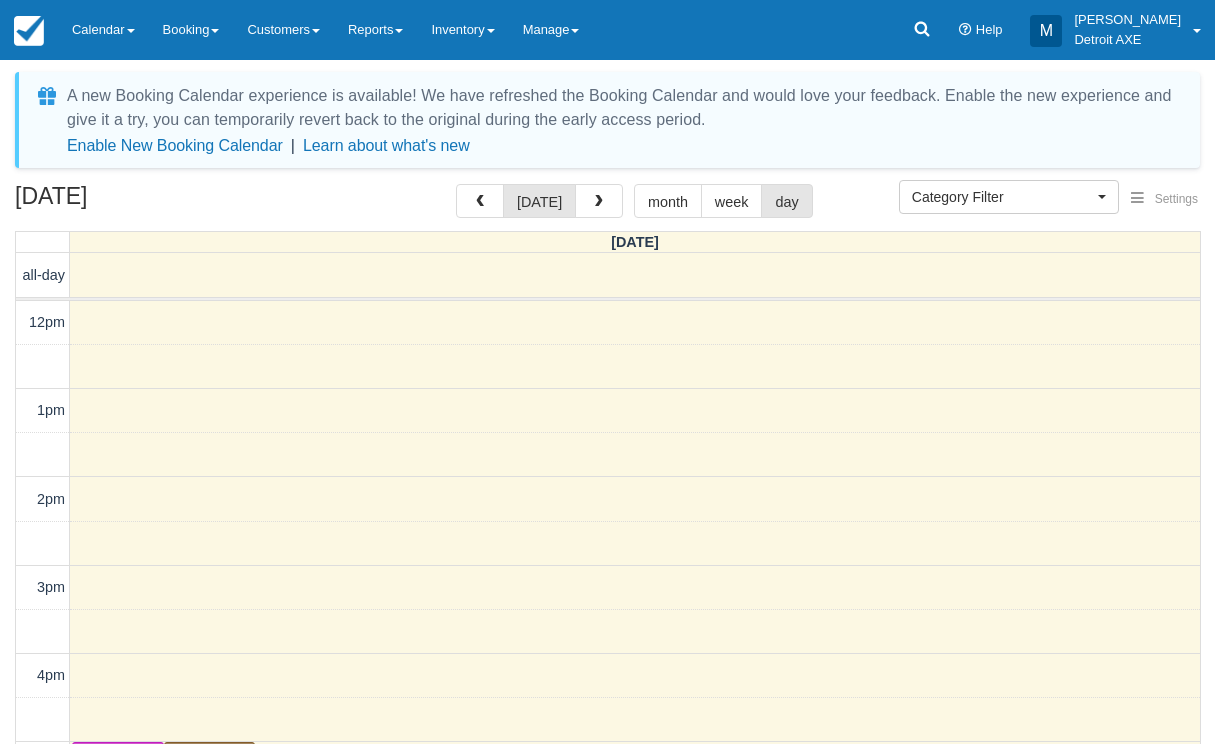 select 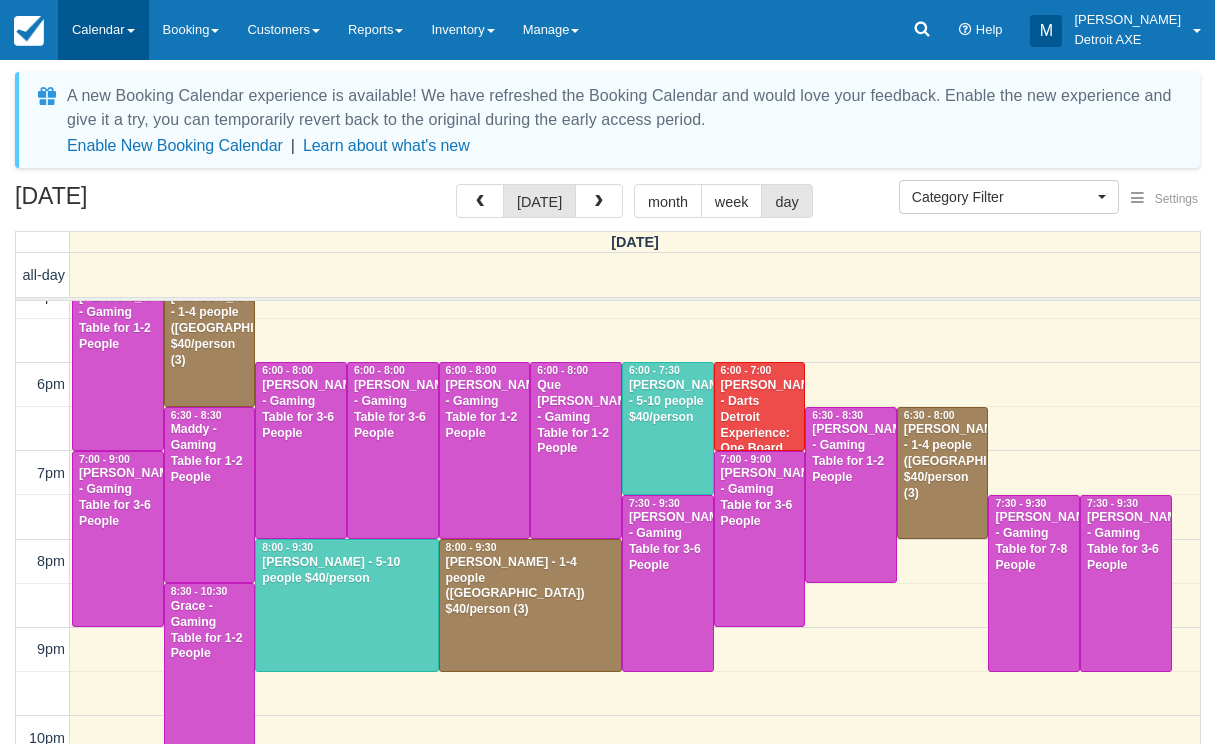 click on "Calendar" at bounding box center [103, 30] 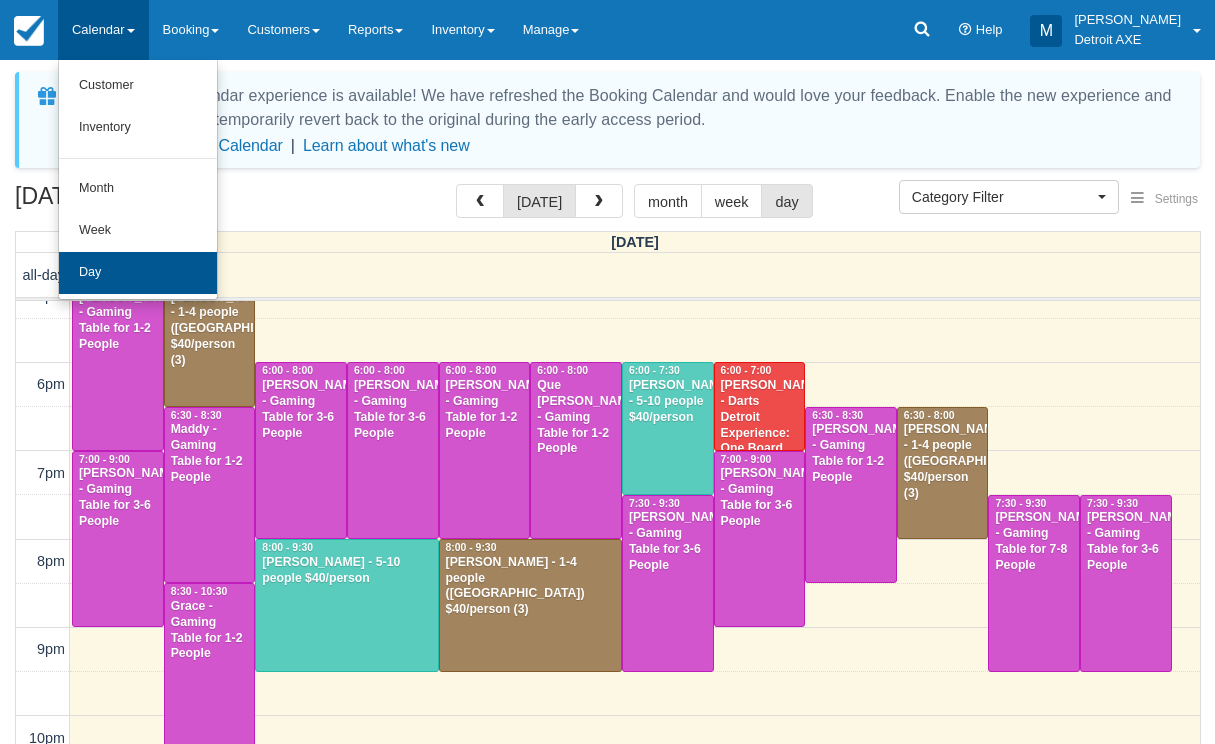 click on "Day" at bounding box center (138, 273) 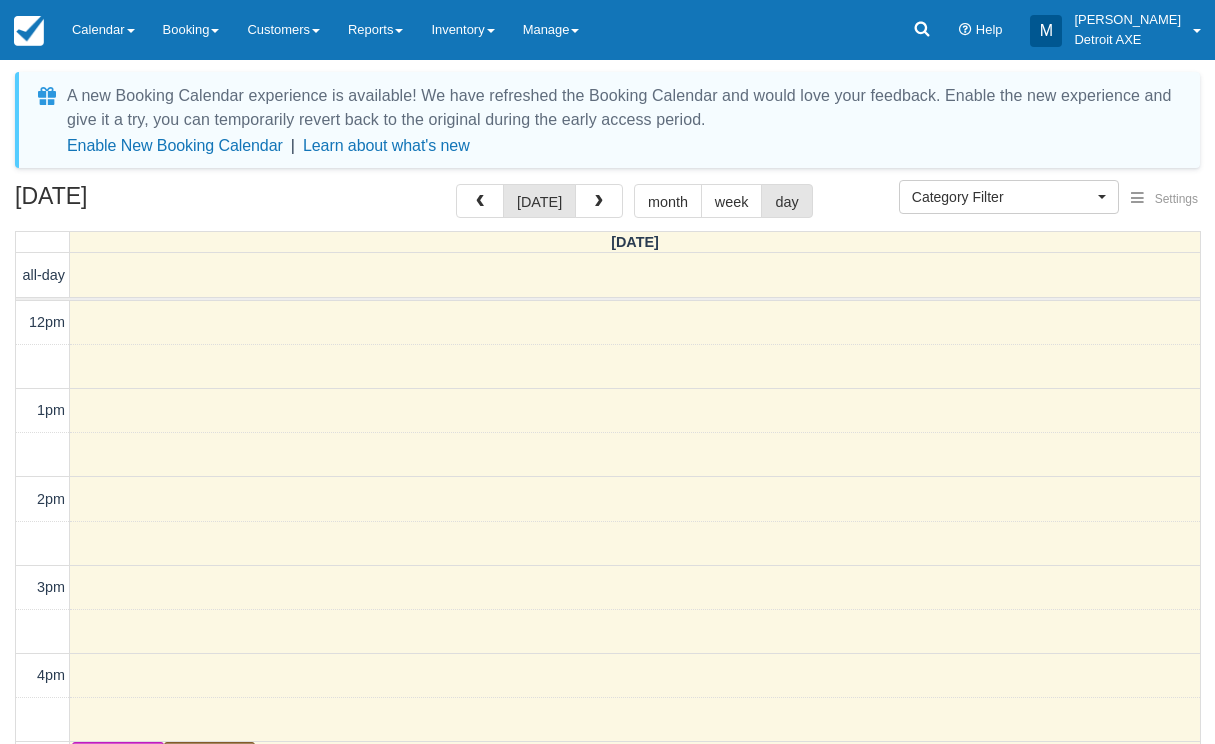 select 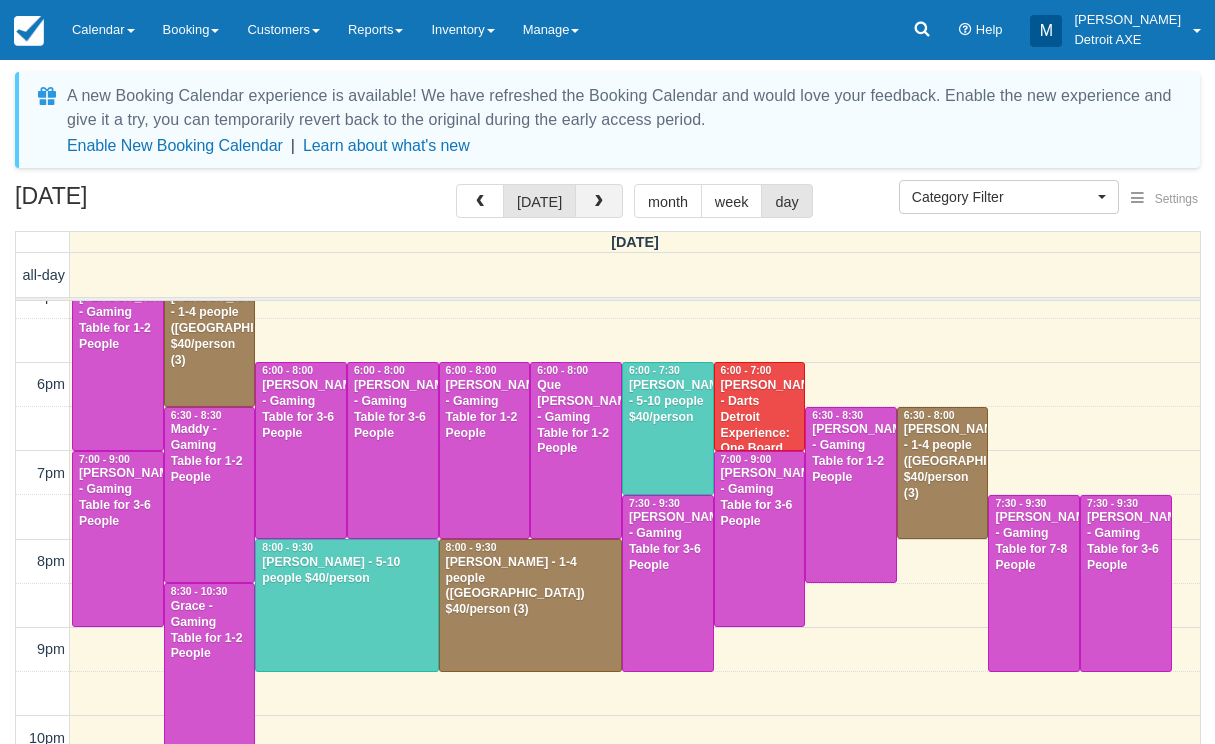 click at bounding box center [599, 201] 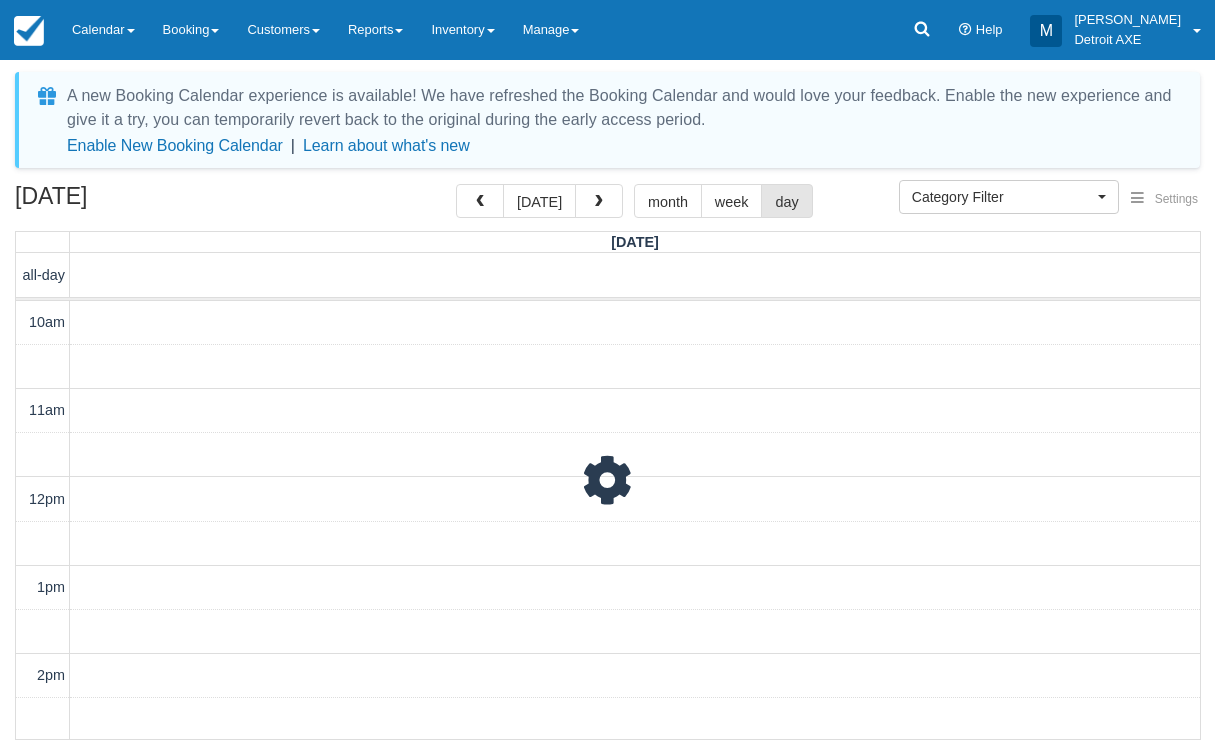 click at bounding box center (599, 201) 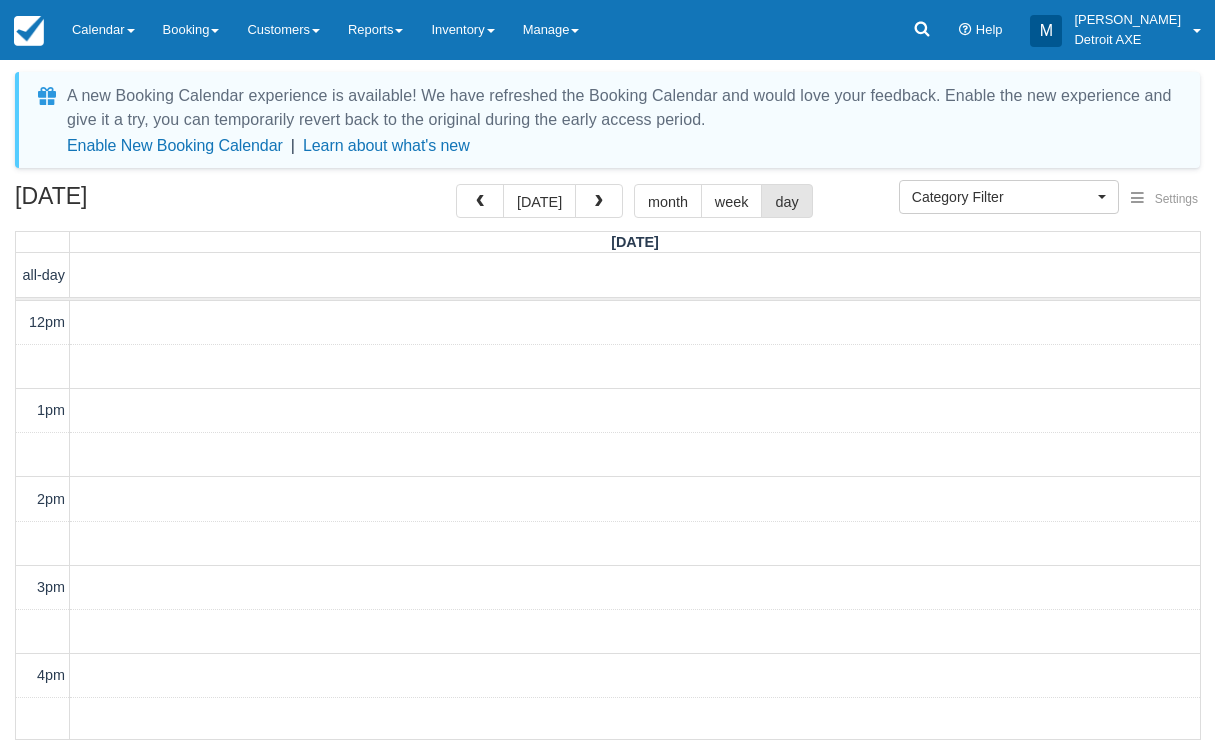 click at bounding box center (599, 201) 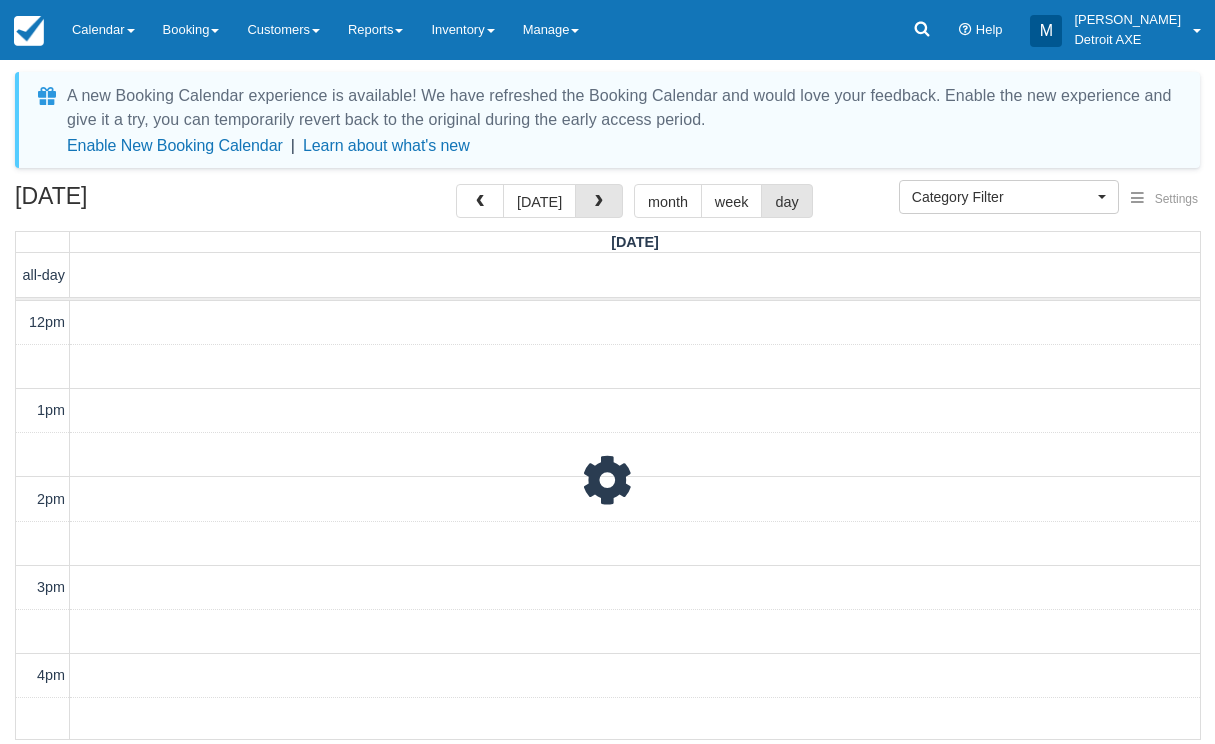click at bounding box center (599, 201) 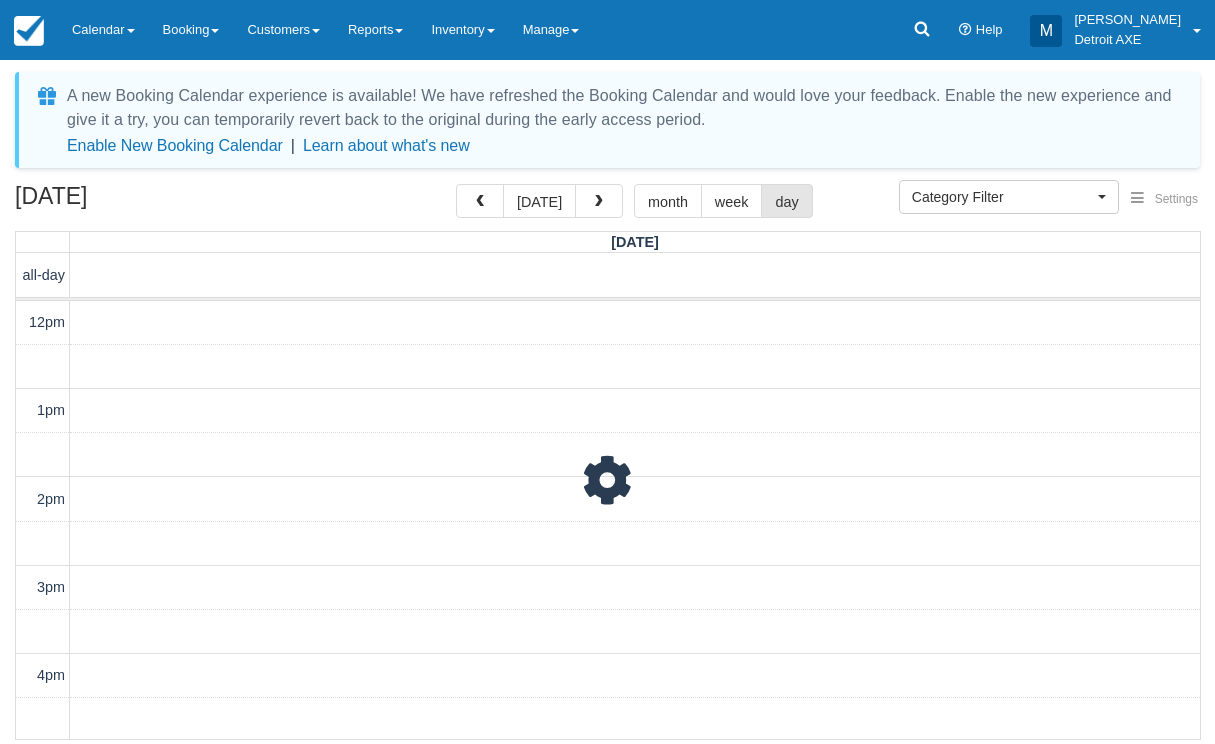 scroll, scrollTop: 576, scrollLeft: 0, axis: vertical 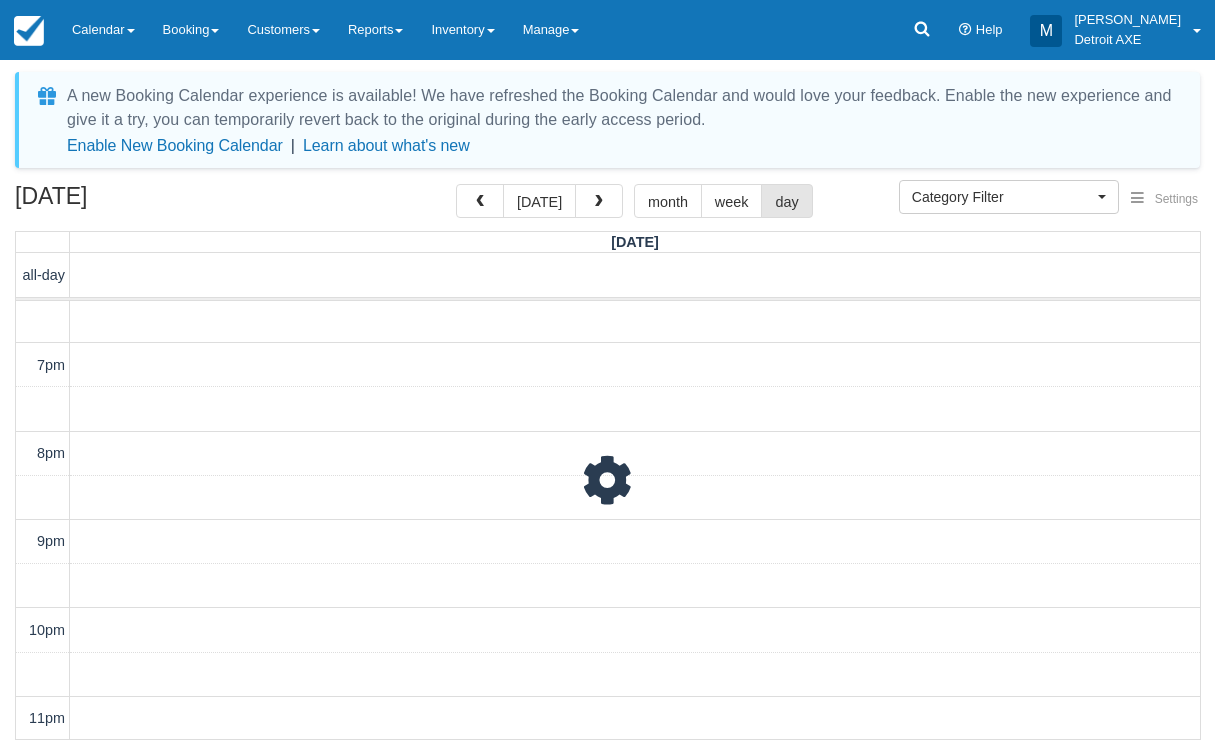 click at bounding box center [599, 201] 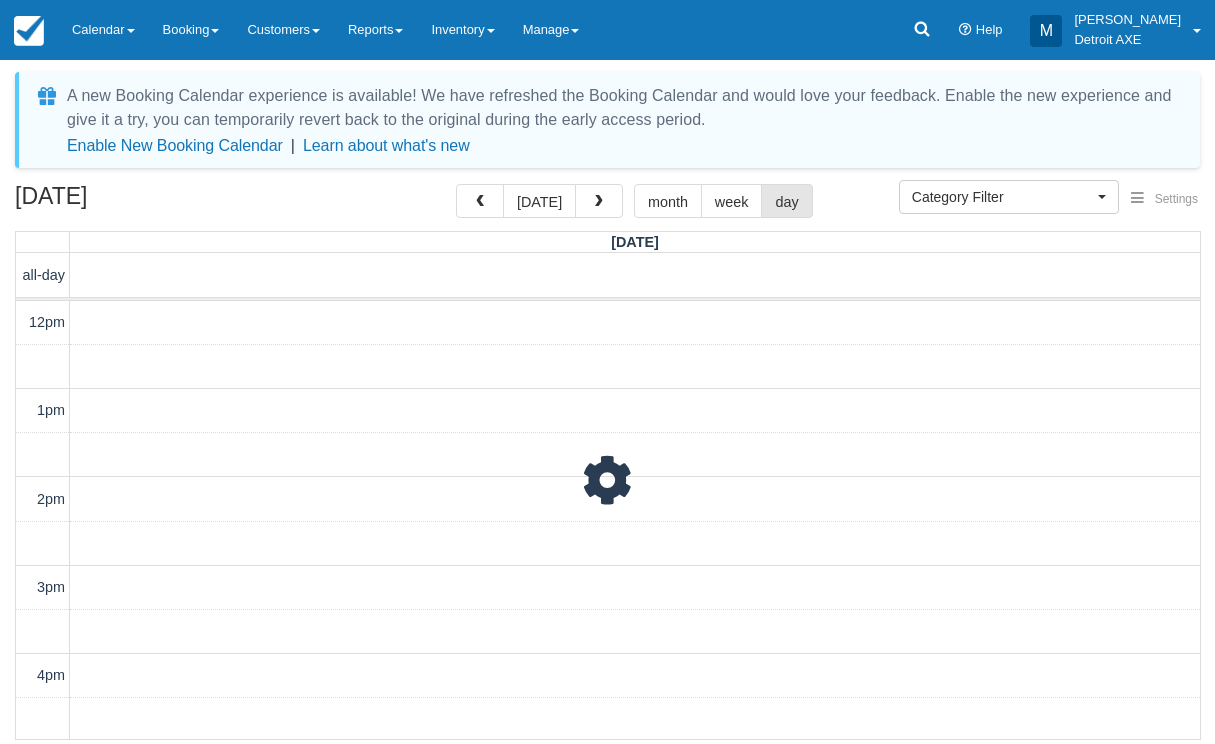 scroll, scrollTop: 576, scrollLeft: 0, axis: vertical 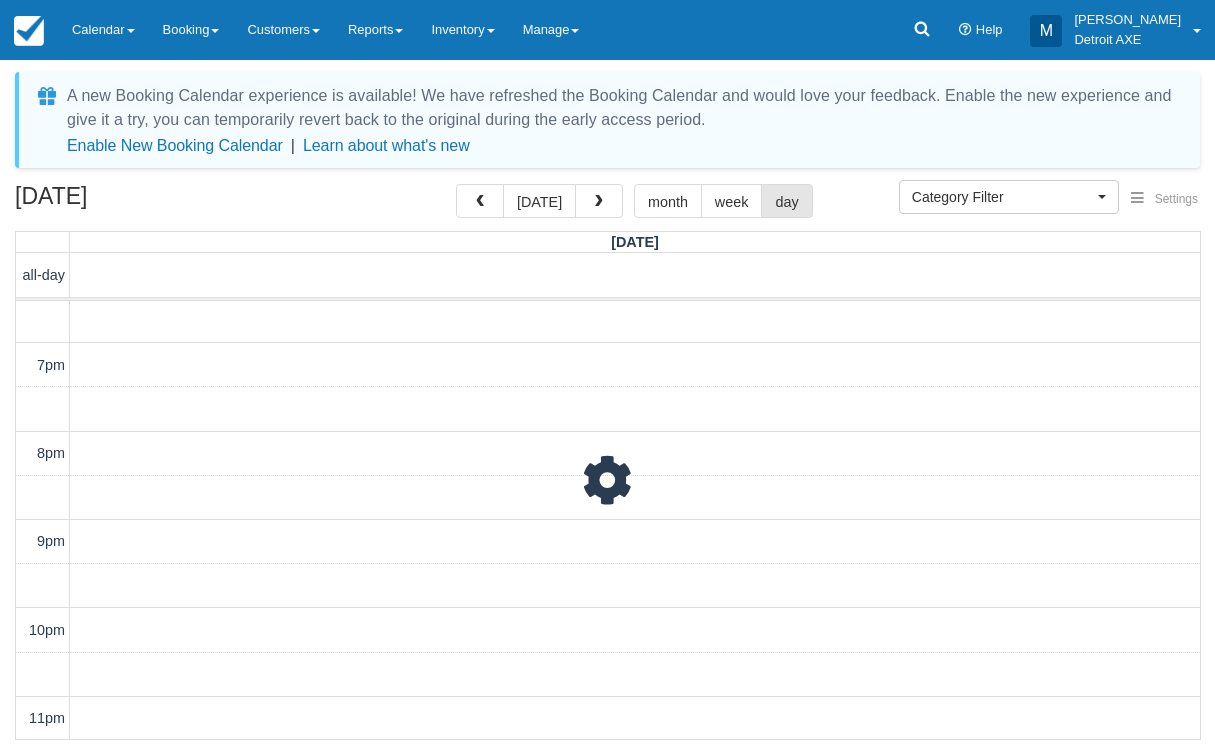 click at bounding box center (599, 201) 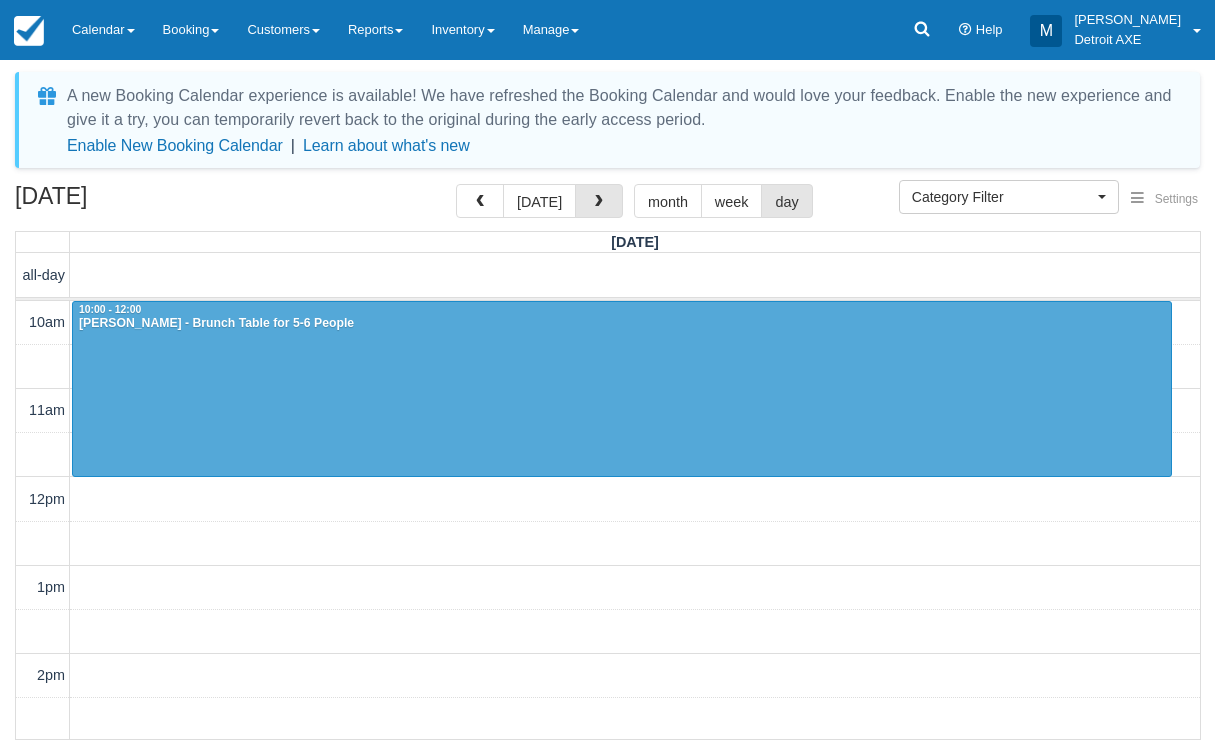 click at bounding box center (599, 201) 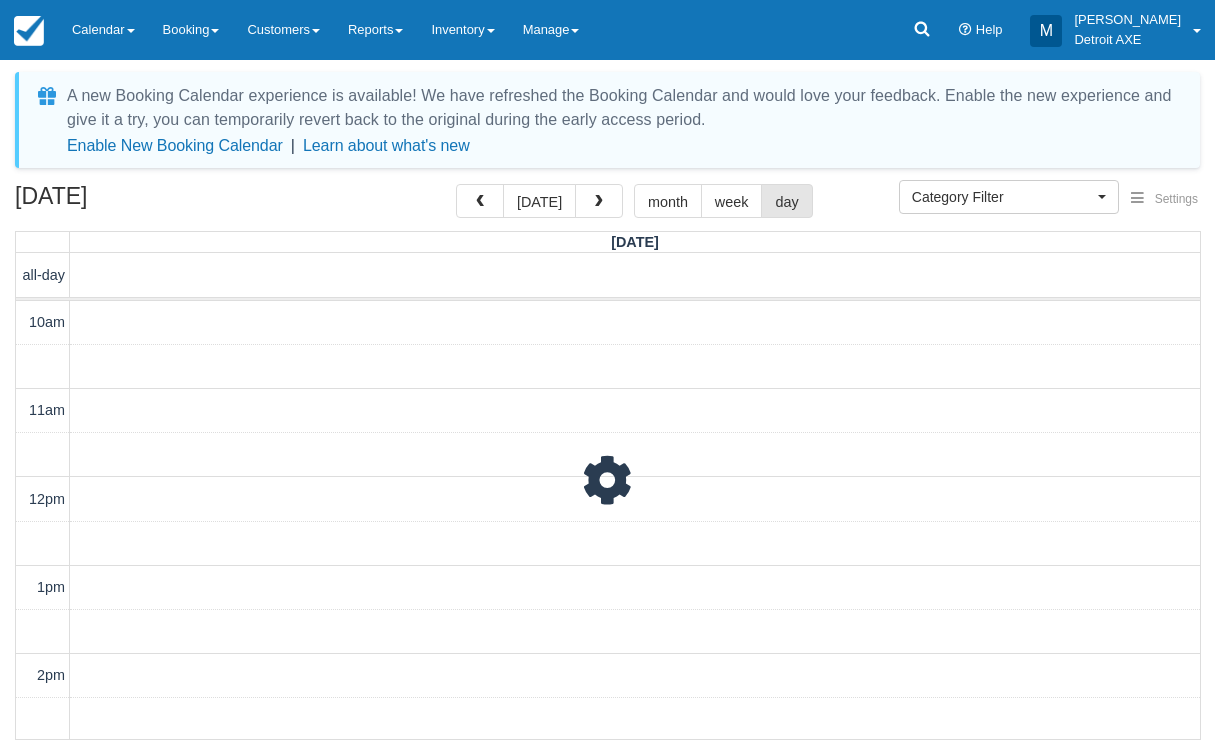 scroll, scrollTop: 0, scrollLeft: 0, axis: both 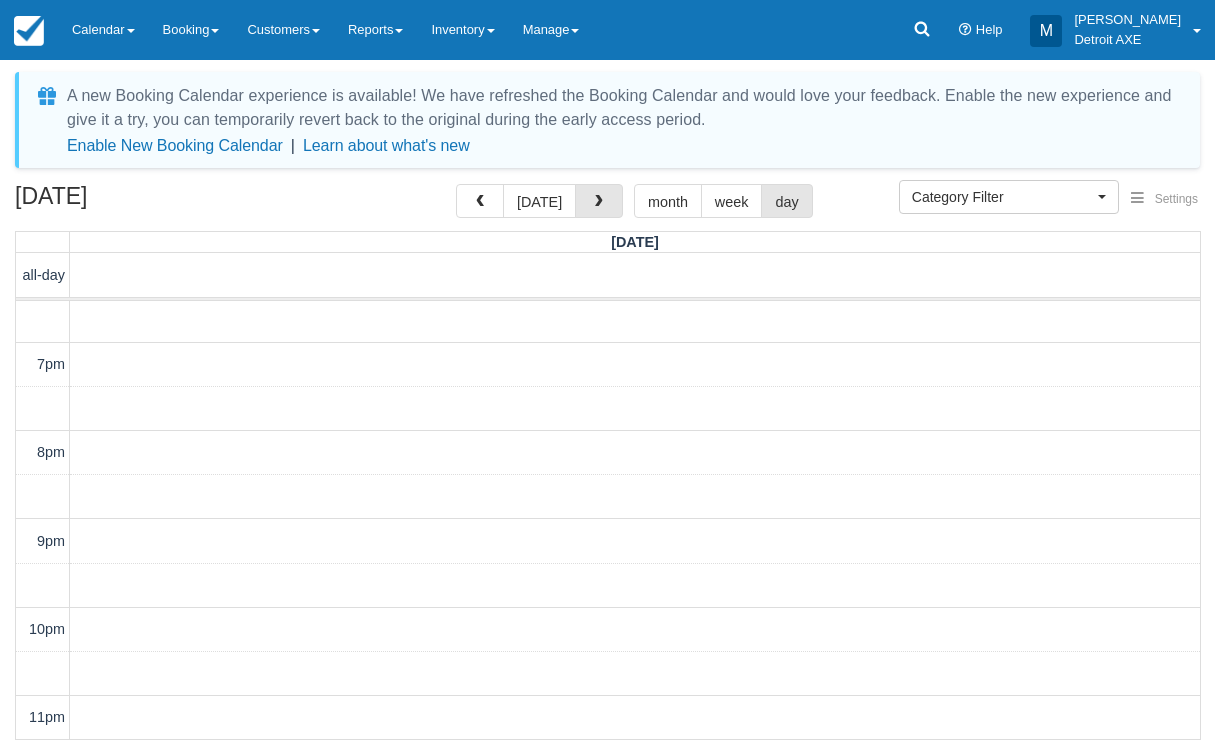 click at bounding box center (599, 201) 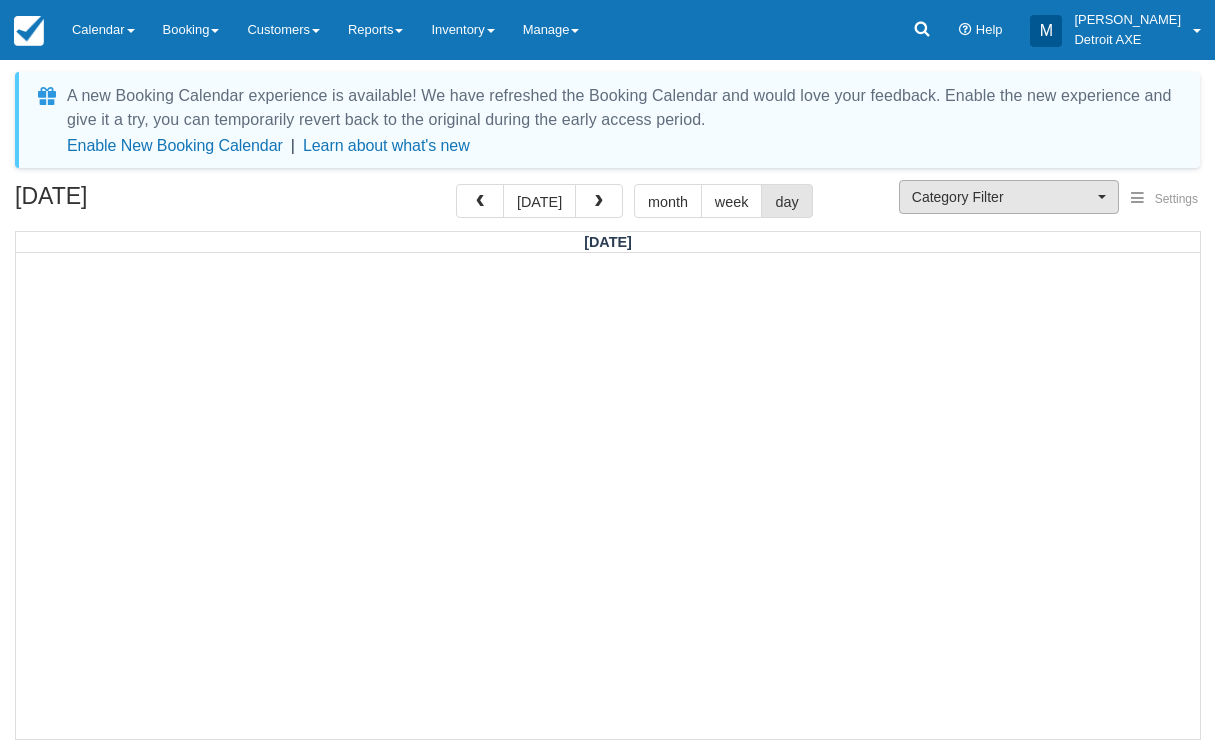 click on "Category Filter" at bounding box center [1002, 197] 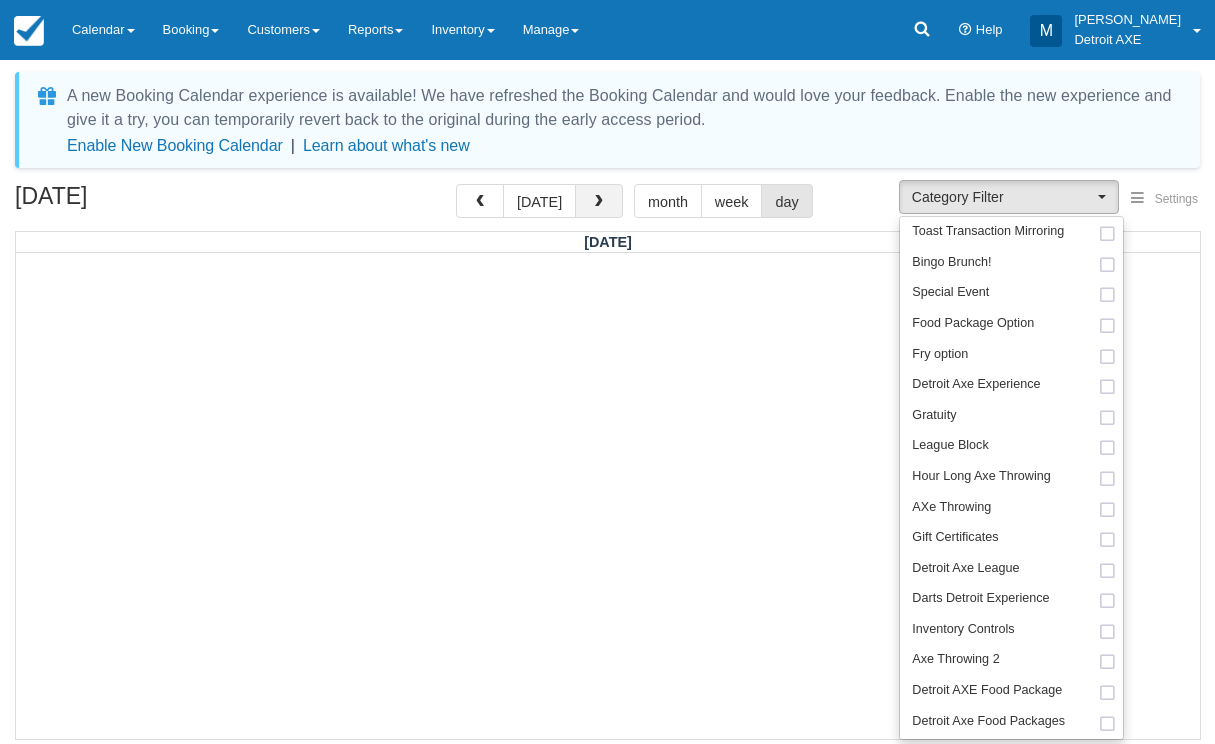 click at bounding box center (599, 201) 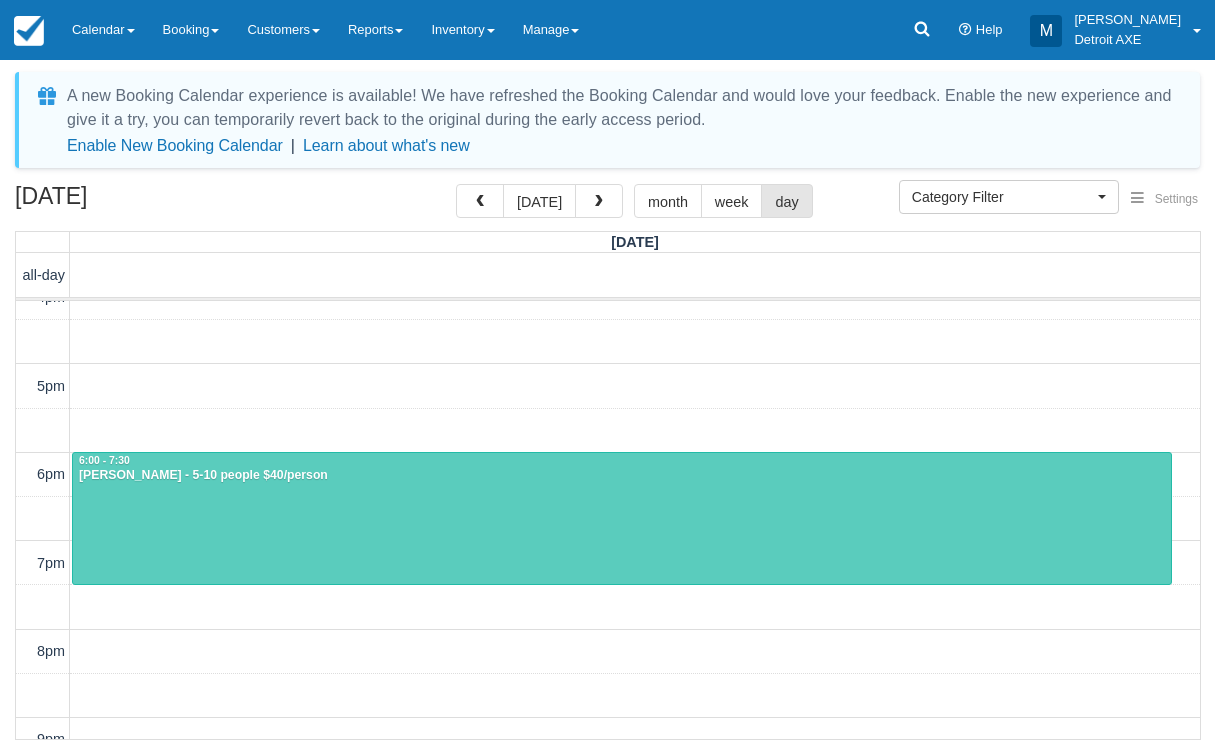 scroll, scrollTop: 228, scrollLeft: 0, axis: vertical 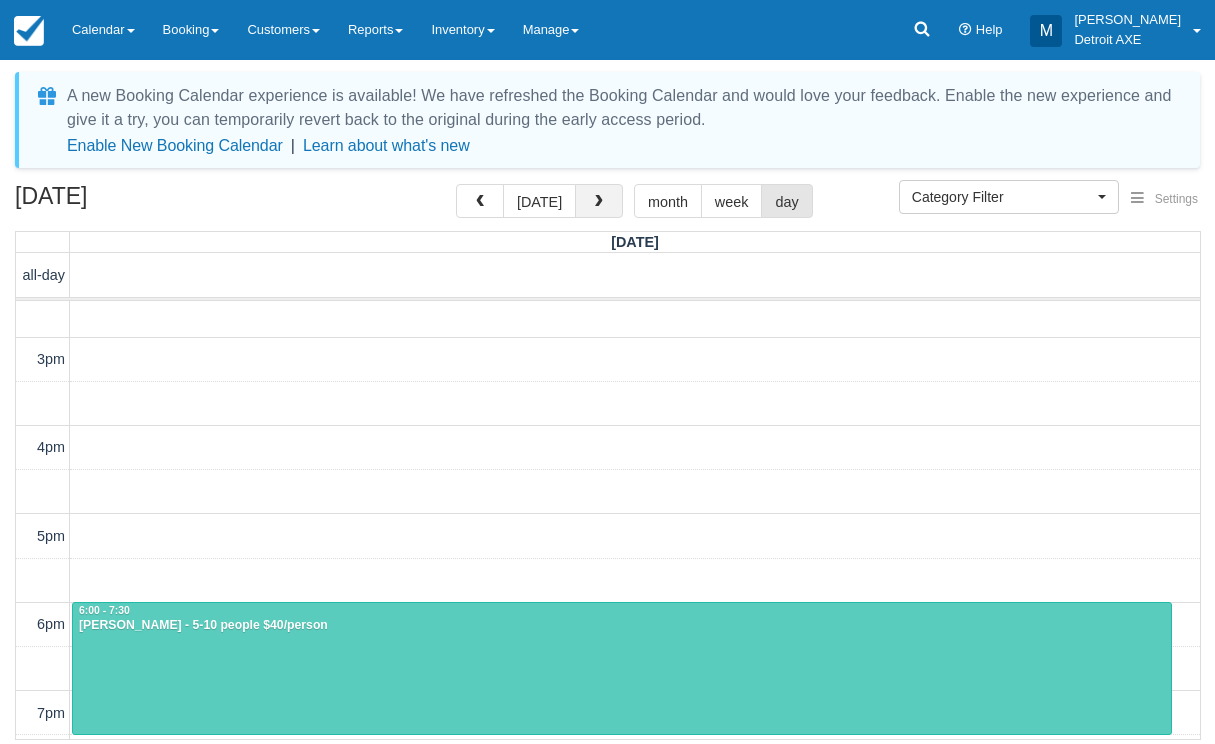 click at bounding box center (599, 201) 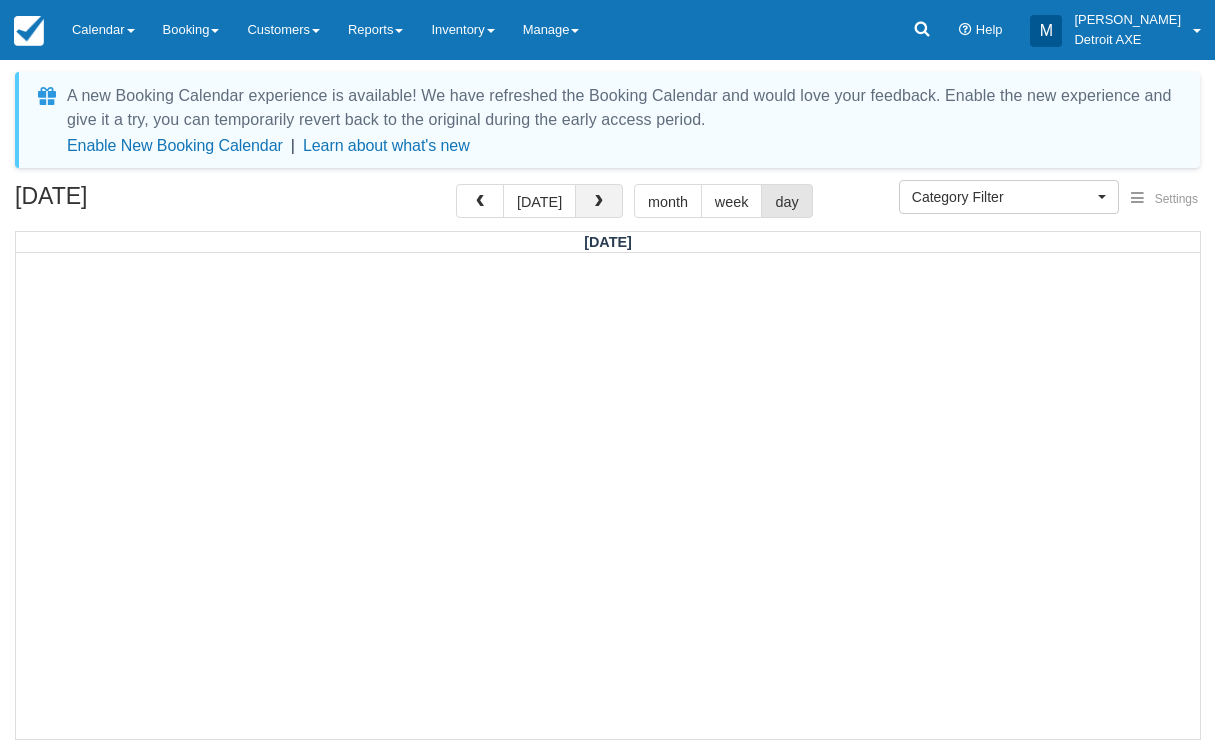 click at bounding box center [599, 201] 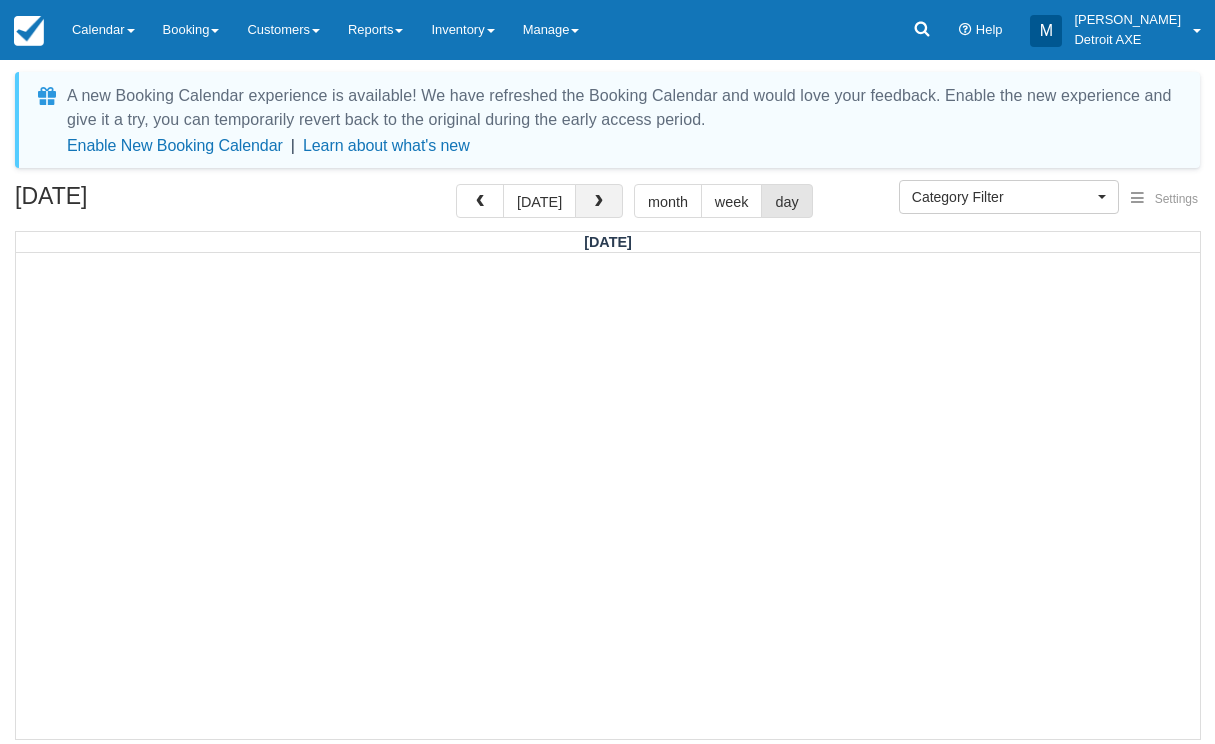 click at bounding box center [599, 202] 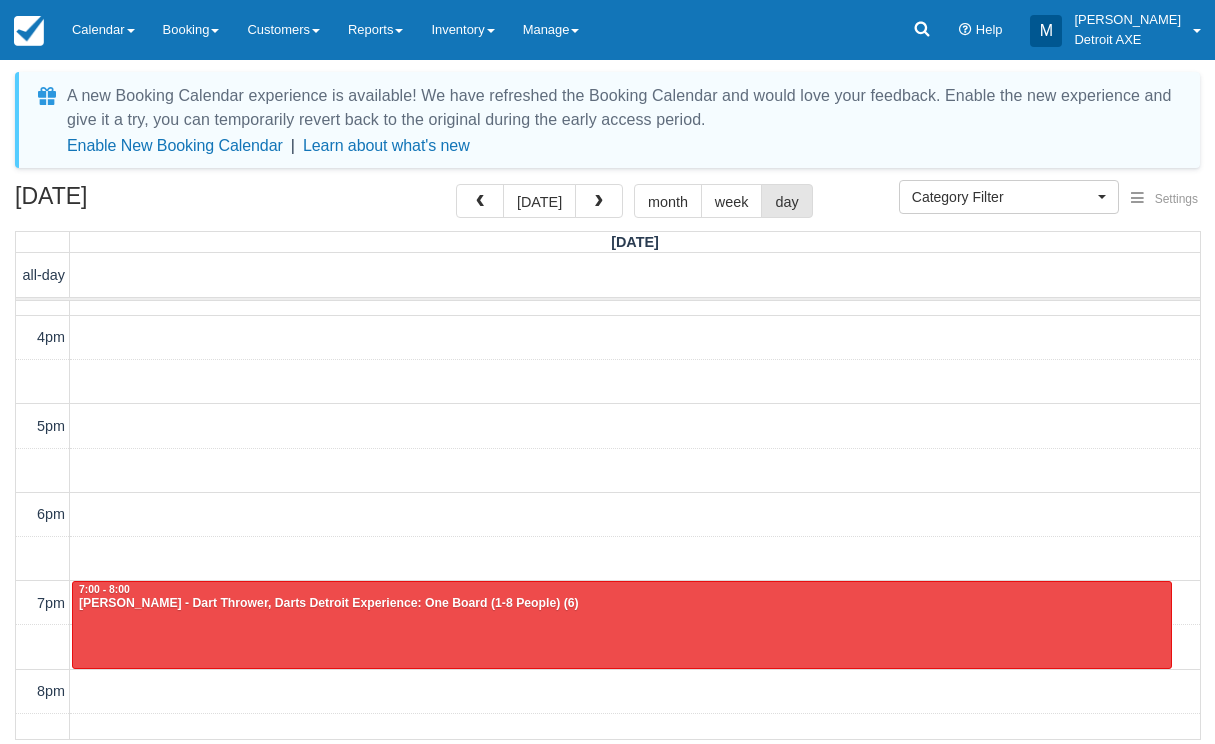 scroll, scrollTop: 340, scrollLeft: 0, axis: vertical 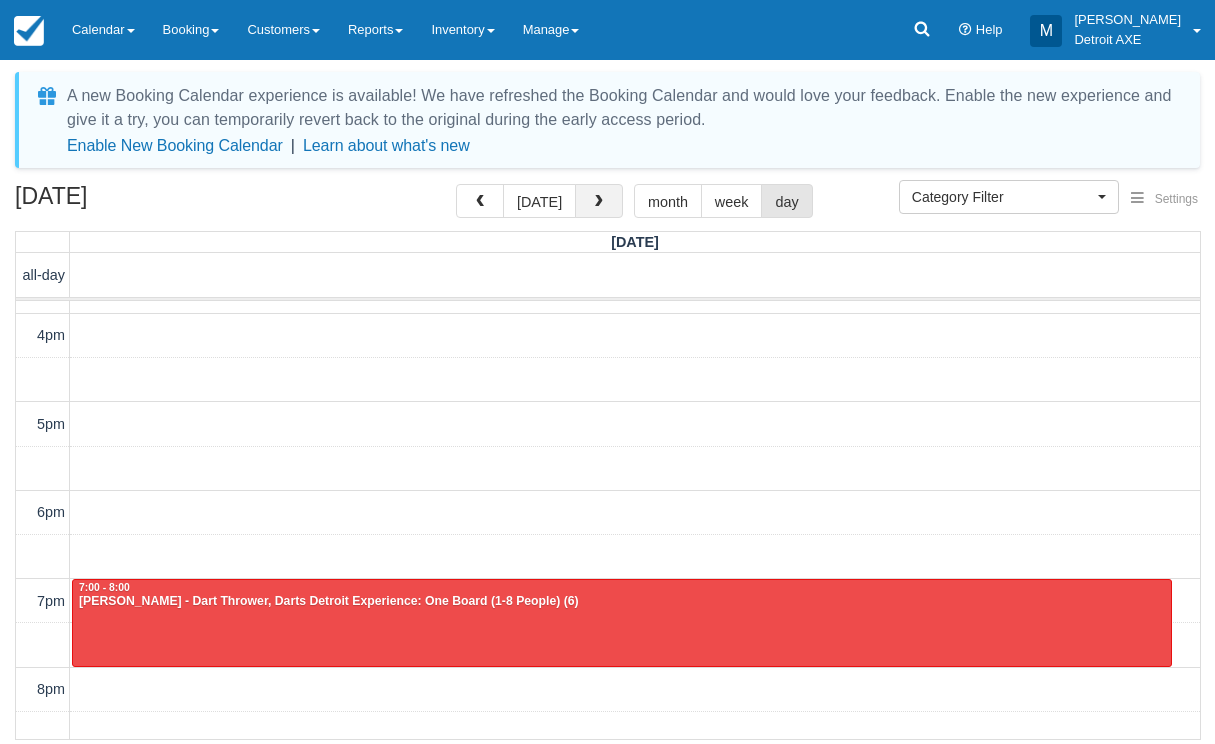 click at bounding box center [599, 201] 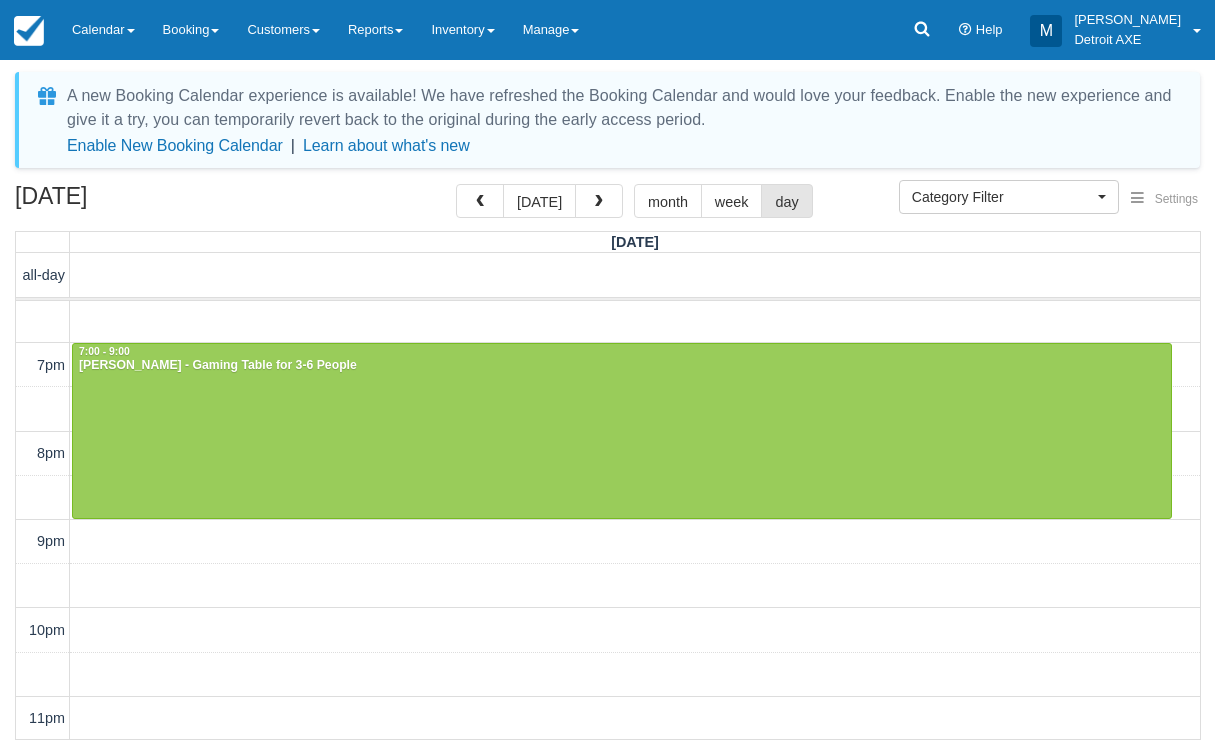 scroll, scrollTop: 576, scrollLeft: 0, axis: vertical 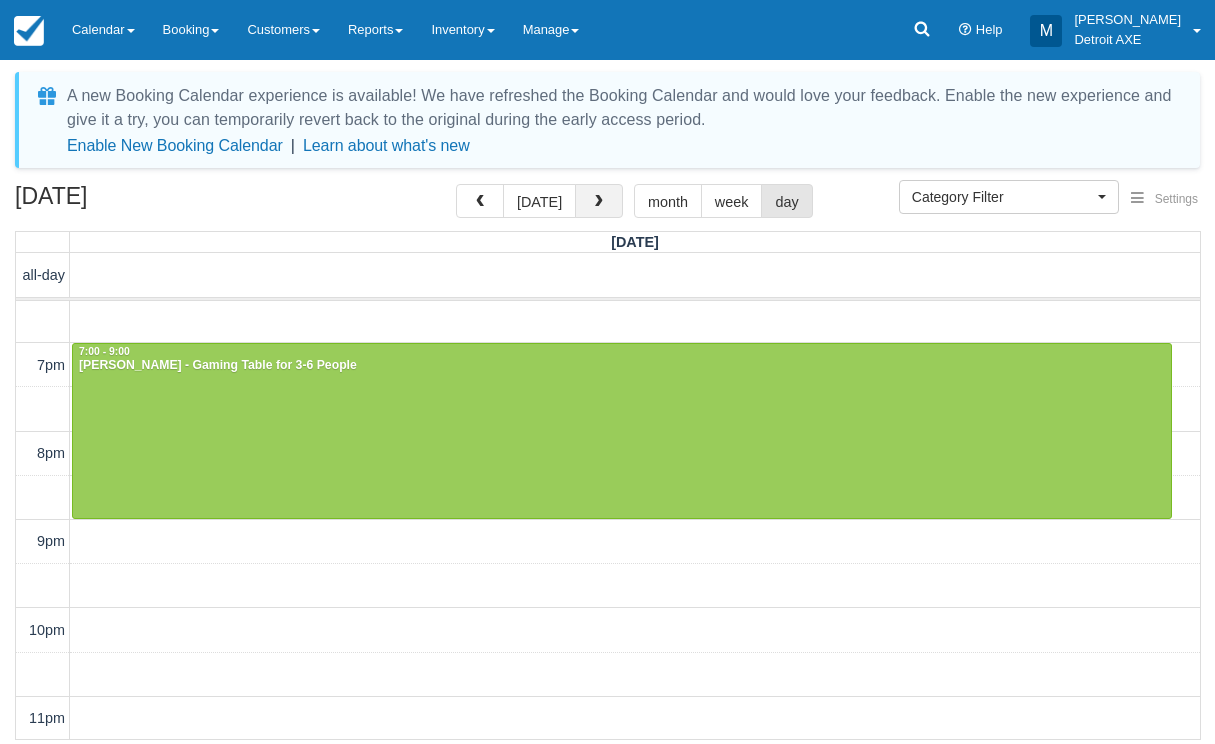 click at bounding box center (599, 201) 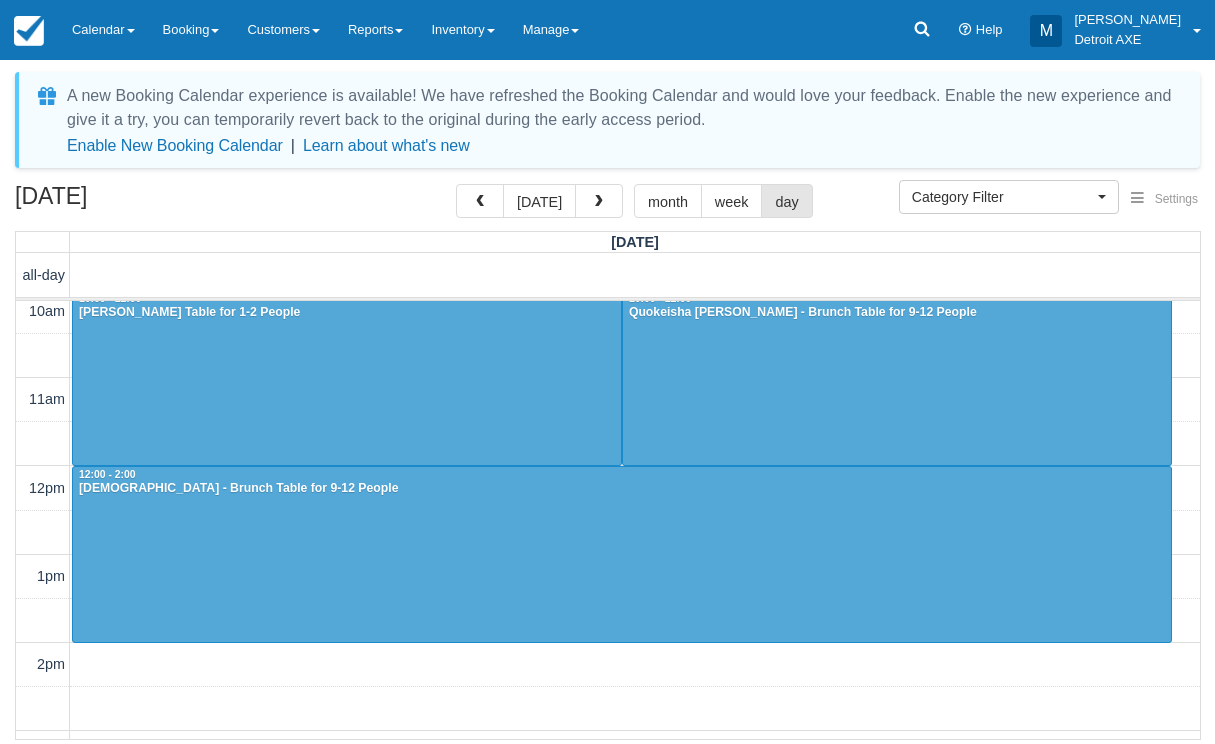 scroll, scrollTop: 9, scrollLeft: 0, axis: vertical 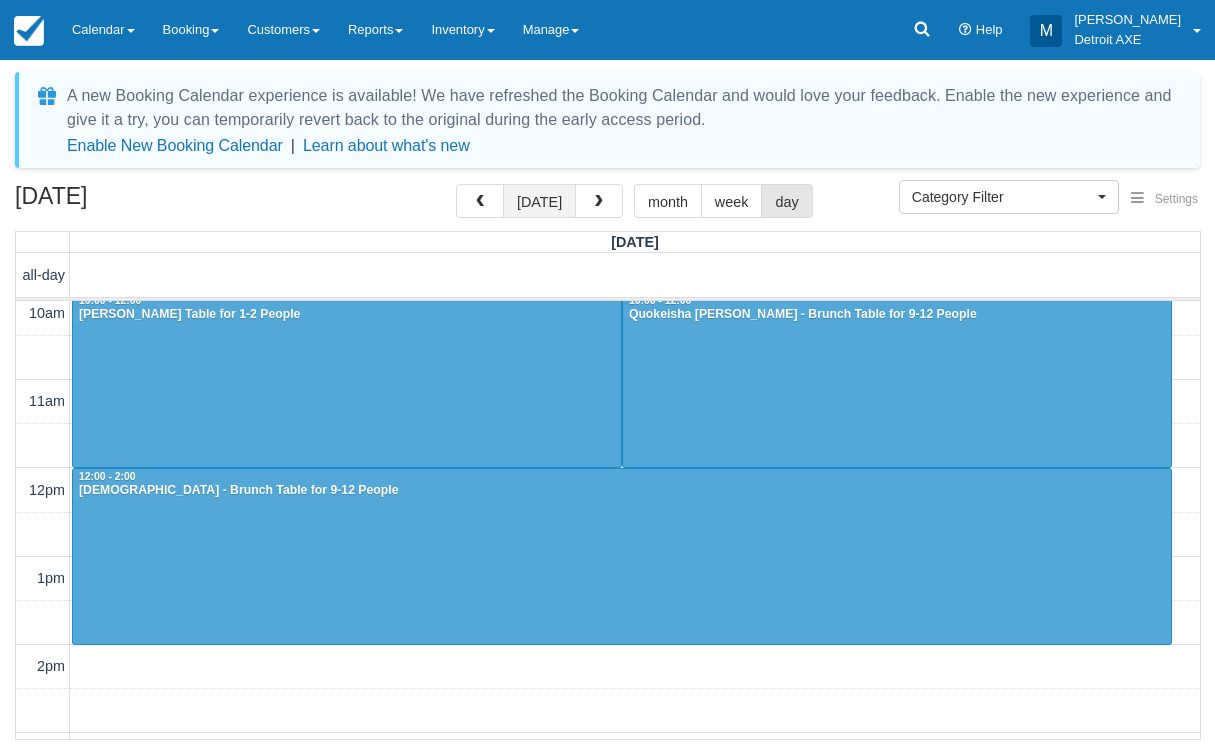 click on "[DATE]" at bounding box center (539, 201) 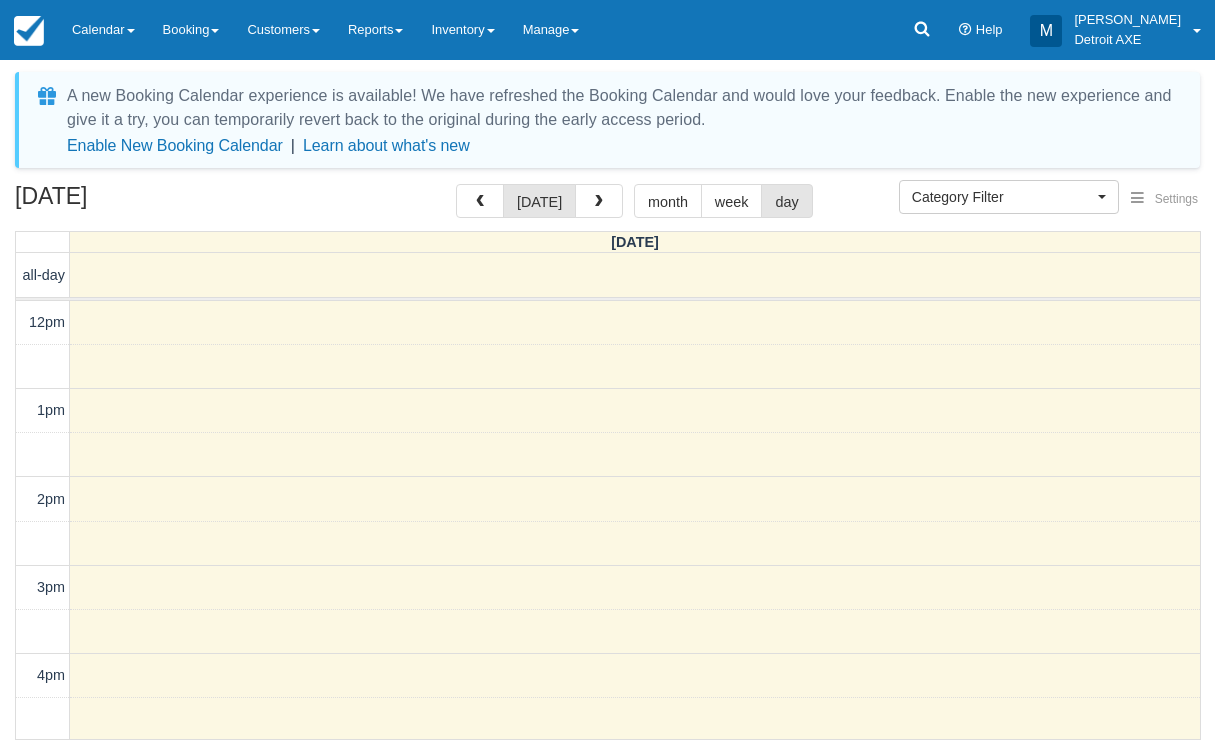 scroll, scrollTop: 576, scrollLeft: 0, axis: vertical 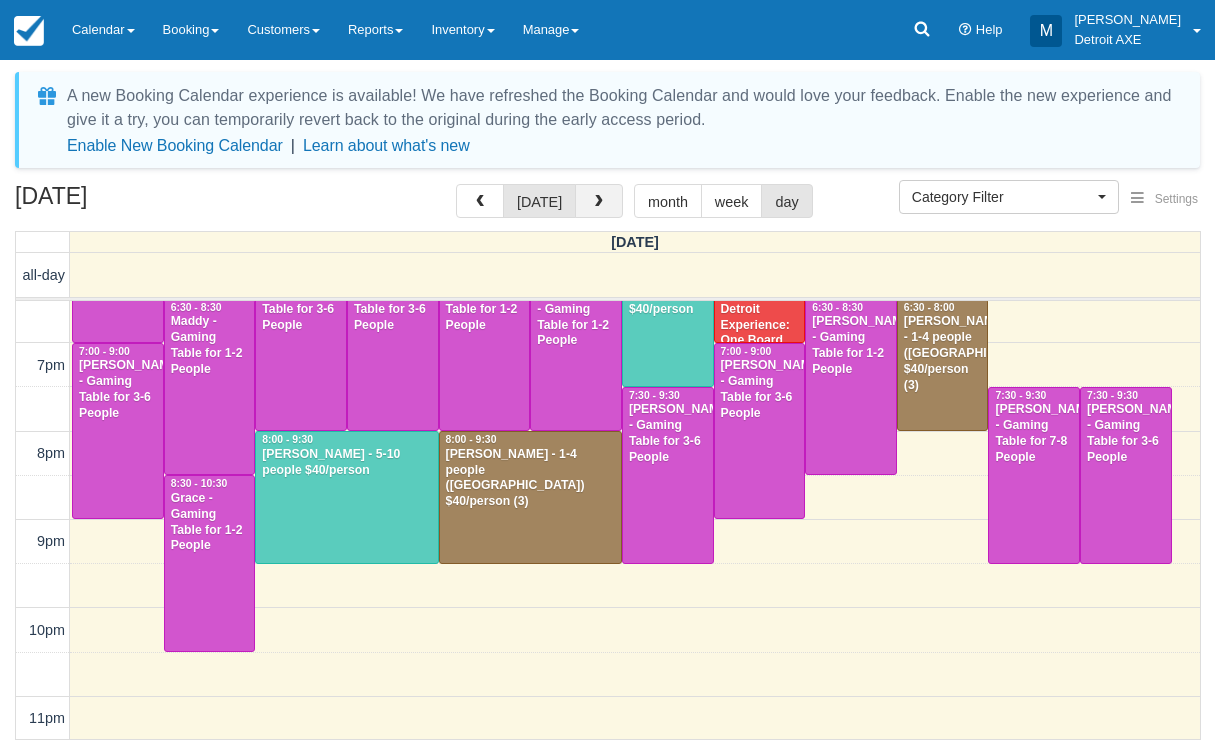 click at bounding box center (599, 201) 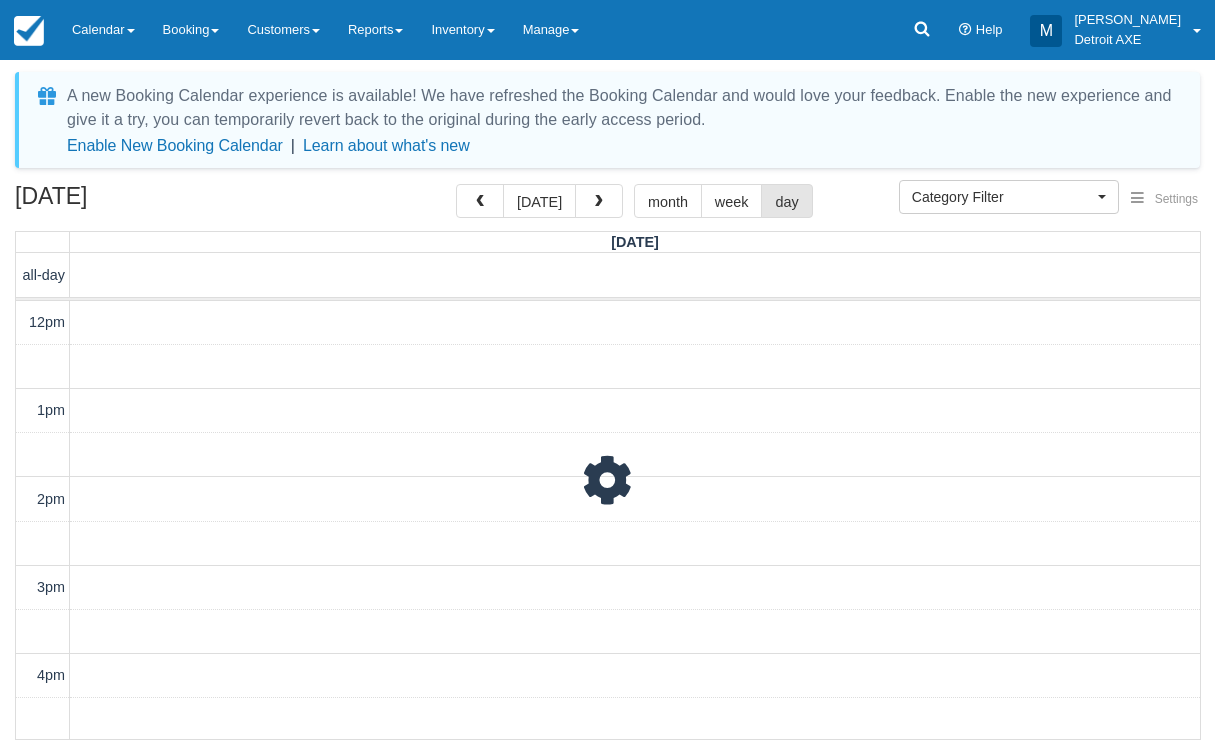 scroll, scrollTop: 576, scrollLeft: 0, axis: vertical 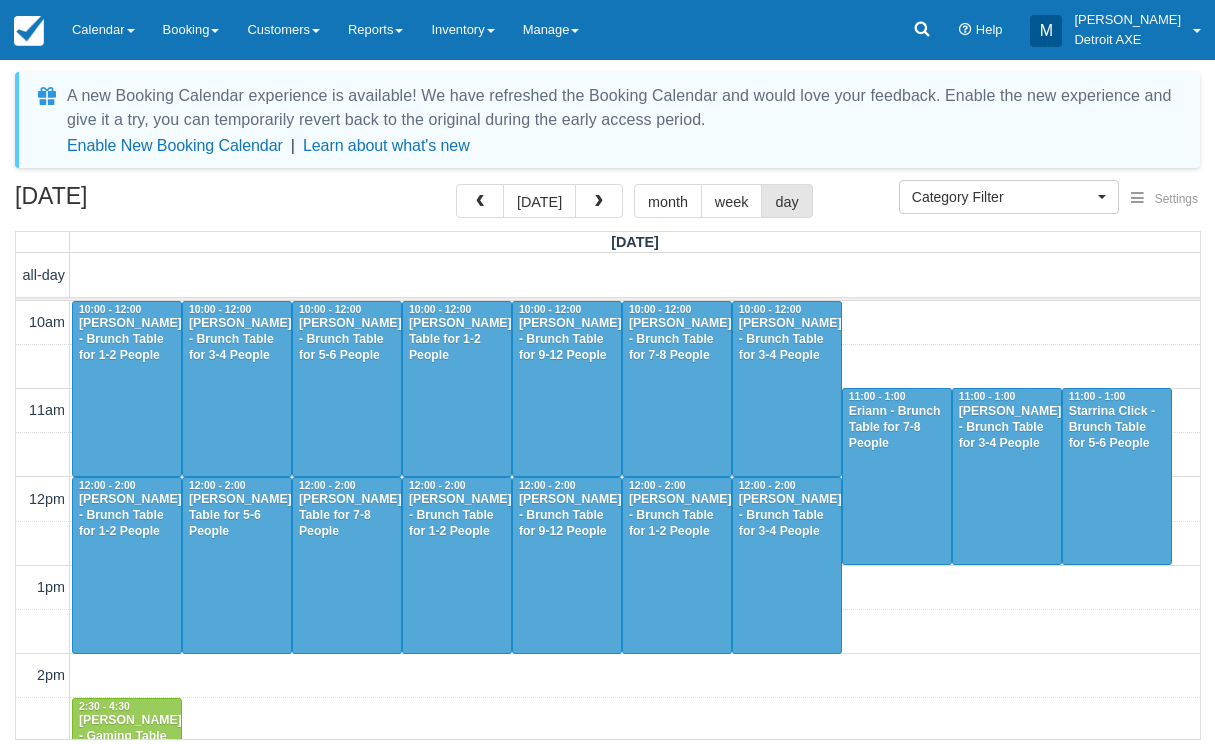 click on "10am 11am 12pm 1pm 2pm 3pm 4pm 5pm 6pm 7pm 8pm 9pm 10pm 11pm 10:00 - 12:00 Alisa Veney - Brunch Table for 1-2 People 10:00 - 12:00 Jocelyn Calvin - Brunch Table for 3-4 People 10:00 - 12:00 Keri Esparza - Brunch Table for 5-6 People 10:00 - 12:00 Margot - Brunch Table for 1-2 People 10:00 - 12:00 Risa Richardson - Brunch Table for 9-12 People 10:00 - 12:00 TISHA WALKER - Brunch Table for 7-8 People 10:00 - 12:00 Victoria Katsiroubas - Brunch Table for 3-4 People 11:00 - 1:00 Eriann - Brunch Table for 7-8 People 11:00 - 1:00 Jessica Gonzalez - Brunch Table for 3-4 People 11:00 - 1:00 Starrina Click - Brunch Table for 5-6 People 12:00 - 2:00 Brittany Nichols - Brunch Table for 1-2 People 12:00 - 2:00 Layna A Fernandez - Brunch Table for 5-6 People 12:00 - 2:00 Layna A Fernandez - Brunch Table for 7-8 People 12:00 - 2:00 NyTeisha Travis - Brunch Table for 1-2 People 12:00 - 2:00 Pamela Cotton - Brunch Table for 9-12 People 12:00 - 2:00 Shante  Grover - Brunch Table for 1-2 People 12:00 - 2:00 2:30 - 4:30" at bounding box center [608, 897] 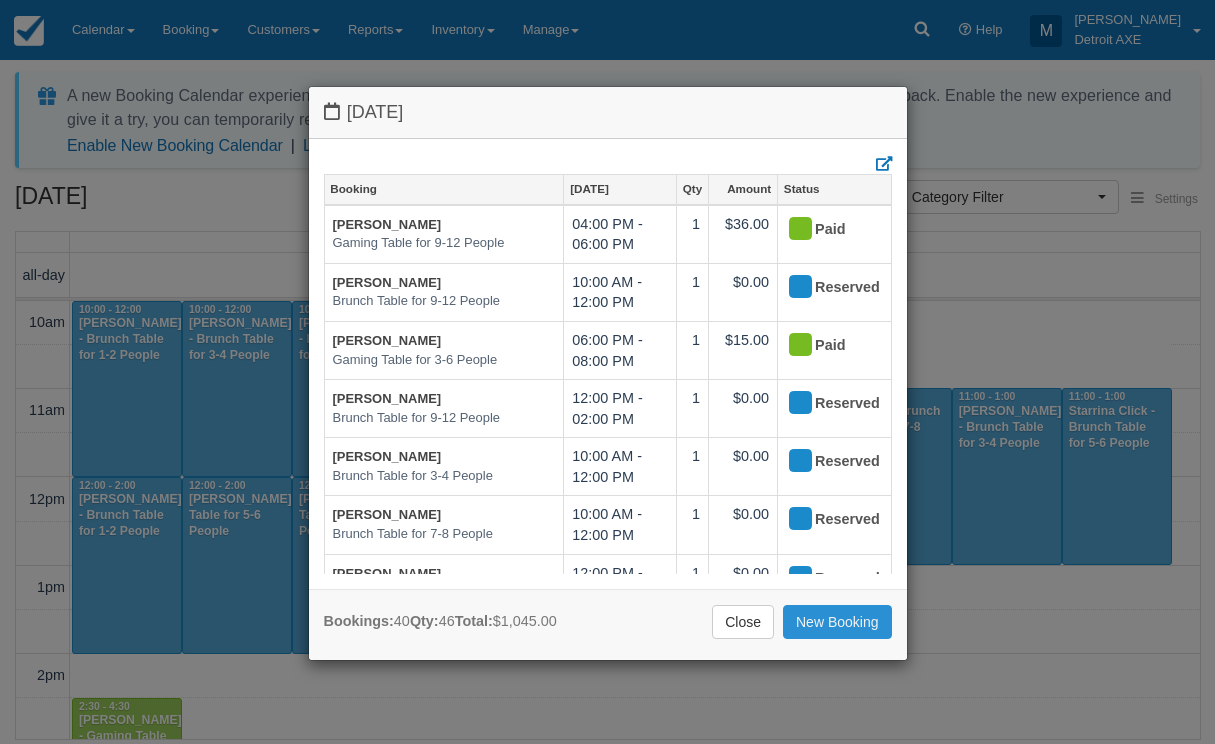 click on "New Booking" at bounding box center [837, 622] 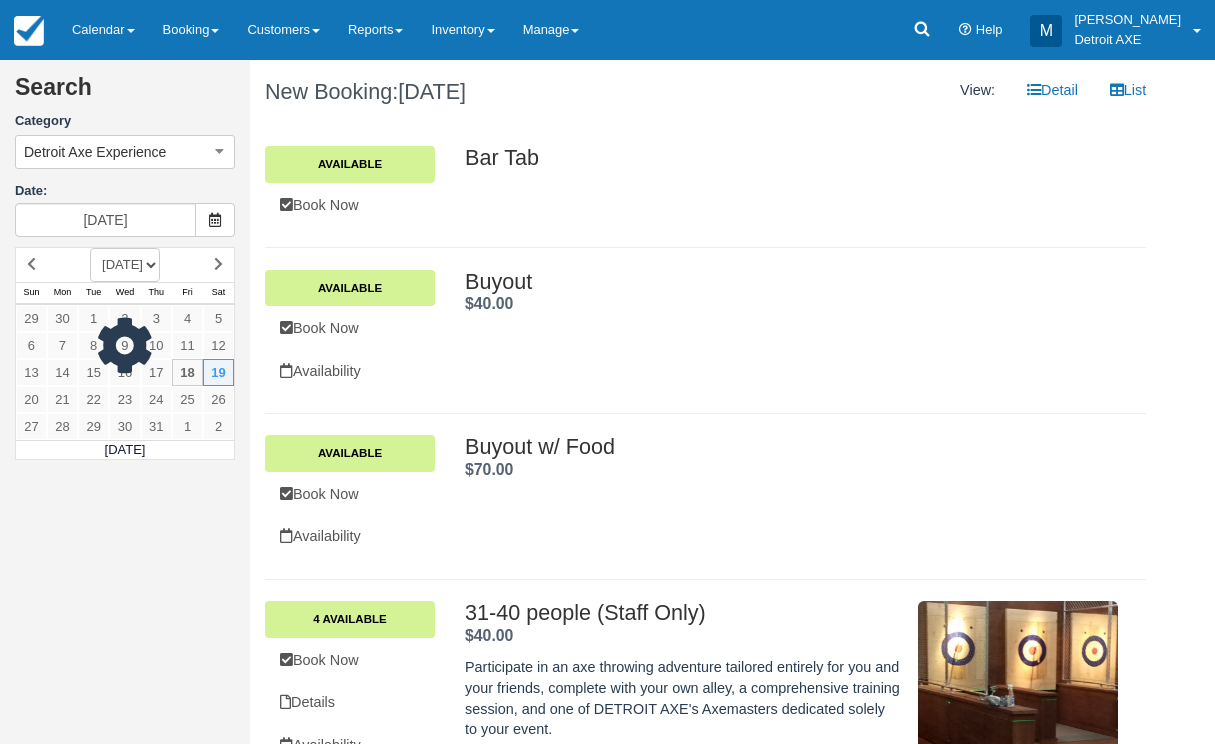 scroll, scrollTop: 0, scrollLeft: 0, axis: both 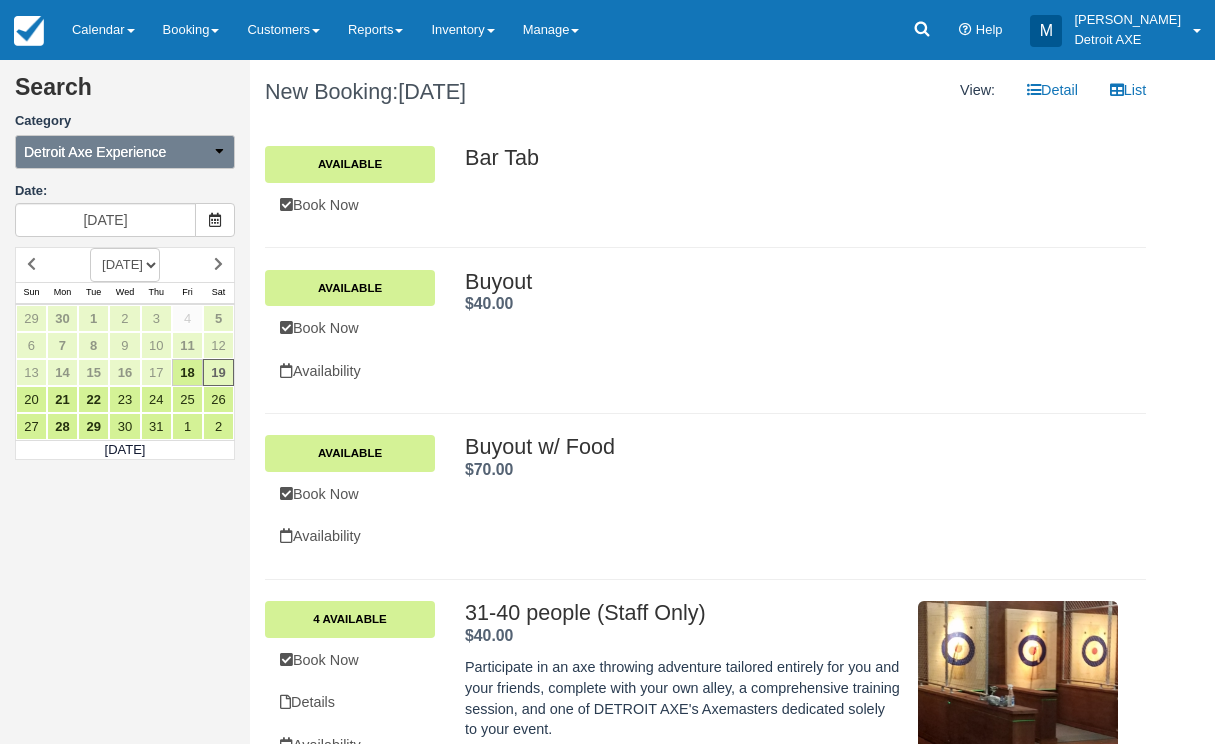 click at bounding box center (219, 151) 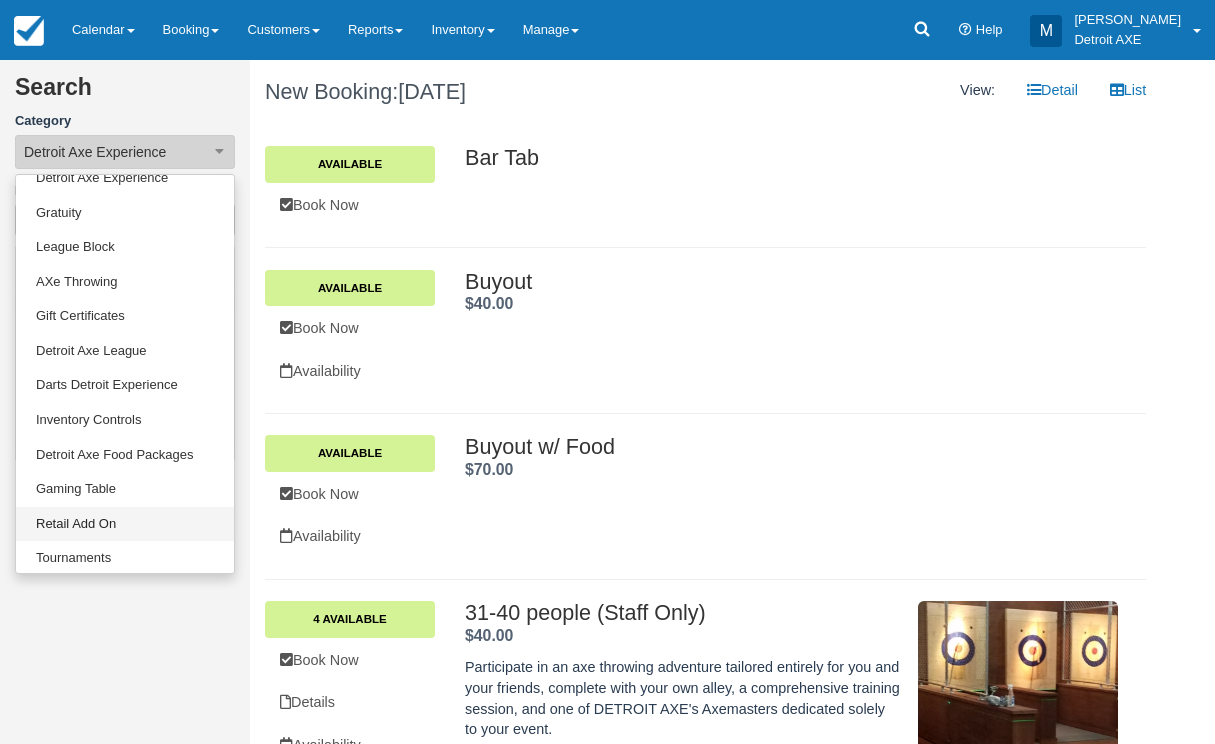 scroll, scrollTop: 122, scrollLeft: 0, axis: vertical 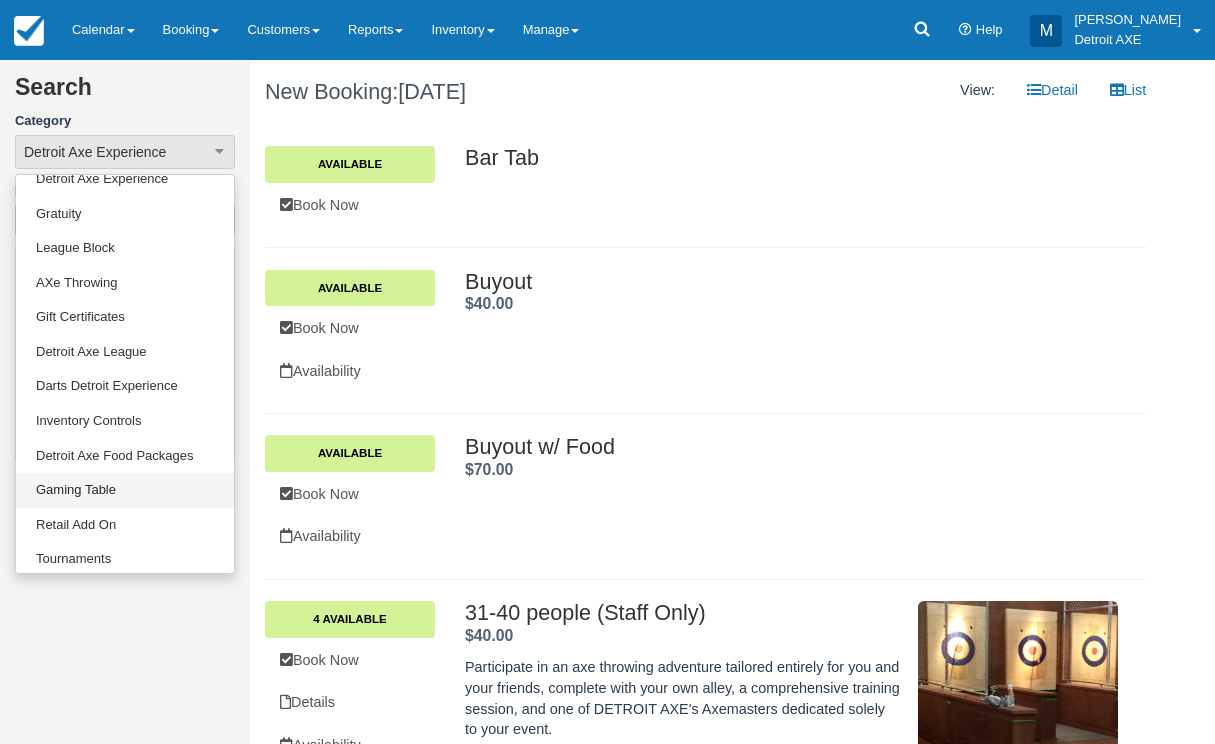 click on "Gaming Table" at bounding box center (125, 490) 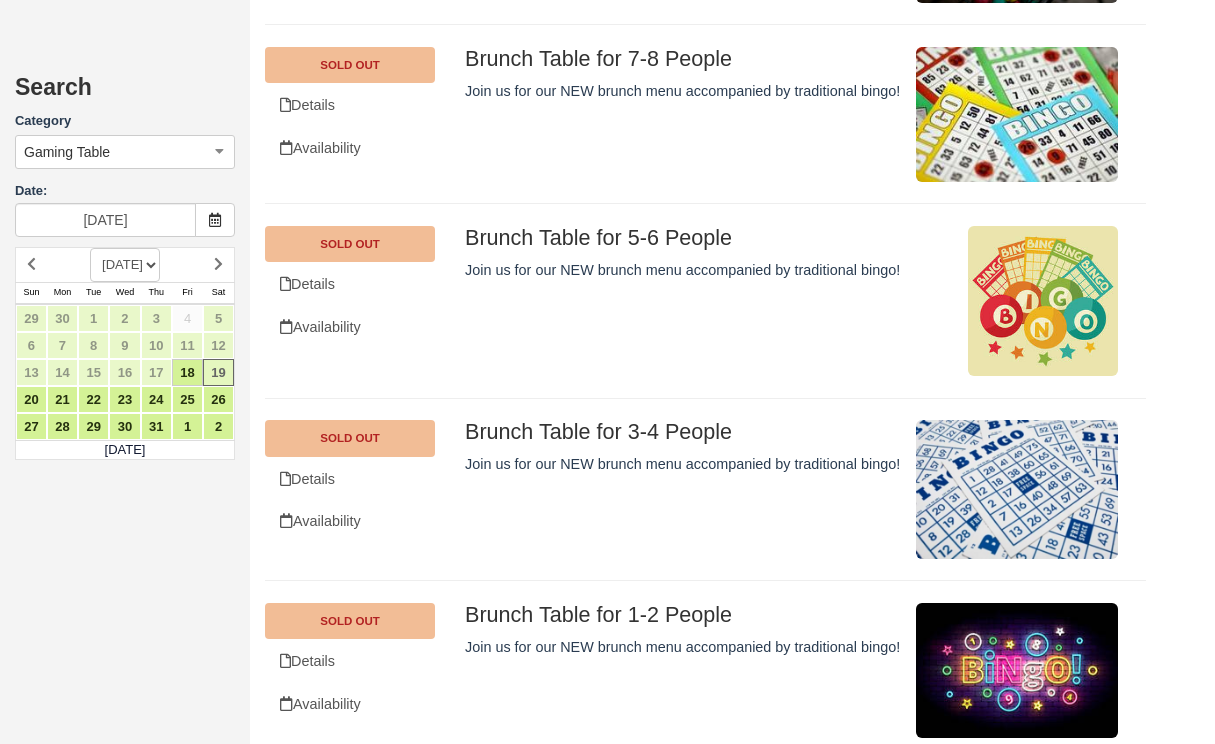 scroll, scrollTop: 3421, scrollLeft: 0, axis: vertical 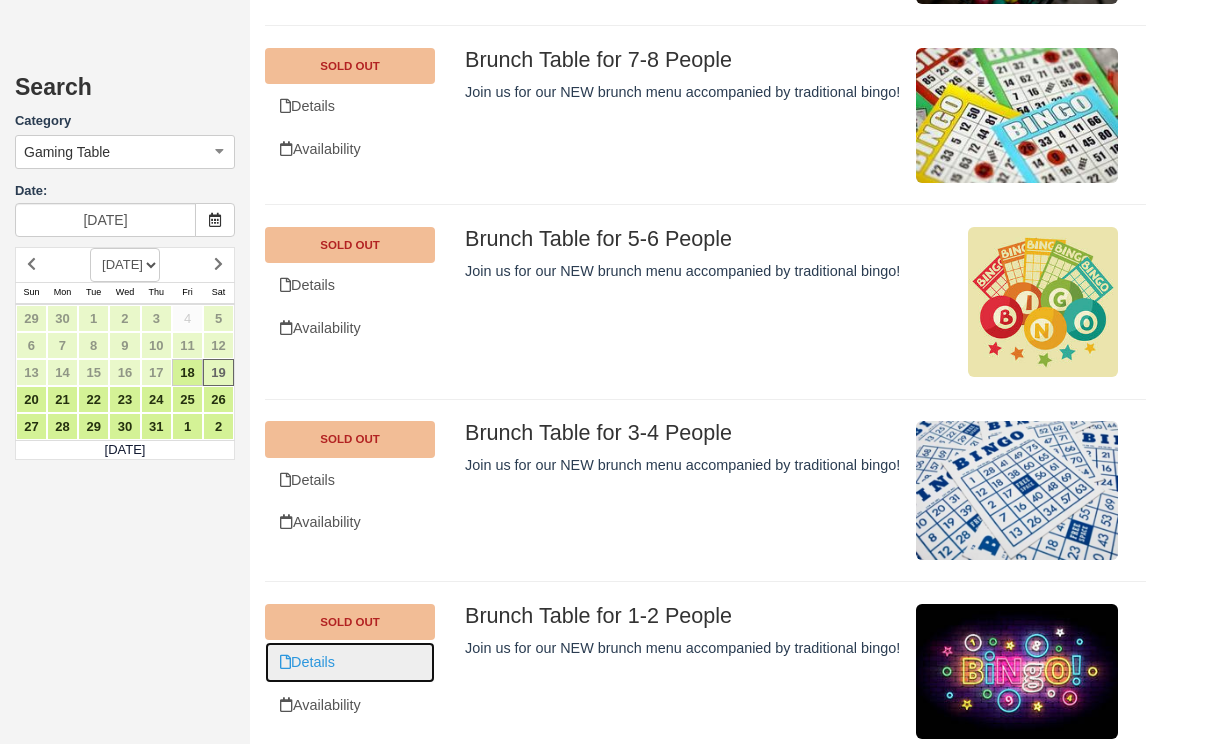 click on "Details" at bounding box center [350, 662] 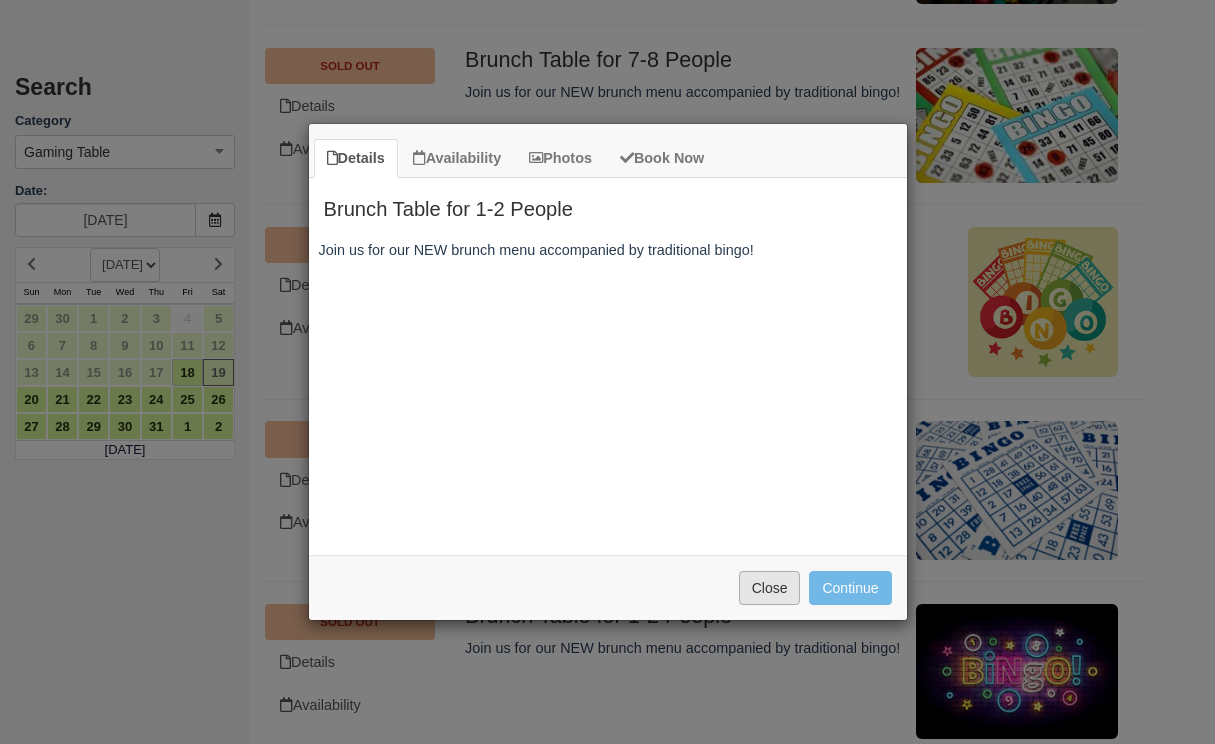 click on "Close" at bounding box center [770, 588] 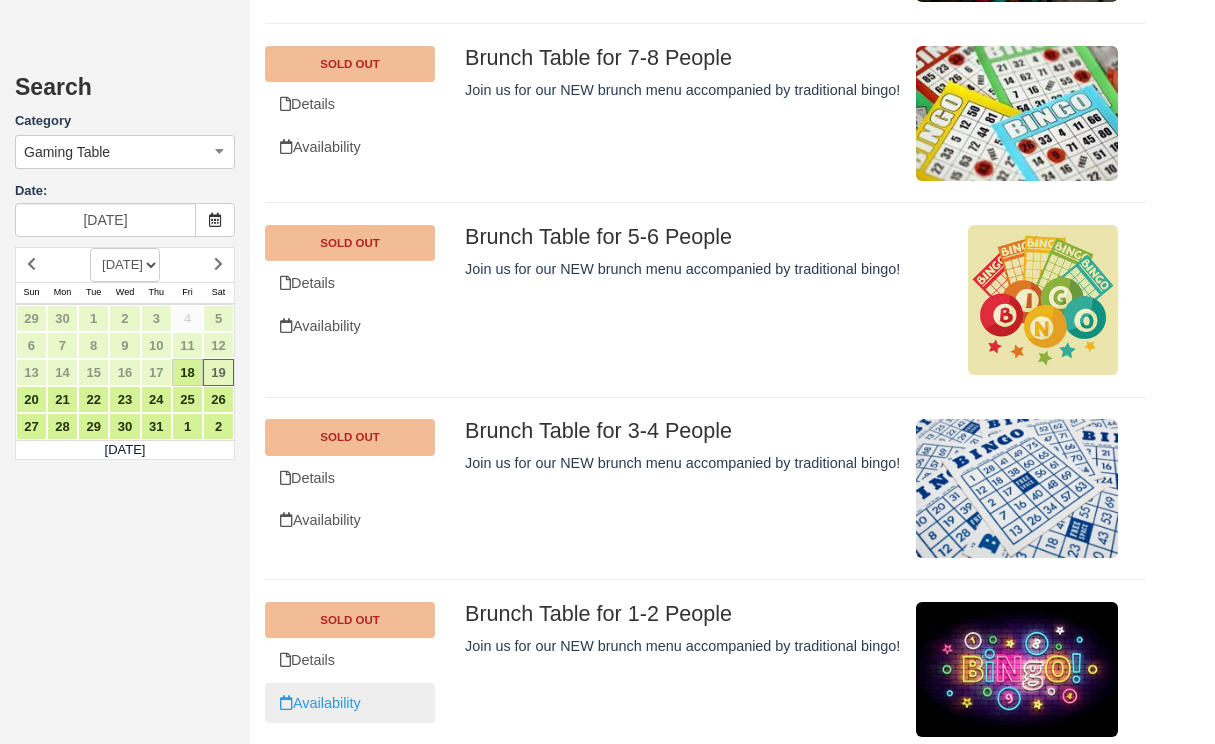 scroll, scrollTop: 3421, scrollLeft: 0, axis: vertical 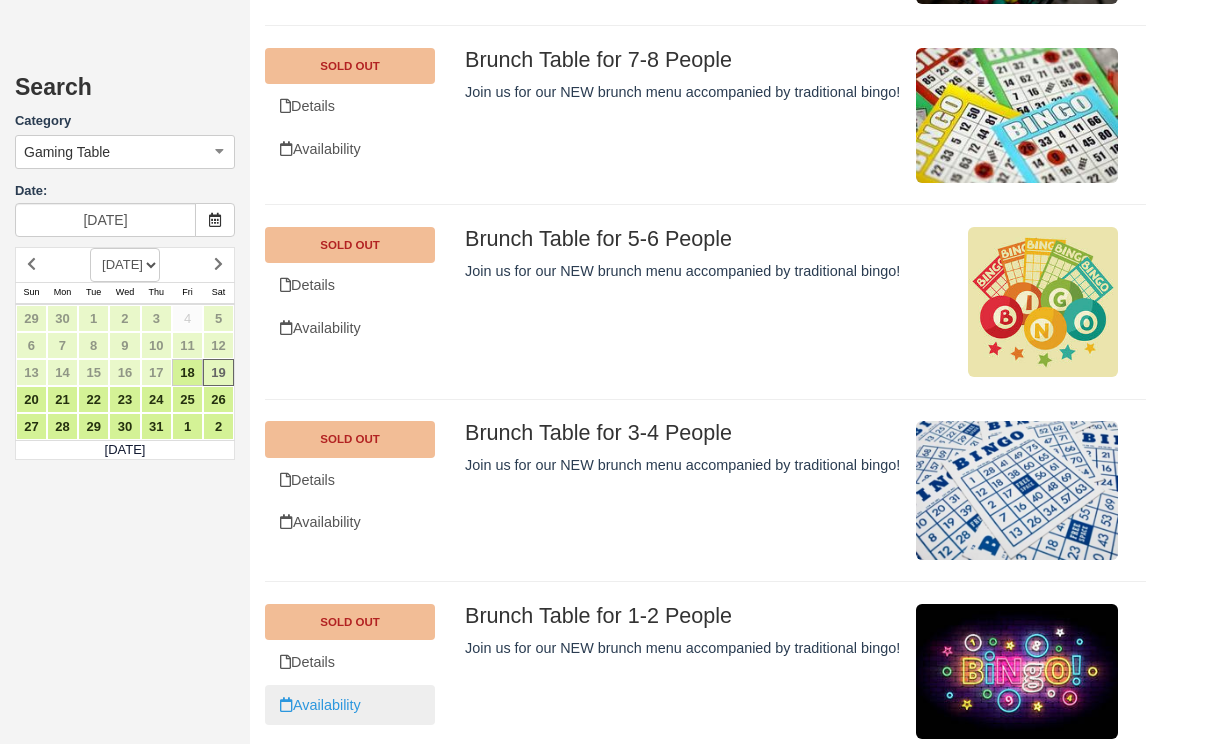click on "Availability" at bounding box center [350, 705] 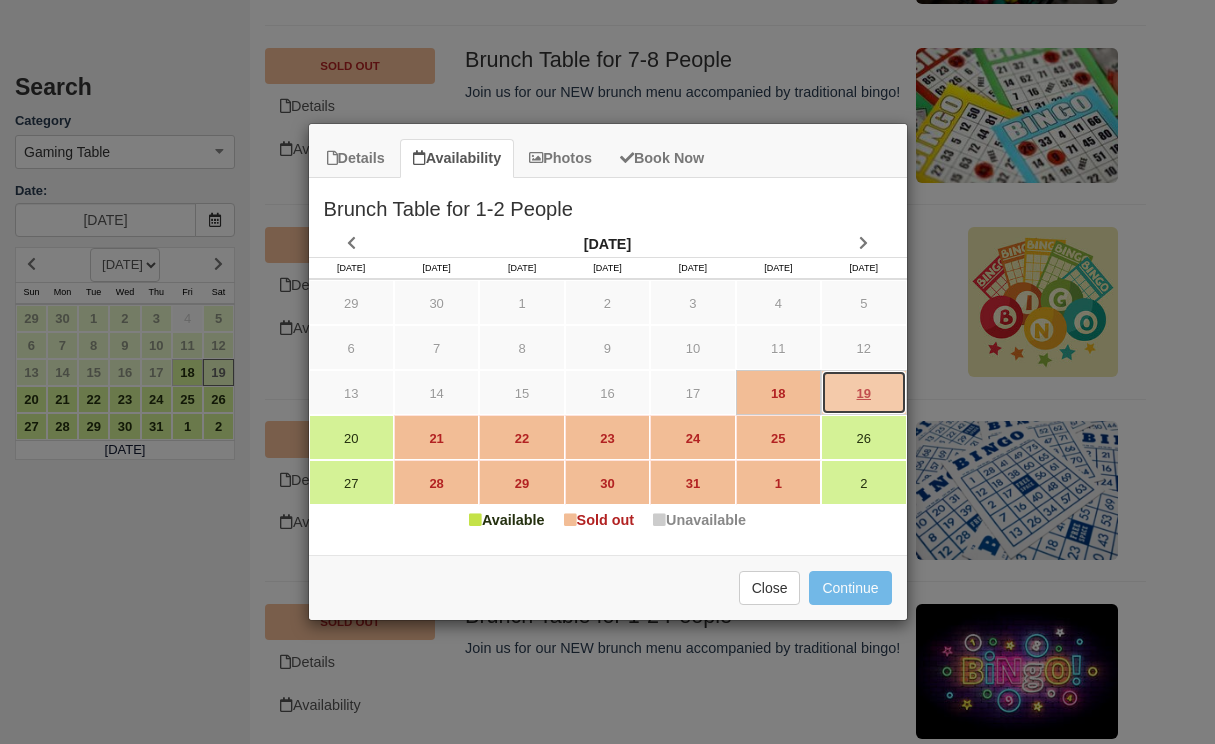click on "19" at bounding box center (863, 392) 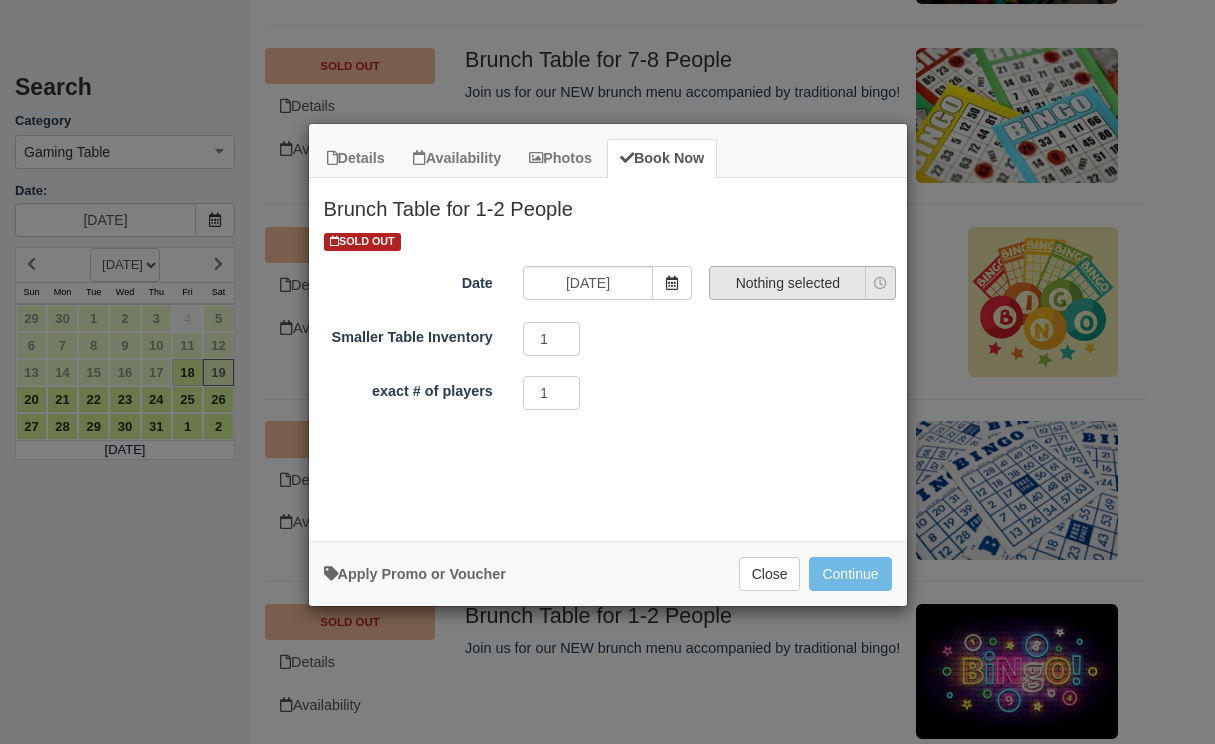 click on "Nothing selected" at bounding box center (787, 283) 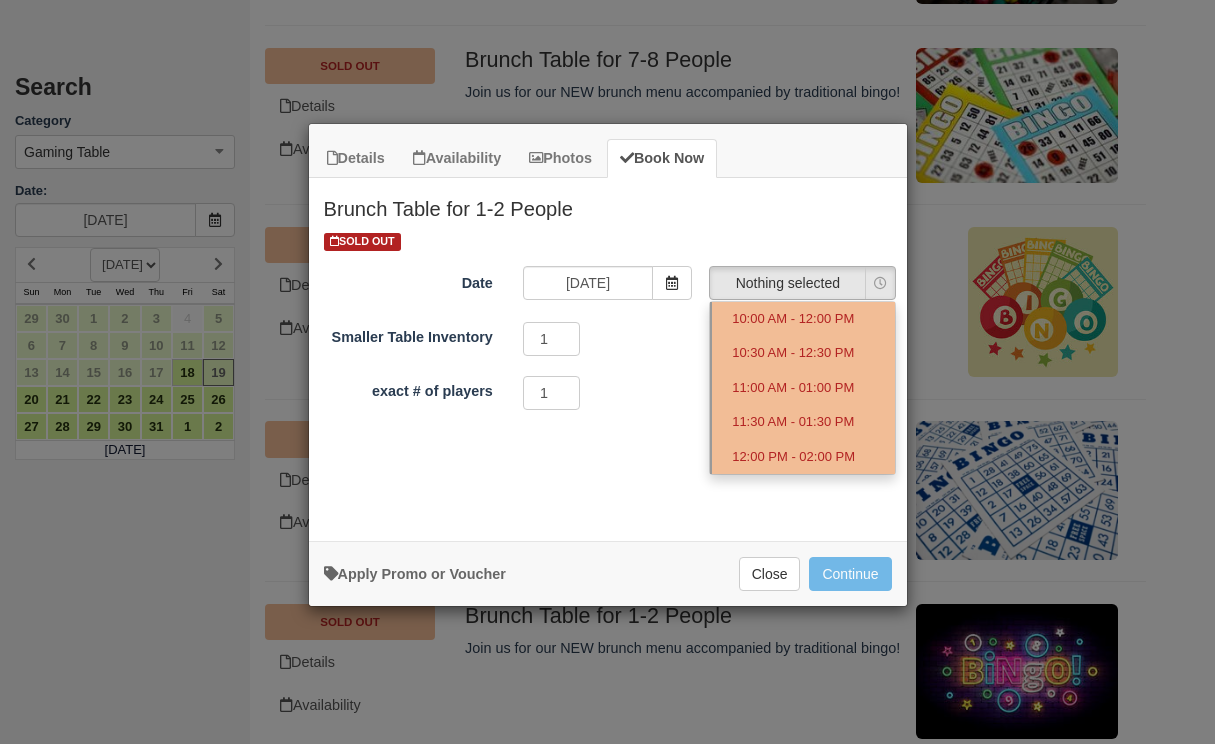 click on "exact # of players 1   Required.Maximum of 2" at bounding box center [608, 393] 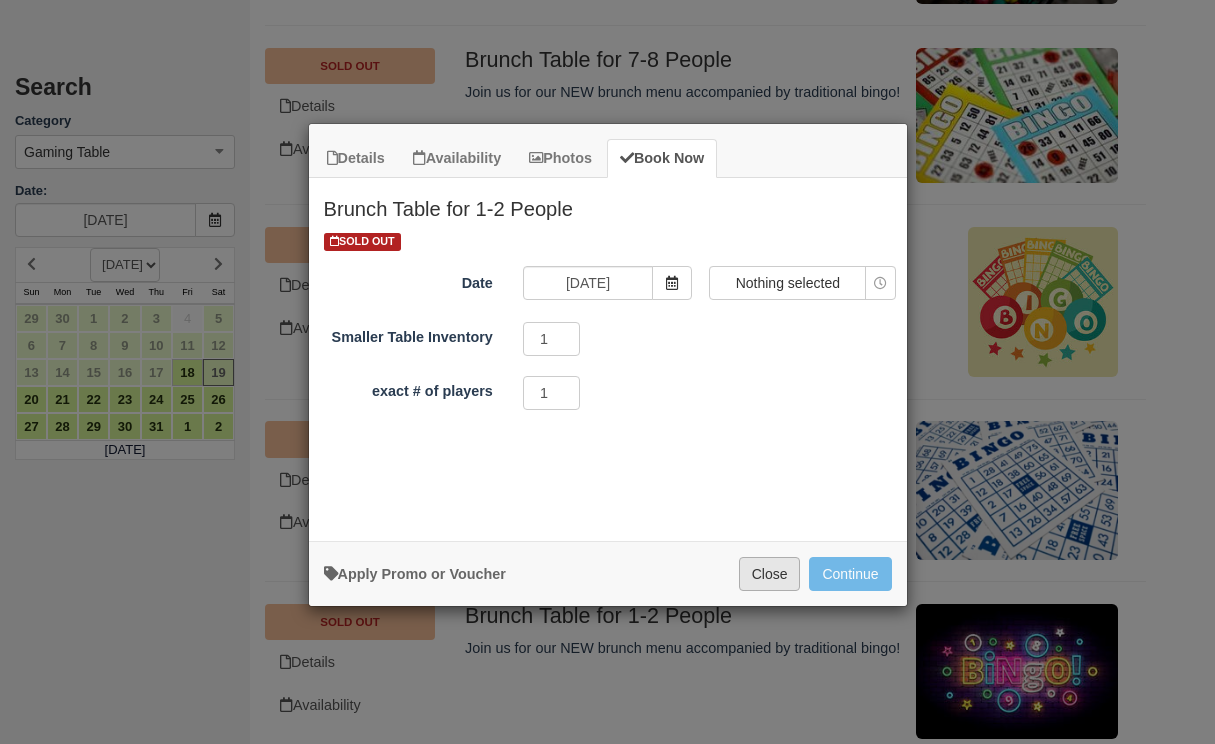 click on "Close" at bounding box center [770, 574] 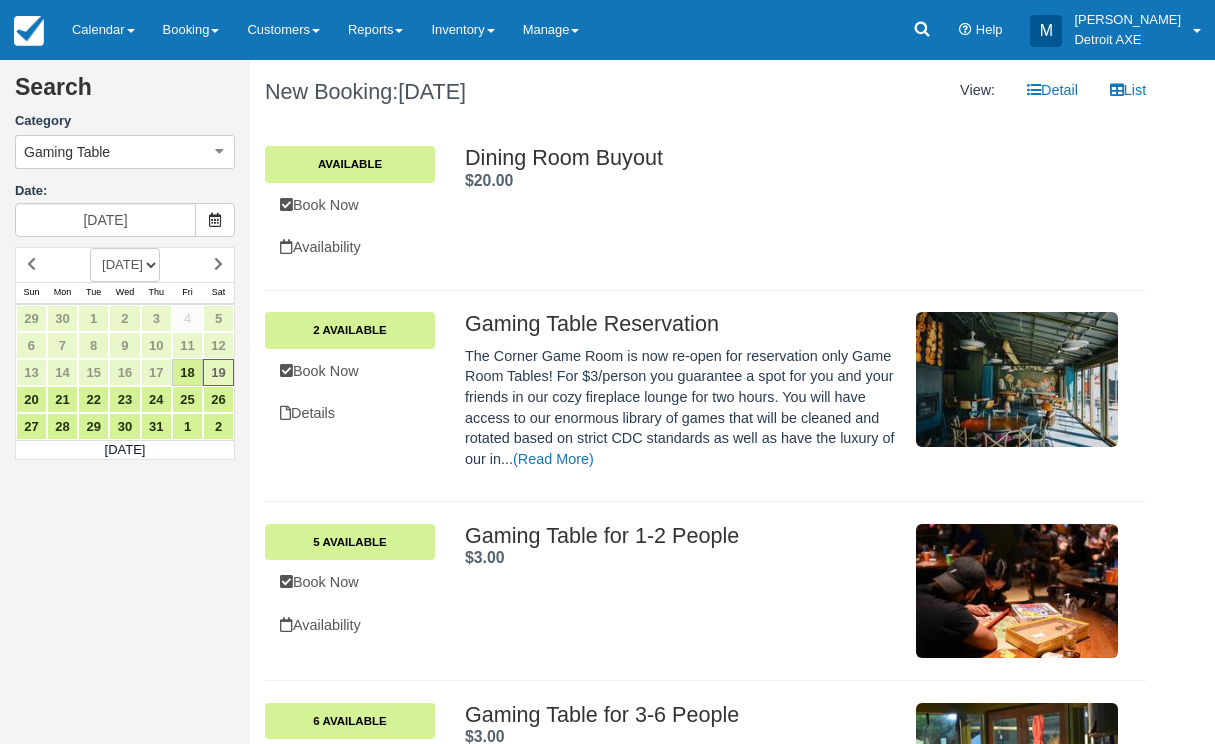 scroll, scrollTop: 0, scrollLeft: 0, axis: both 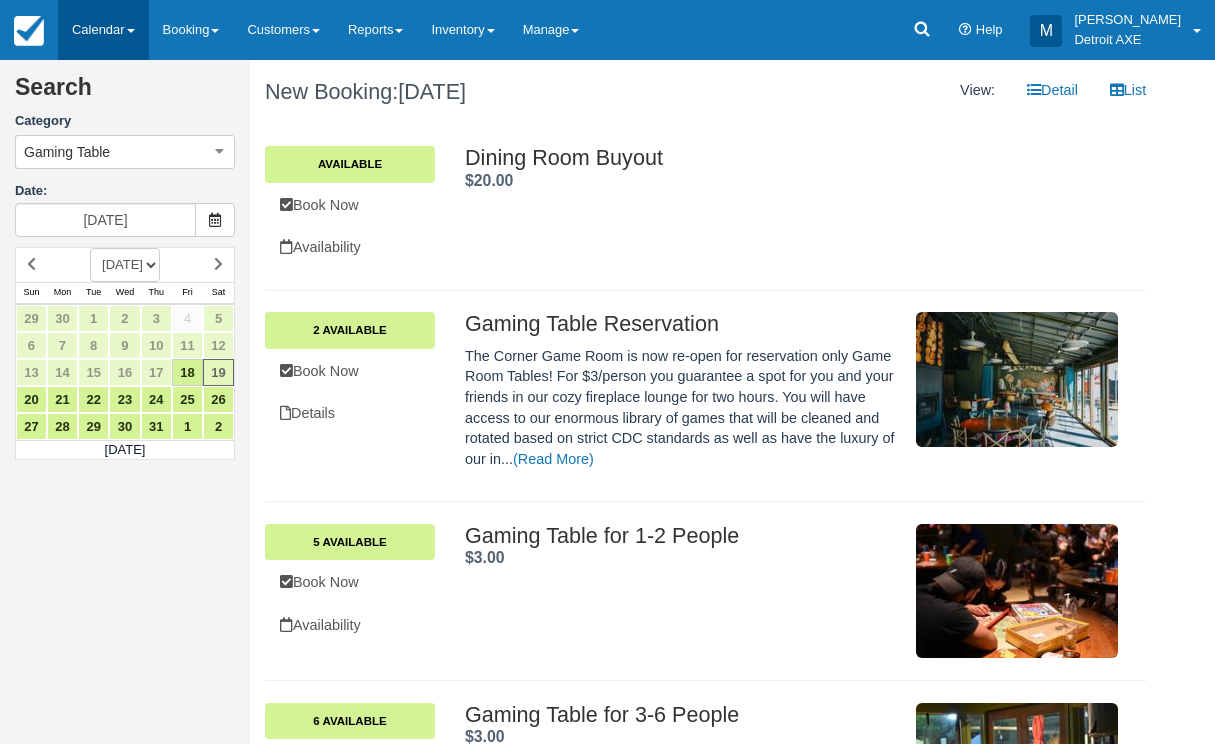 click on "Calendar" at bounding box center [103, 30] 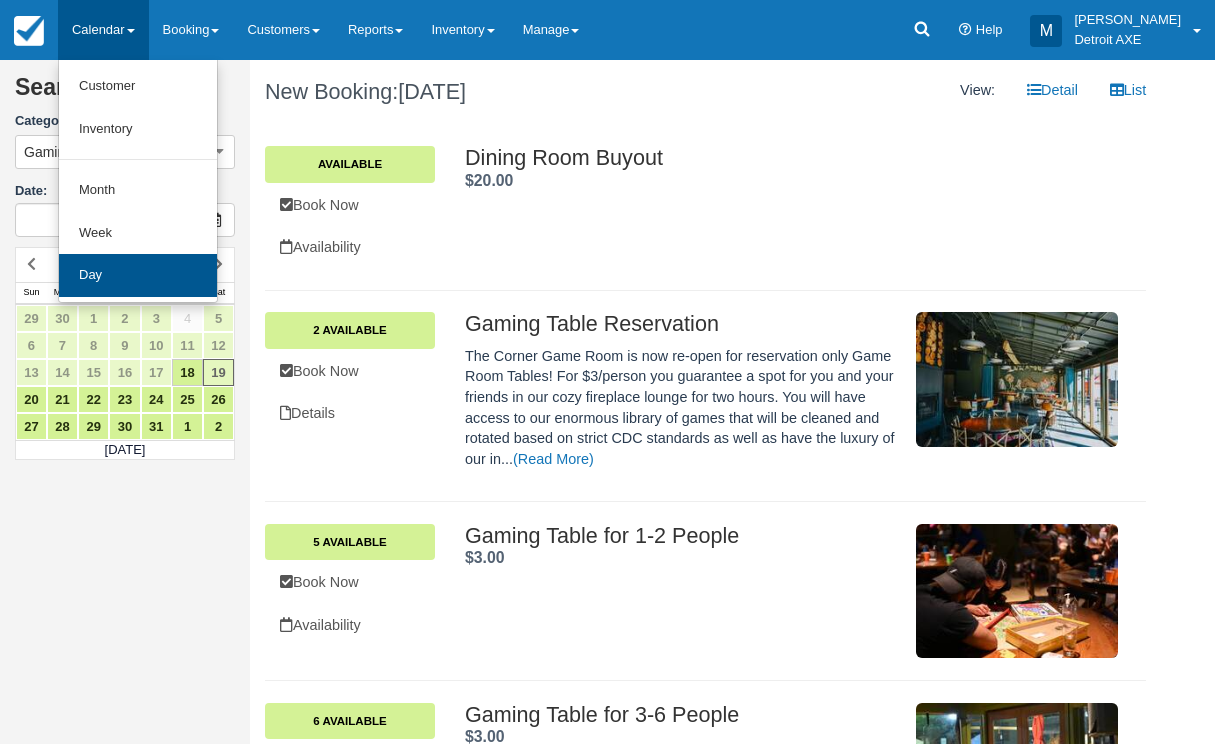click on "Day" at bounding box center (138, 275) 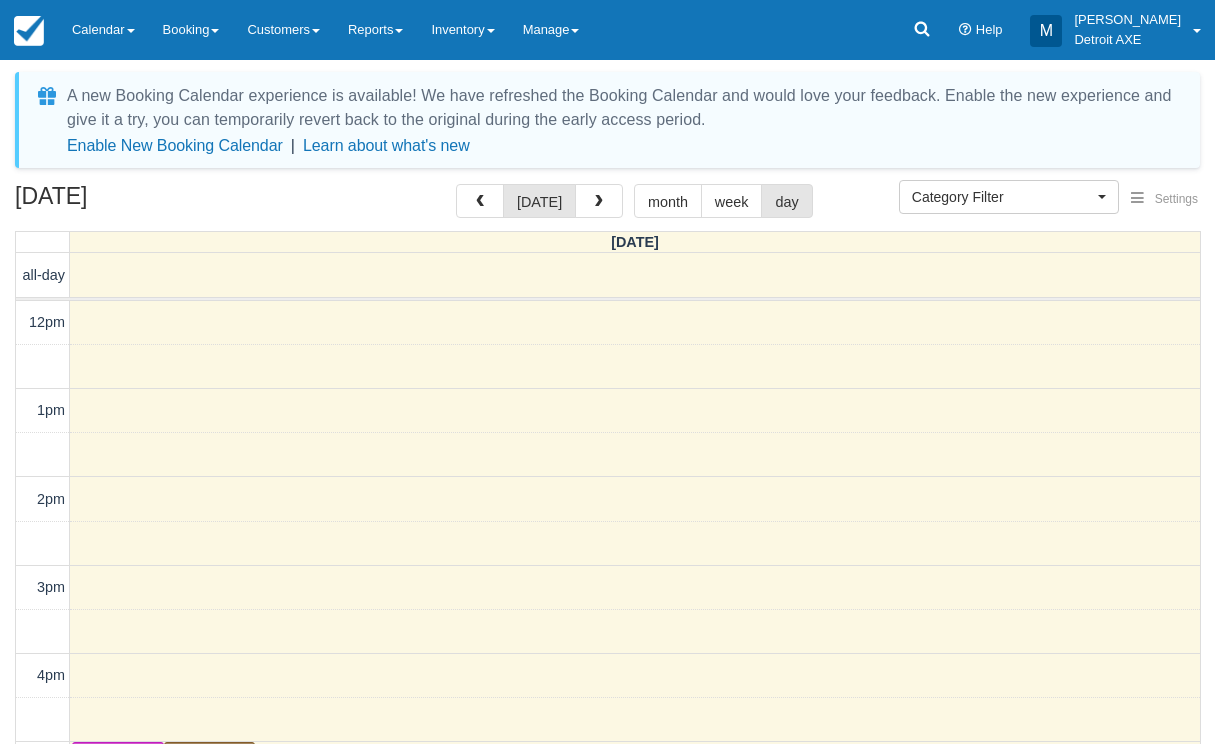 select 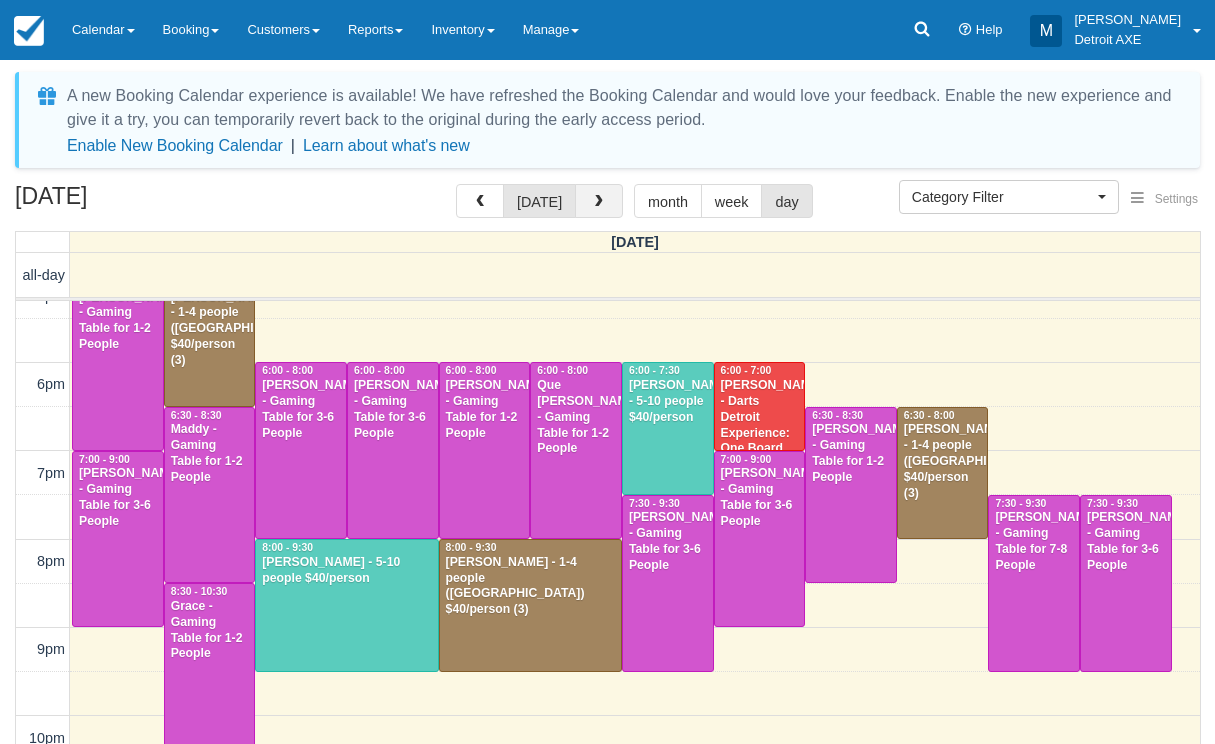 click at bounding box center [599, 201] 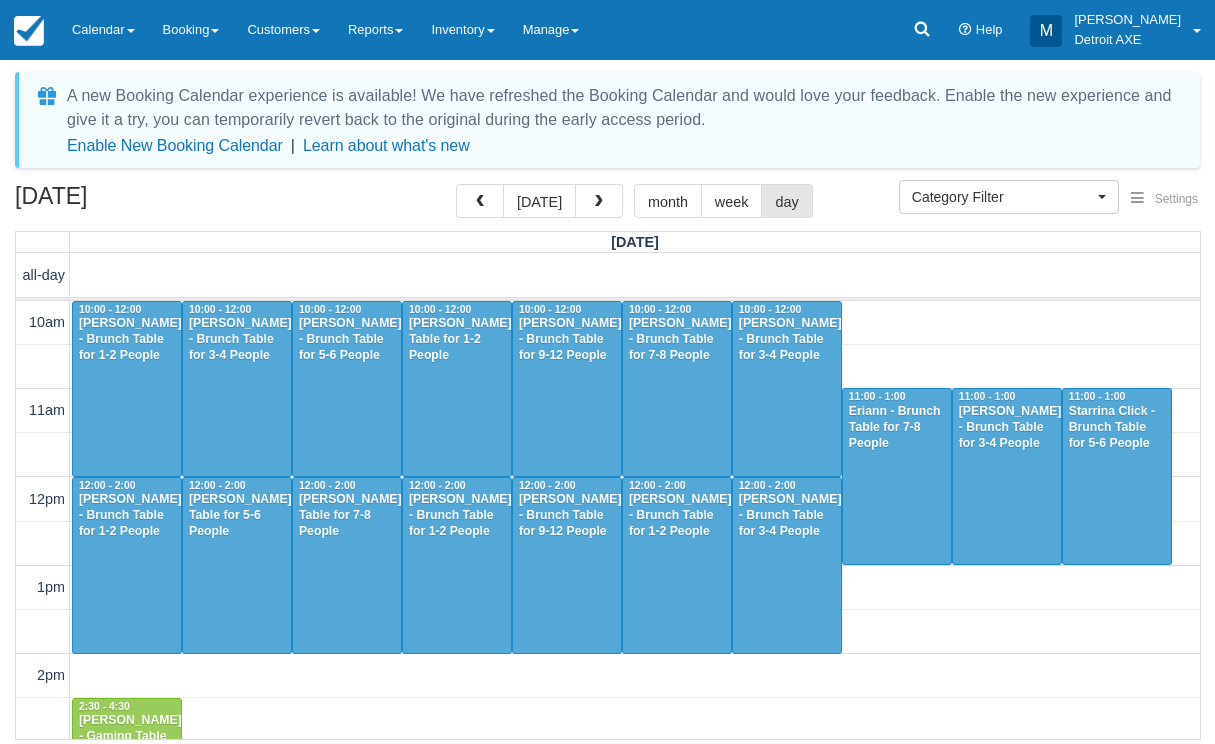 scroll, scrollTop: 0, scrollLeft: 0, axis: both 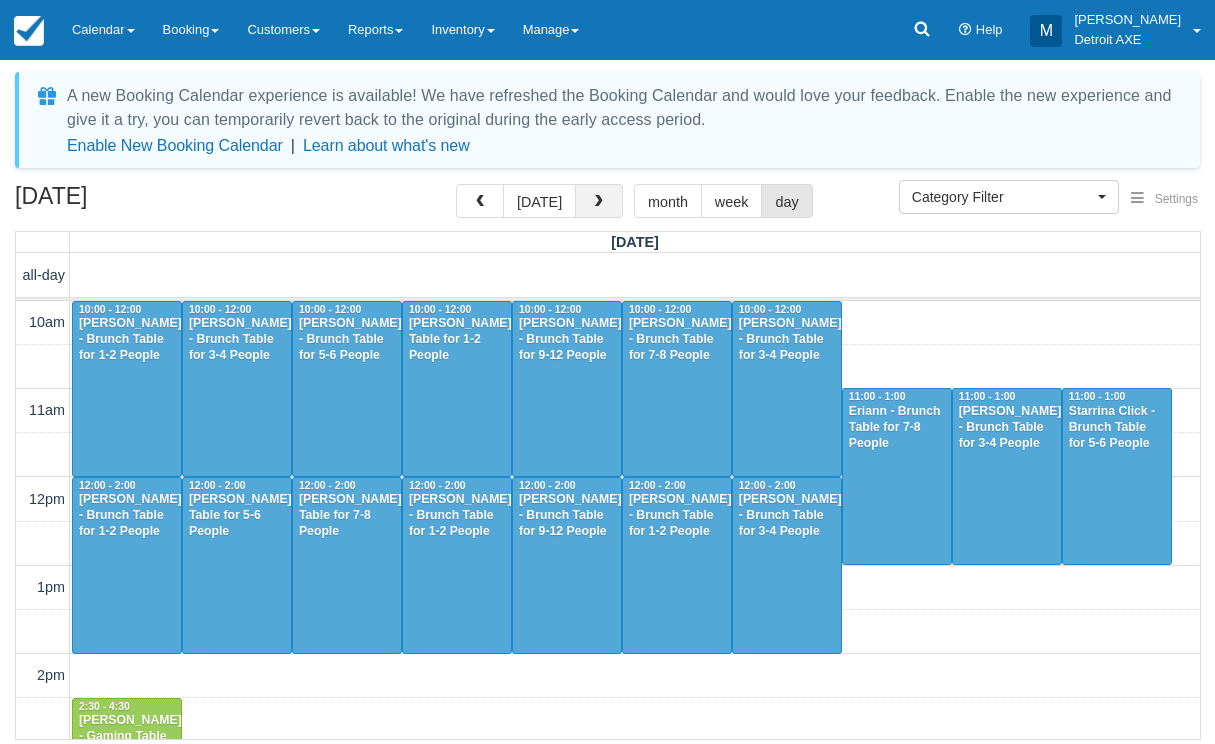 click at bounding box center [599, 201] 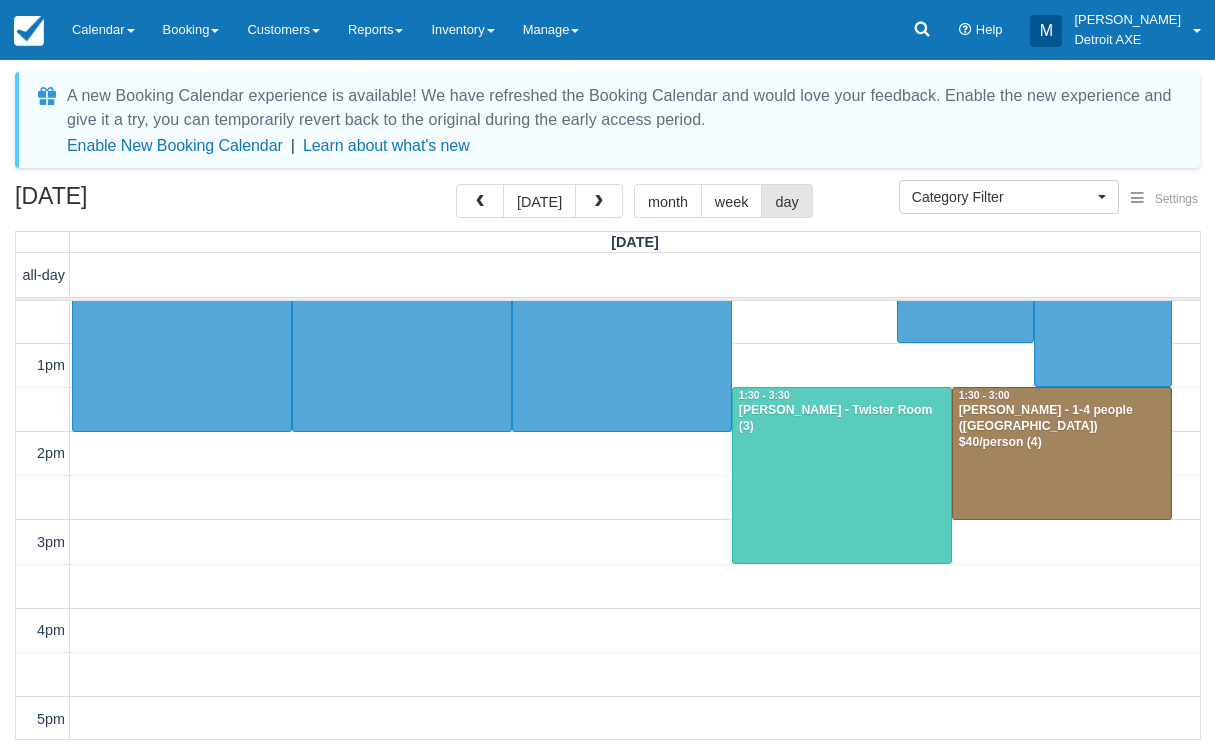 scroll, scrollTop: 164, scrollLeft: 0, axis: vertical 